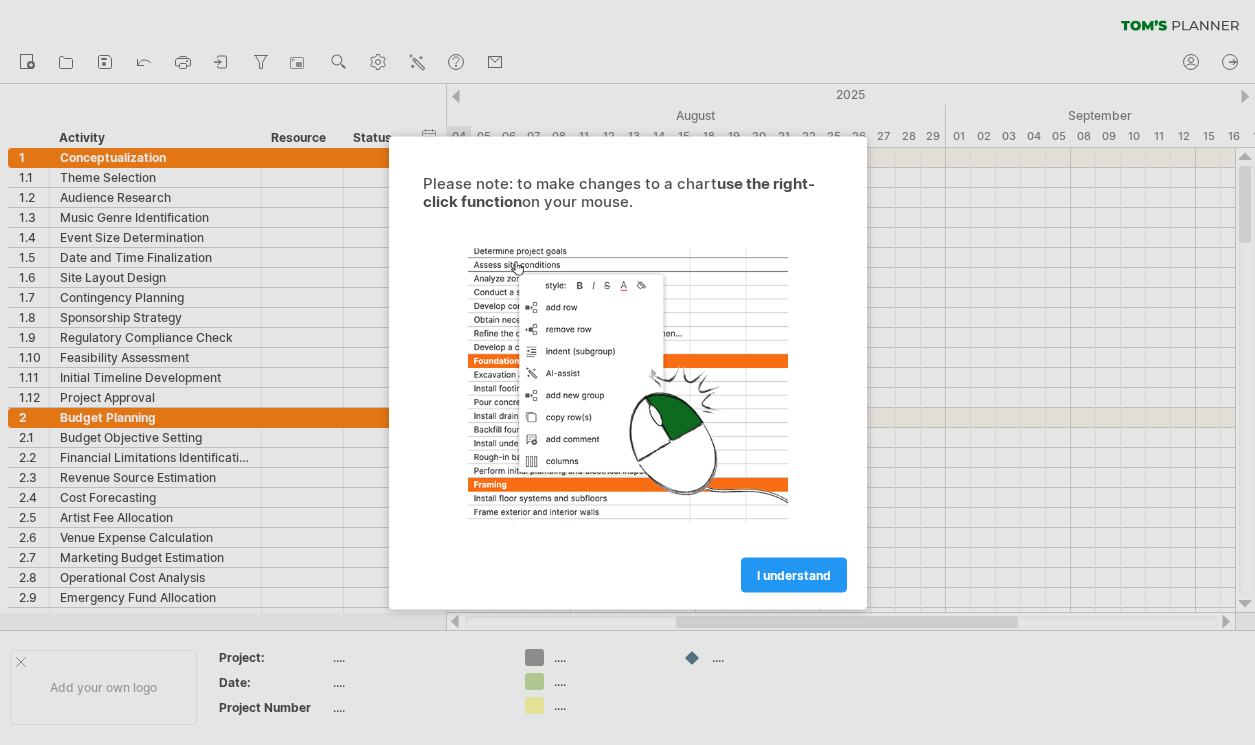 scroll, scrollTop: 0, scrollLeft: 0, axis: both 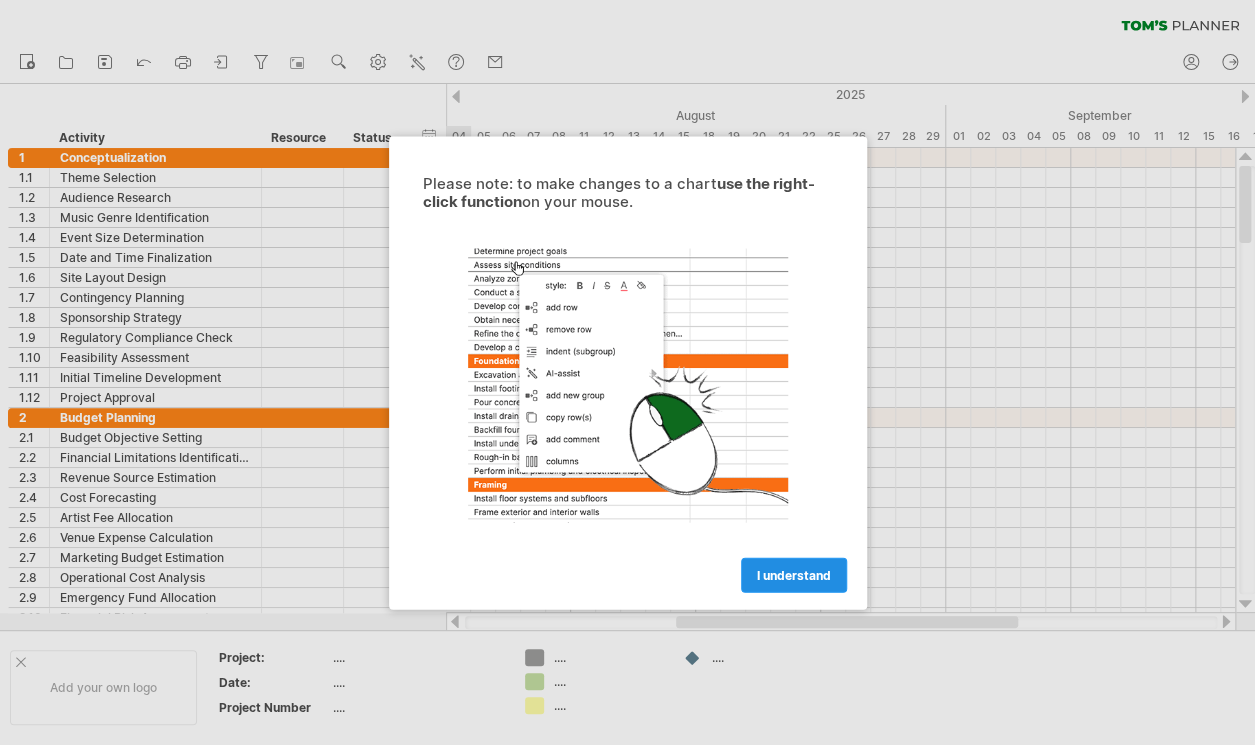 click on "I understand" at bounding box center (794, 574) 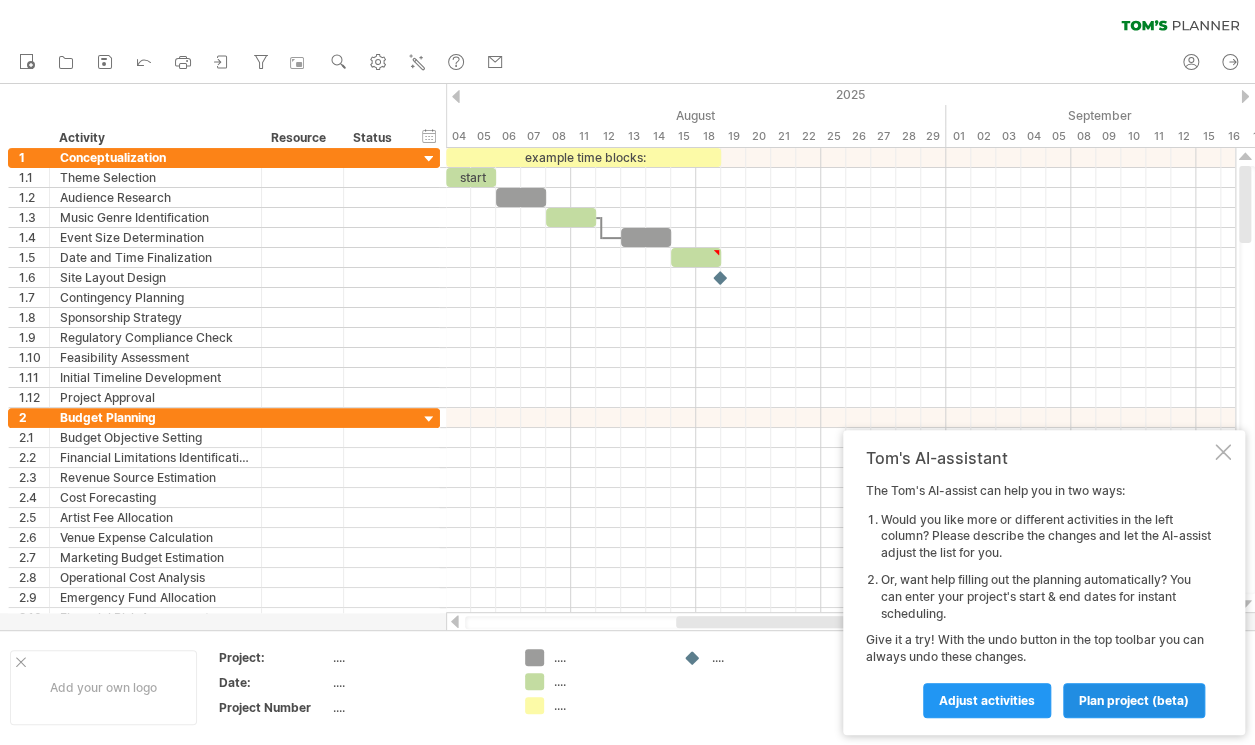 click on "plan project (beta)" at bounding box center [1134, 700] 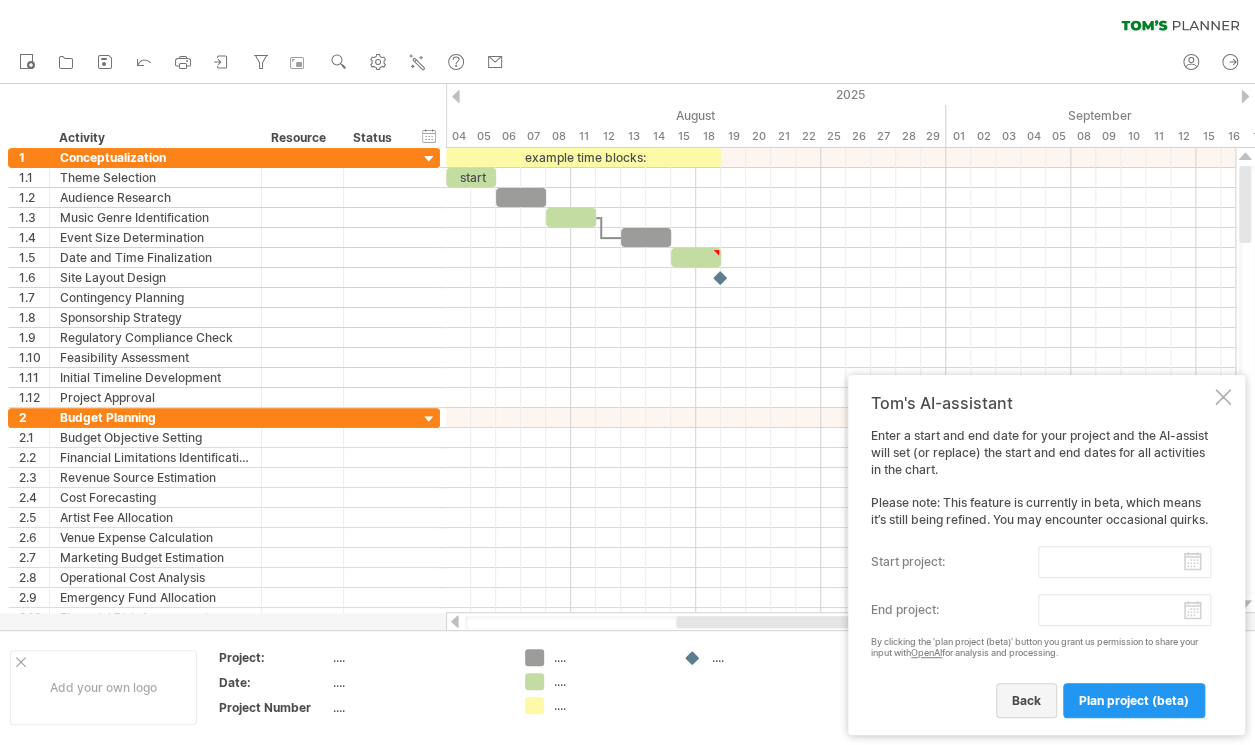 click on "back" at bounding box center (1026, 700) 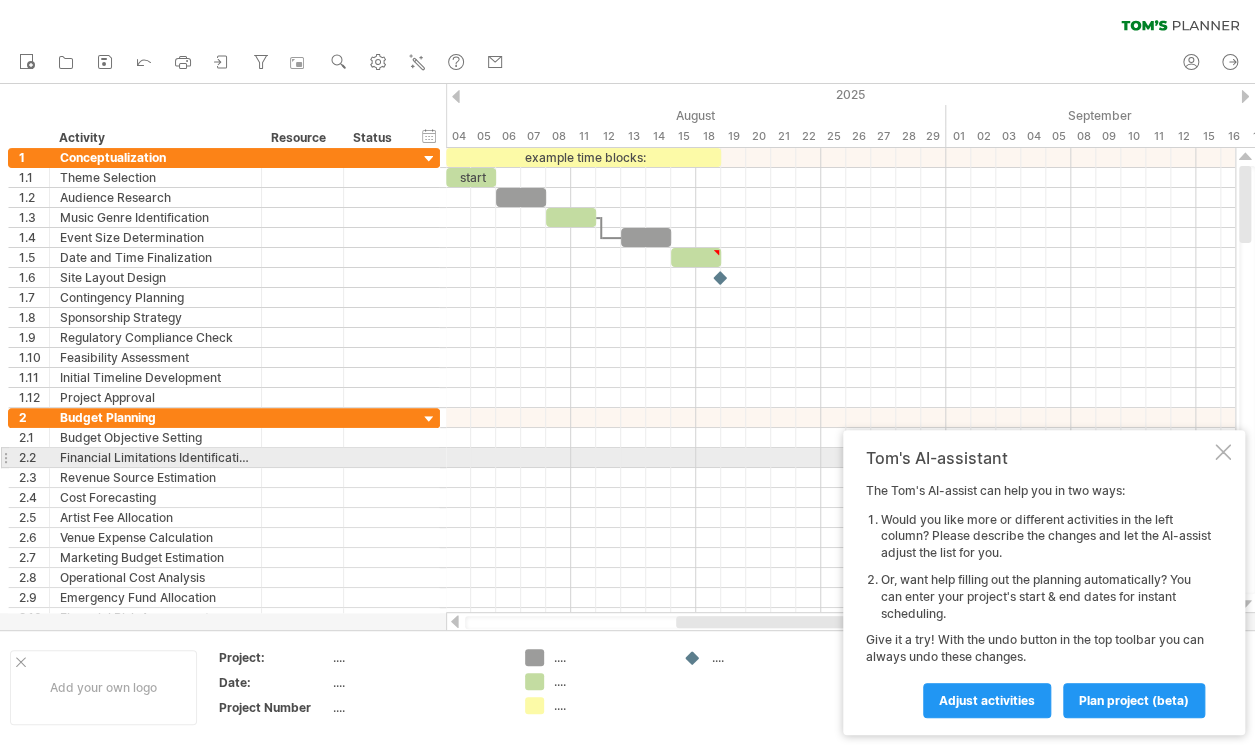 click on "Tom's AI-assistant The Tom's AI-assist can help you in two ways: Would you like more or different activities in the left column? Please describe the changes and let the AI-assist adjust the list for you. Or, want help filling out the planning automatically? You can enter your project's start & end dates for instant scheduling. Give it a try! With the undo button in the top toolbar you can always undo these changes. Adjust activities    plan project (beta)" at bounding box center (1044, 582) 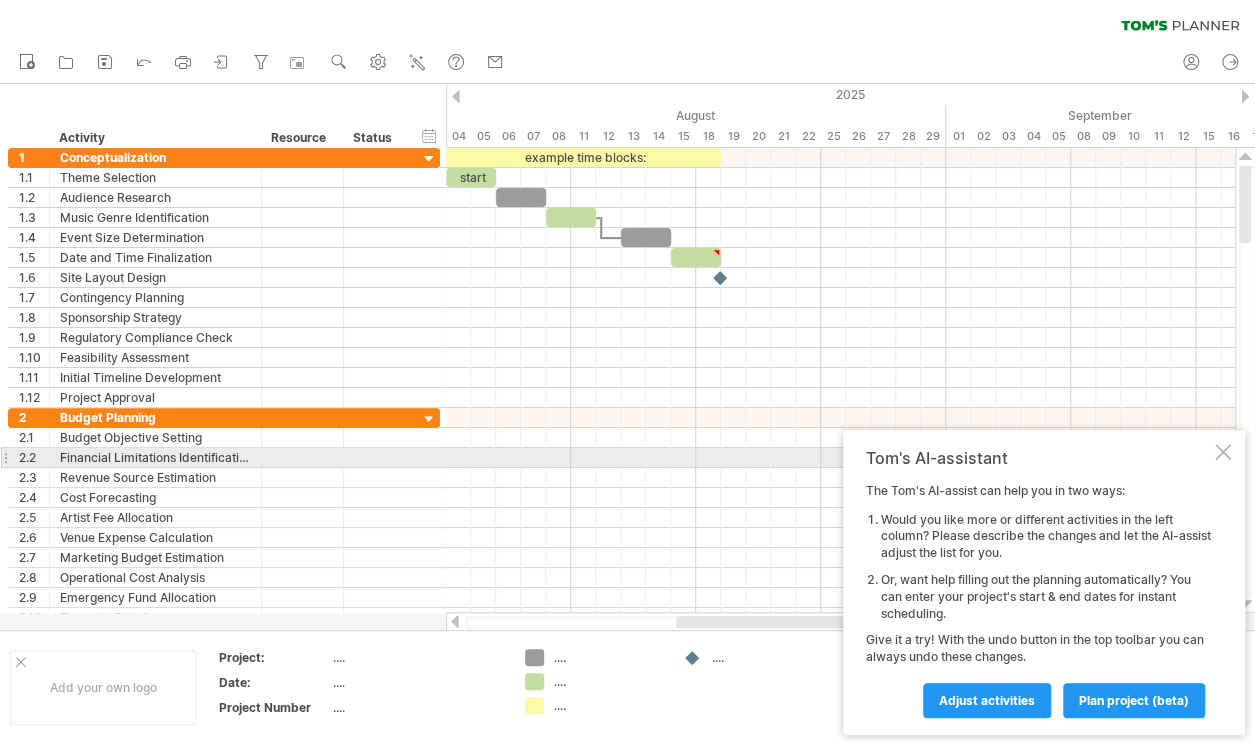 click at bounding box center [1223, 452] 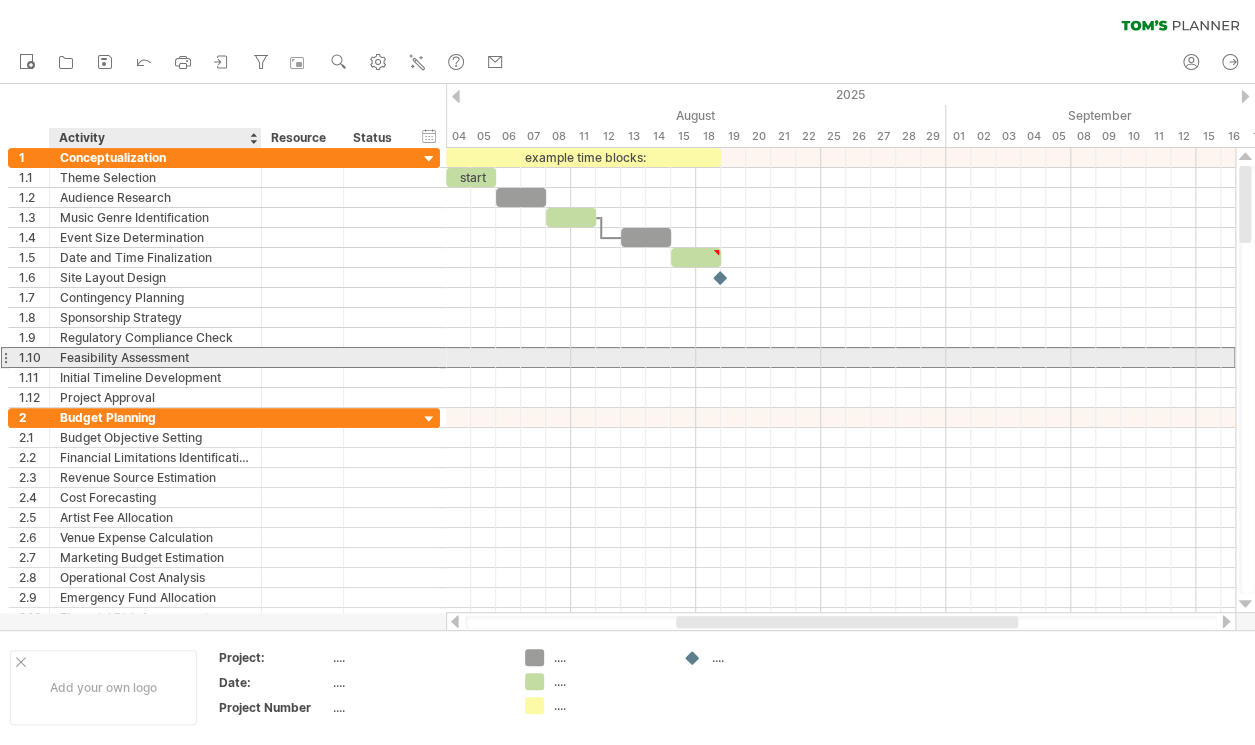 click on "Feasibility Assessment" at bounding box center (155, 357) 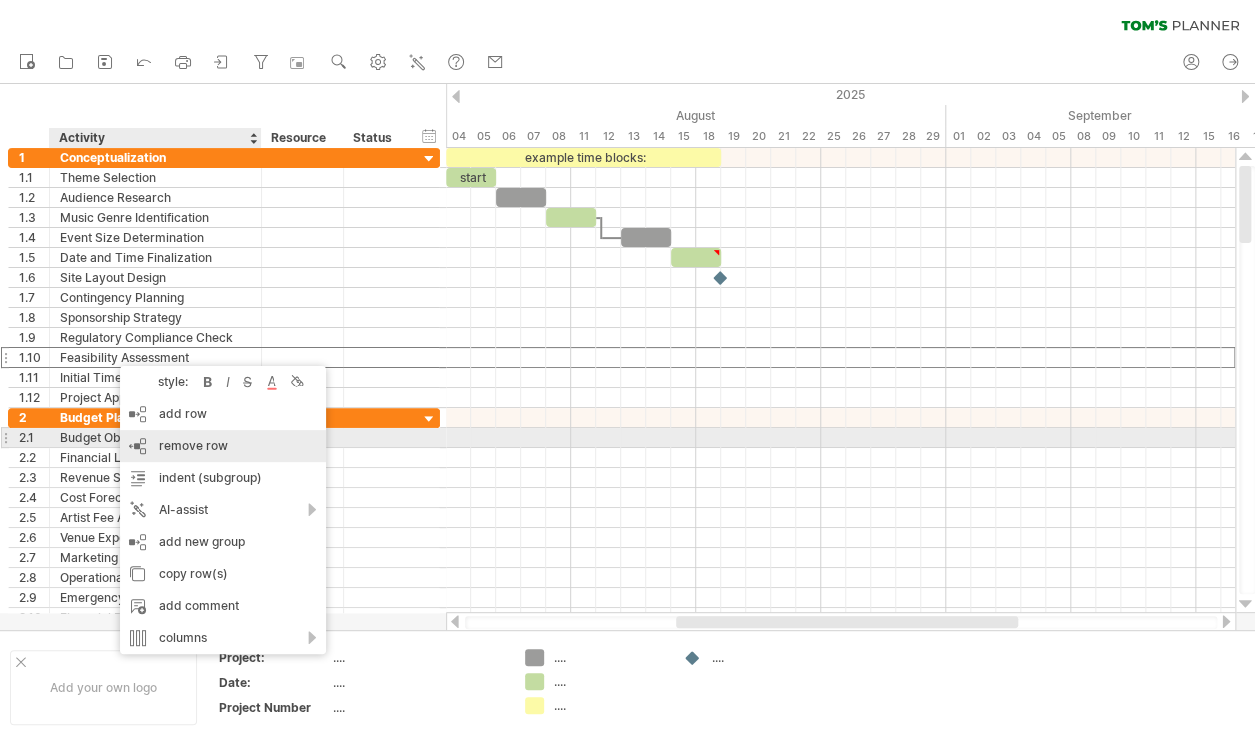 click on "remove row" at bounding box center (193, 445) 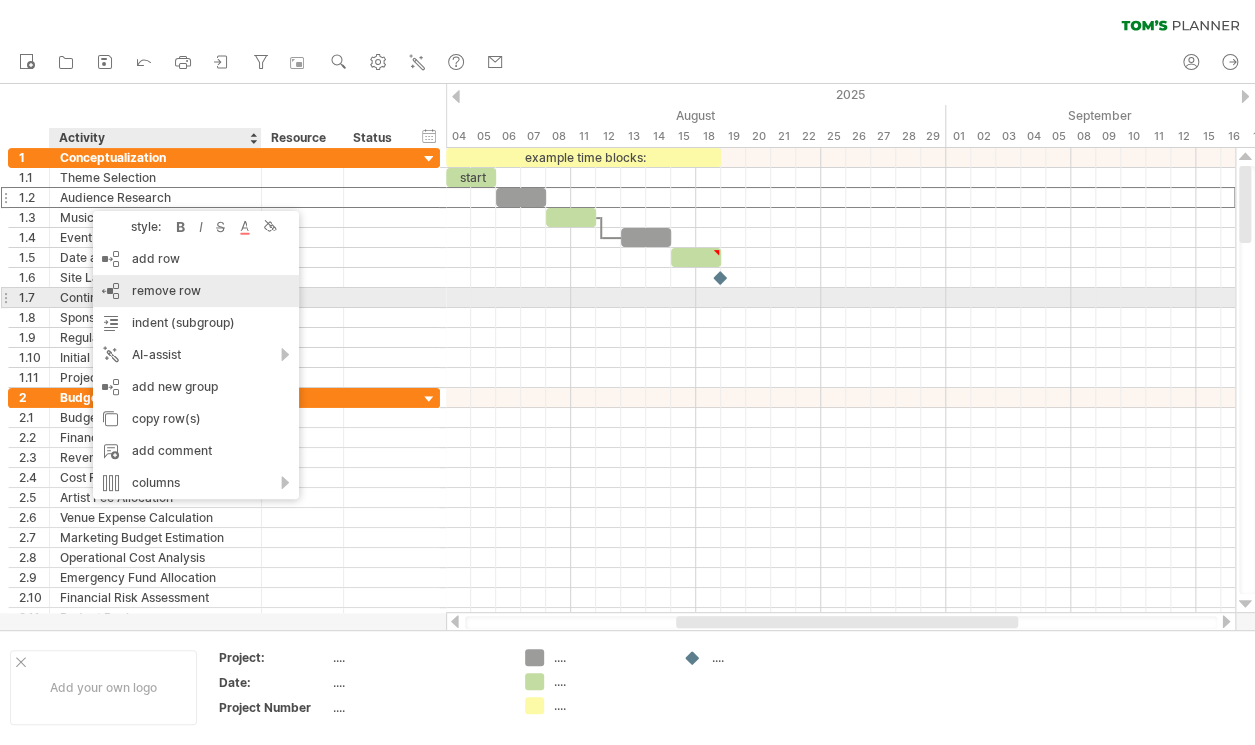 click on "remove row" at bounding box center [166, 290] 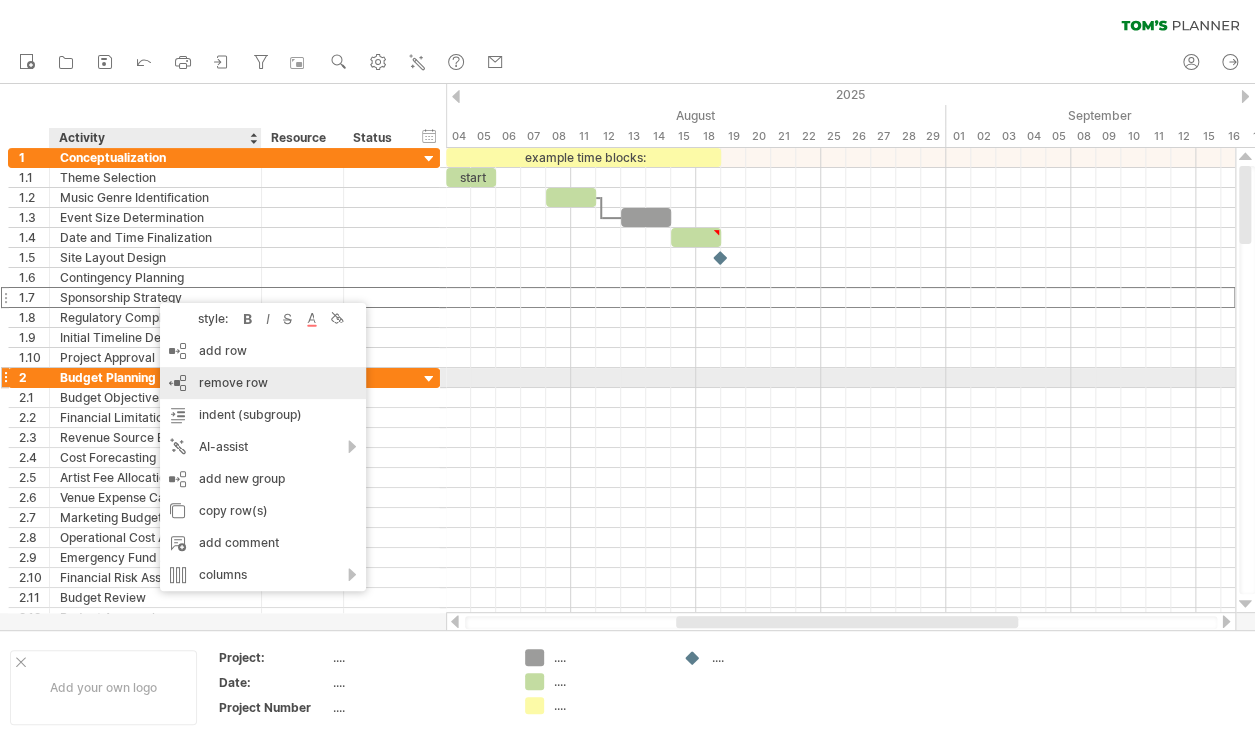 click on "remove row" at bounding box center [233, 382] 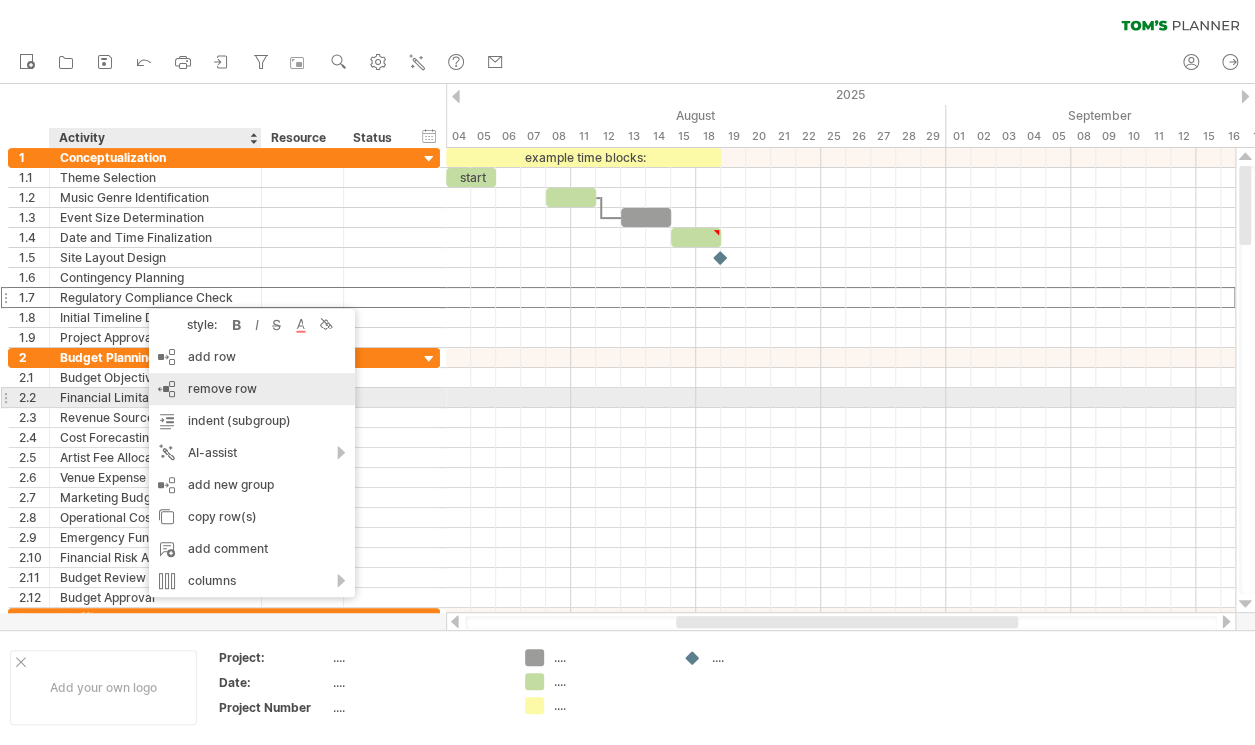 click on "remove row remove selected rows" at bounding box center [252, 389] 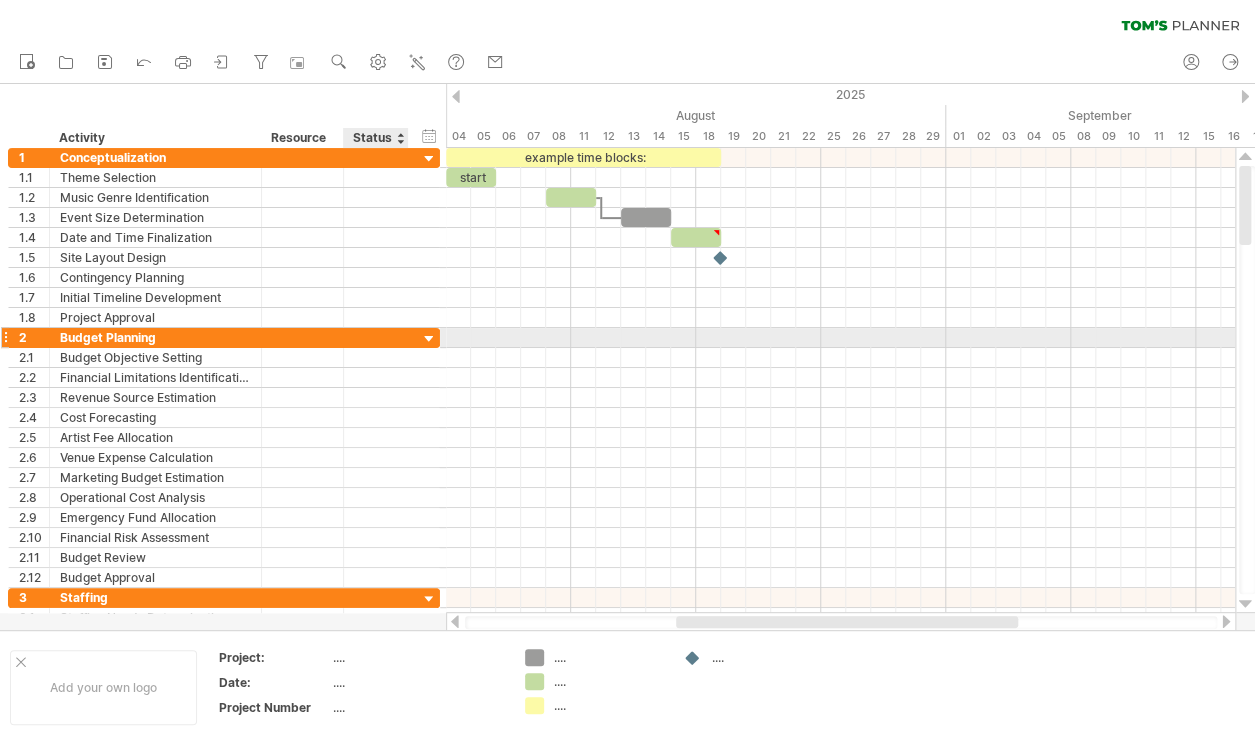 click at bounding box center (429, 339) 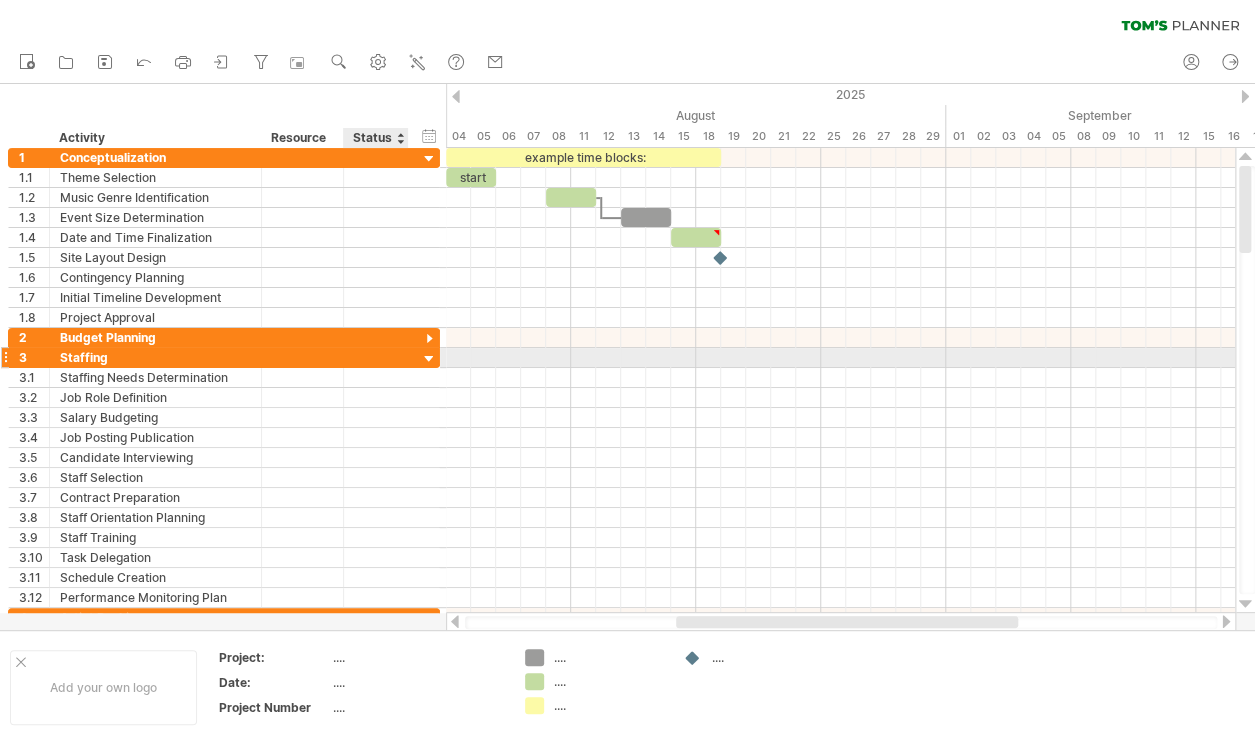 click at bounding box center (429, 359) 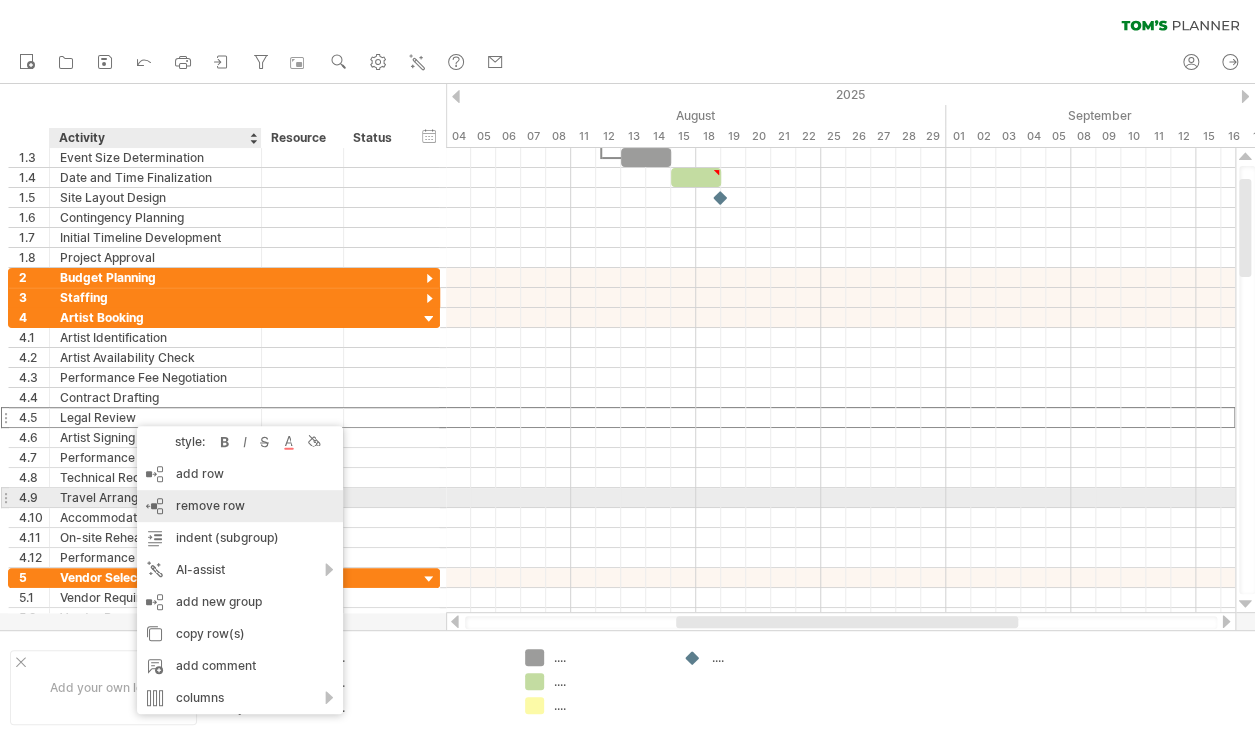 click on "remove row remove selected rows" at bounding box center (240, 506) 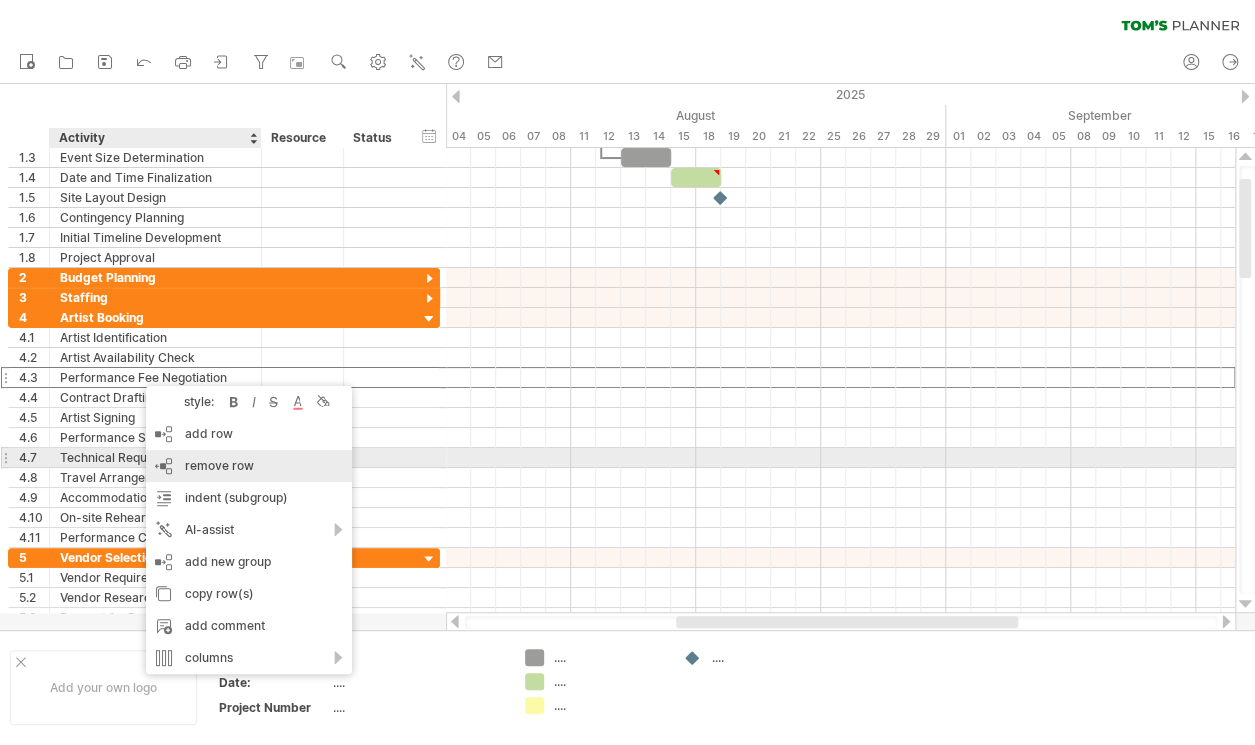 click on "remove row remove selected rows" at bounding box center (249, 466) 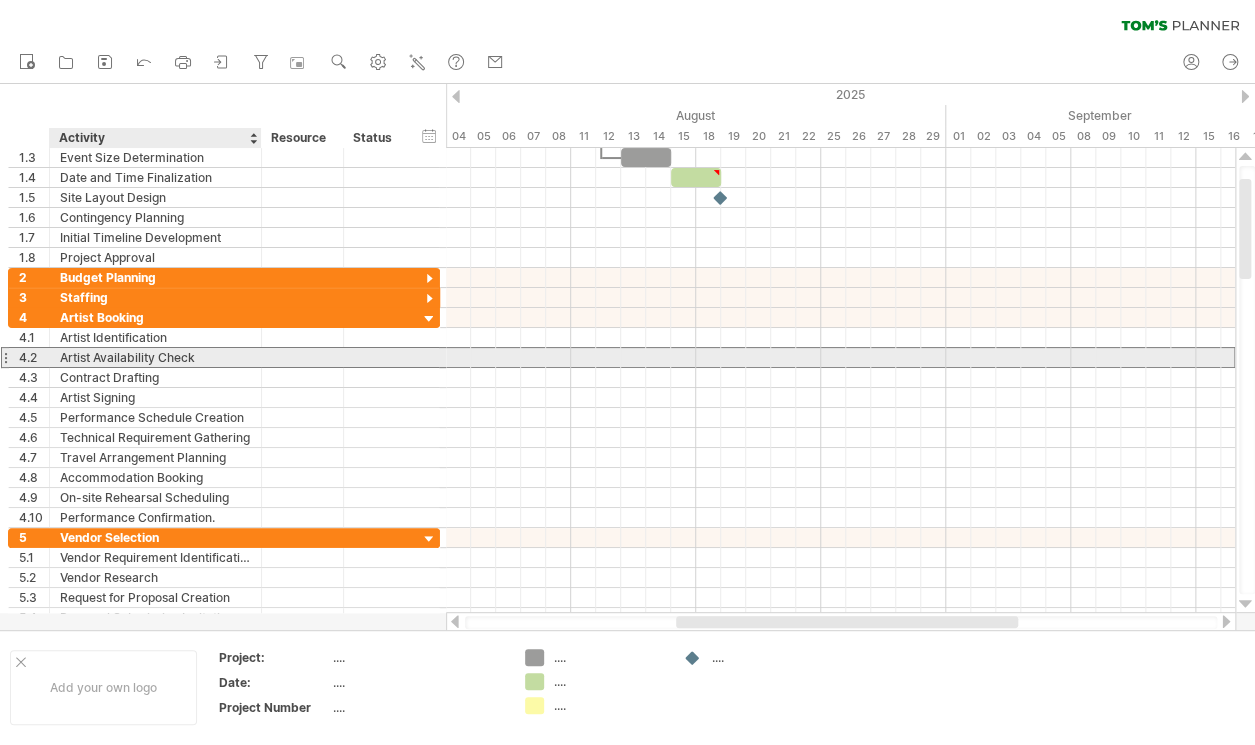 click on "Artist Availability Check" at bounding box center (155, 357) 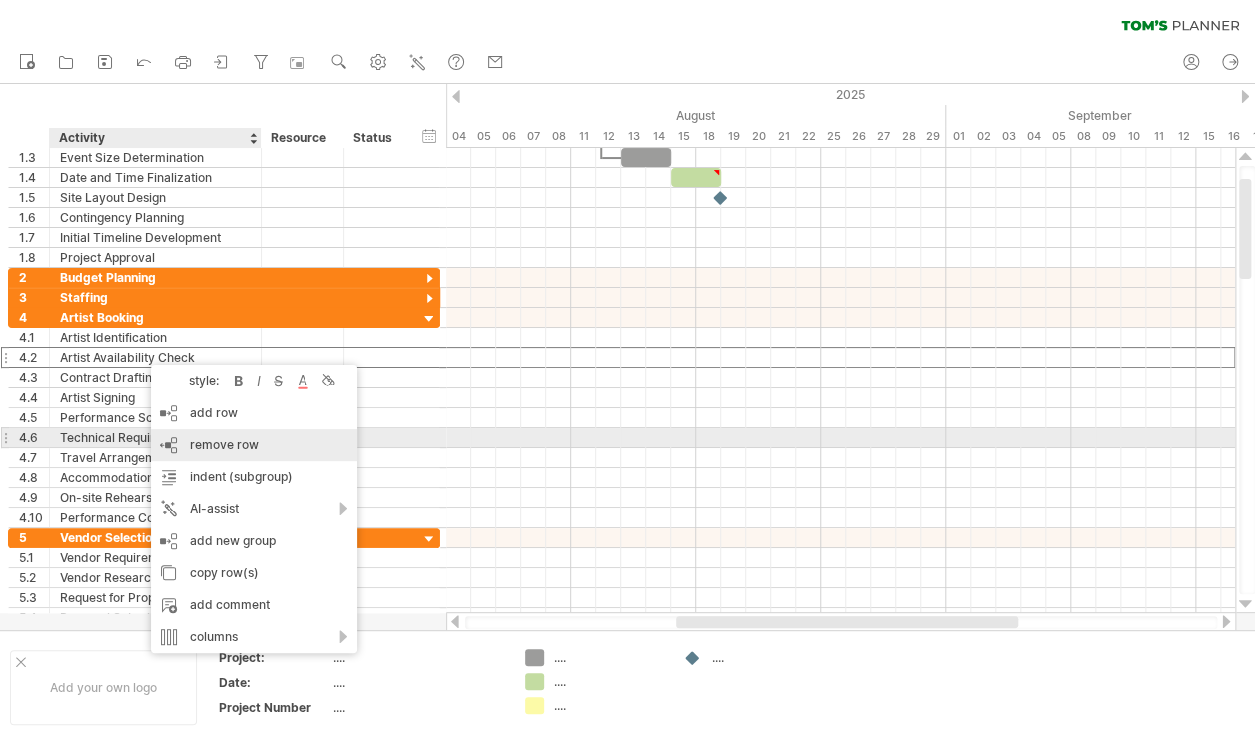 click on "remove row" at bounding box center [224, 444] 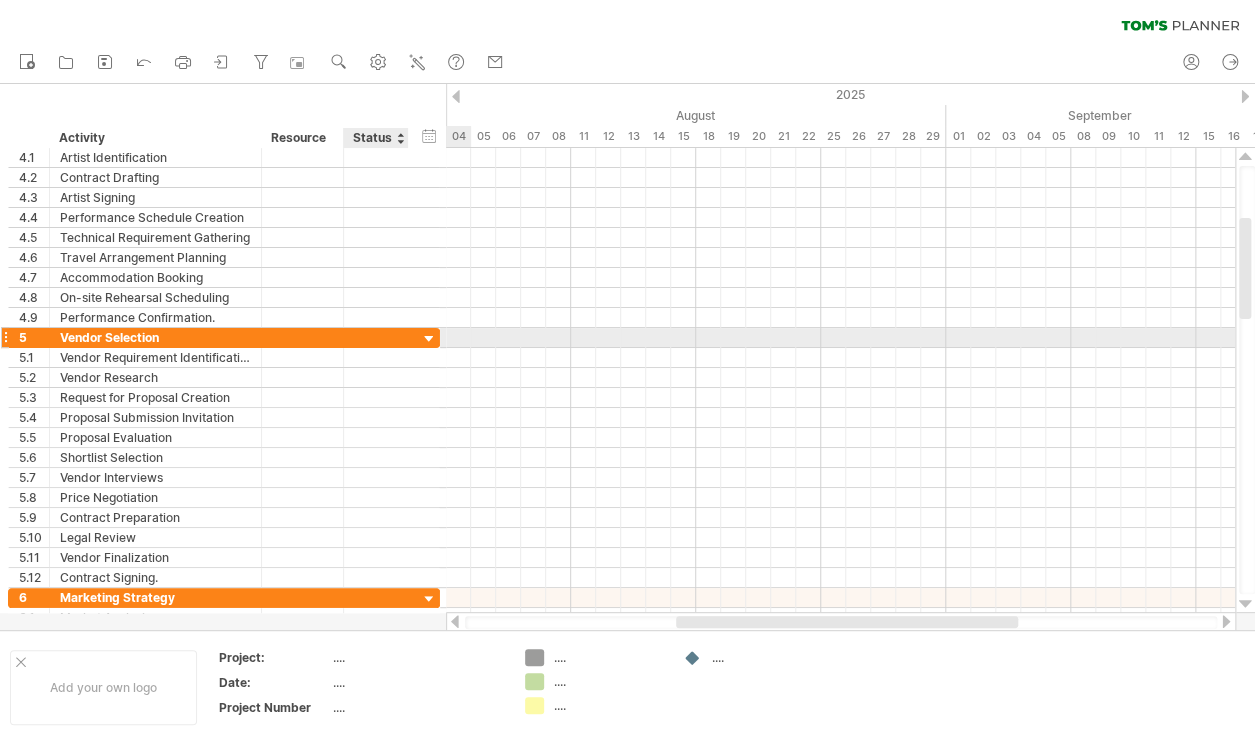 click at bounding box center (429, 339) 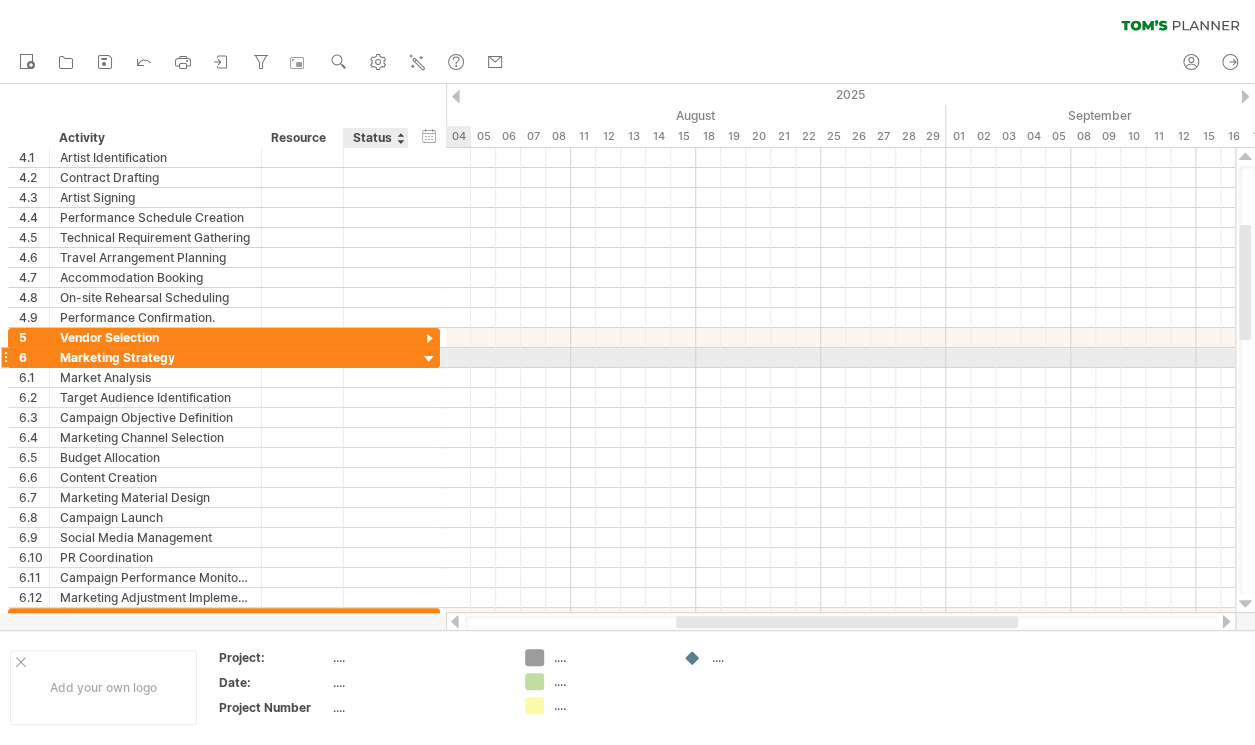 click at bounding box center (429, 359) 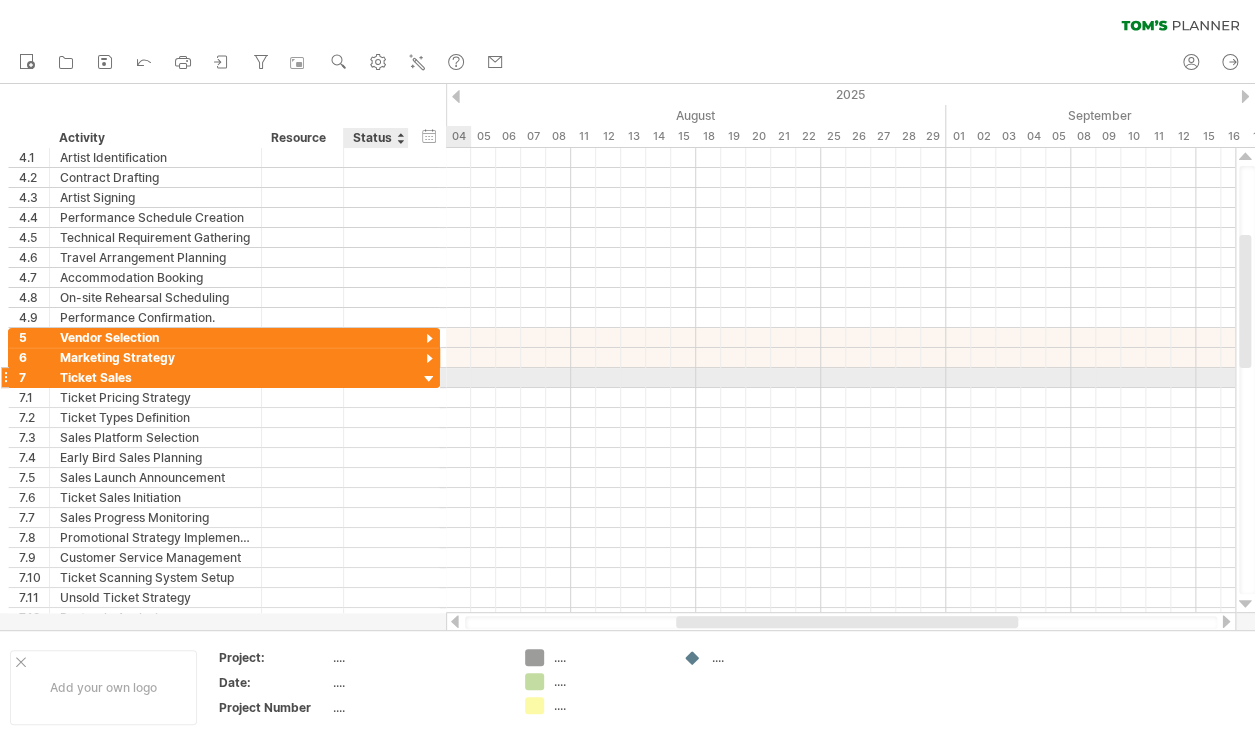 click at bounding box center (429, 379) 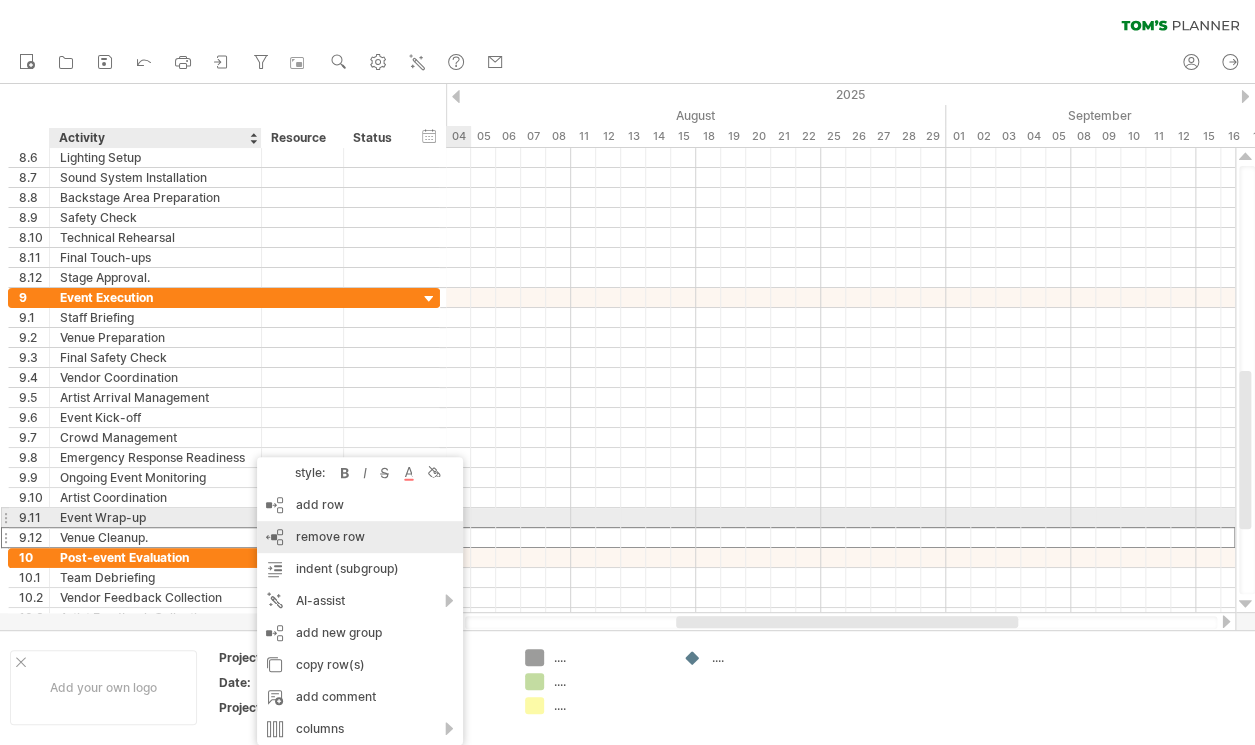 click on "remove row remove selected rows" at bounding box center [360, 537] 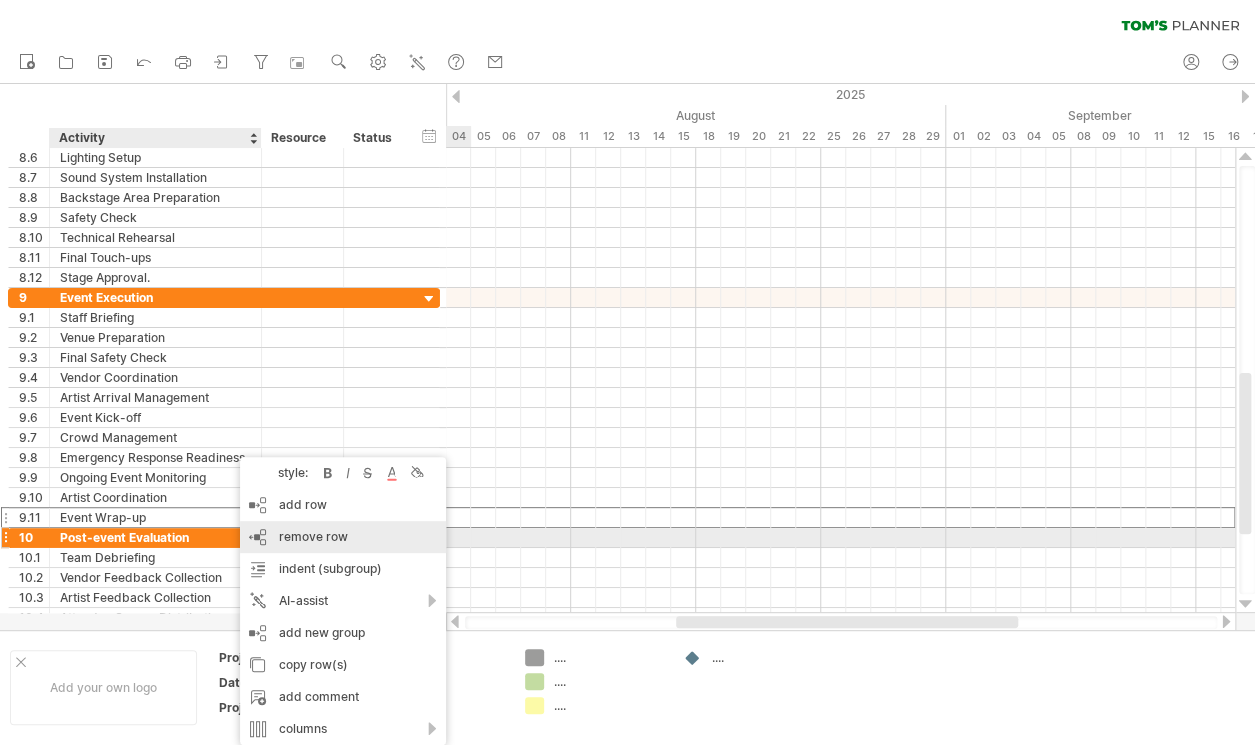 click on "remove row remove selected rows" at bounding box center (343, 537) 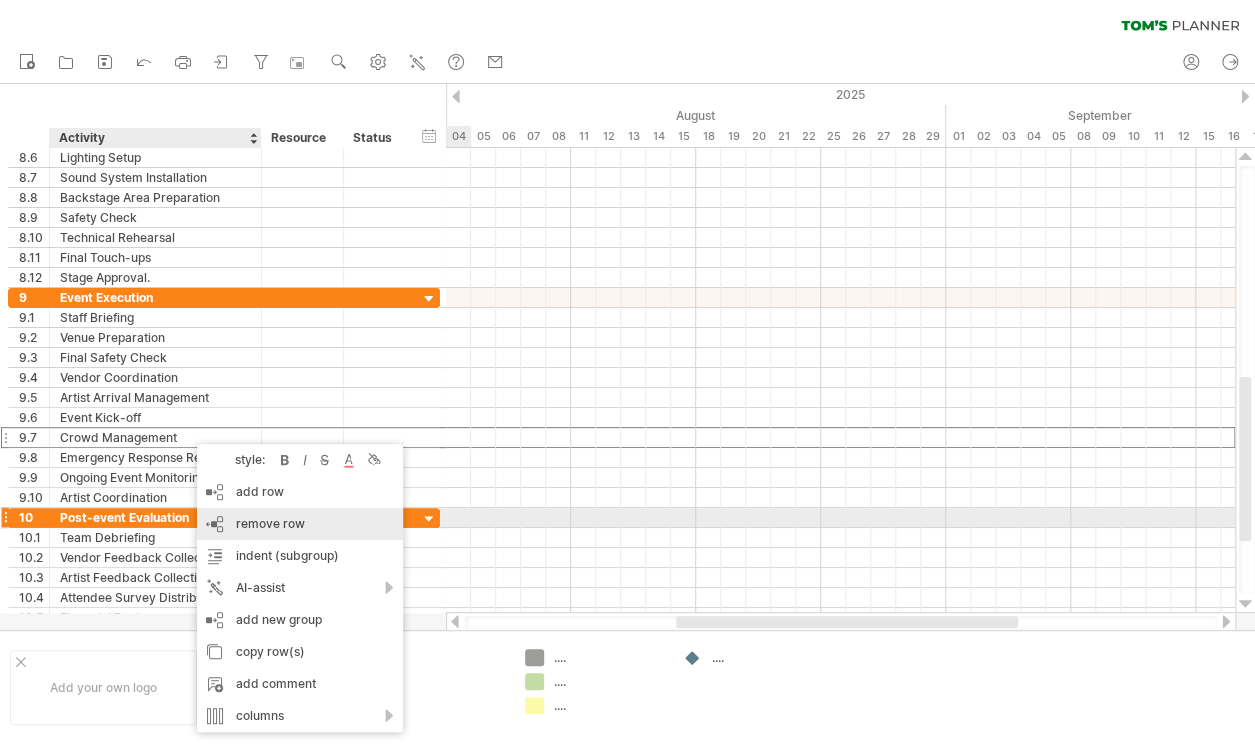 click on "remove row" at bounding box center (270, 523) 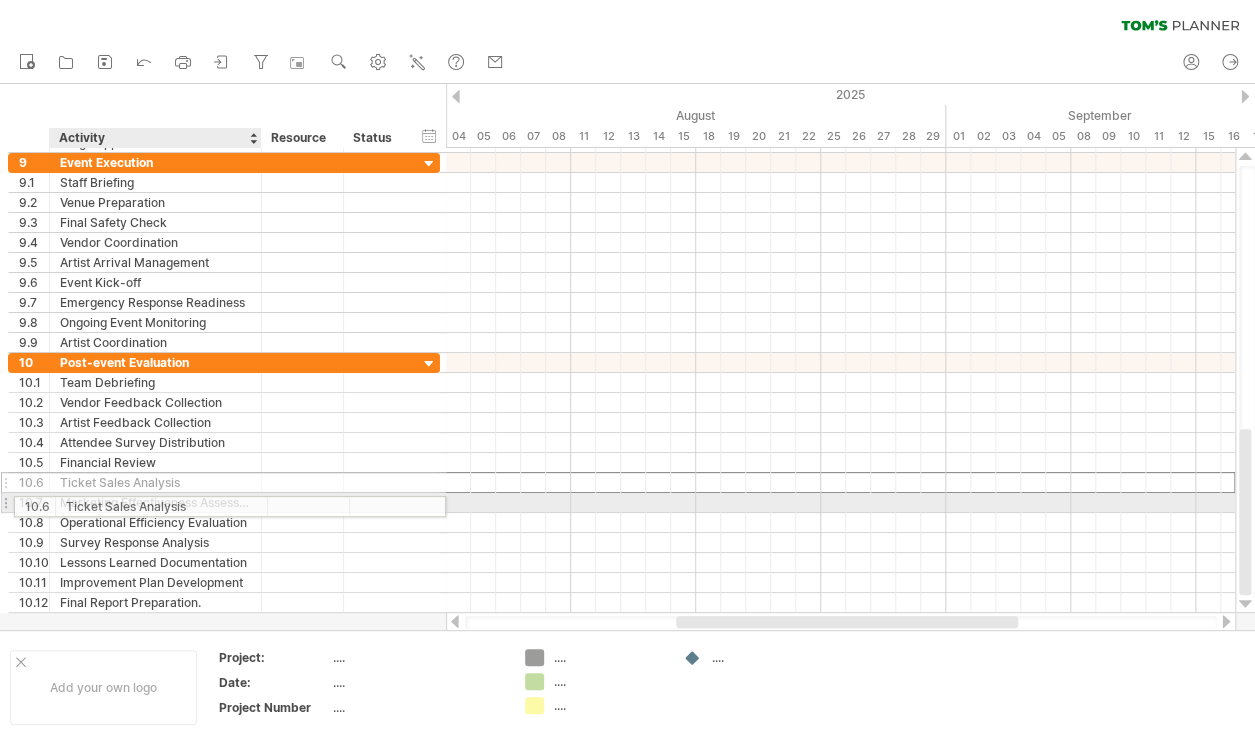drag, startPoint x: 173, startPoint y: 503, endPoint x: 383, endPoint y: 502, distance: 210.00238 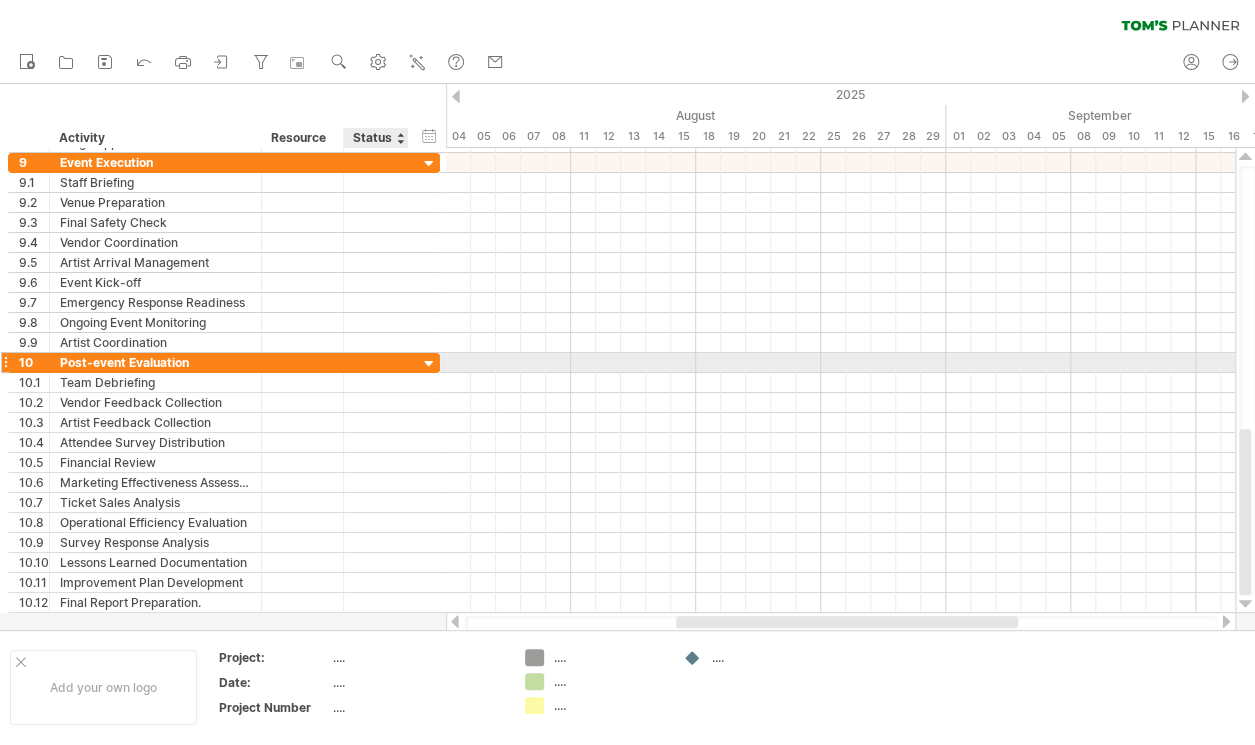 click at bounding box center (429, 364) 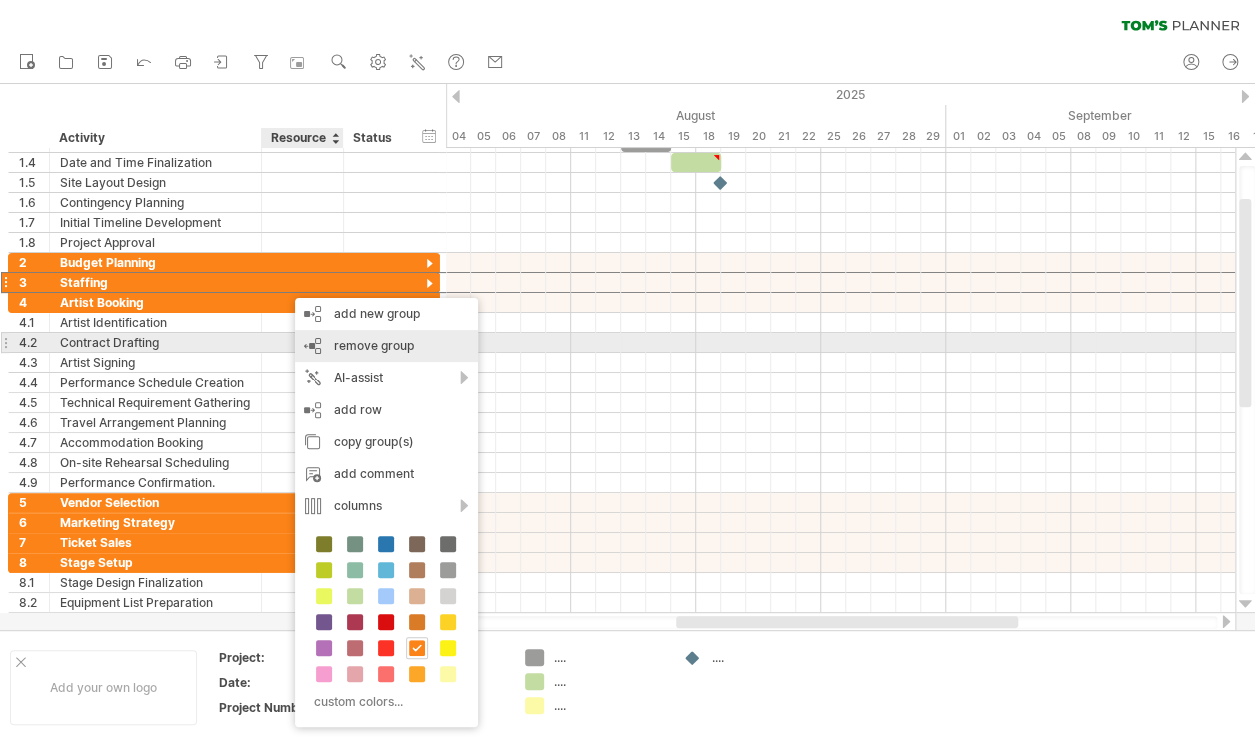 click on "remove group remove selected groups" at bounding box center [386, 346] 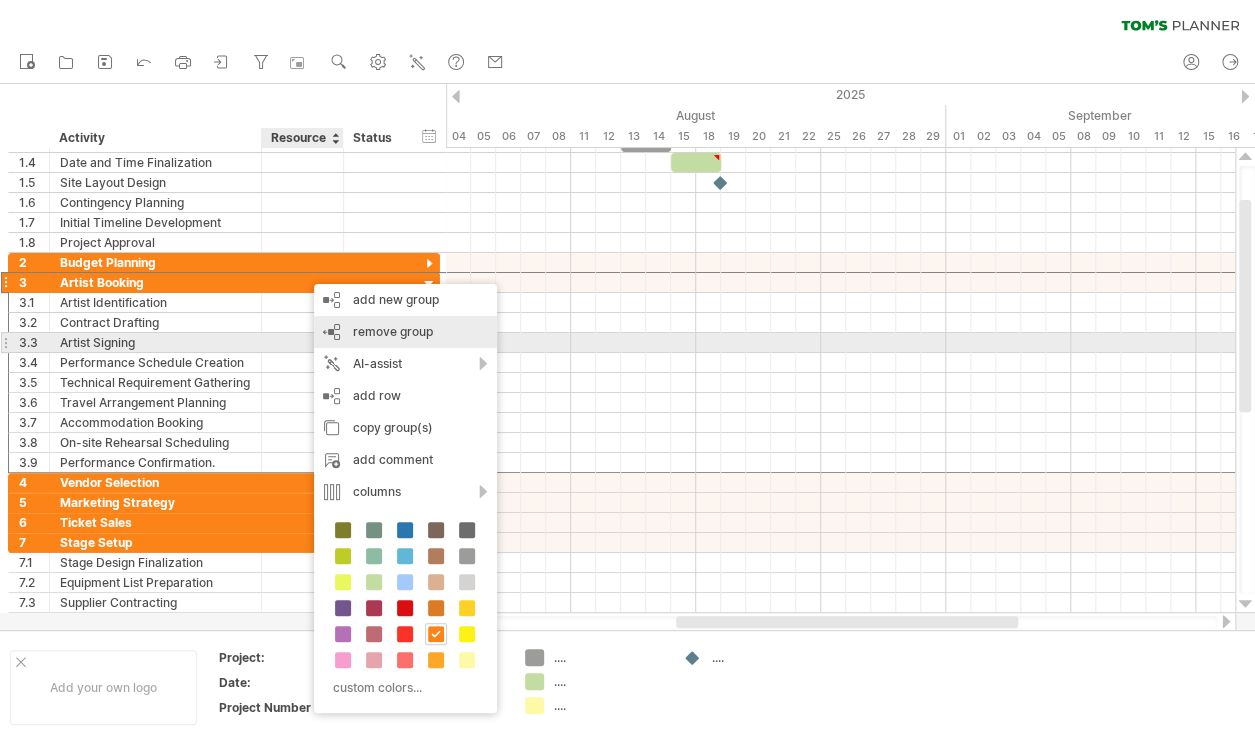 click on "remove group remove selected groups" at bounding box center [405, 332] 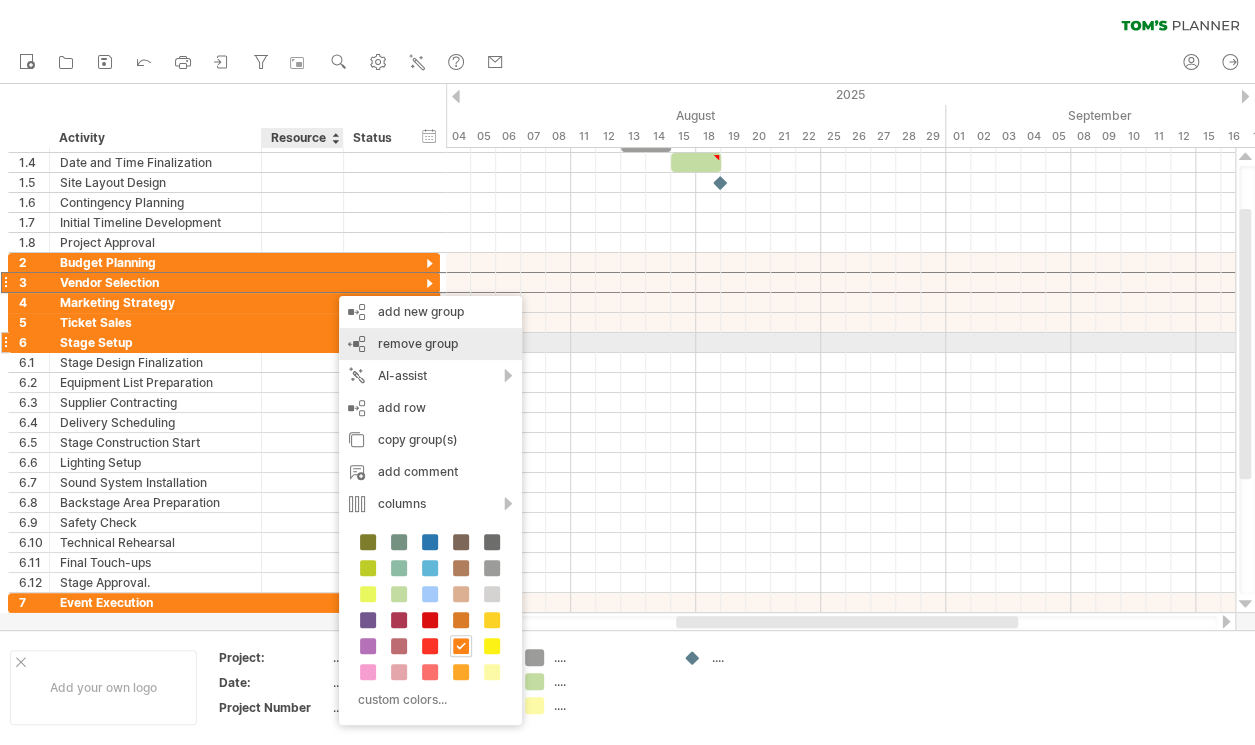 click on "remove group remove selected groups" at bounding box center (430, 344) 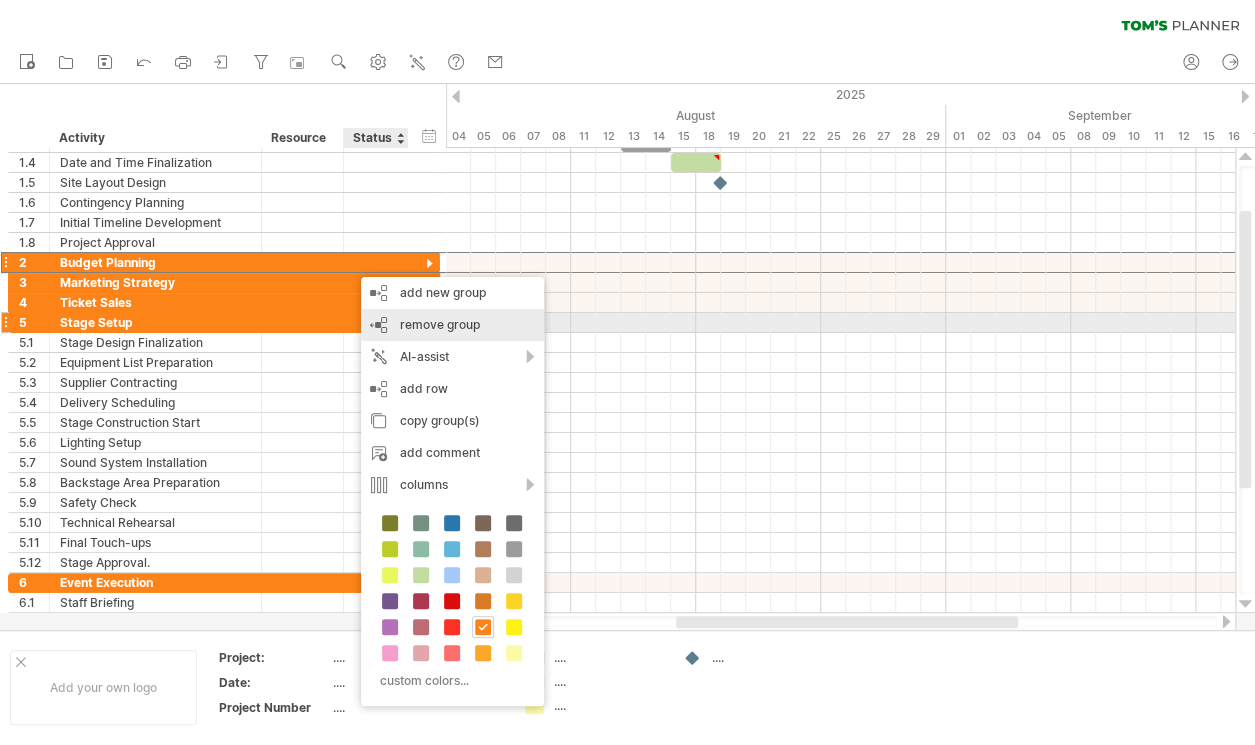 click on "remove group" at bounding box center (440, 324) 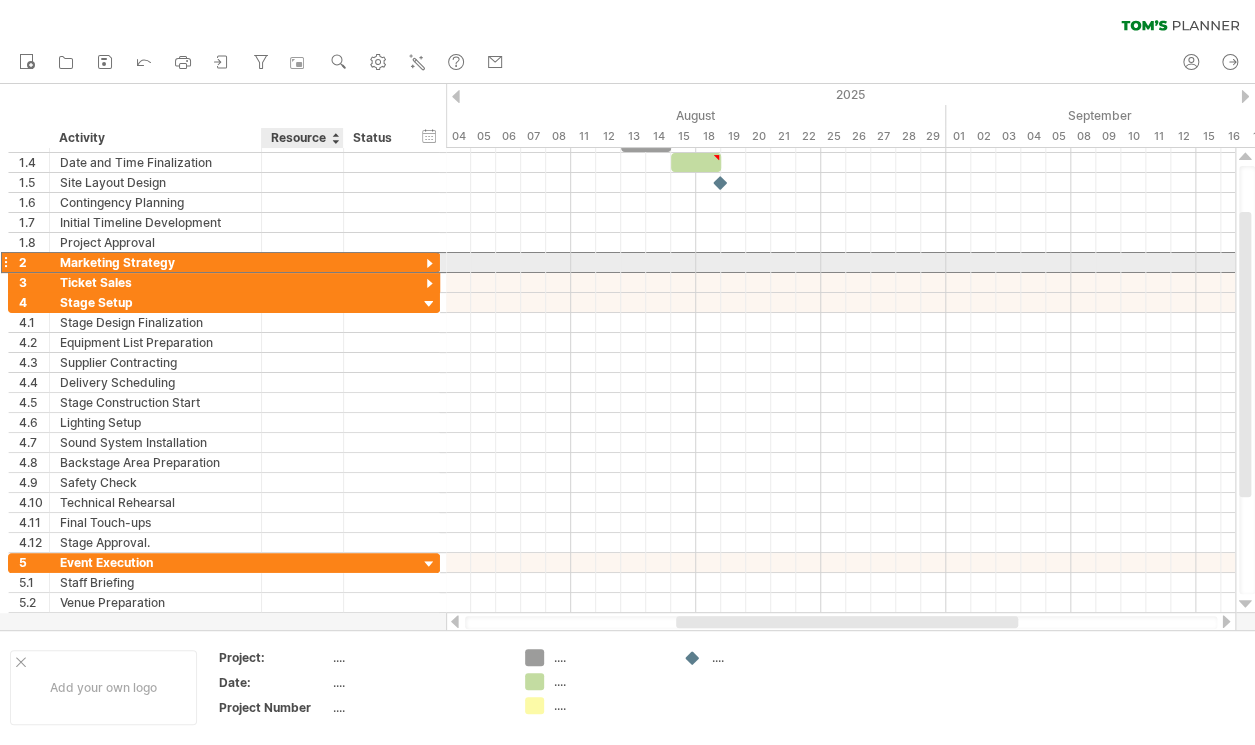 click at bounding box center (302, 262) 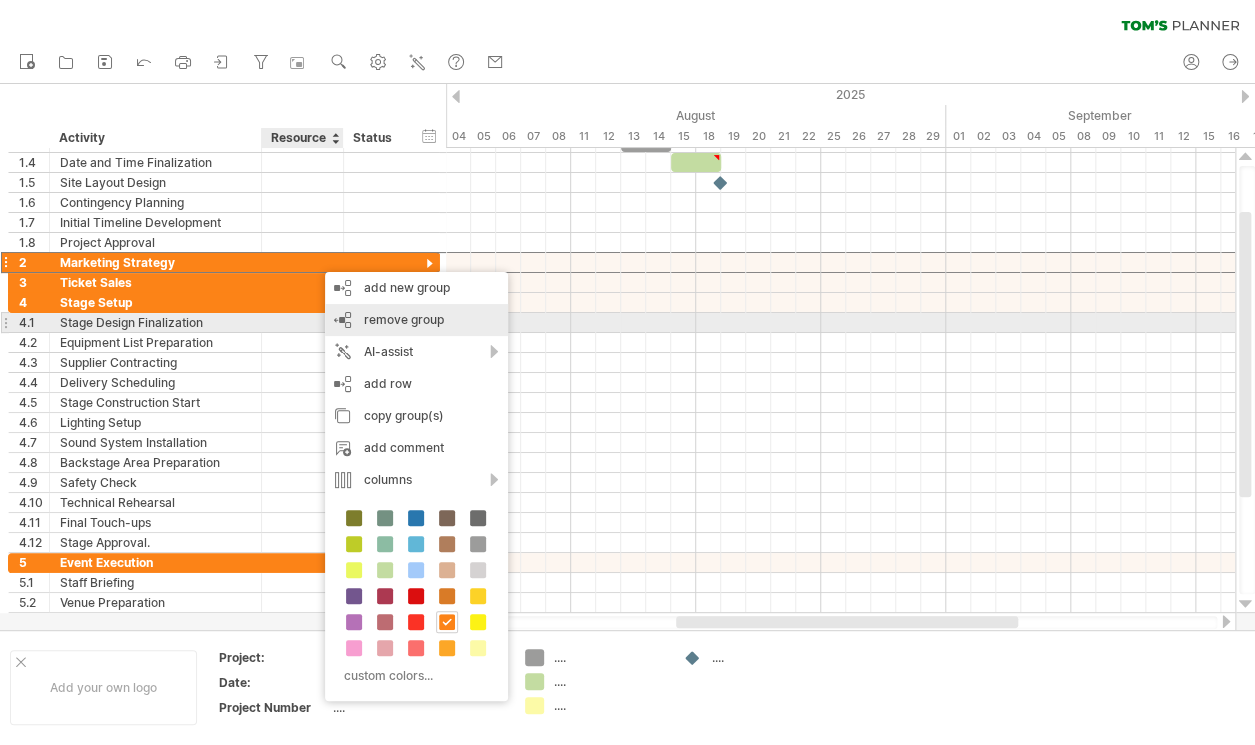 click on "remove group" at bounding box center (404, 319) 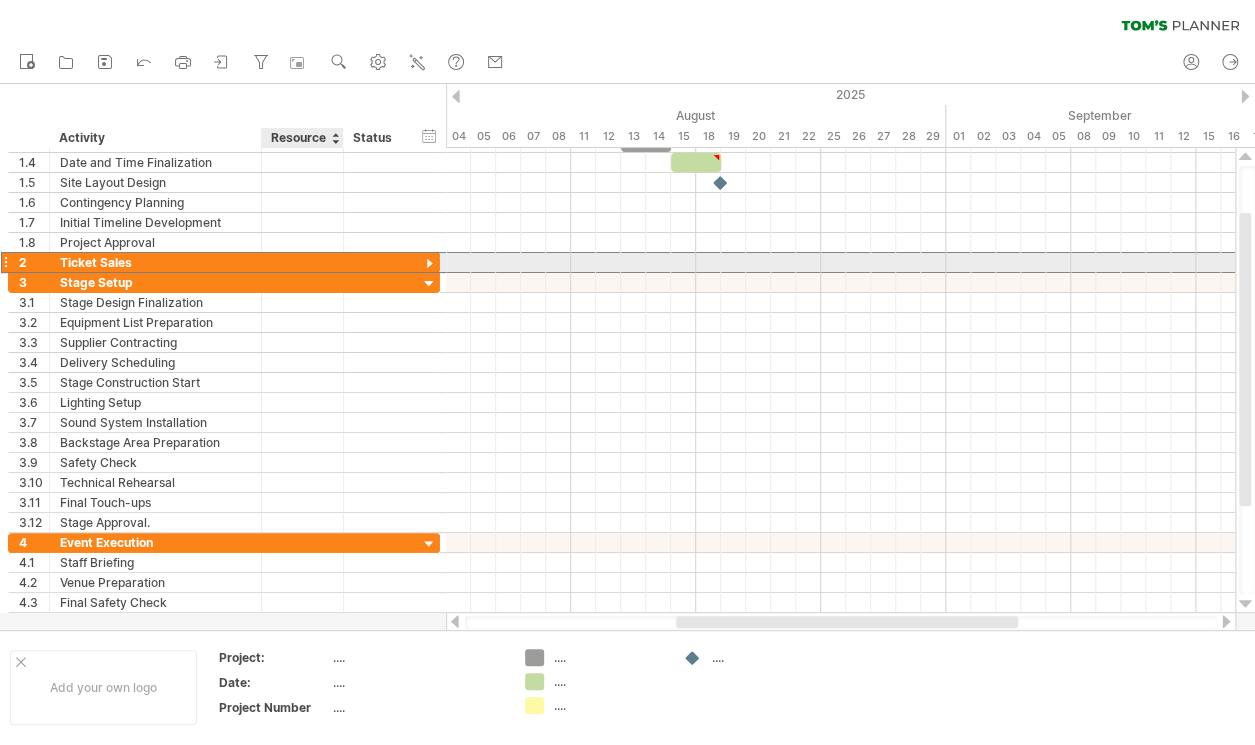 click at bounding box center (302, 262) 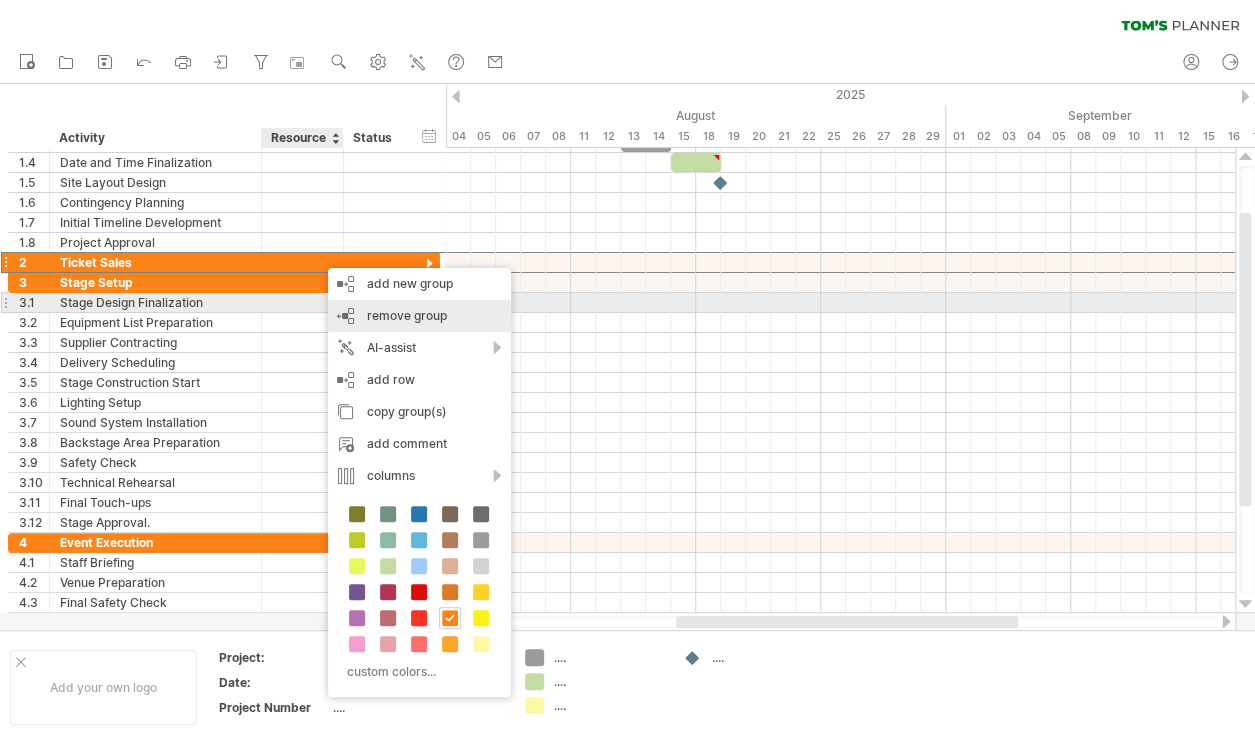 click on "remove group remove selected groups" at bounding box center [419, 316] 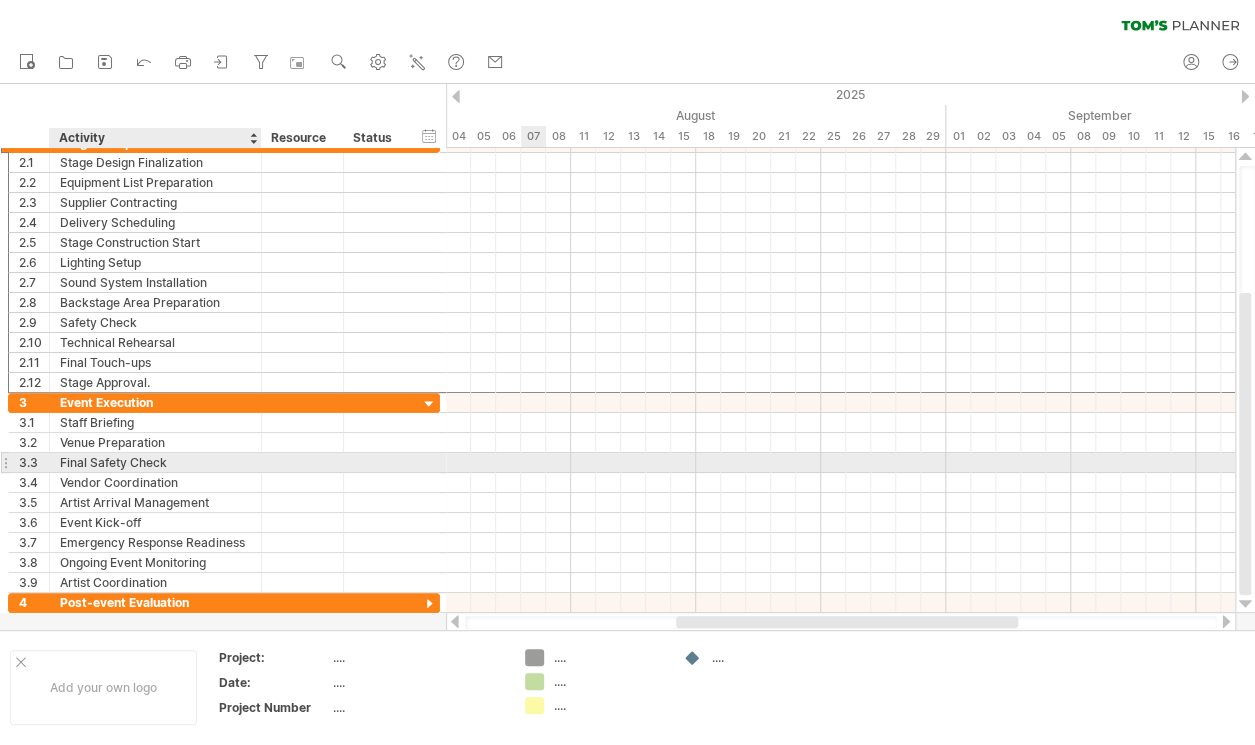 click on "Final Safety Check" at bounding box center (155, 462) 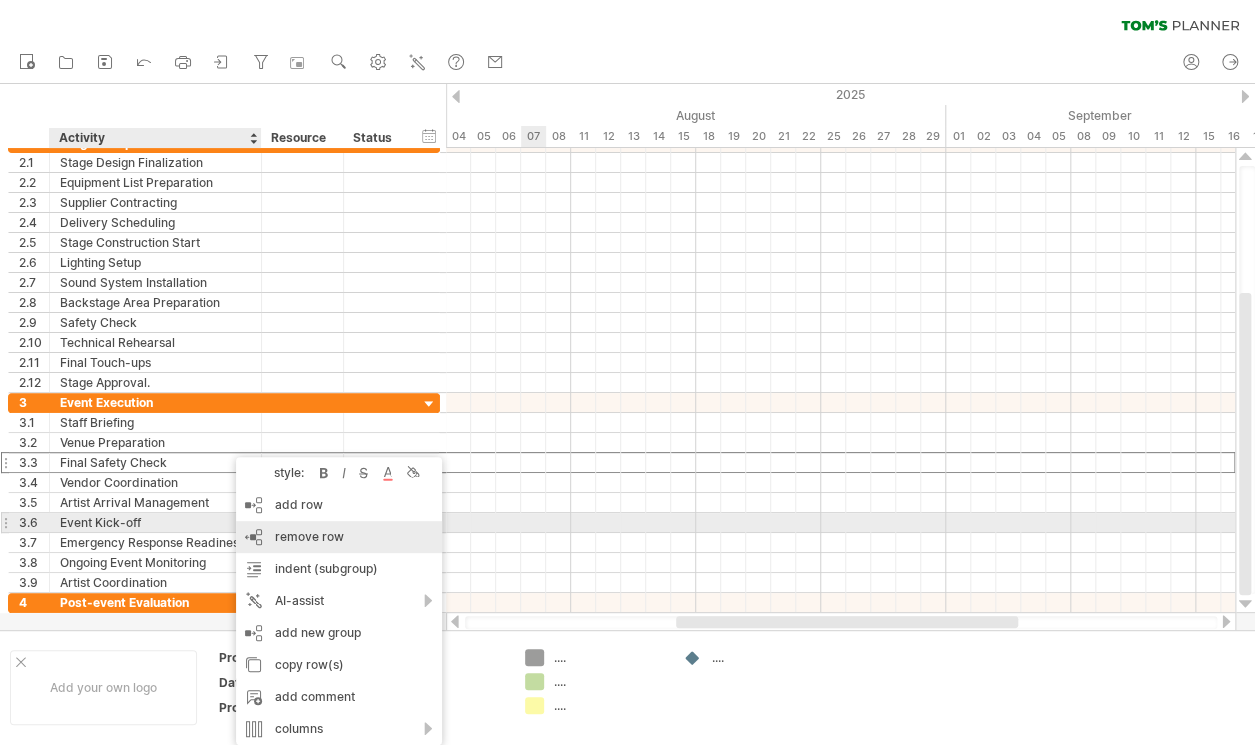 click on "remove row" at bounding box center (309, 536) 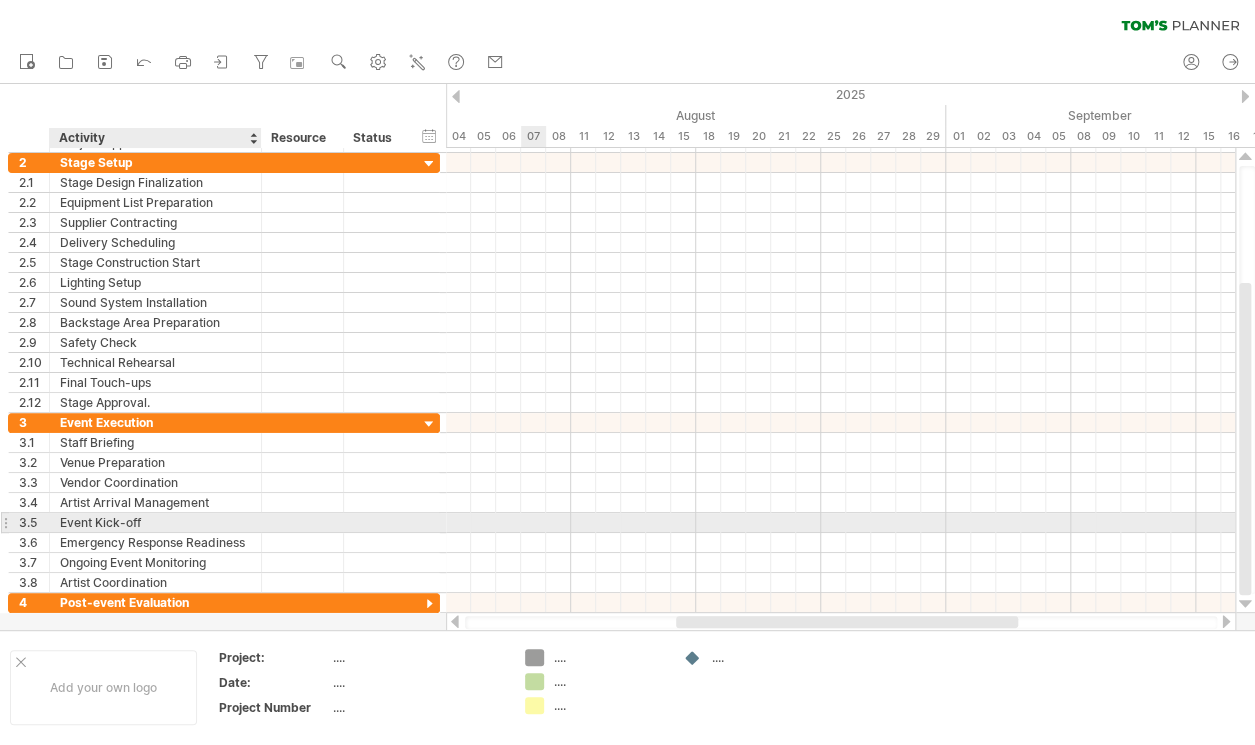 click on "Event Kick-off" at bounding box center (155, 522) 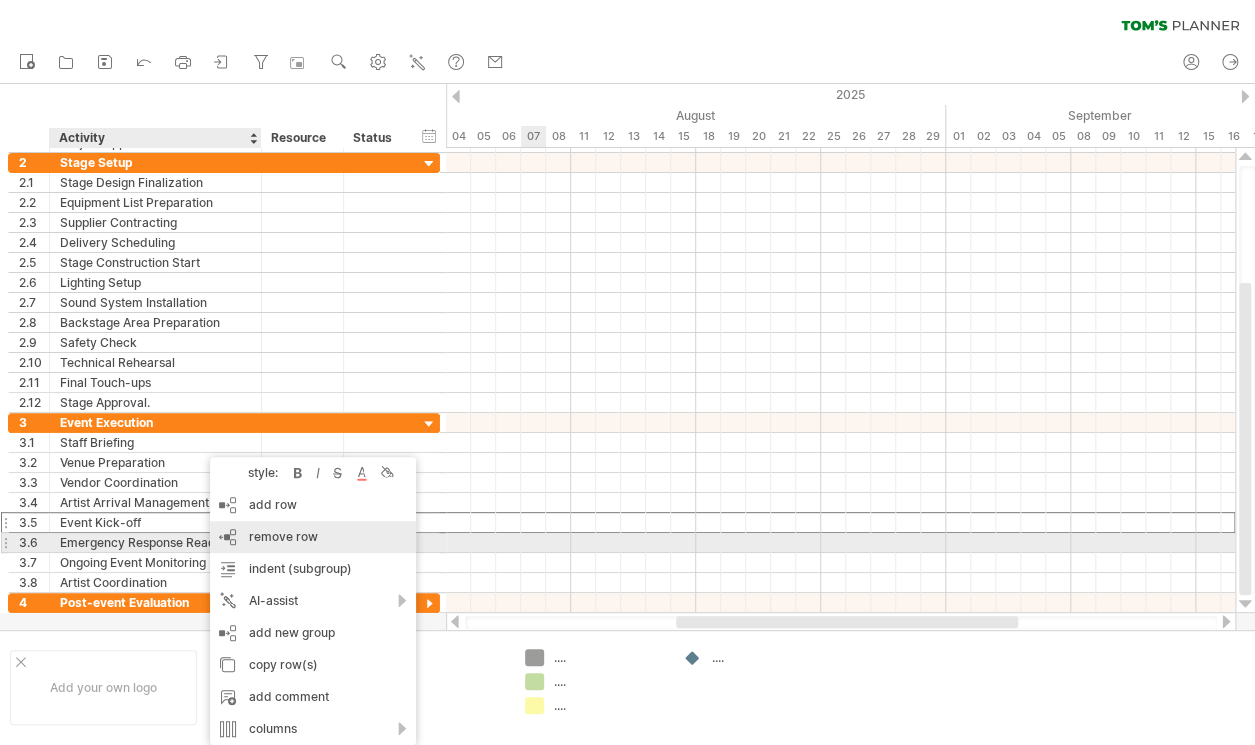 click on "remove row" at bounding box center [283, 536] 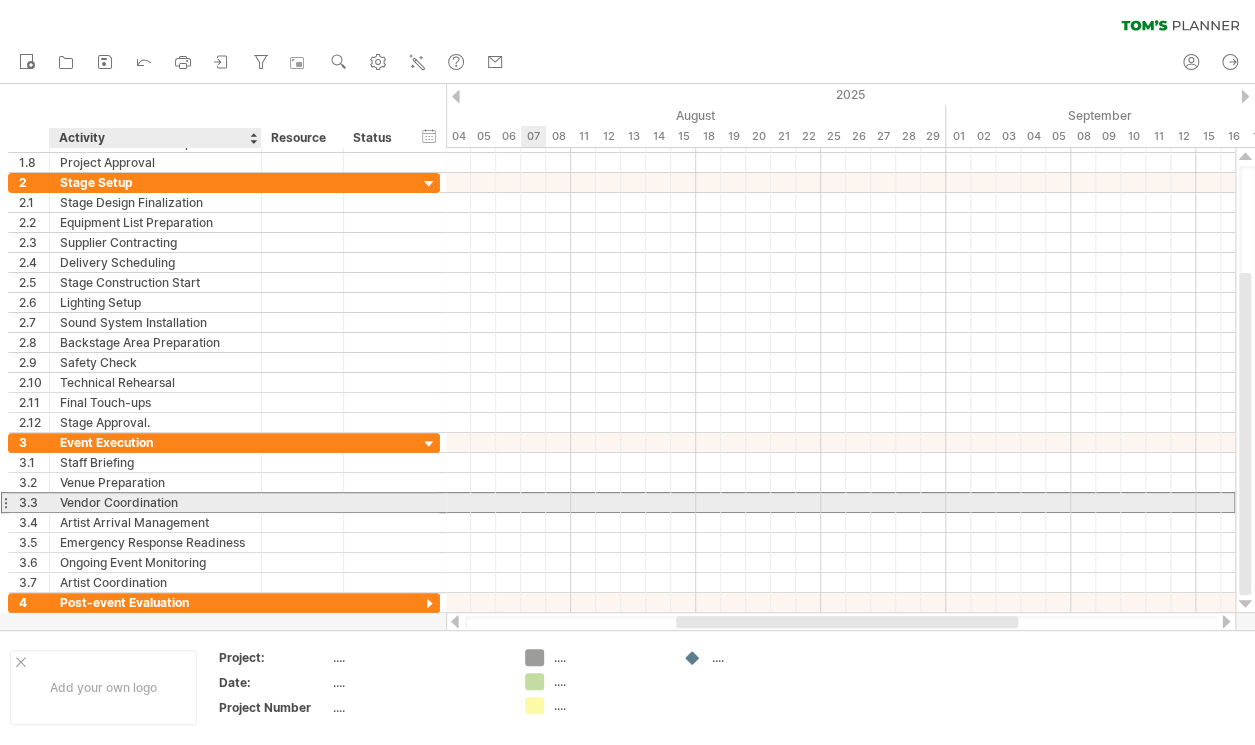 click on "Vendor Coordination" at bounding box center (155, 502) 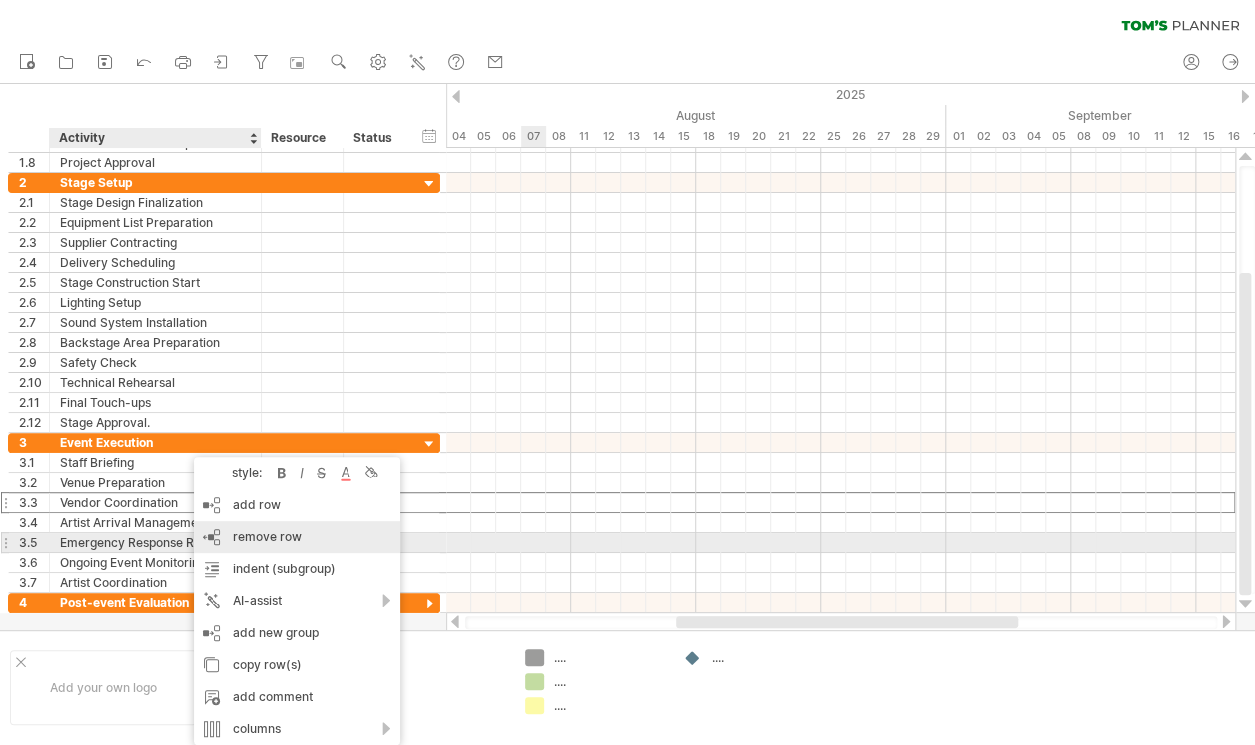 click on "remove row" at bounding box center [267, 536] 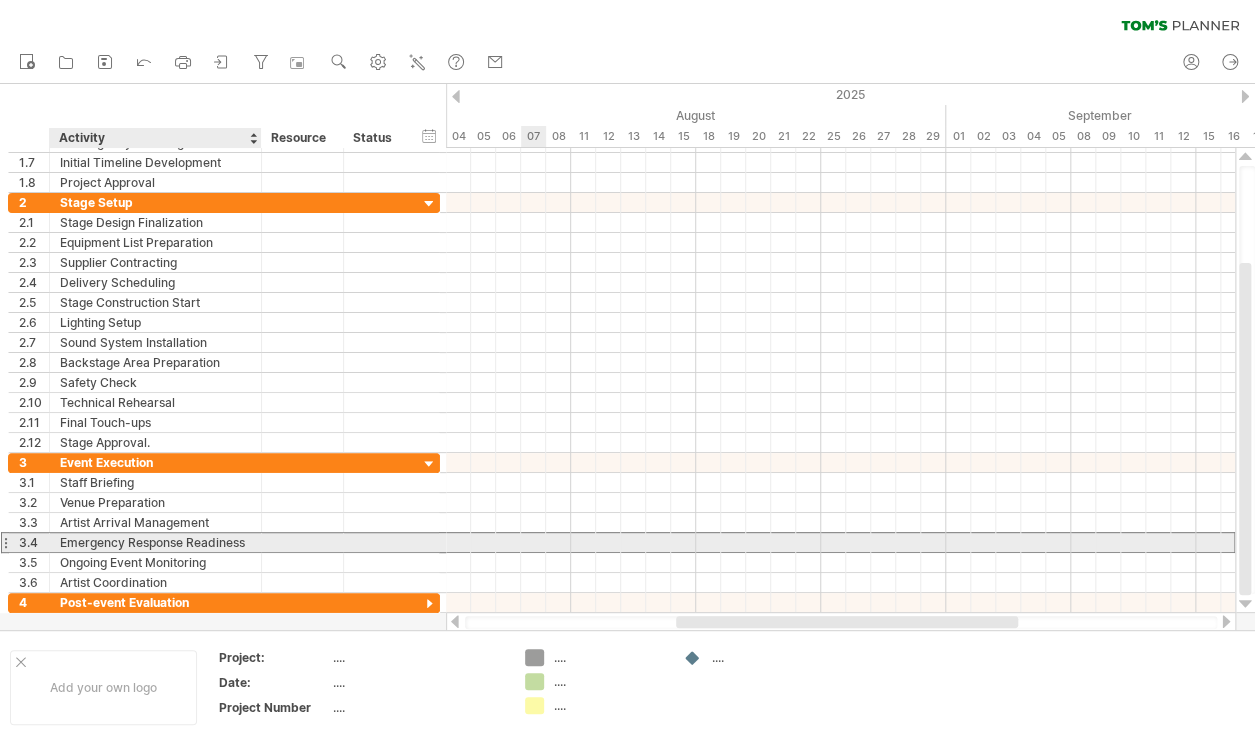 click on "Emergency Response Readiness" at bounding box center (155, 542) 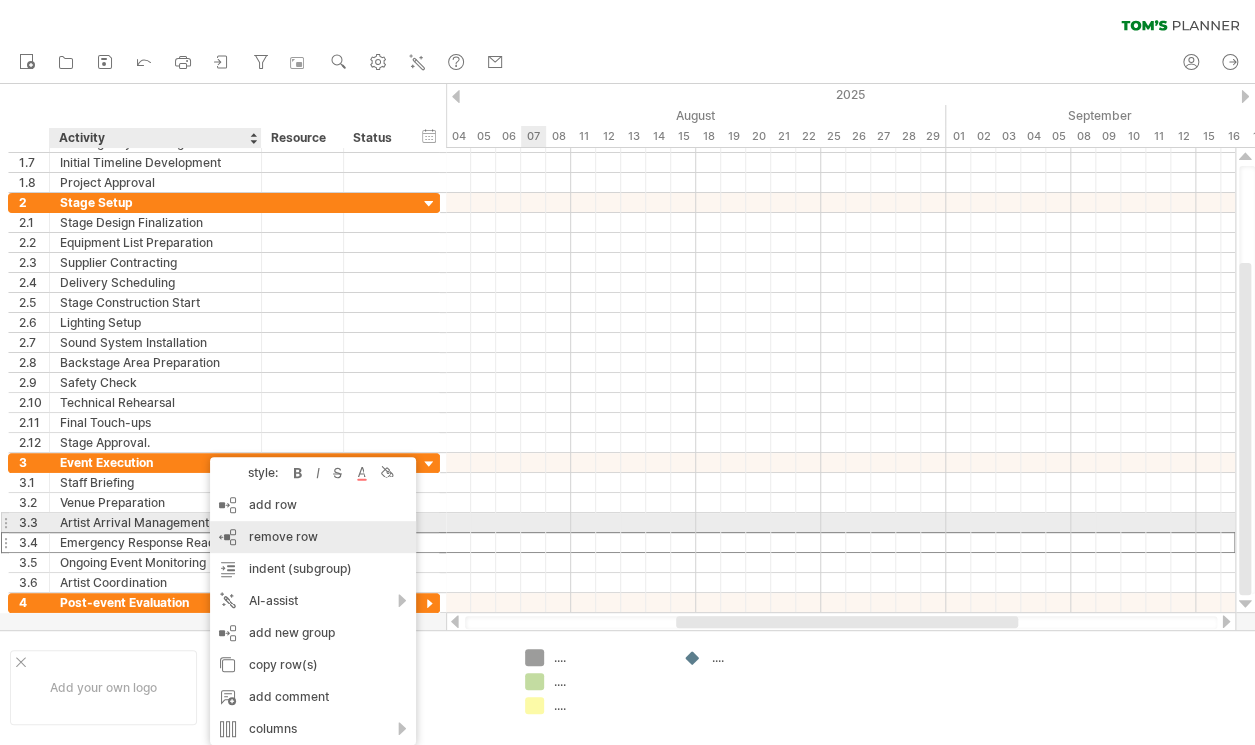 click on "remove row remove selected rows" at bounding box center [313, 537] 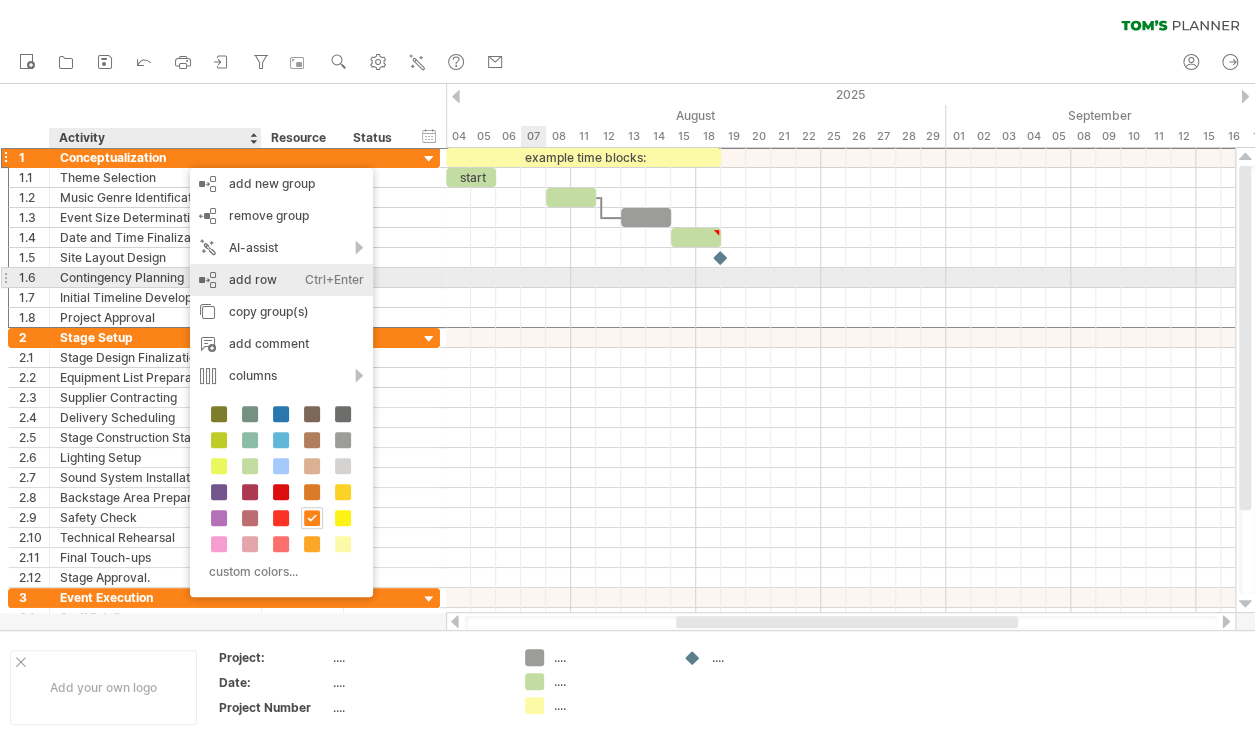 click on "add row Ctrl+Enter Cmd+Enter" at bounding box center (281, 280) 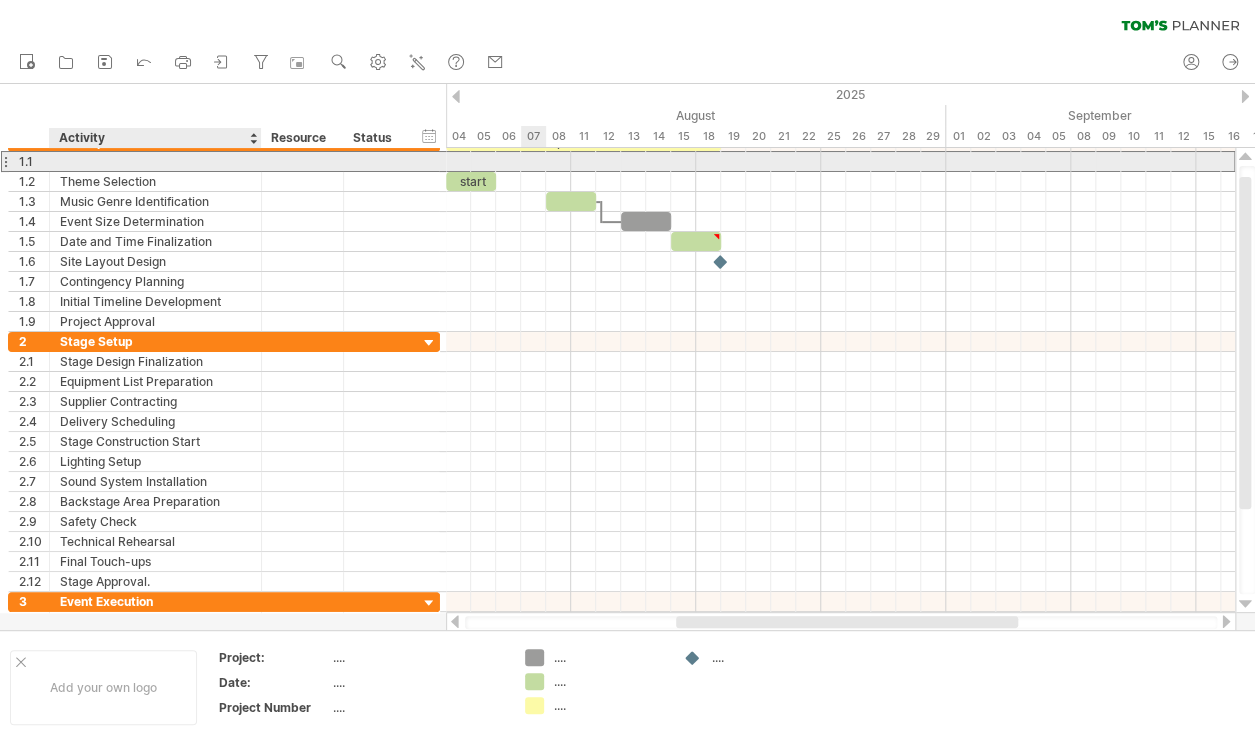 click at bounding box center (155, 161) 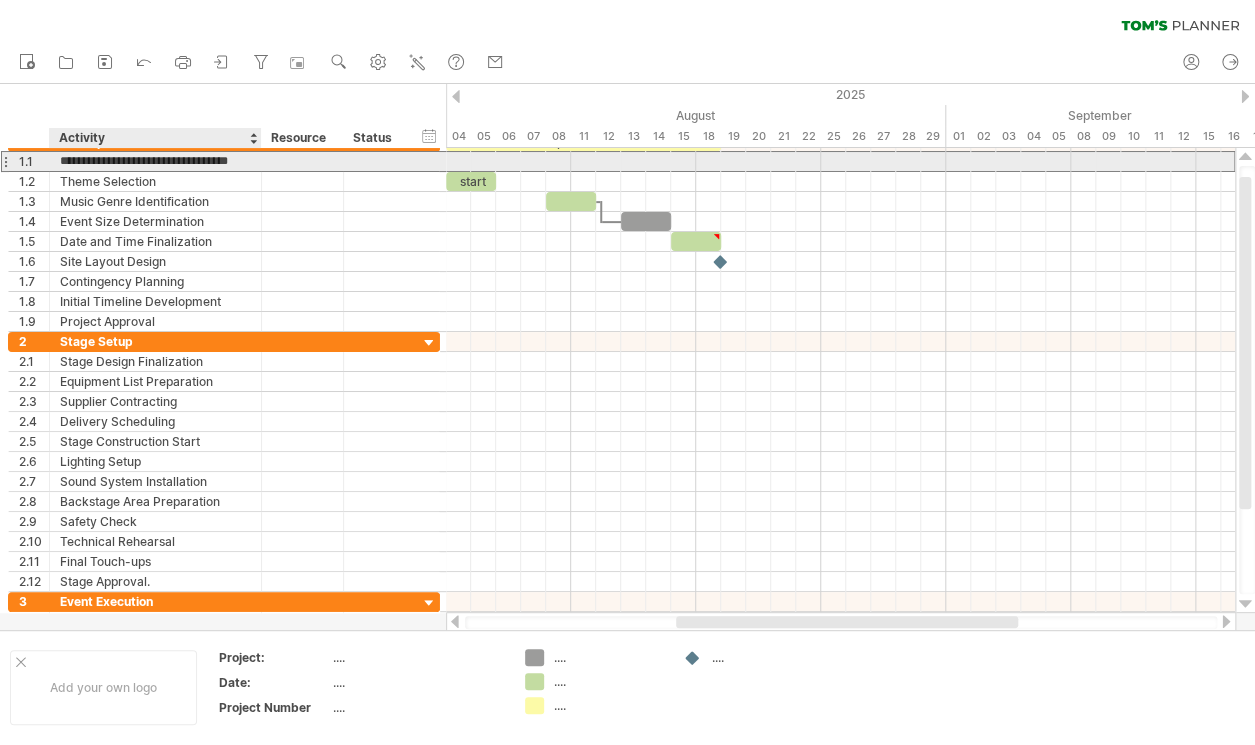 click on "**********" at bounding box center [155, 161] 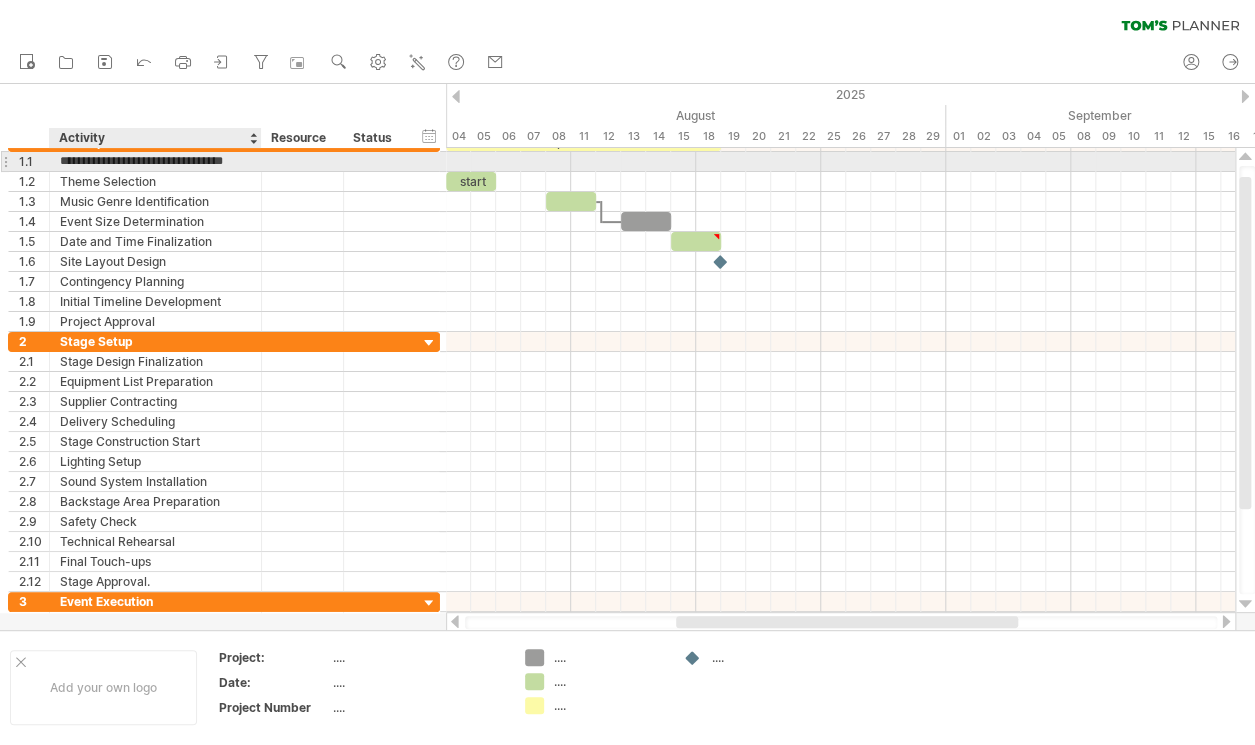 type on "**********" 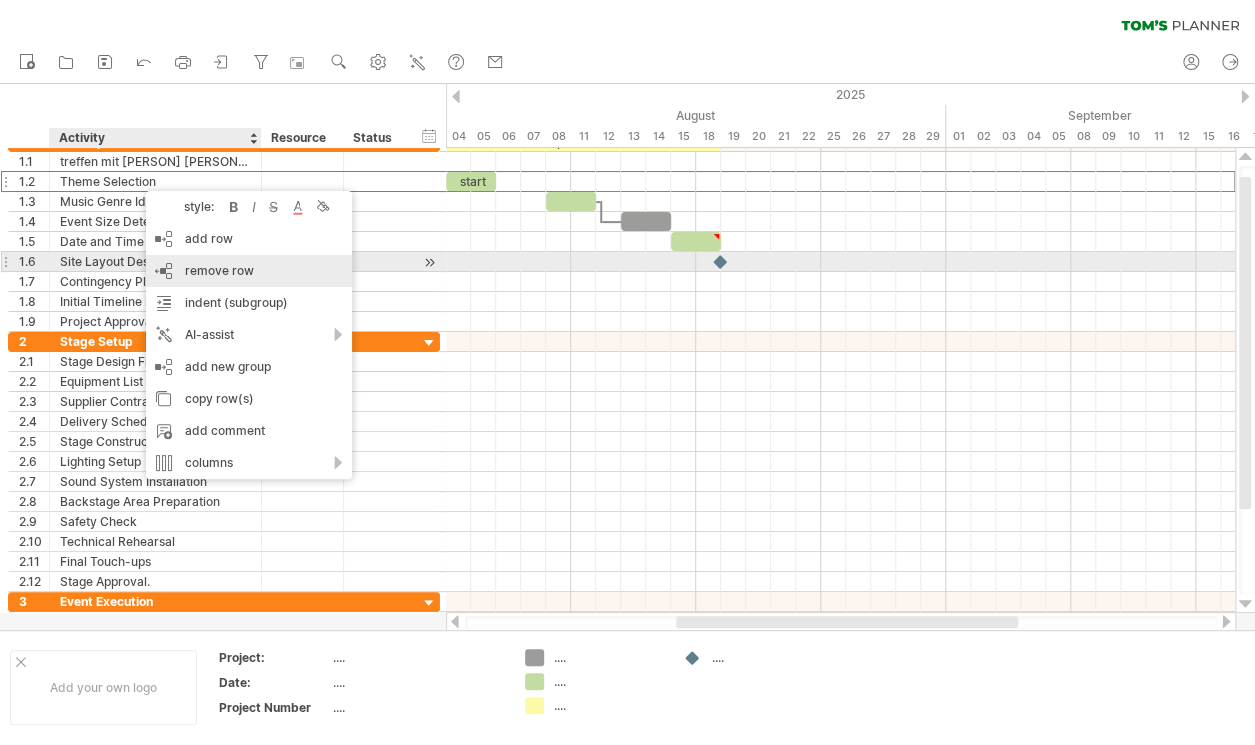 click on "remove row" at bounding box center [219, 270] 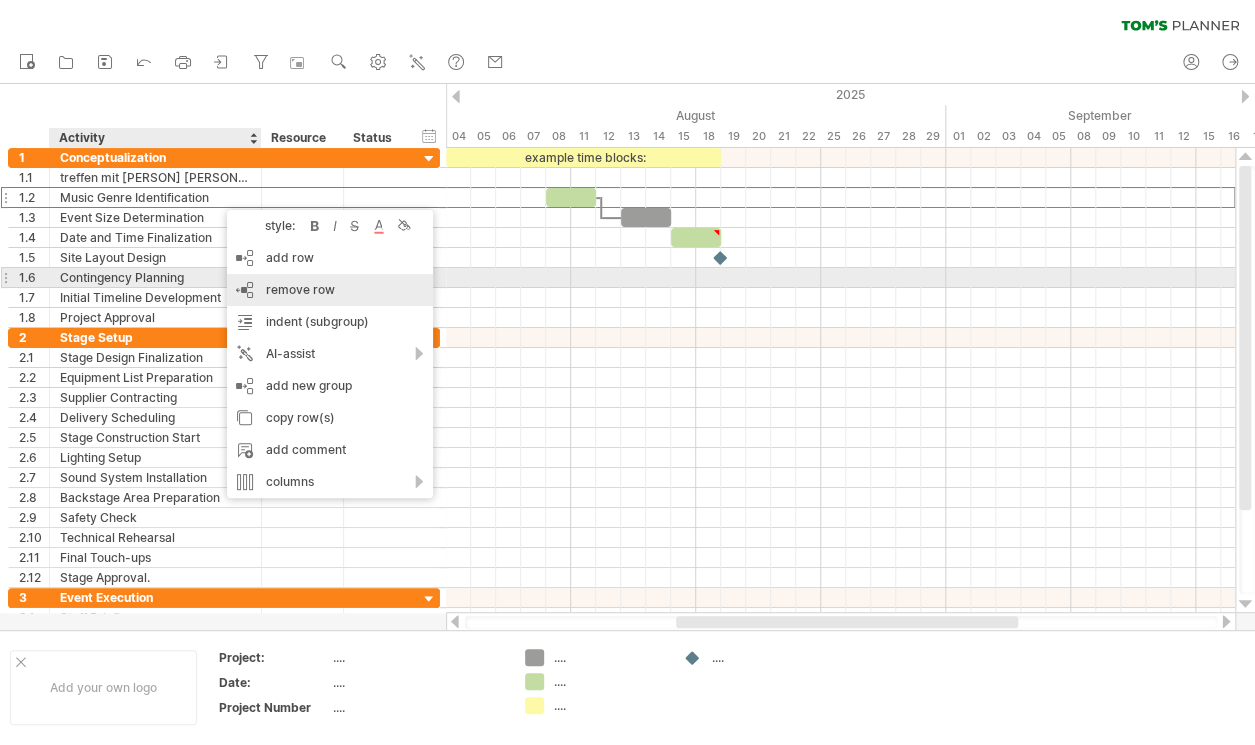 click on "remove row" at bounding box center [300, 289] 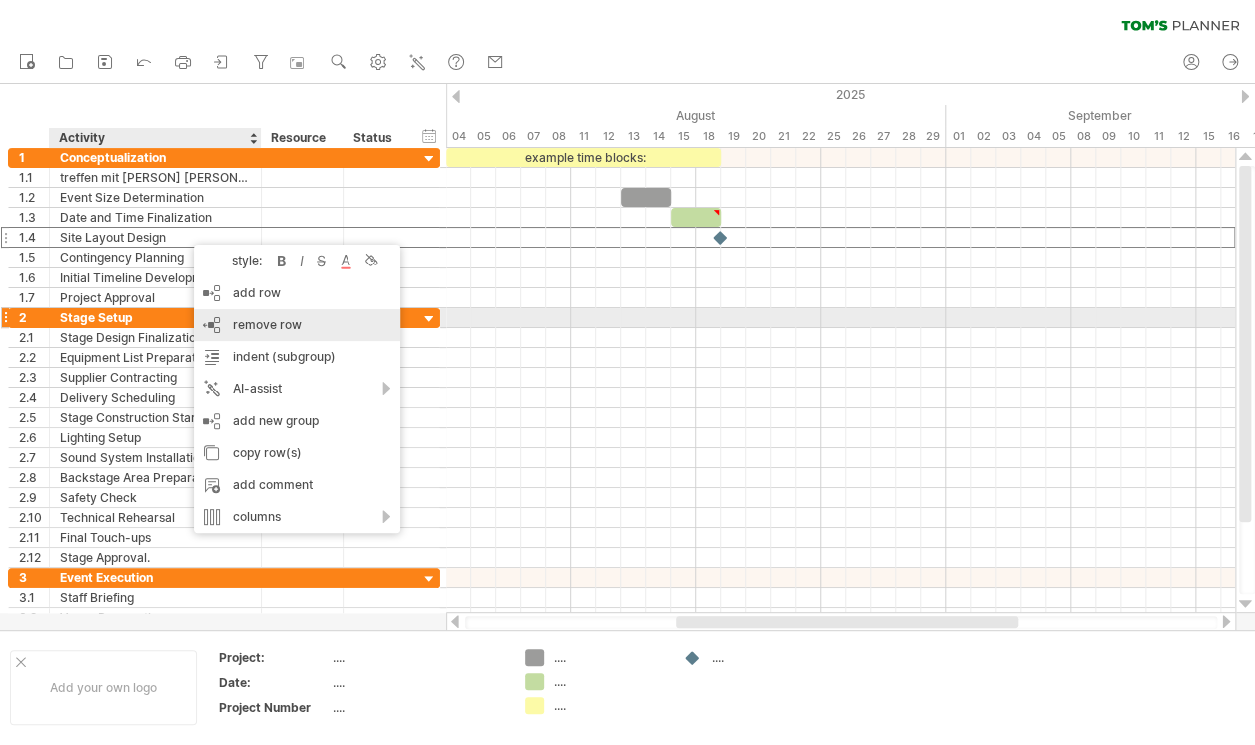 click on "remove row" at bounding box center [267, 324] 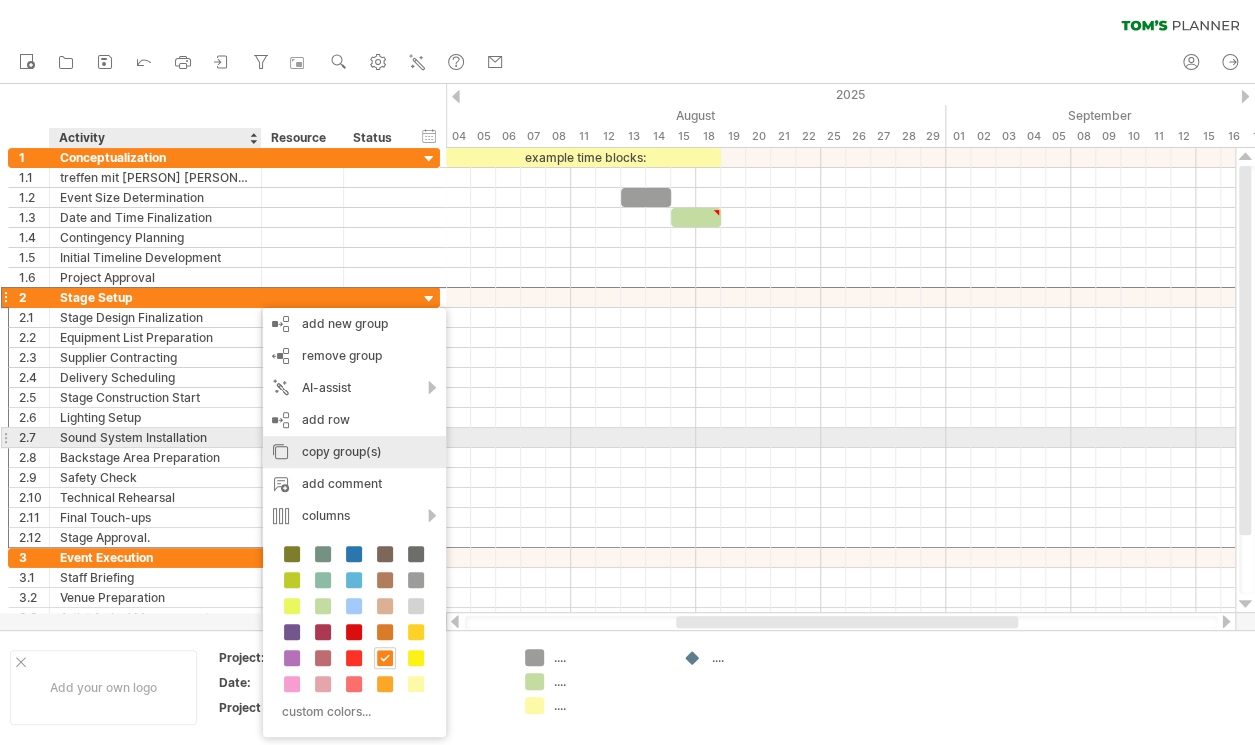 click on "copy group(s)" at bounding box center [354, 452] 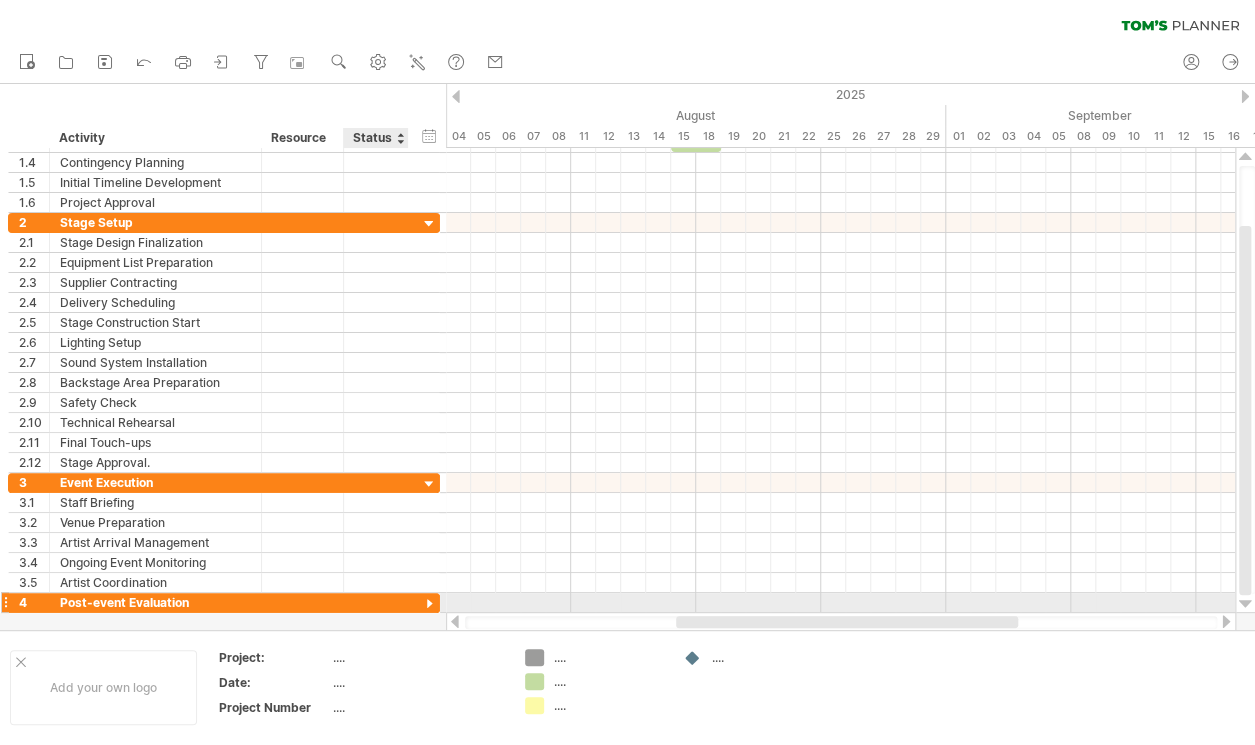 click at bounding box center (429, 604) 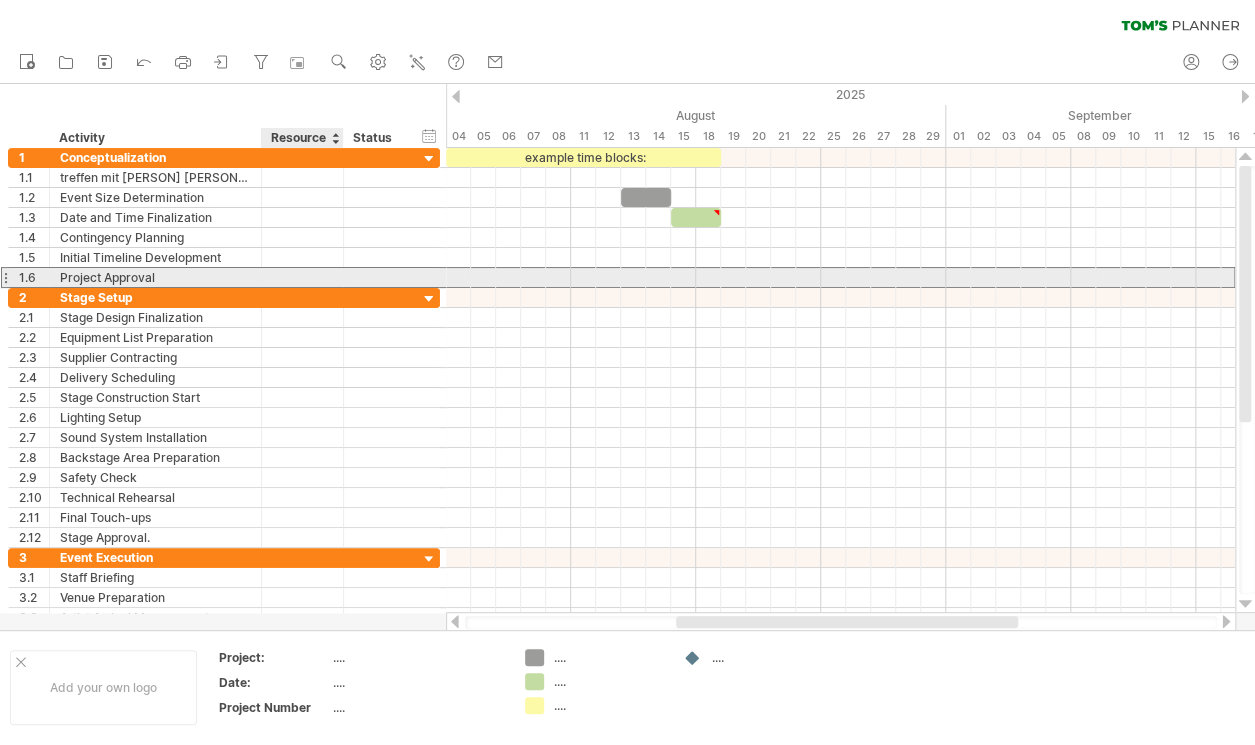 click at bounding box center (302, 277) 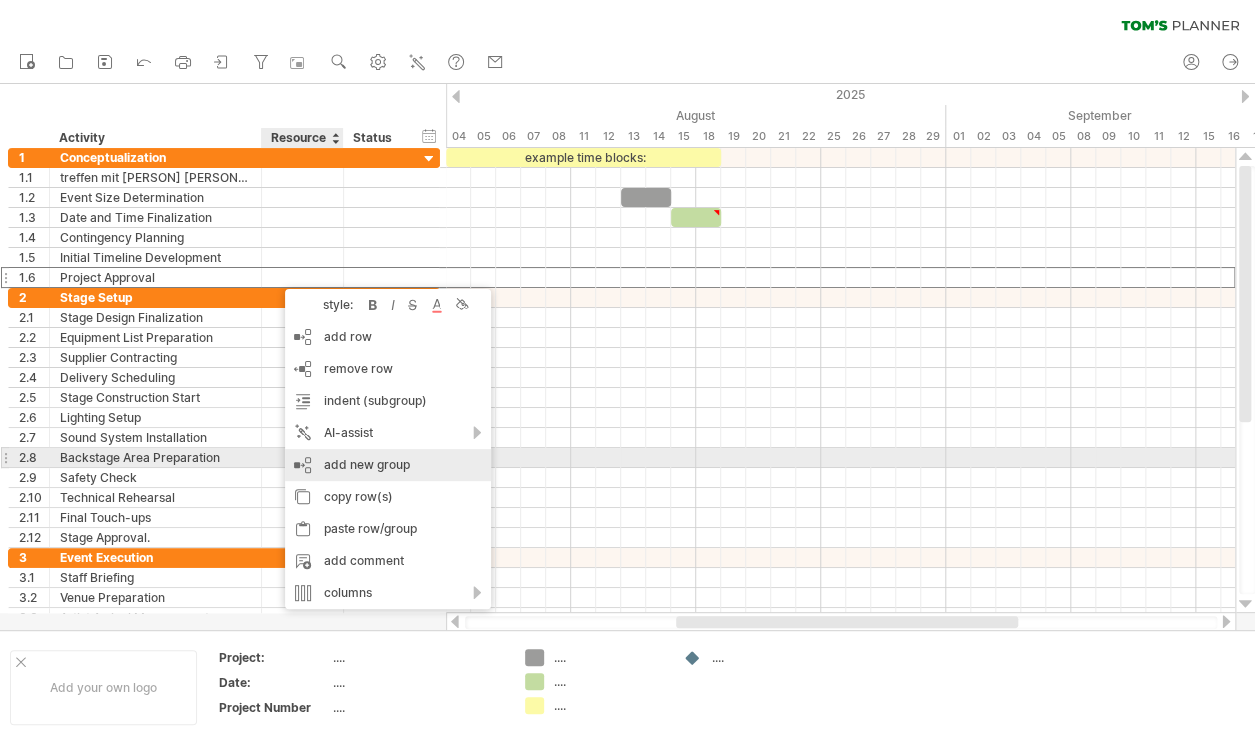 click on "add new group" at bounding box center (388, 465) 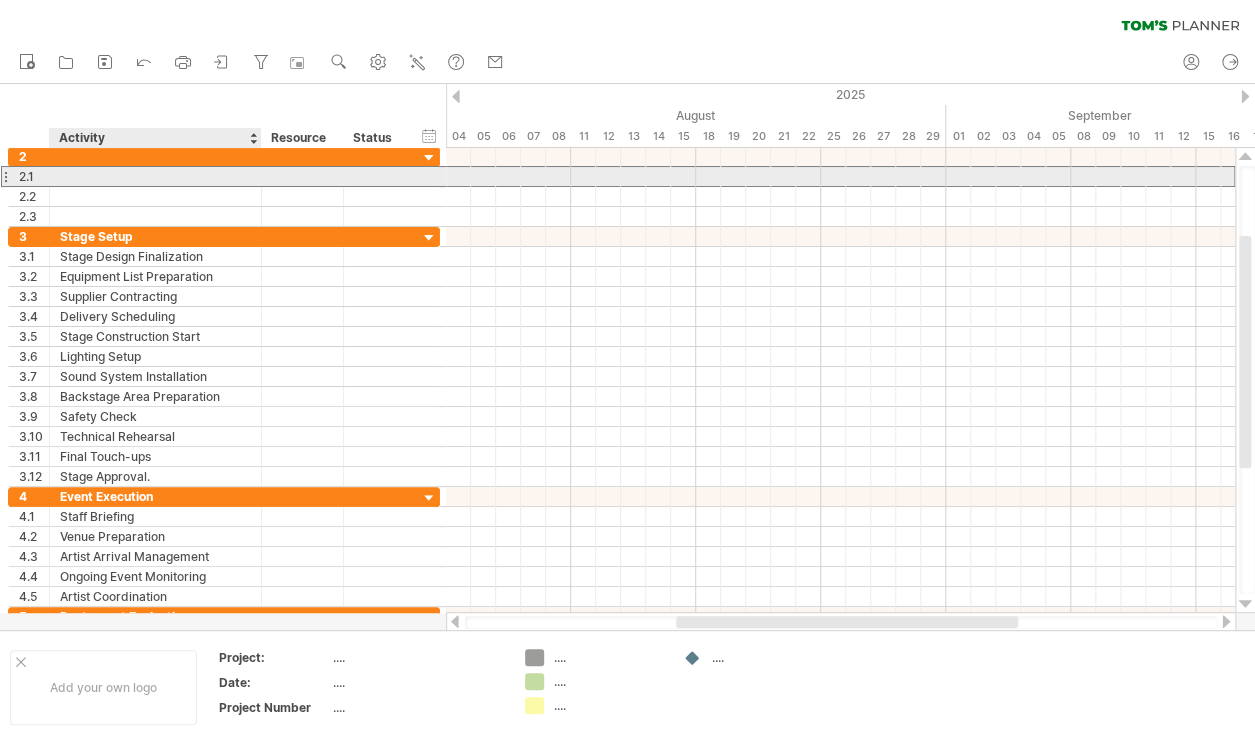 click at bounding box center (155, 176) 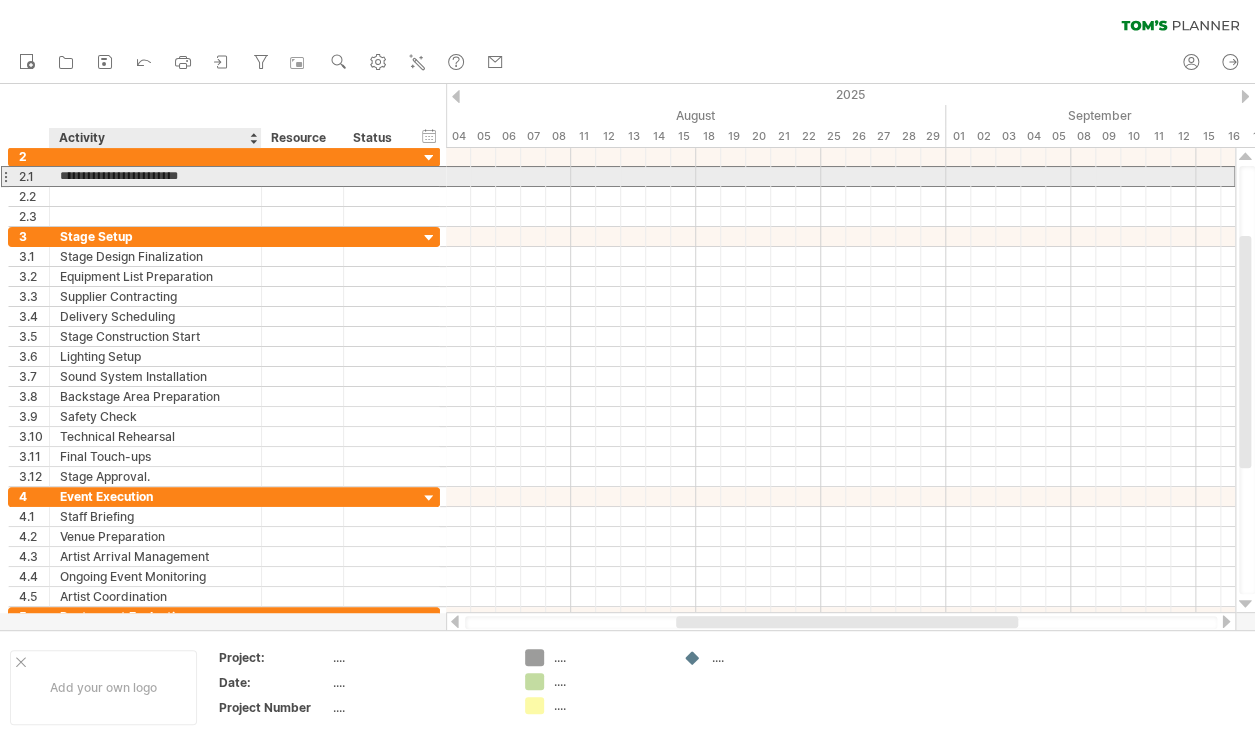 type on "**********" 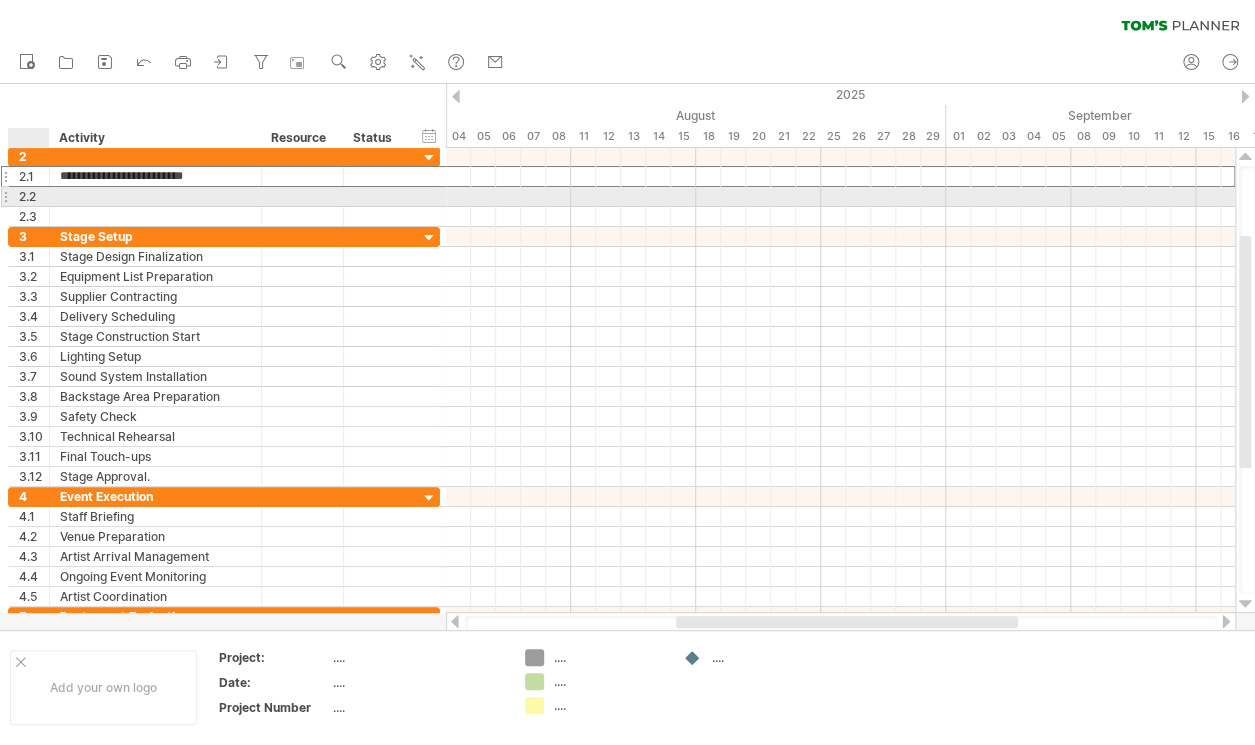 drag, startPoint x: 223, startPoint y: 179, endPoint x: 55, endPoint y: 188, distance: 168.2409 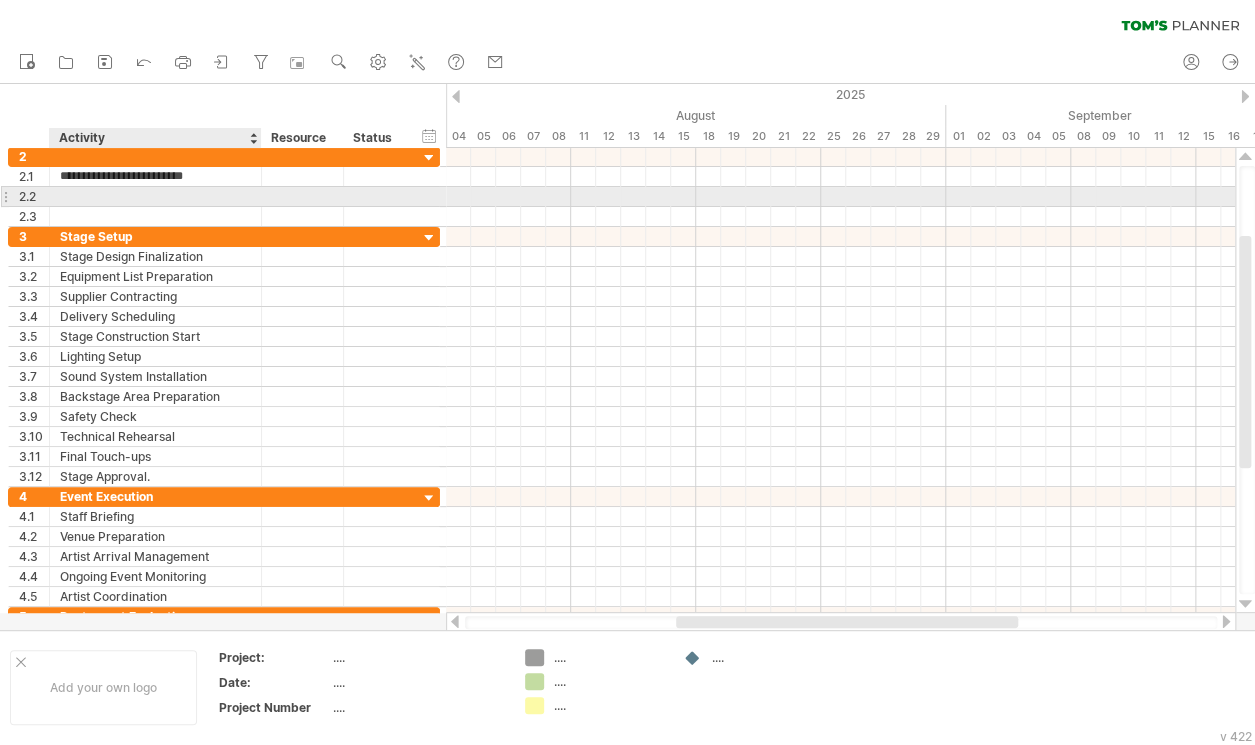 click at bounding box center (155, 196) 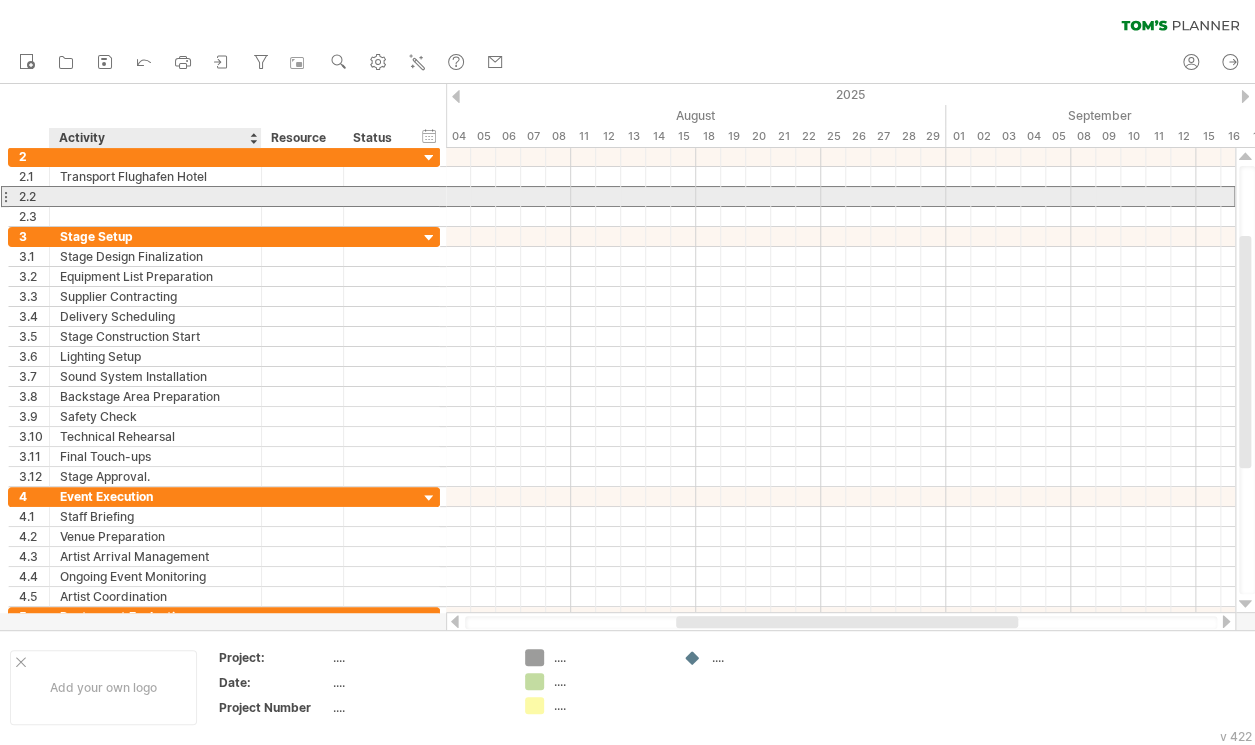click at bounding box center [155, 196] 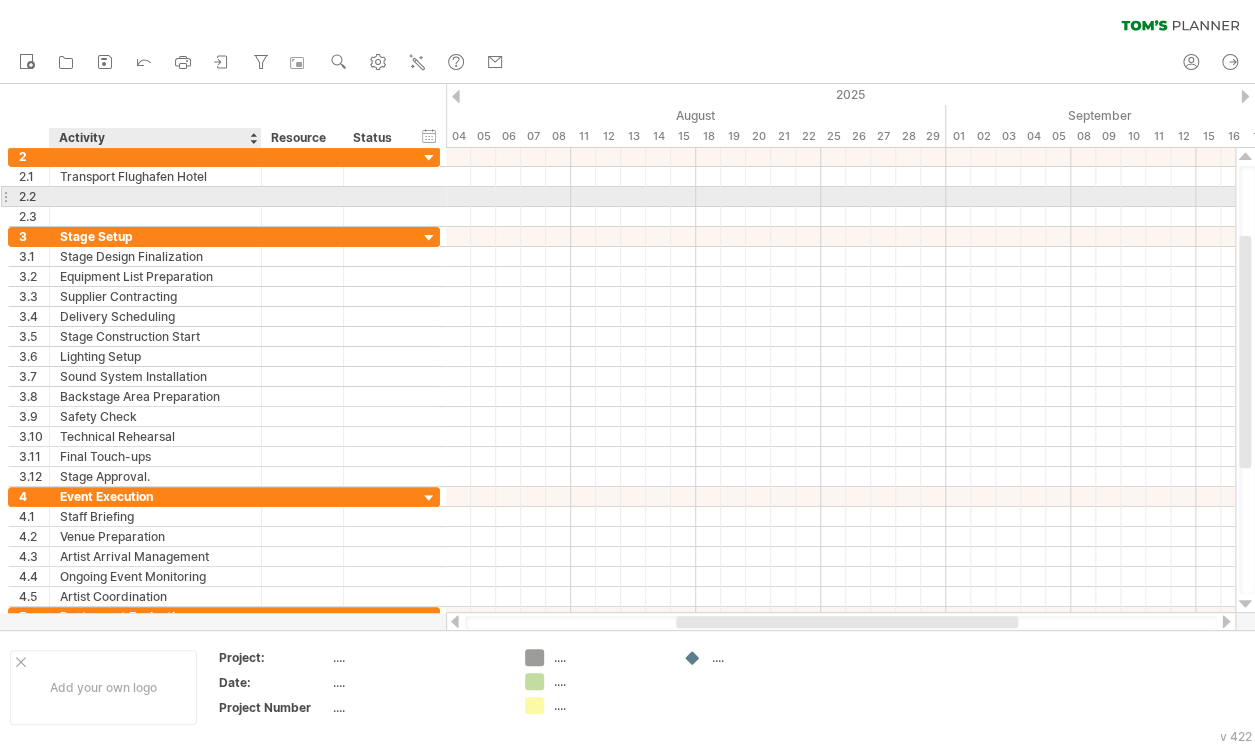 paste on "**********" 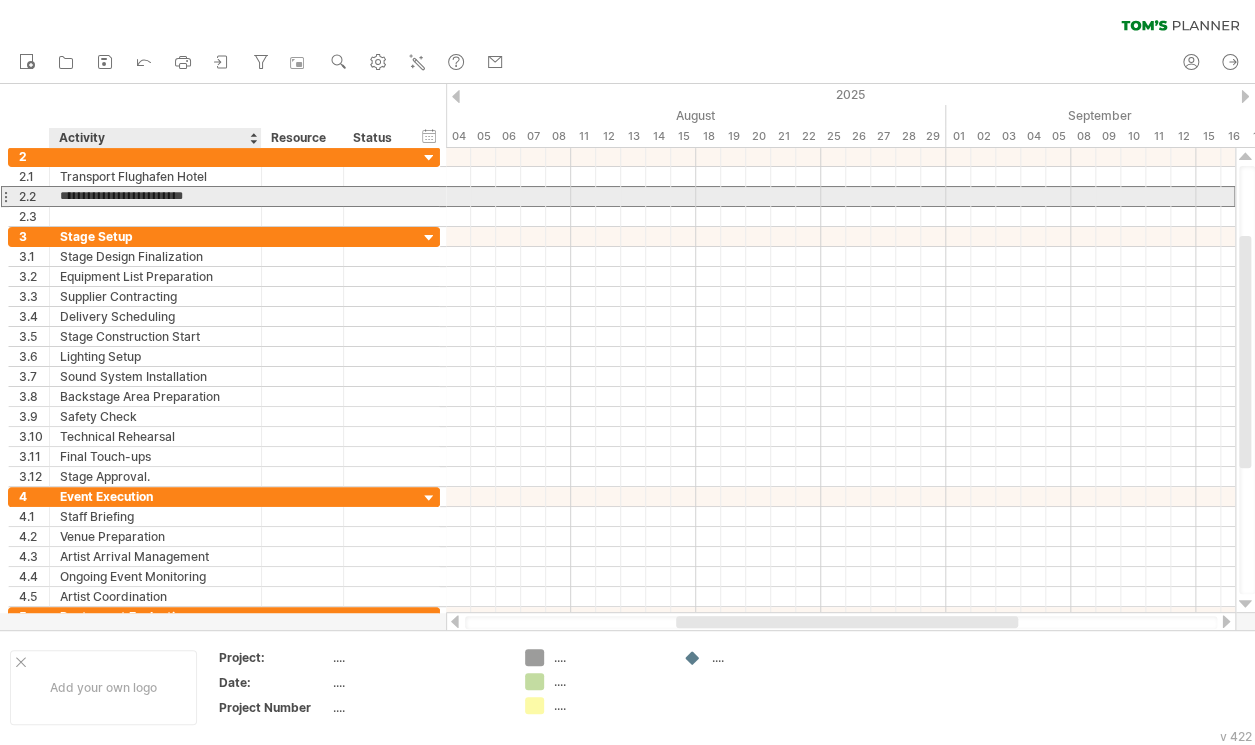 click on "**********" at bounding box center [155, 196] 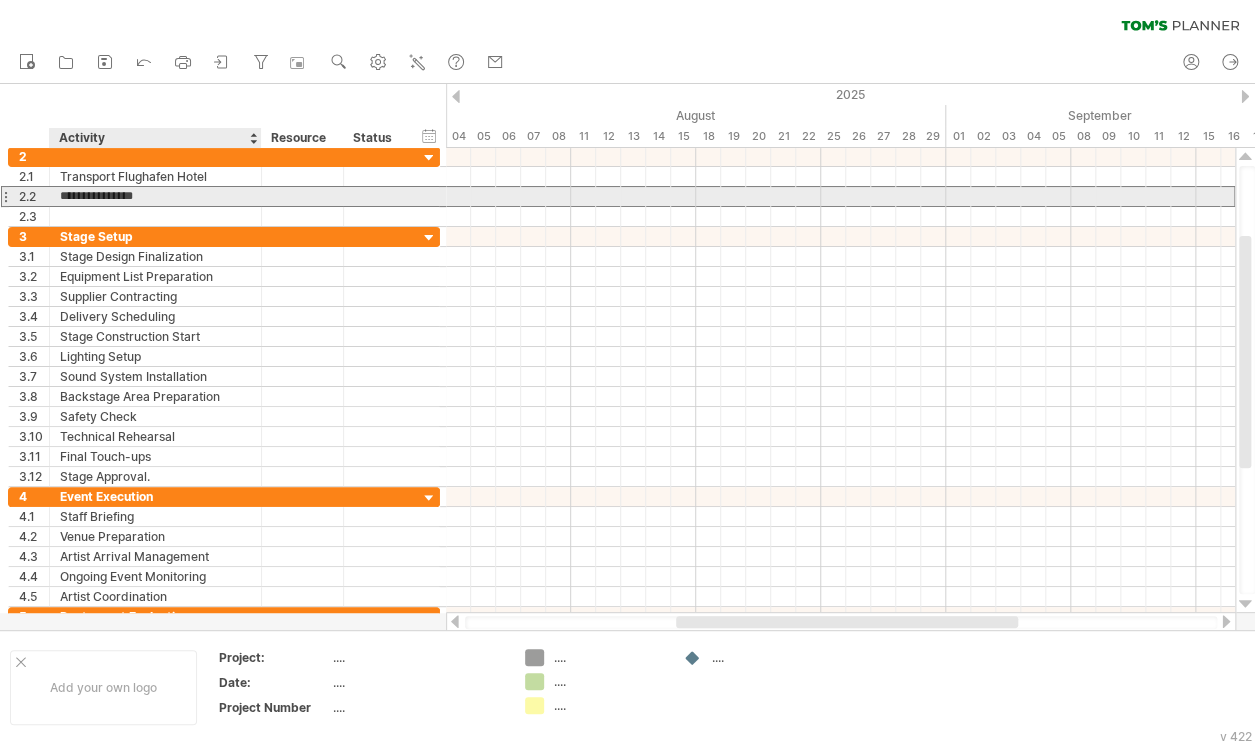click on "**********" at bounding box center (155, 196) 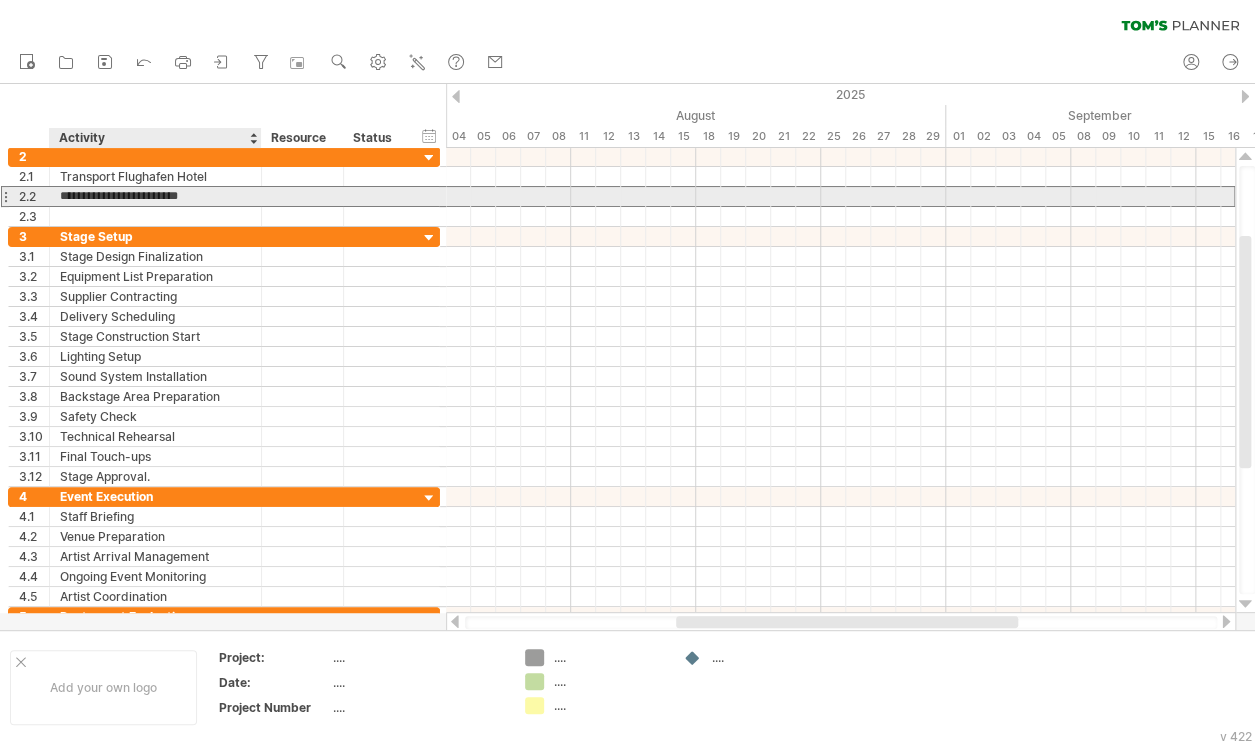 type on "**********" 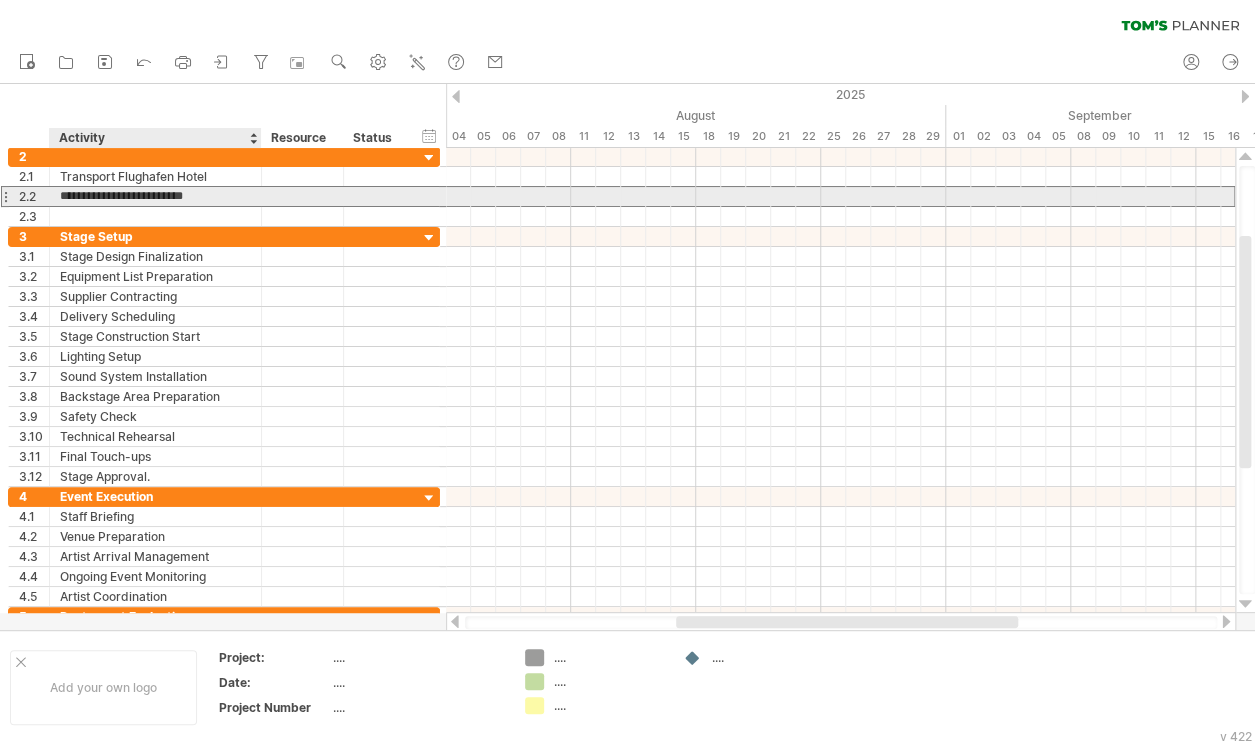 click on "**********" at bounding box center (155, 196) 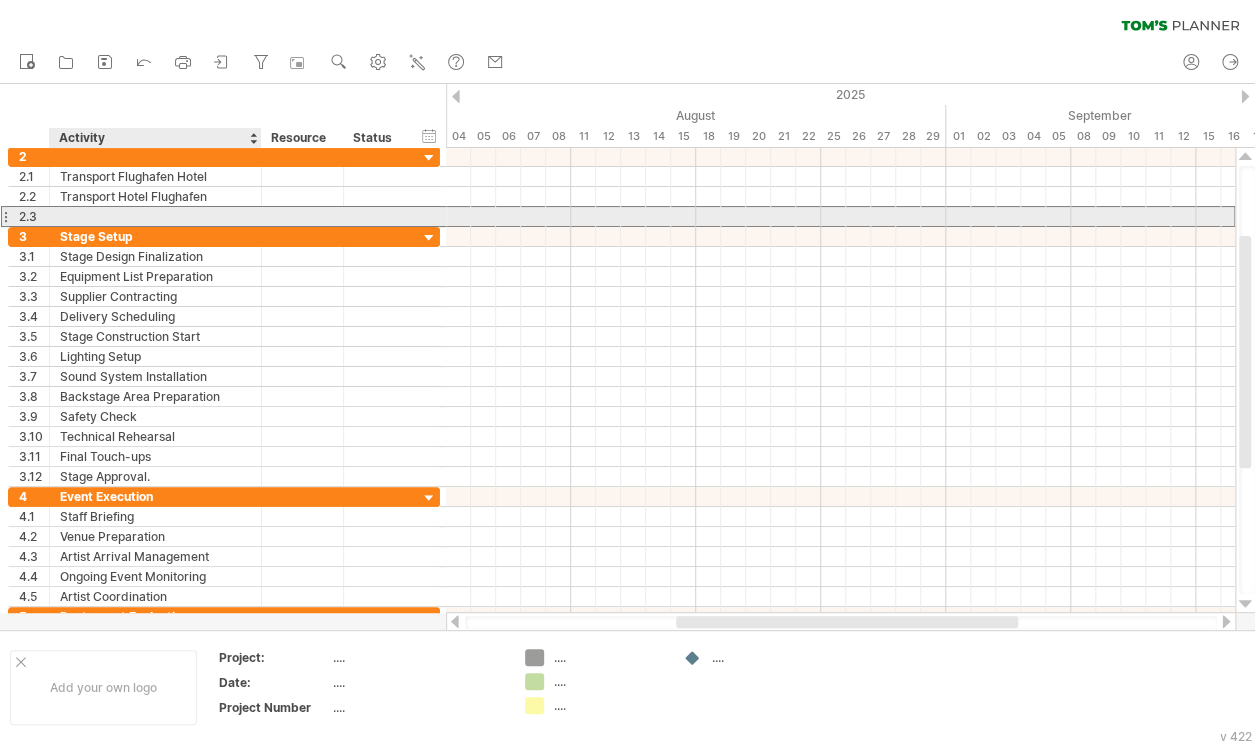 click at bounding box center (155, 216) 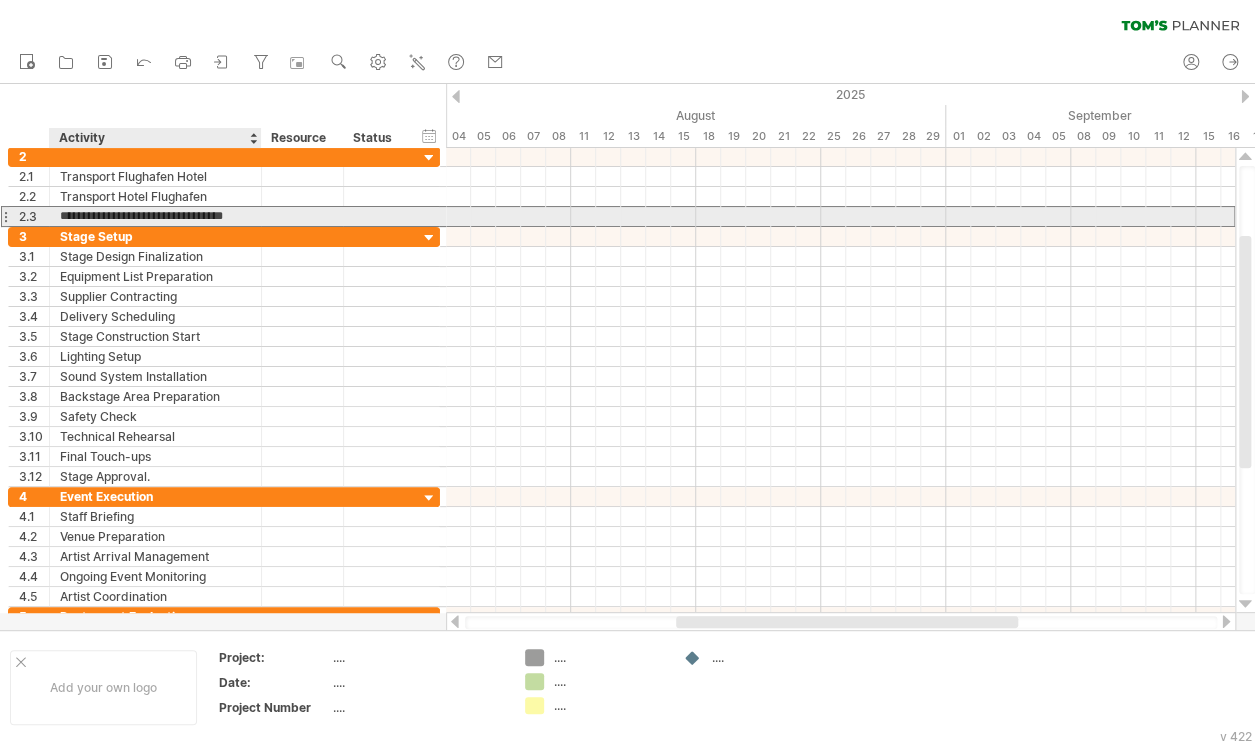 scroll, scrollTop: 0, scrollLeft: 11, axis: horizontal 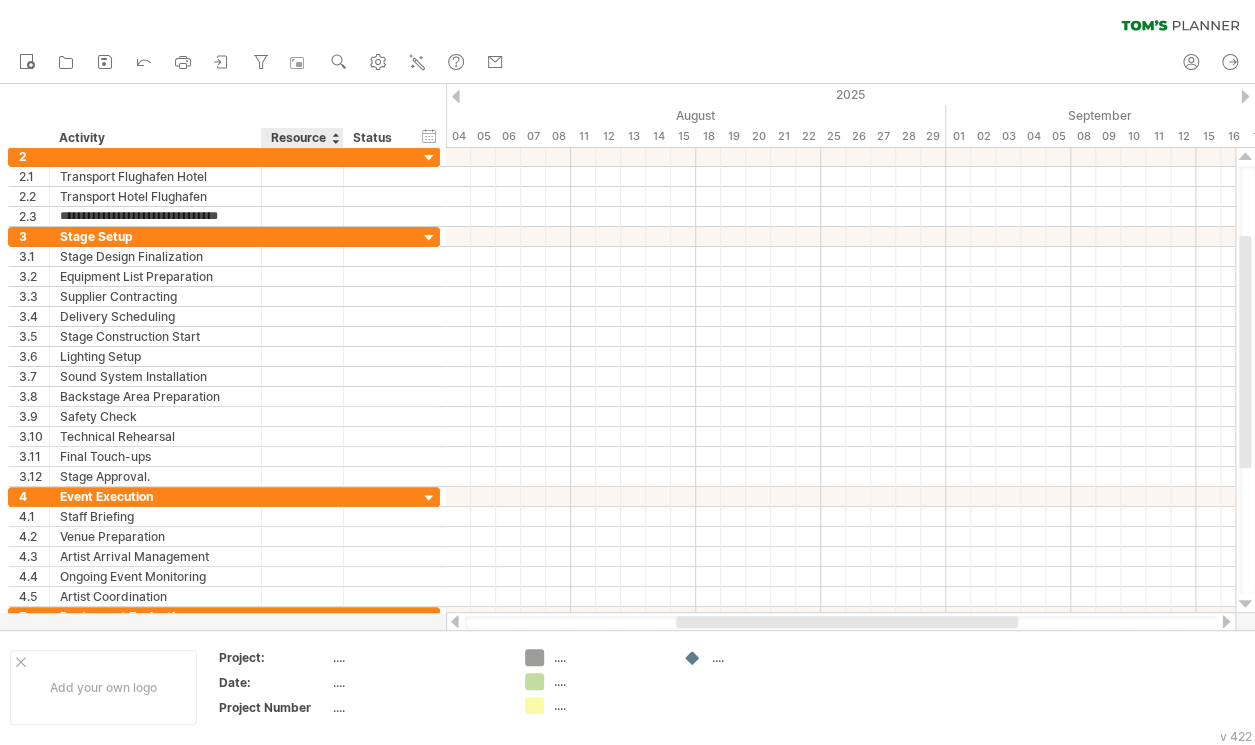 type on "**********" 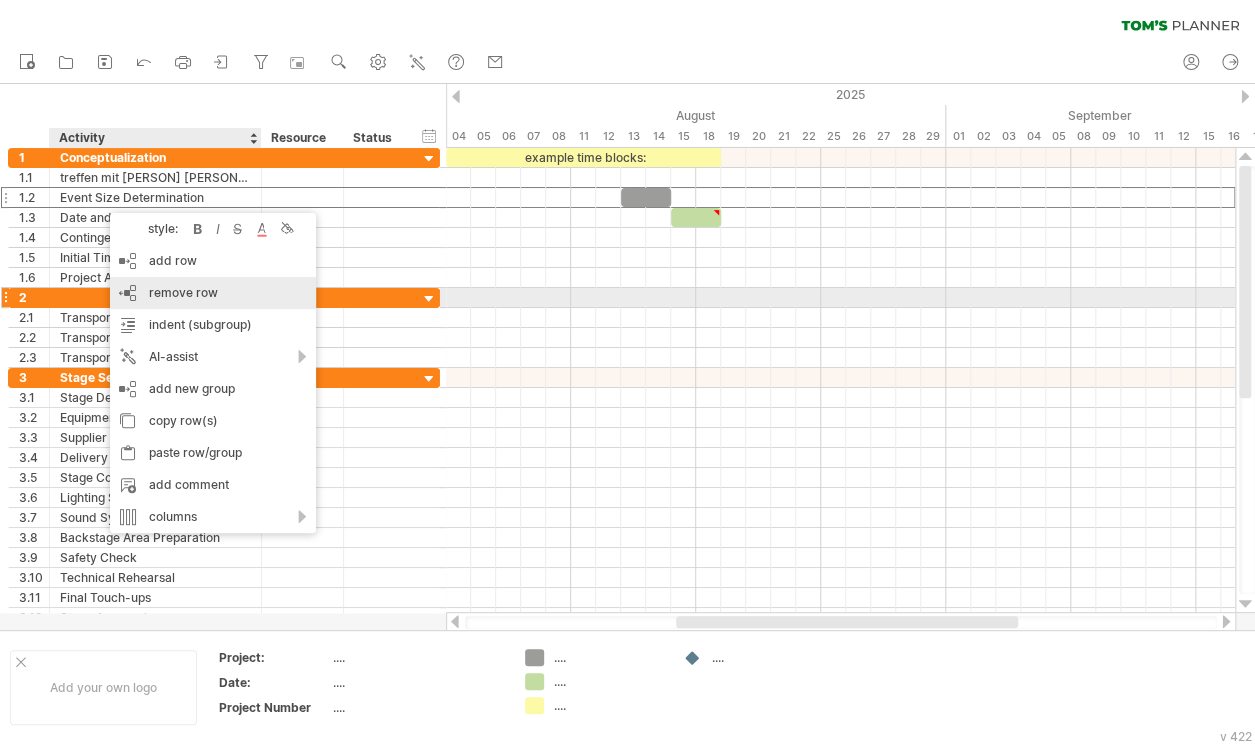 click on "remove row" at bounding box center [183, 292] 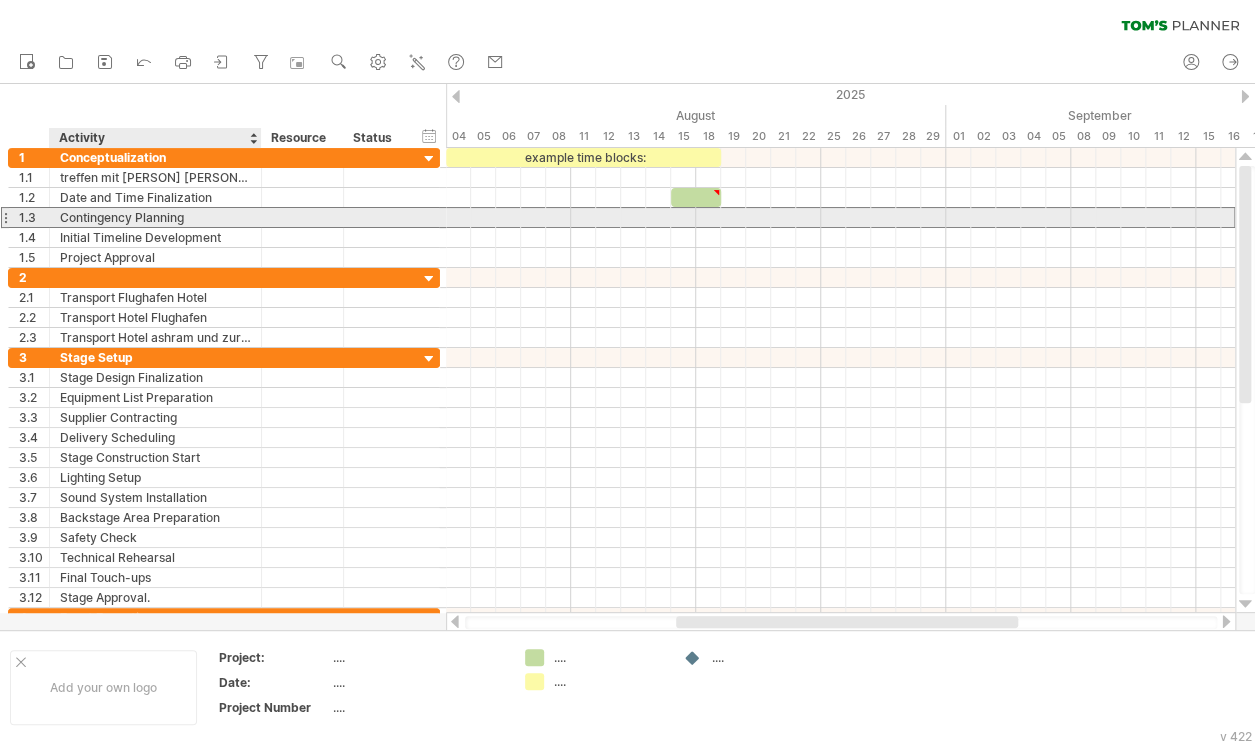 click on "Contingency Planning" at bounding box center (155, 217) 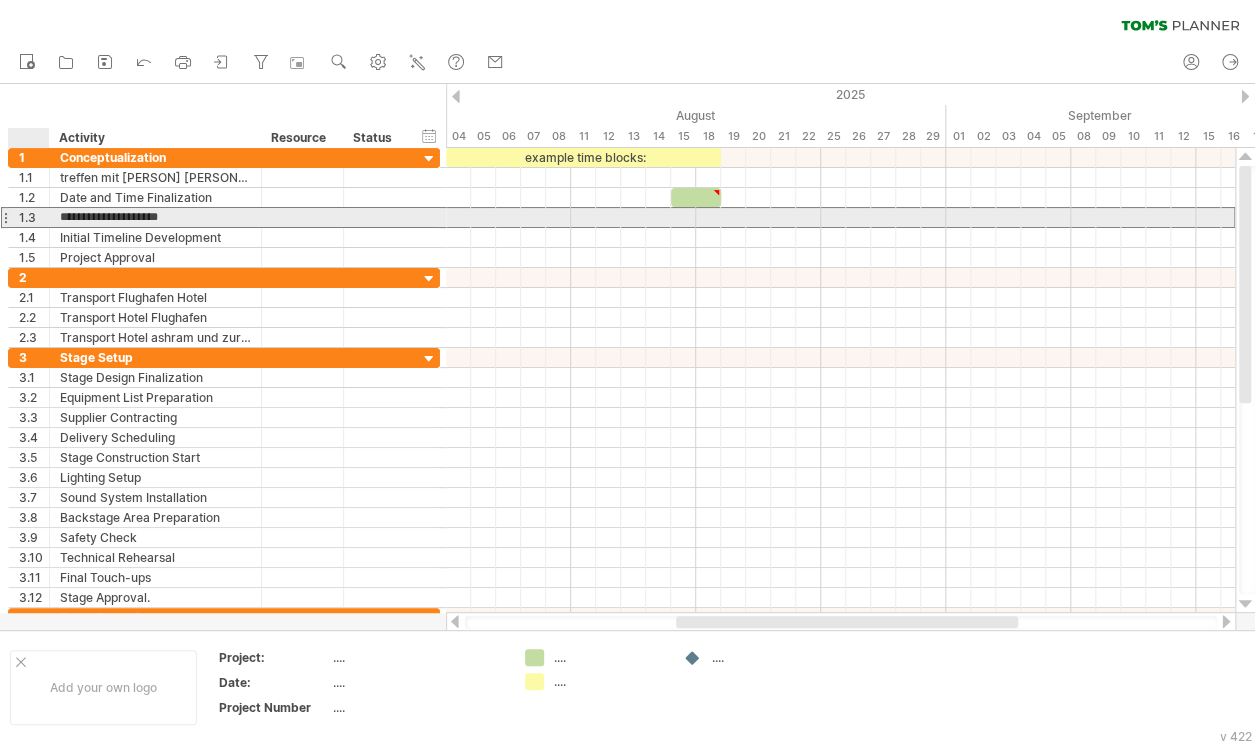 drag, startPoint x: 182, startPoint y: 210, endPoint x: 60, endPoint y: 214, distance: 122.06556 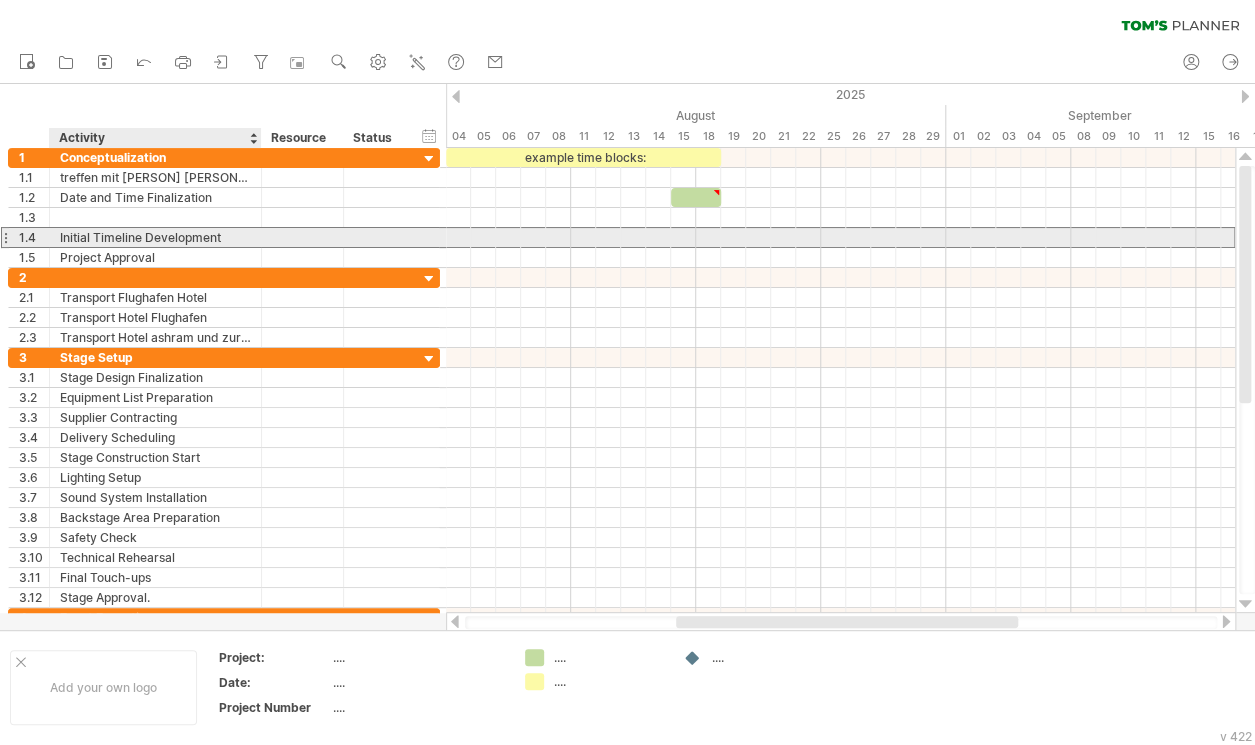 drag, startPoint x: 93, startPoint y: 230, endPoint x: 64, endPoint y: 230, distance: 29 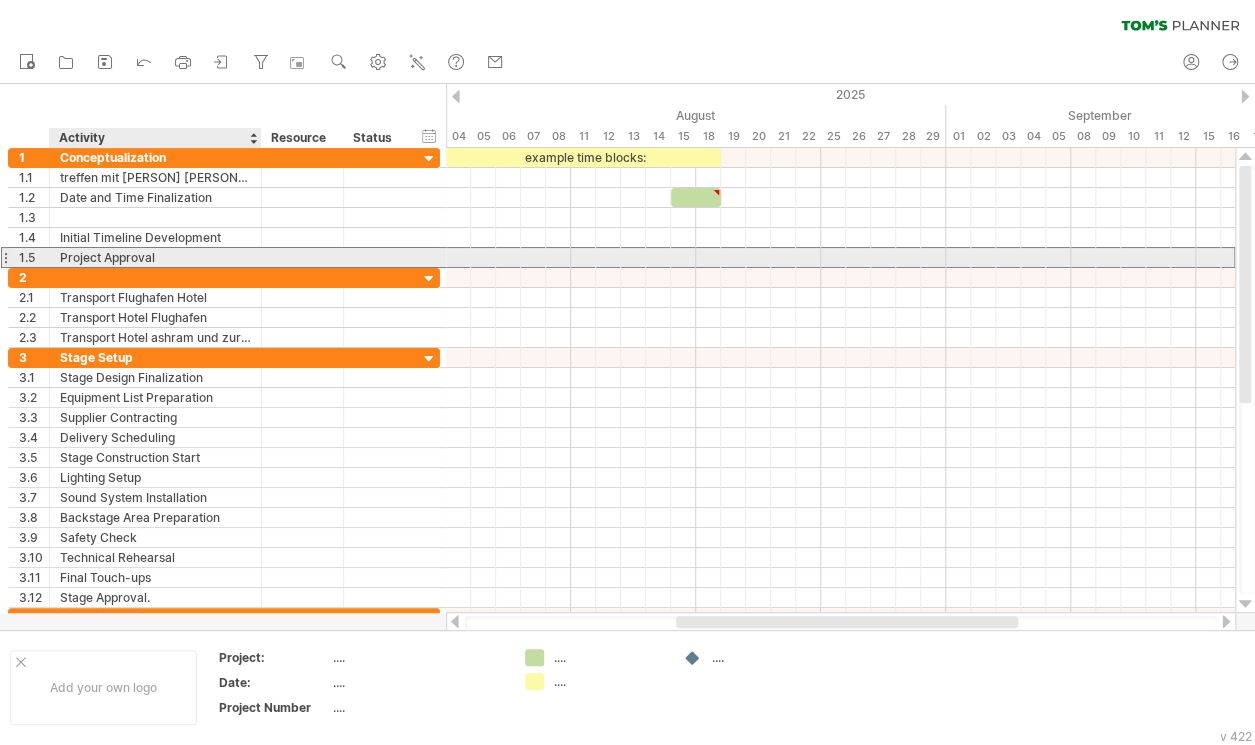 click on "Project Approval" at bounding box center (155, 257) 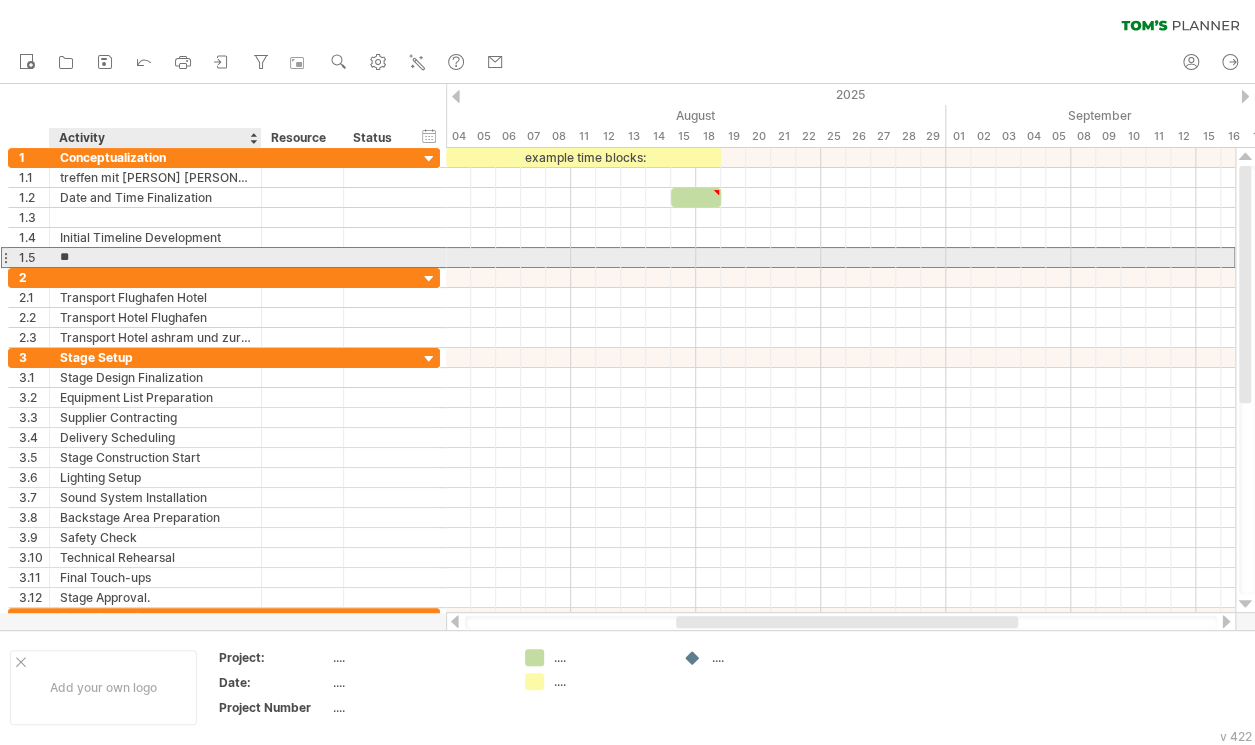 type on "*" 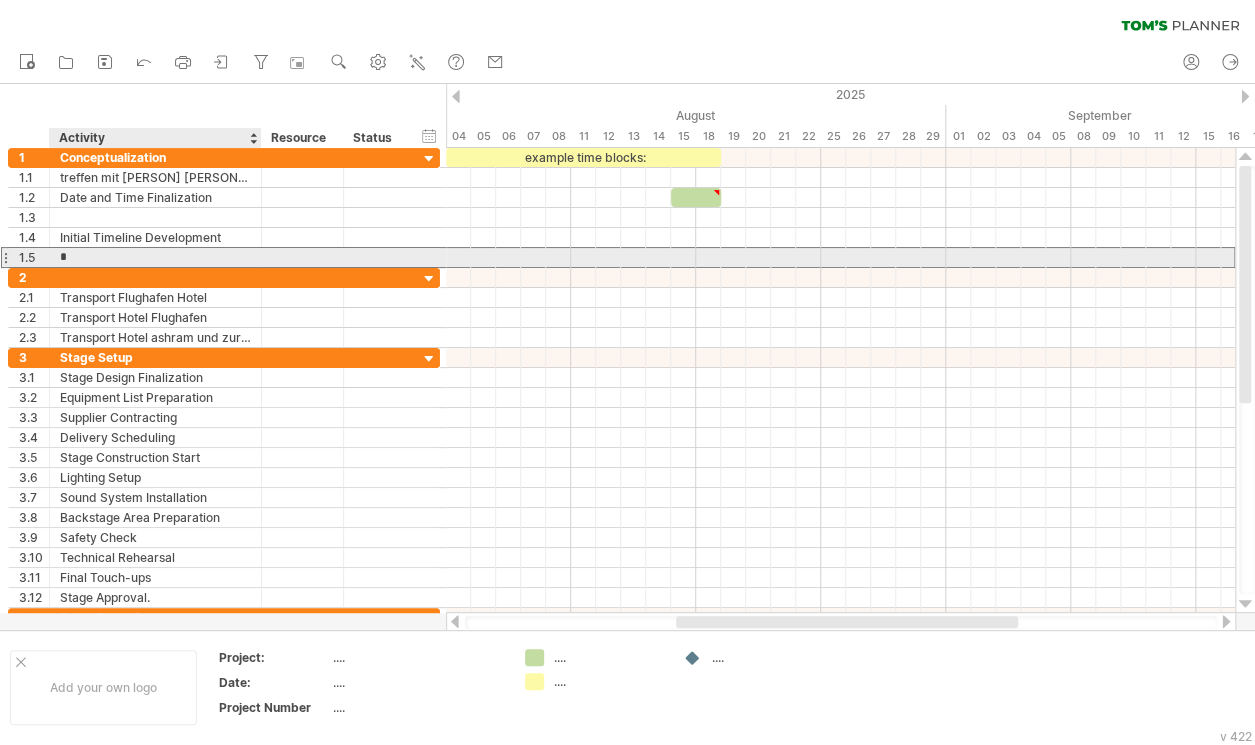 type 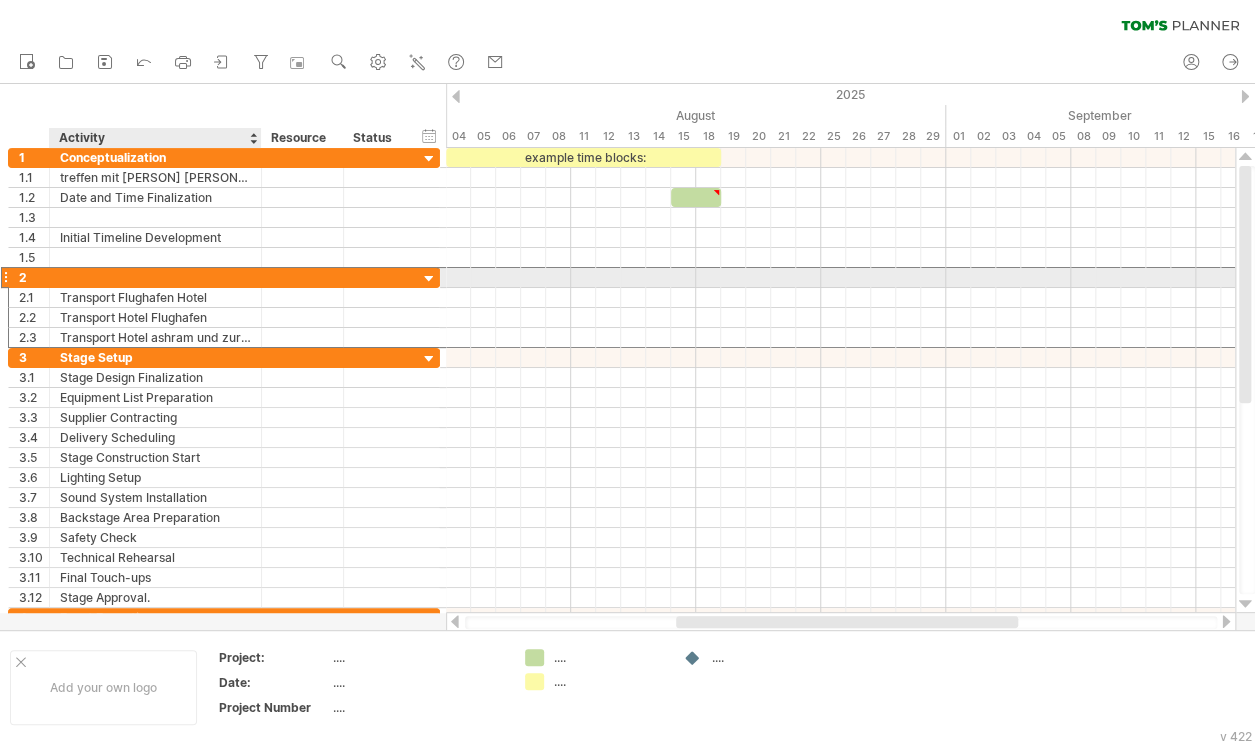 click at bounding box center [155, 277] 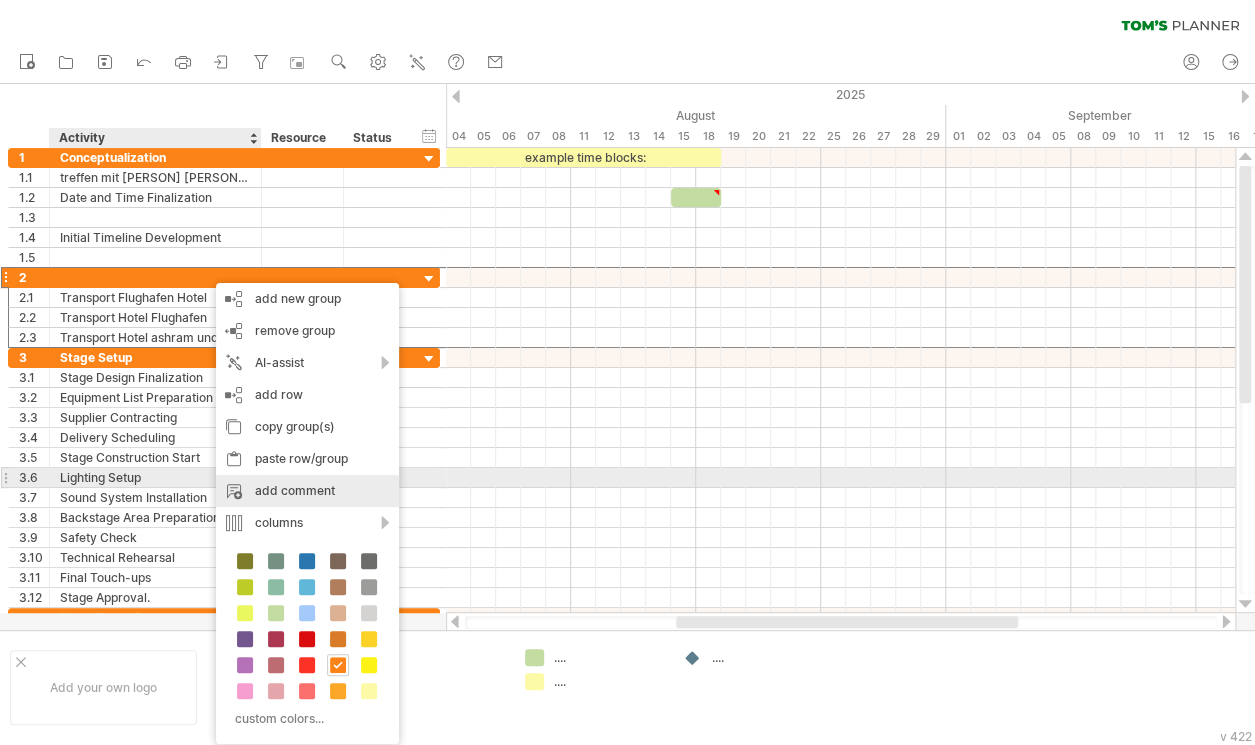 click on "add comment" at bounding box center [307, 491] 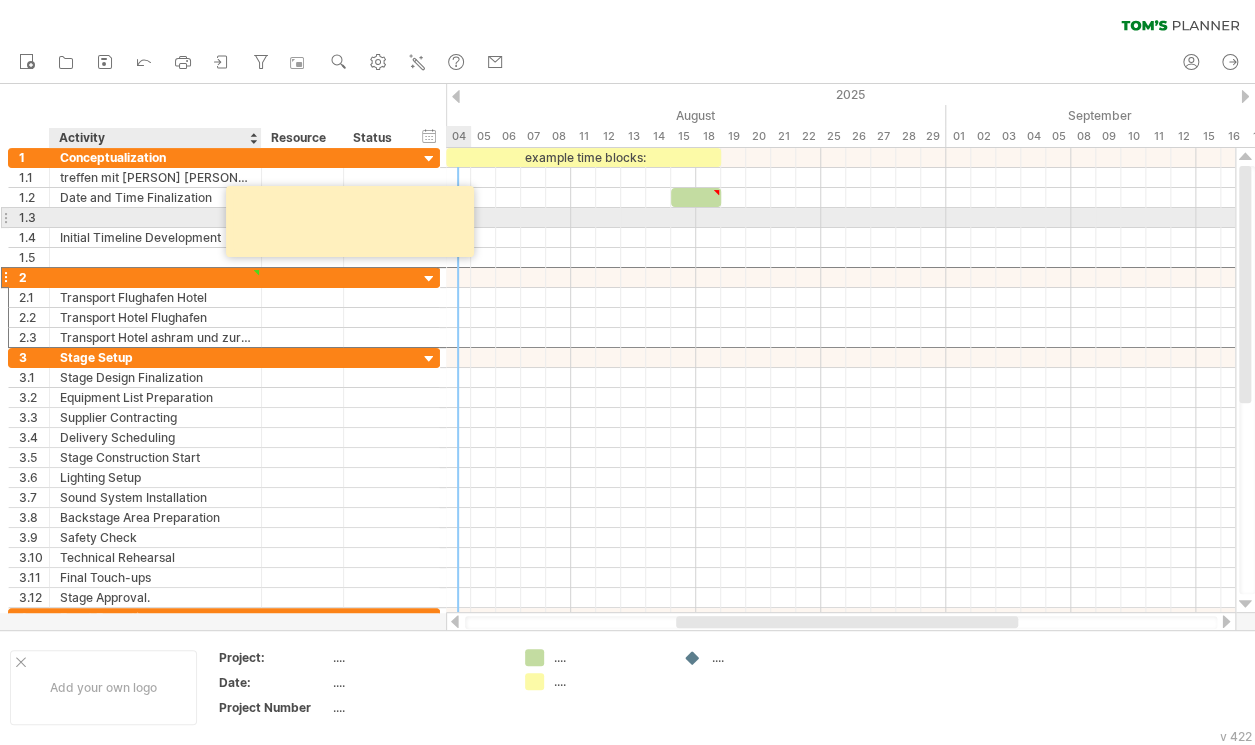 click at bounding box center (155, 217) 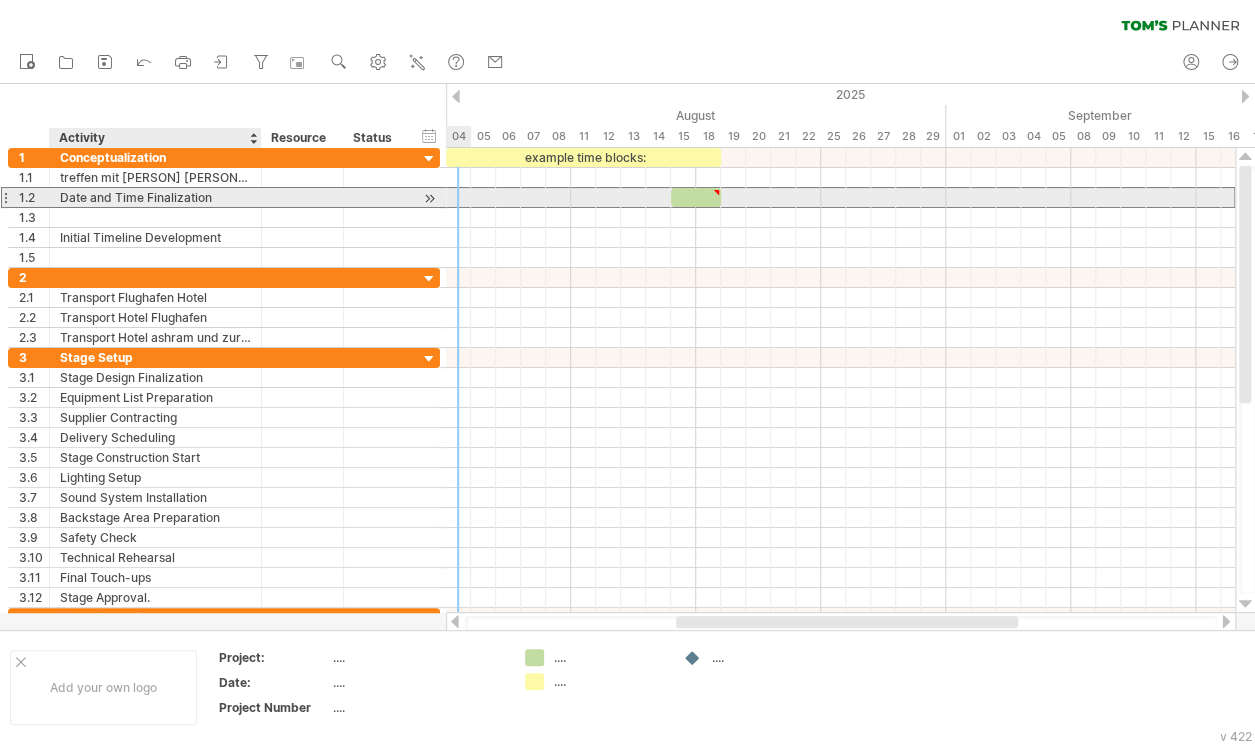 click on "Date and Time Finalization" at bounding box center [155, 197] 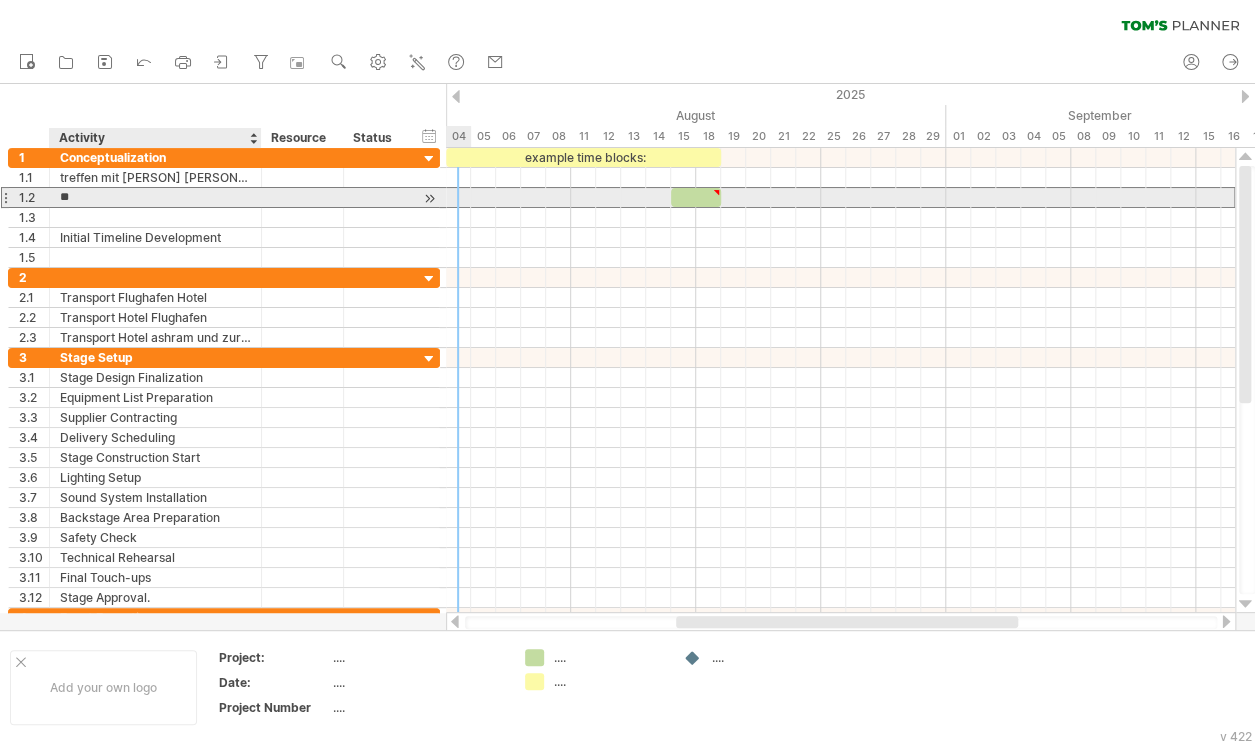 type on "*" 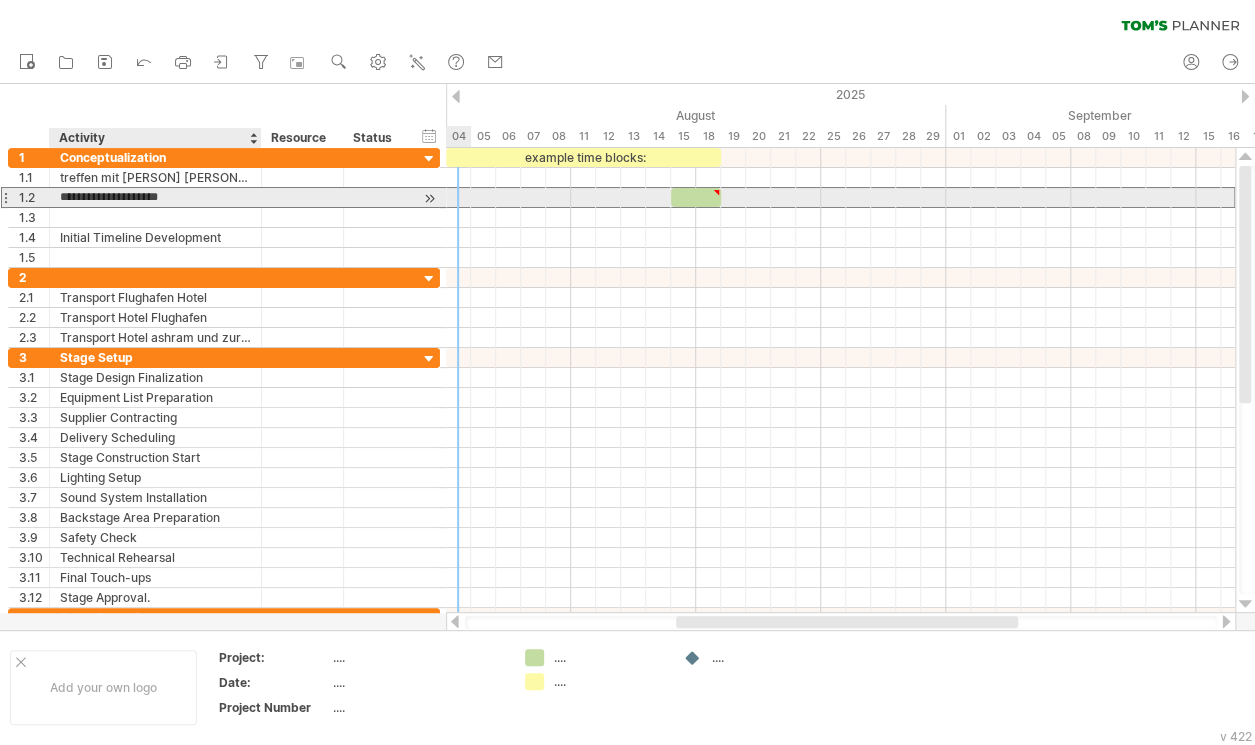 type on "**********" 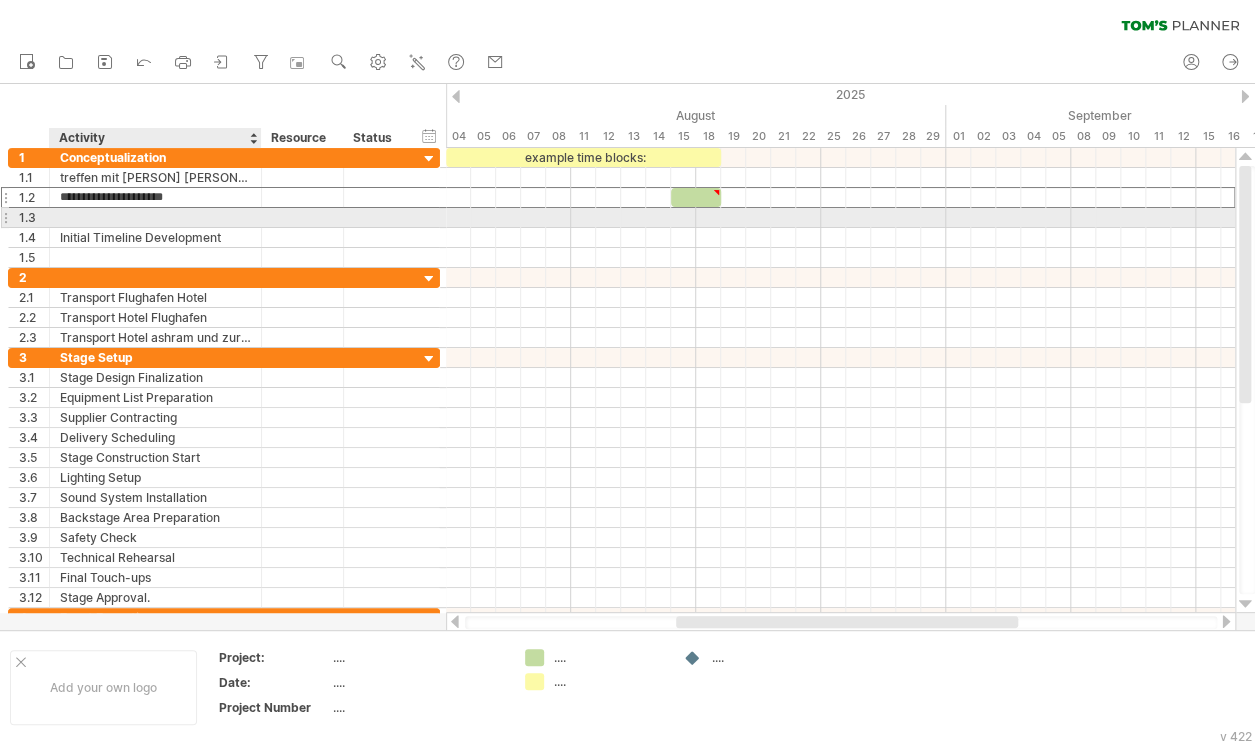click at bounding box center [155, 217] 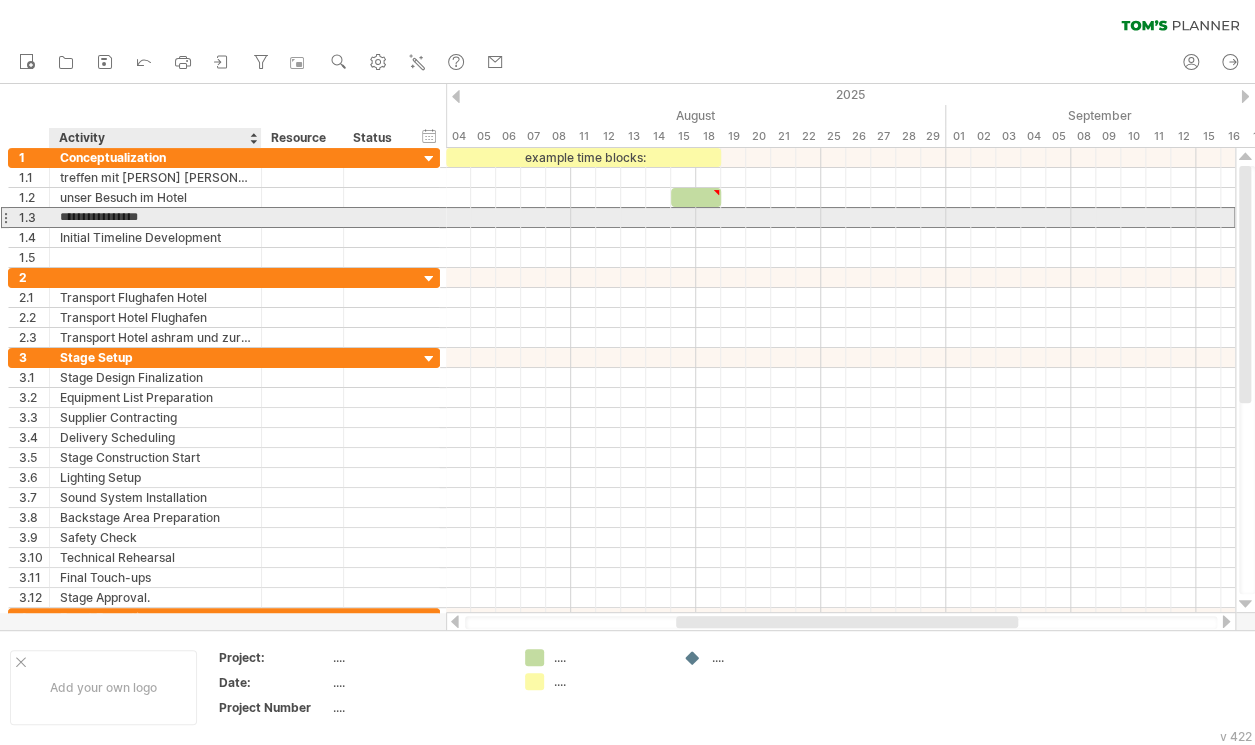 click on "**********" at bounding box center [155, 217] 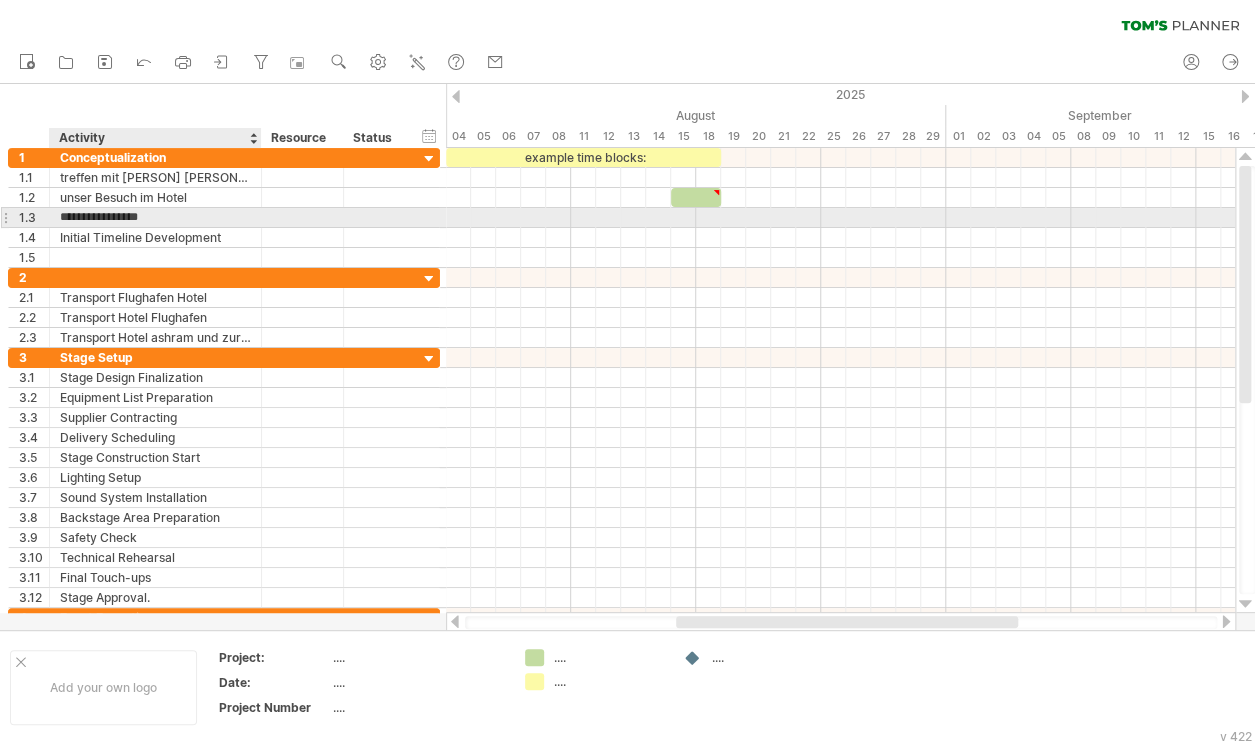 type on "**********" 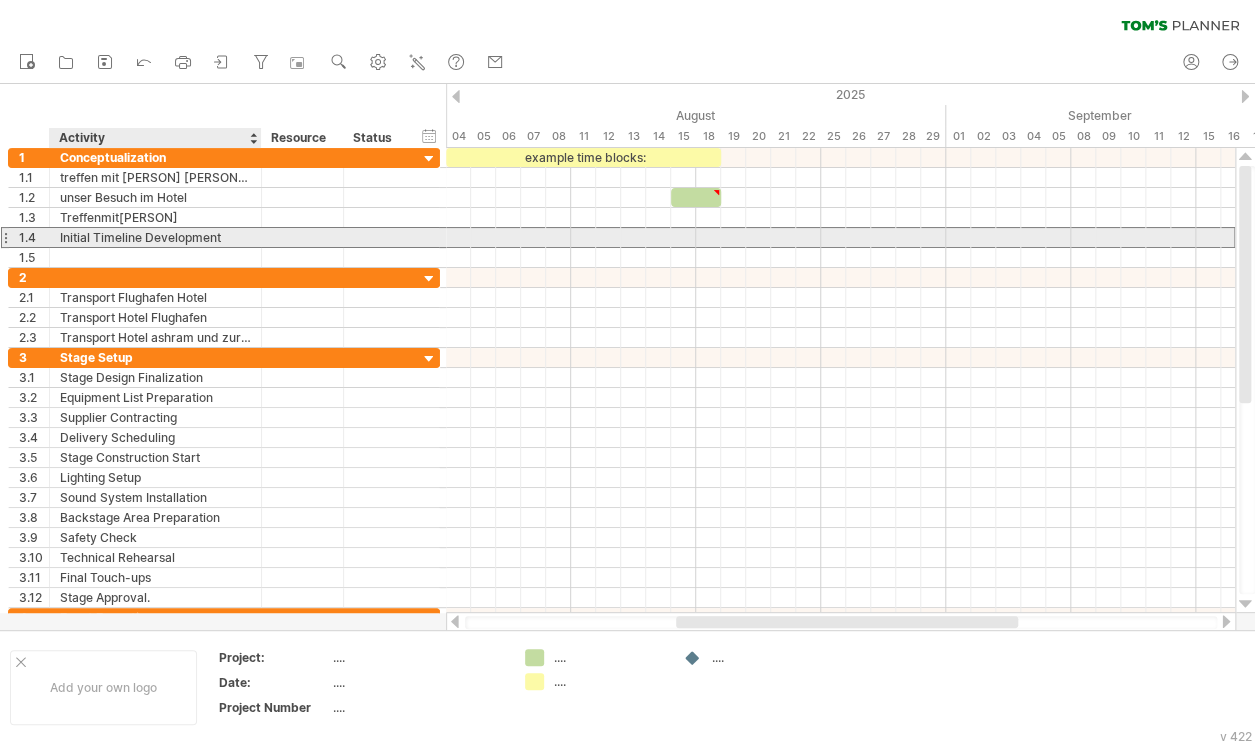click on "Initial Timeline Development" at bounding box center [155, 237] 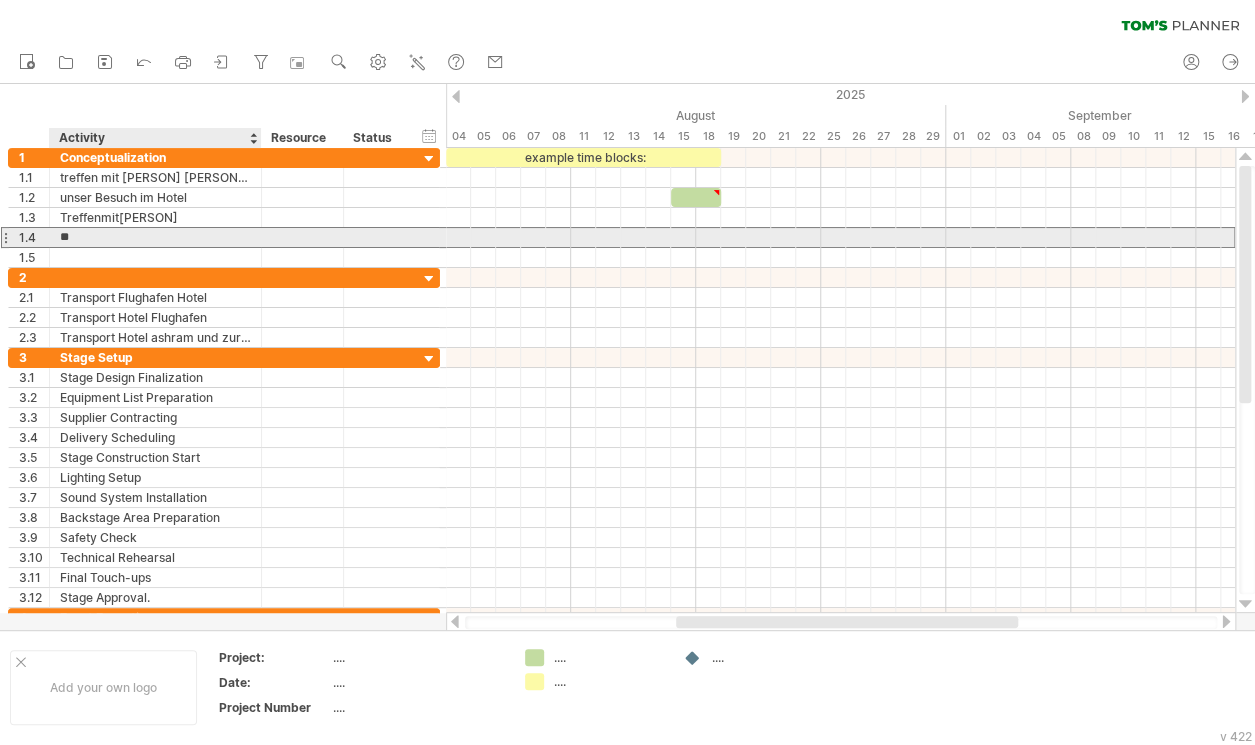 type on "*" 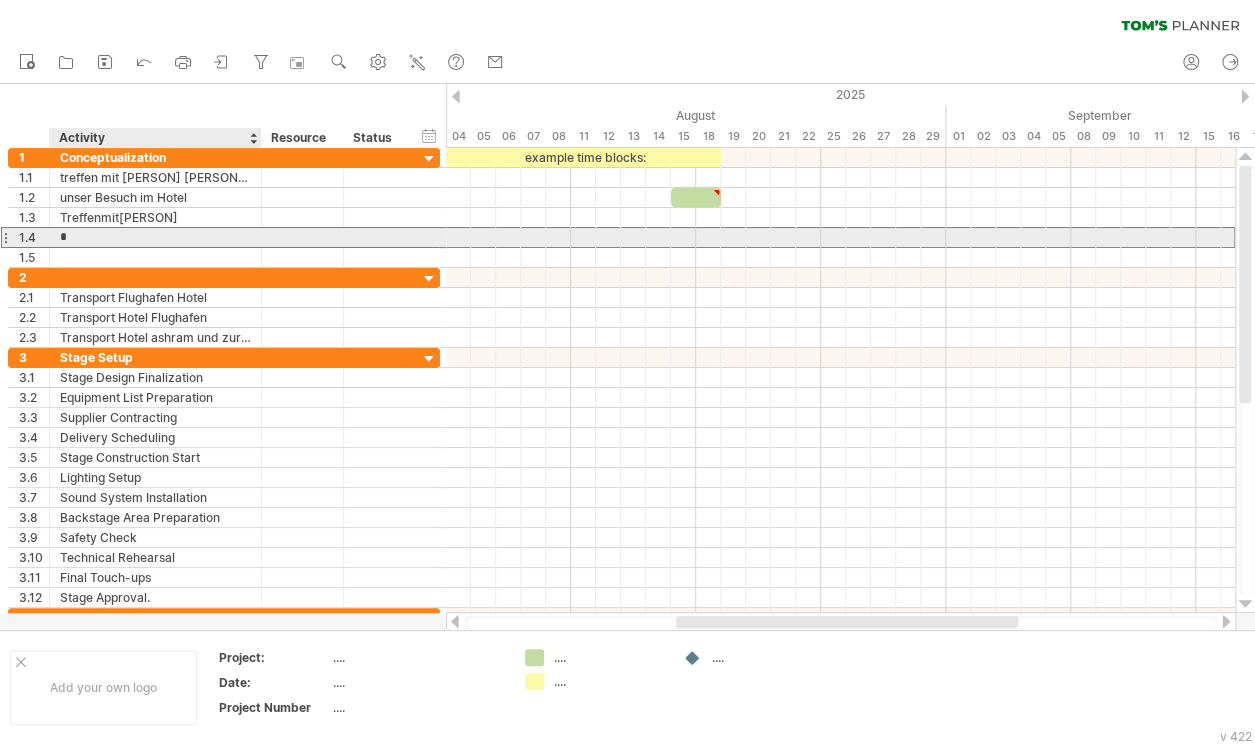 type 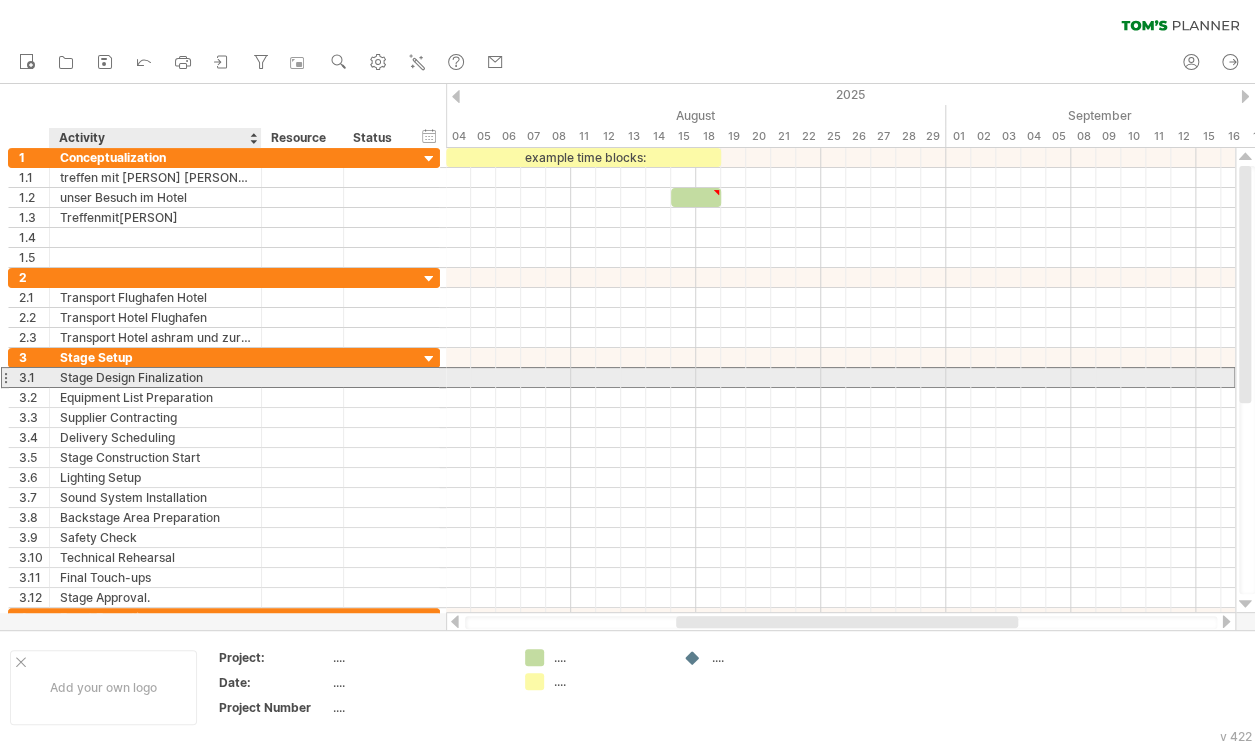 click on "Stage Design Finalization" at bounding box center [155, 377] 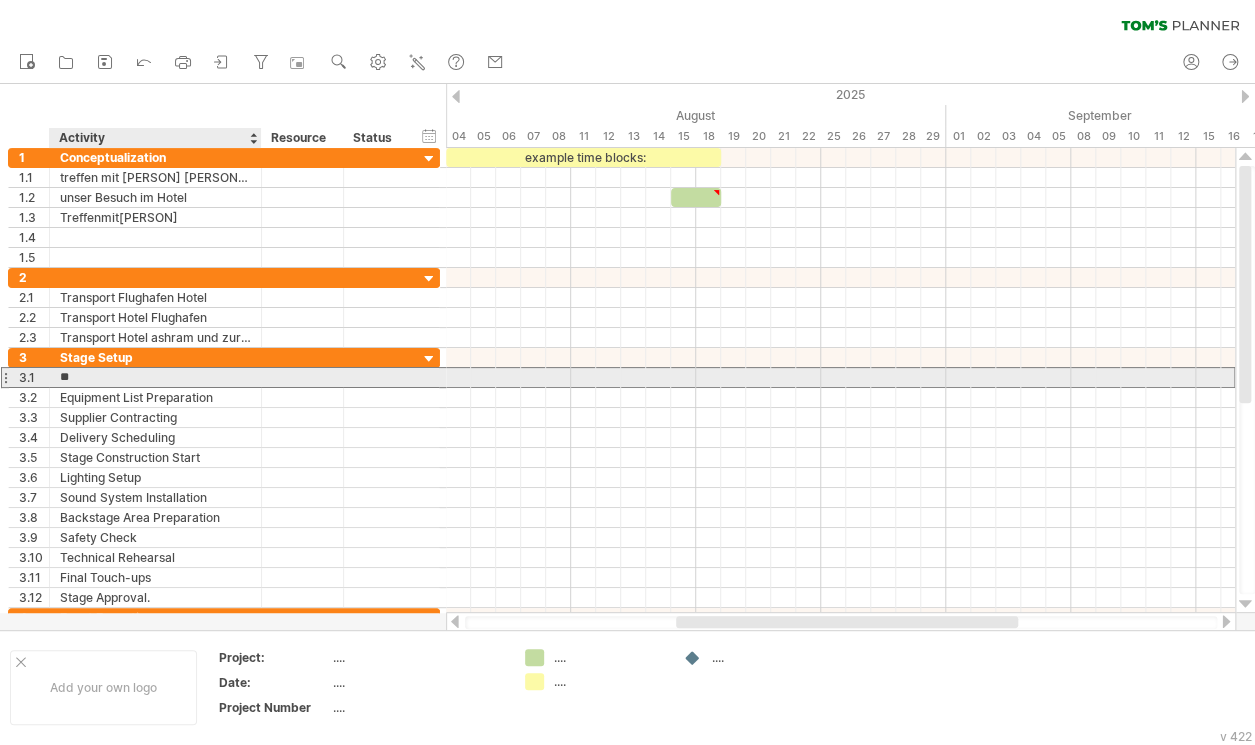 type on "*" 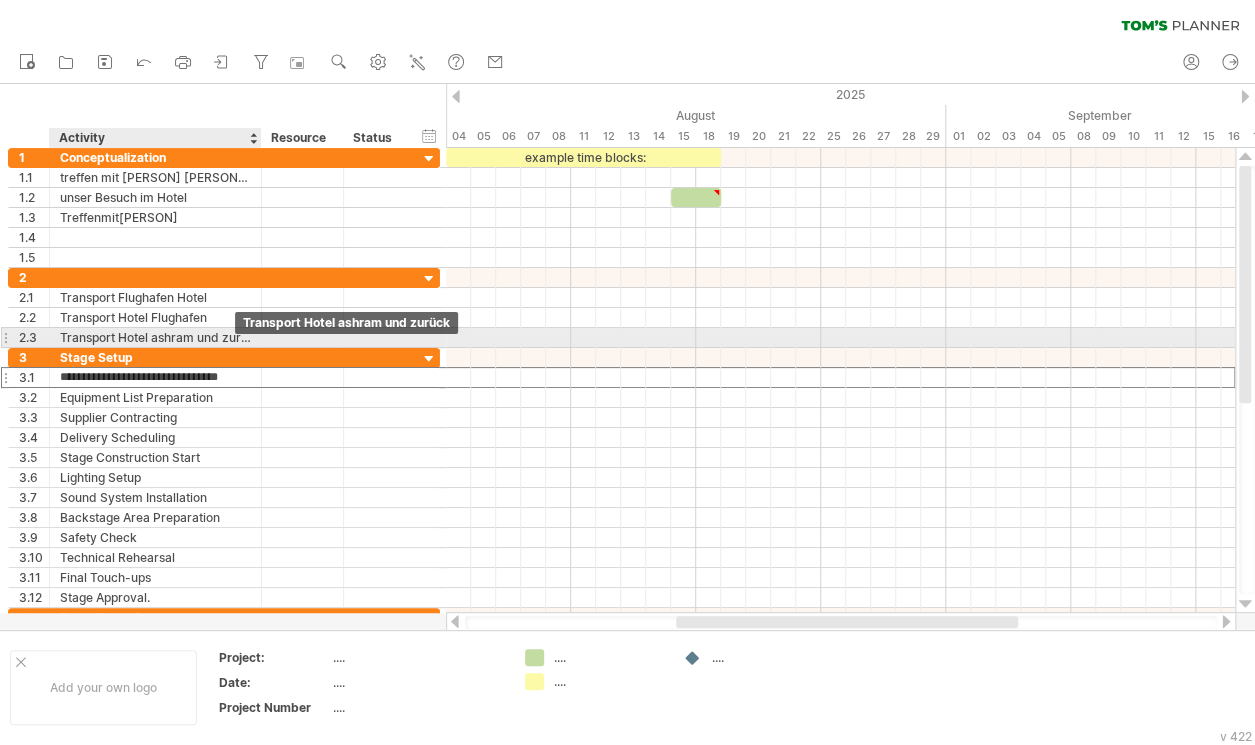 scroll, scrollTop: 0, scrollLeft: 0, axis: both 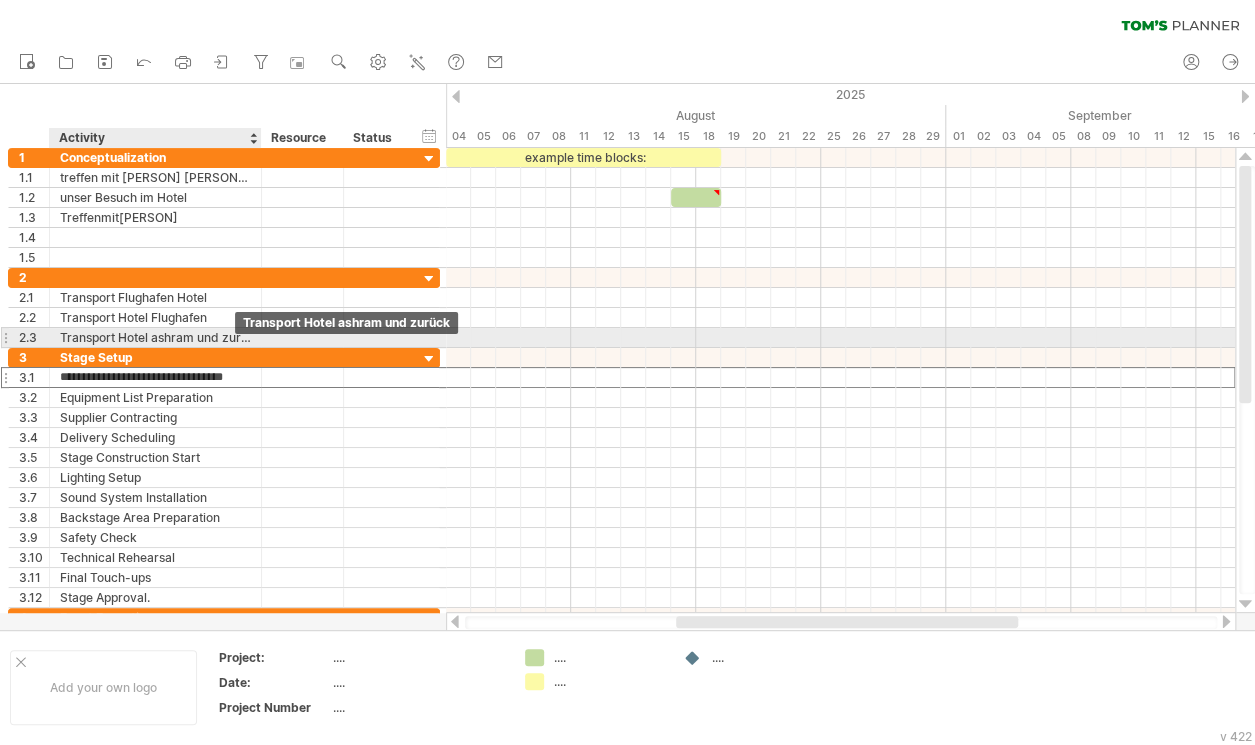 type on "**********" 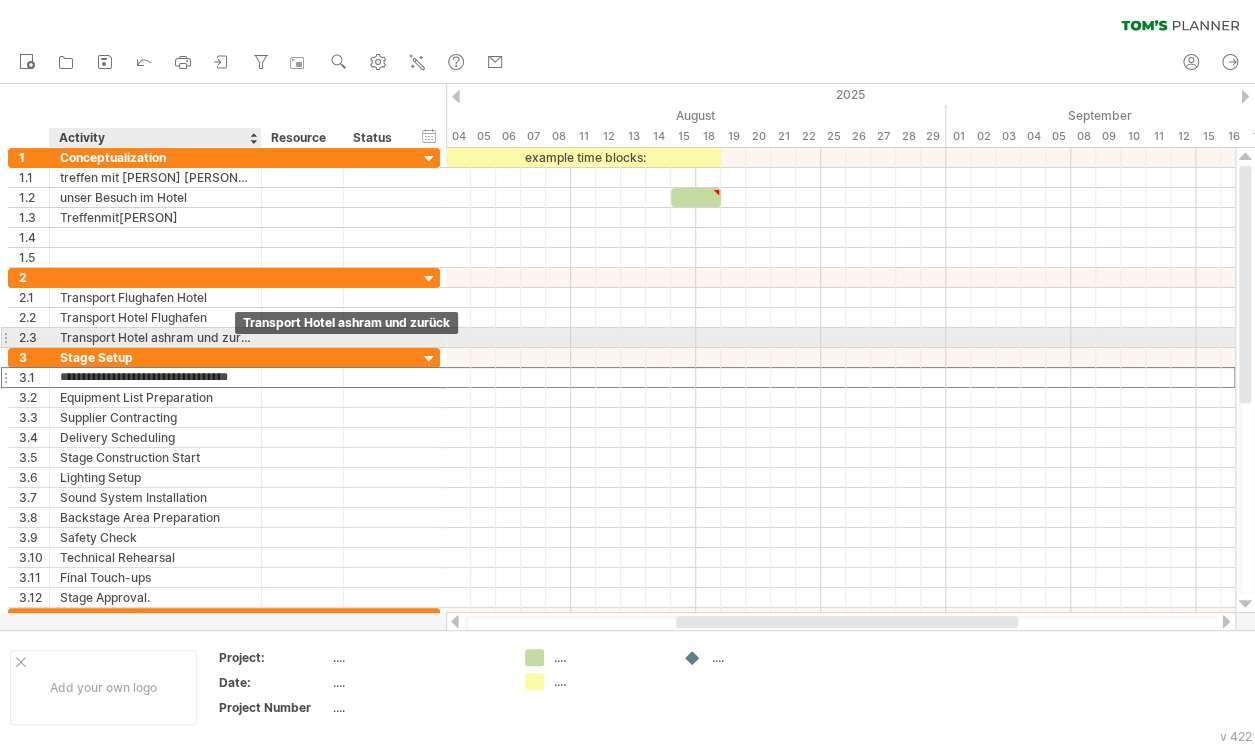 scroll, scrollTop: 0, scrollLeft: 15, axis: horizontal 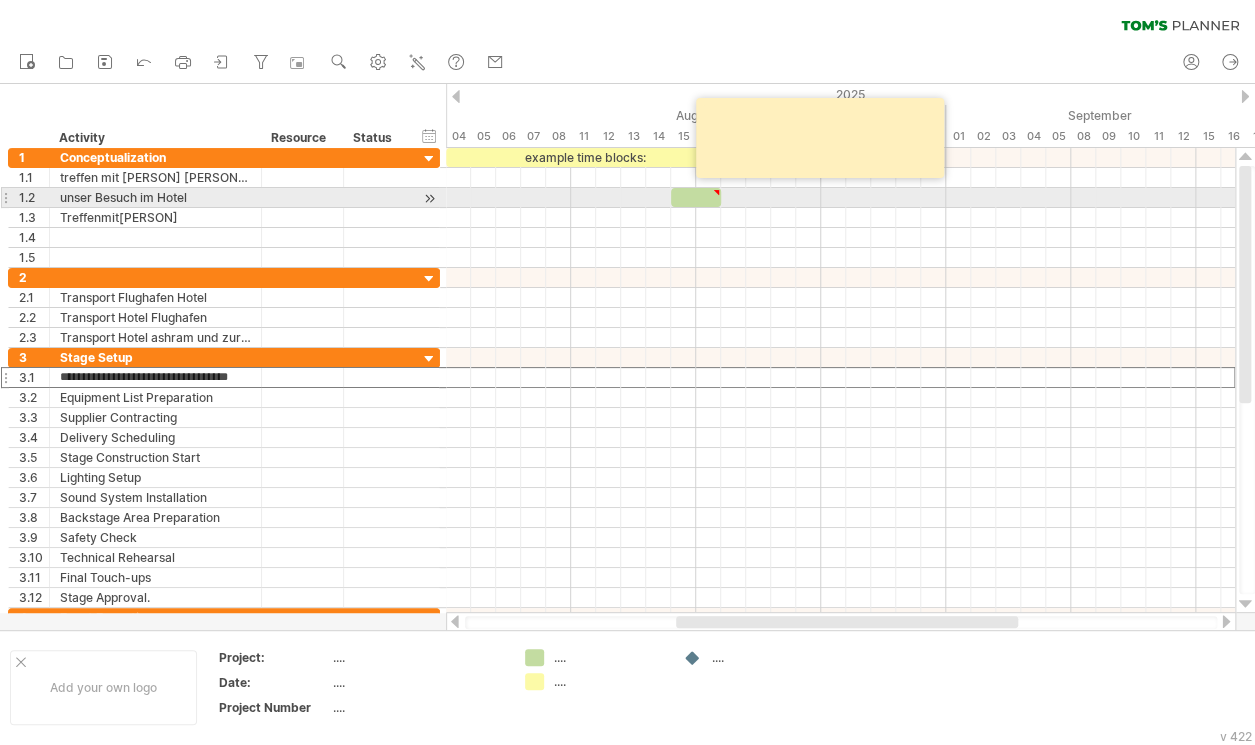 type on "**********" 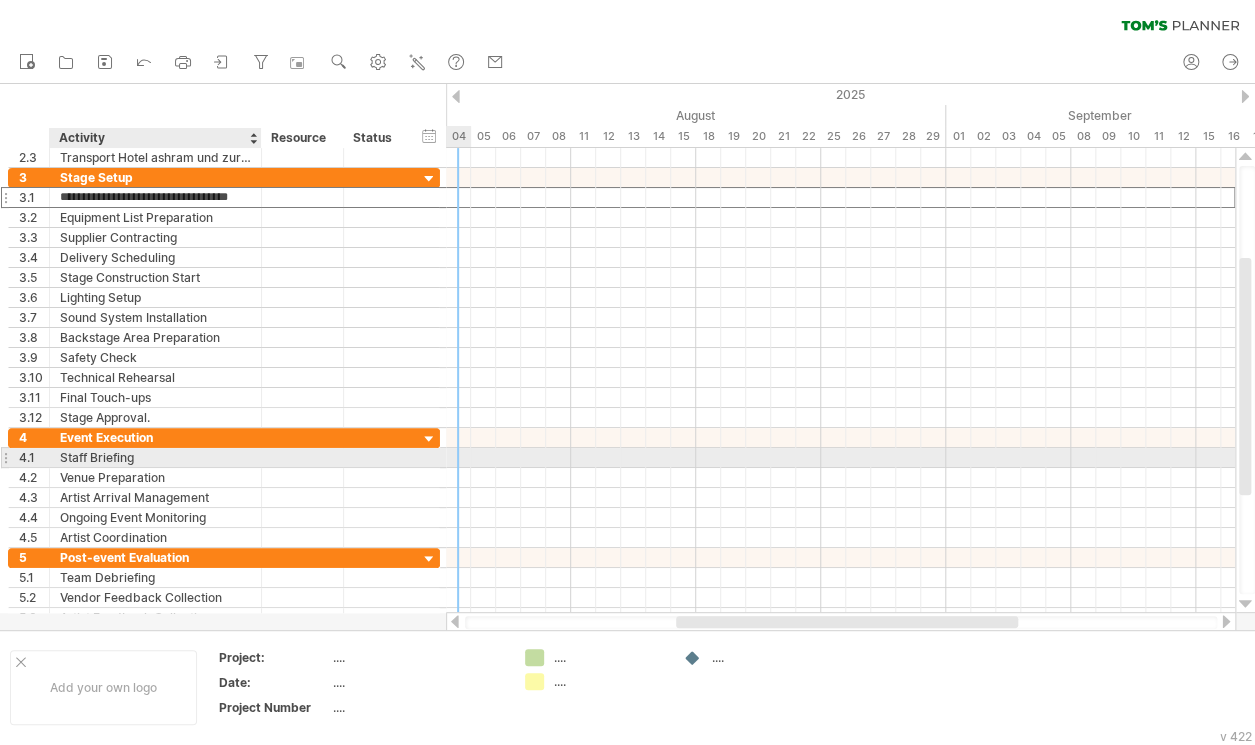 click on "Staff Briefing" at bounding box center [155, 457] 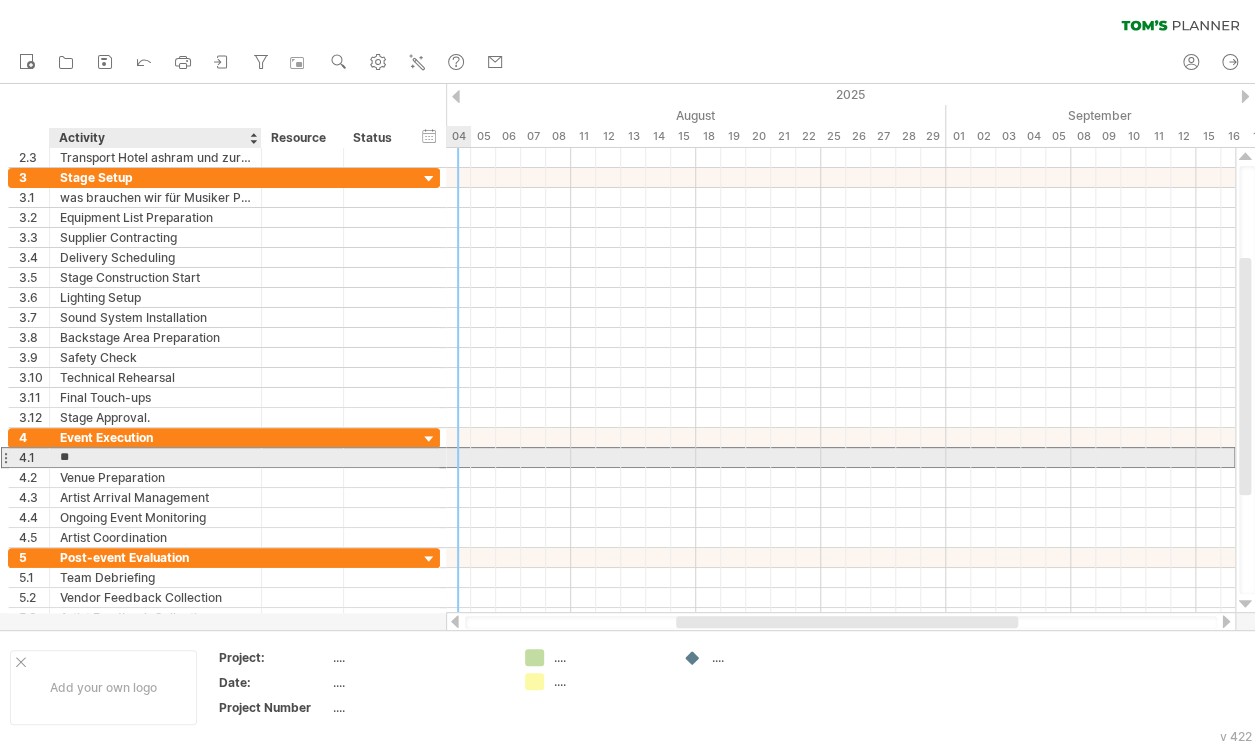 type on "*" 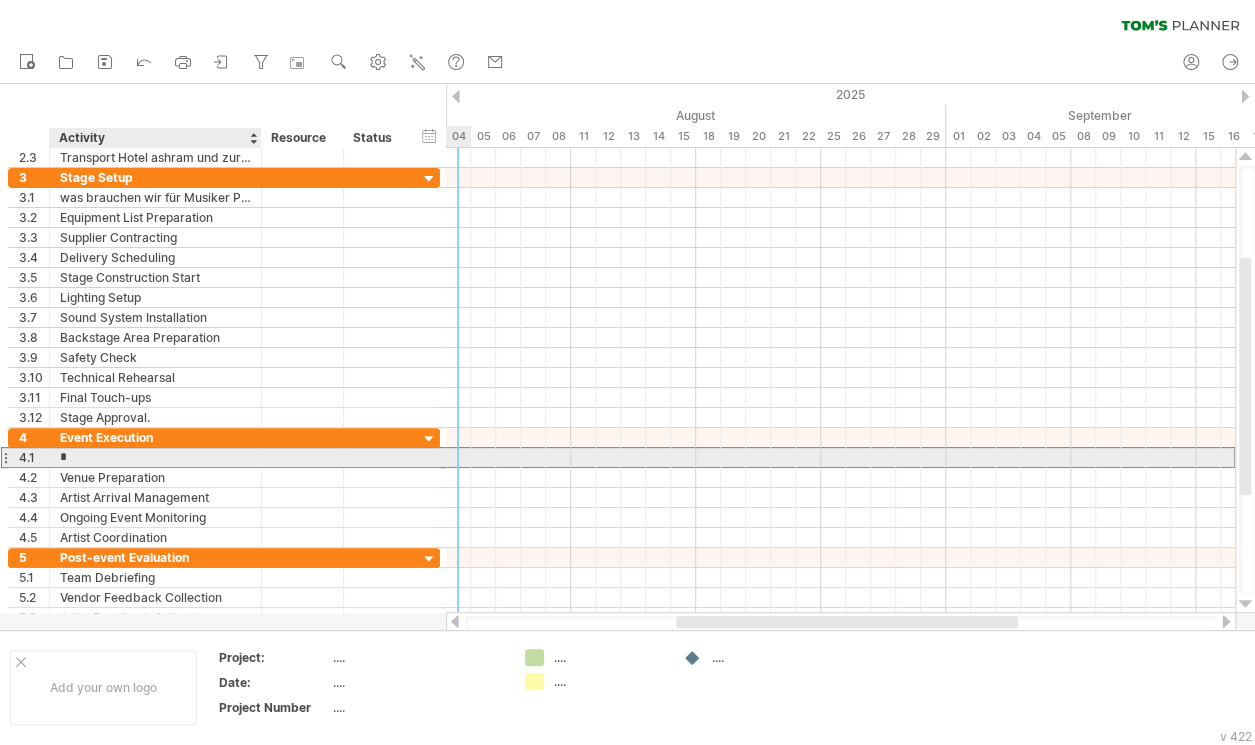 type 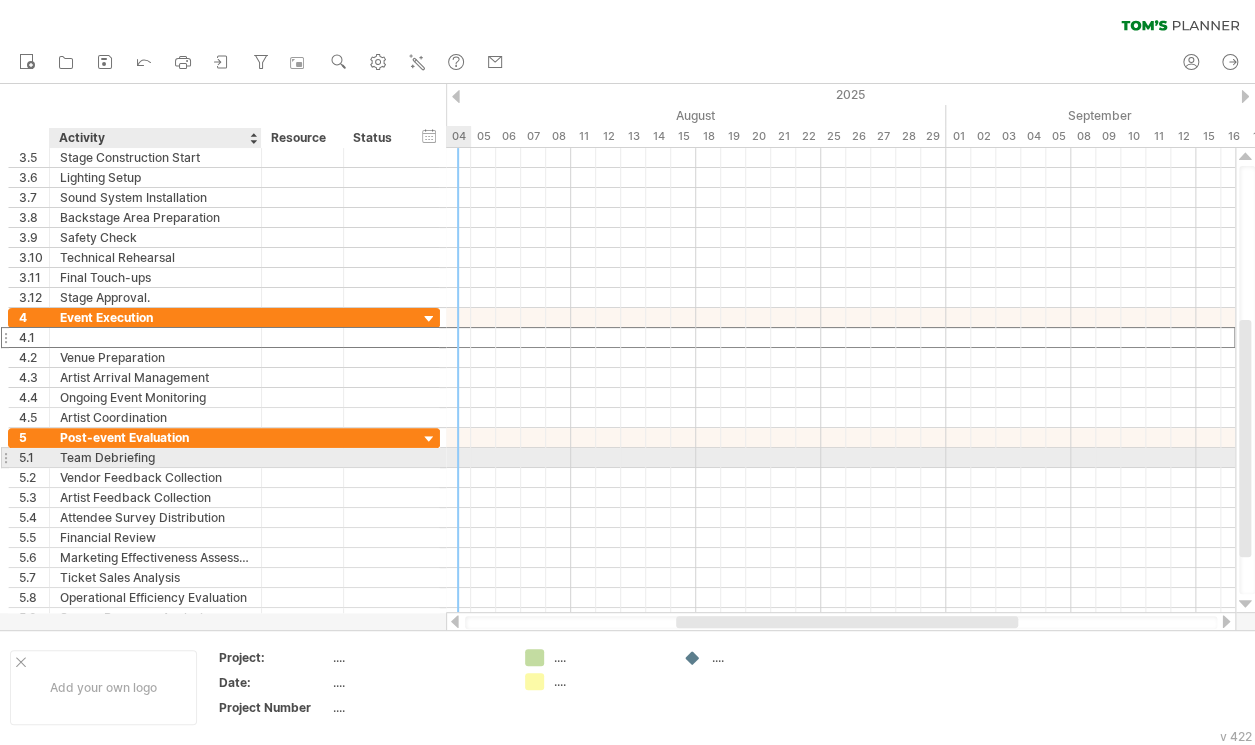 click on "Team Debriefing" at bounding box center (155, 457) 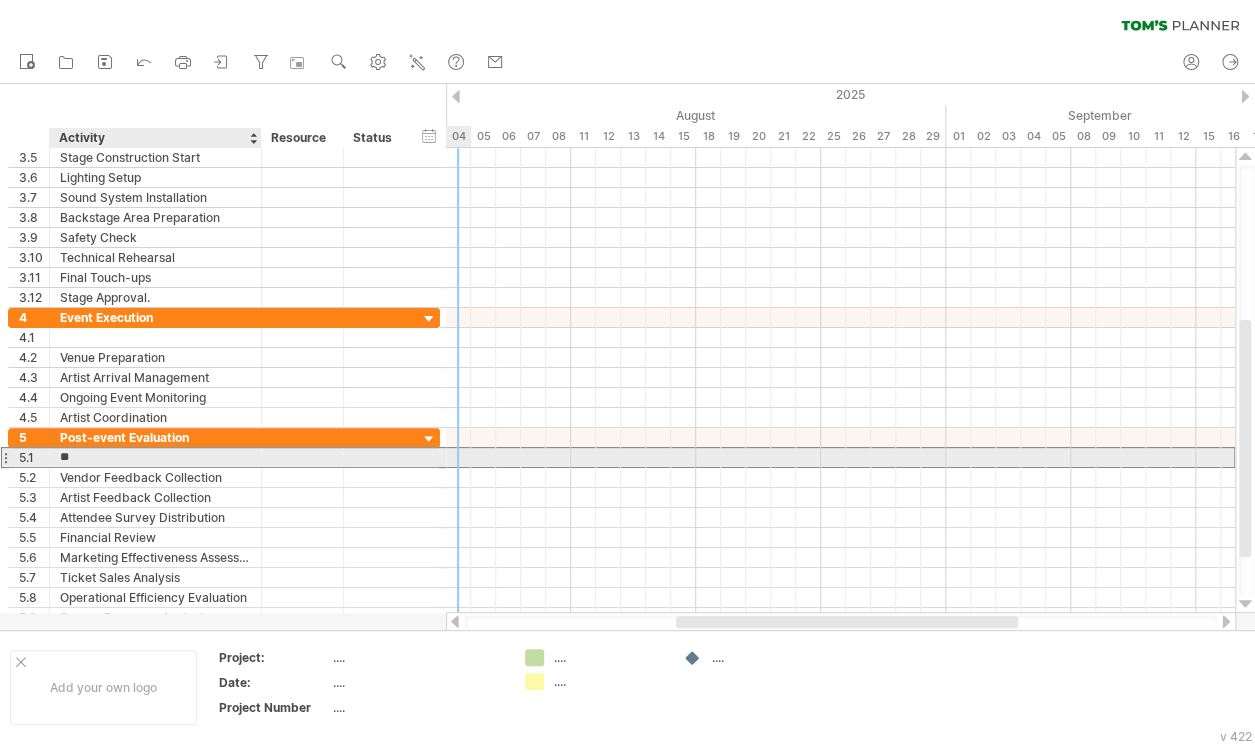 type on "*" 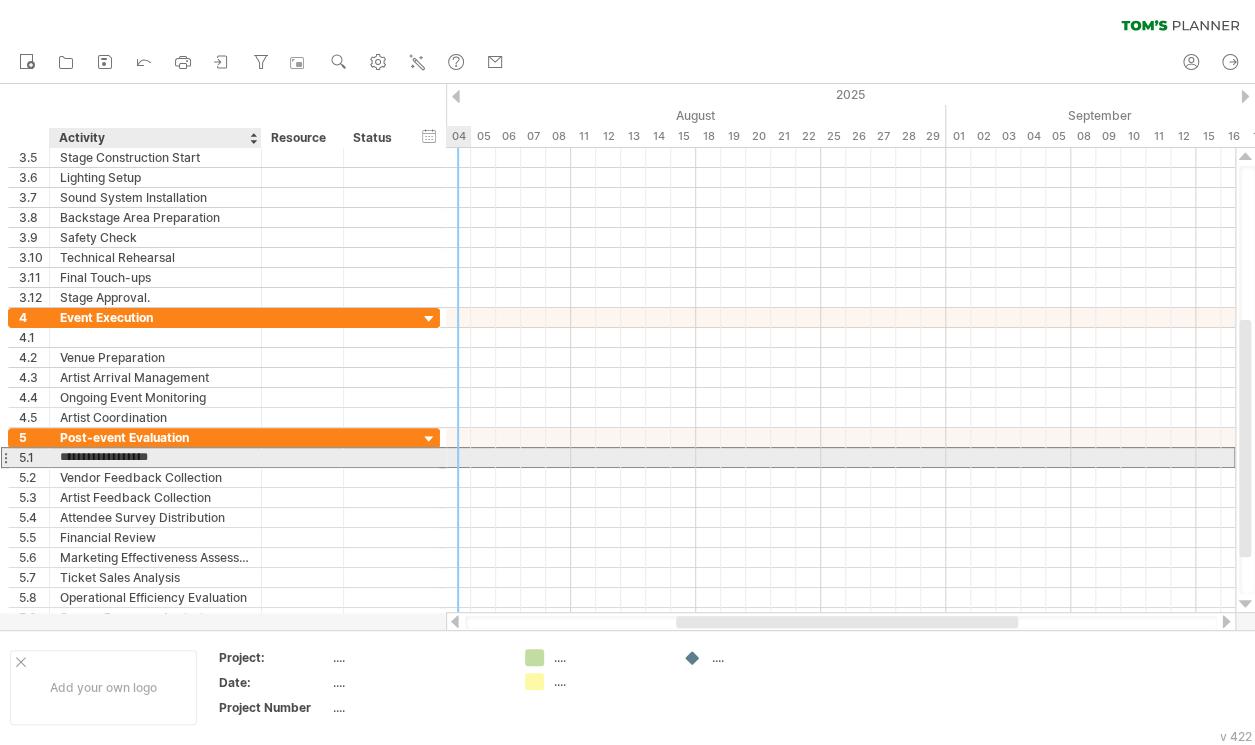 type on "**********" 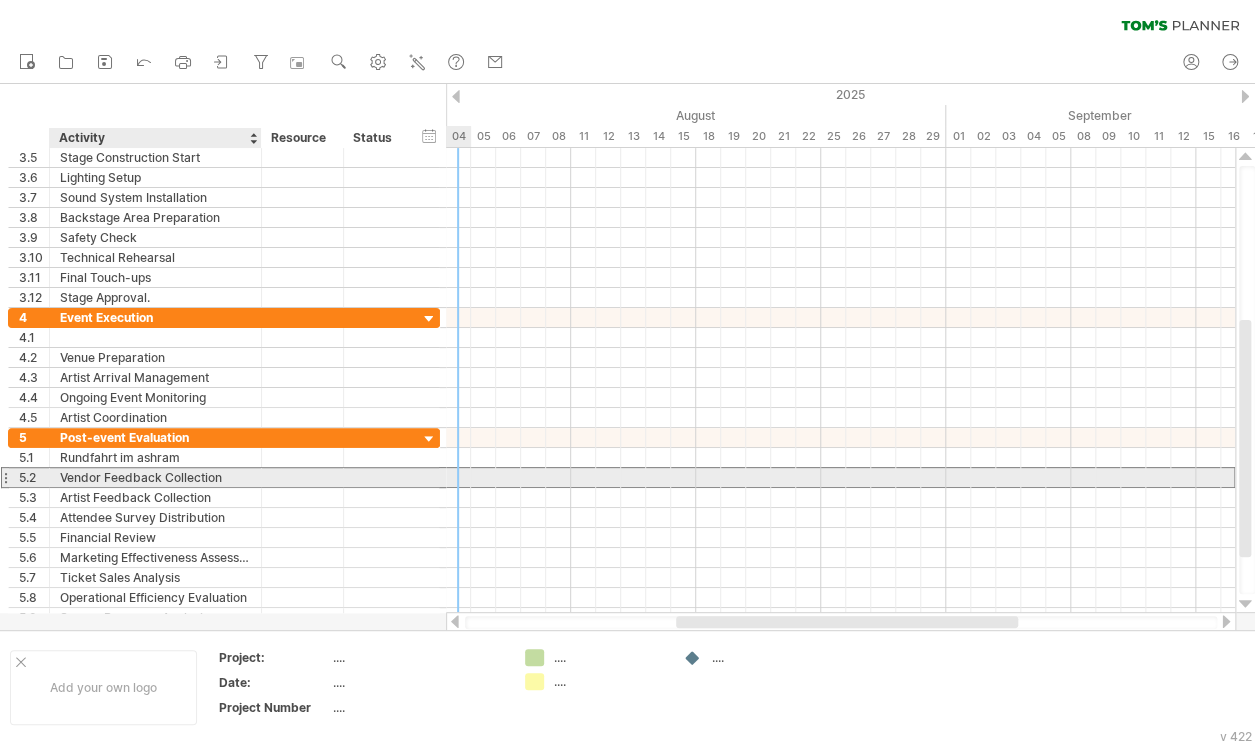 click on "Vendor Feedback Collection" at bounding box center [155, 477] 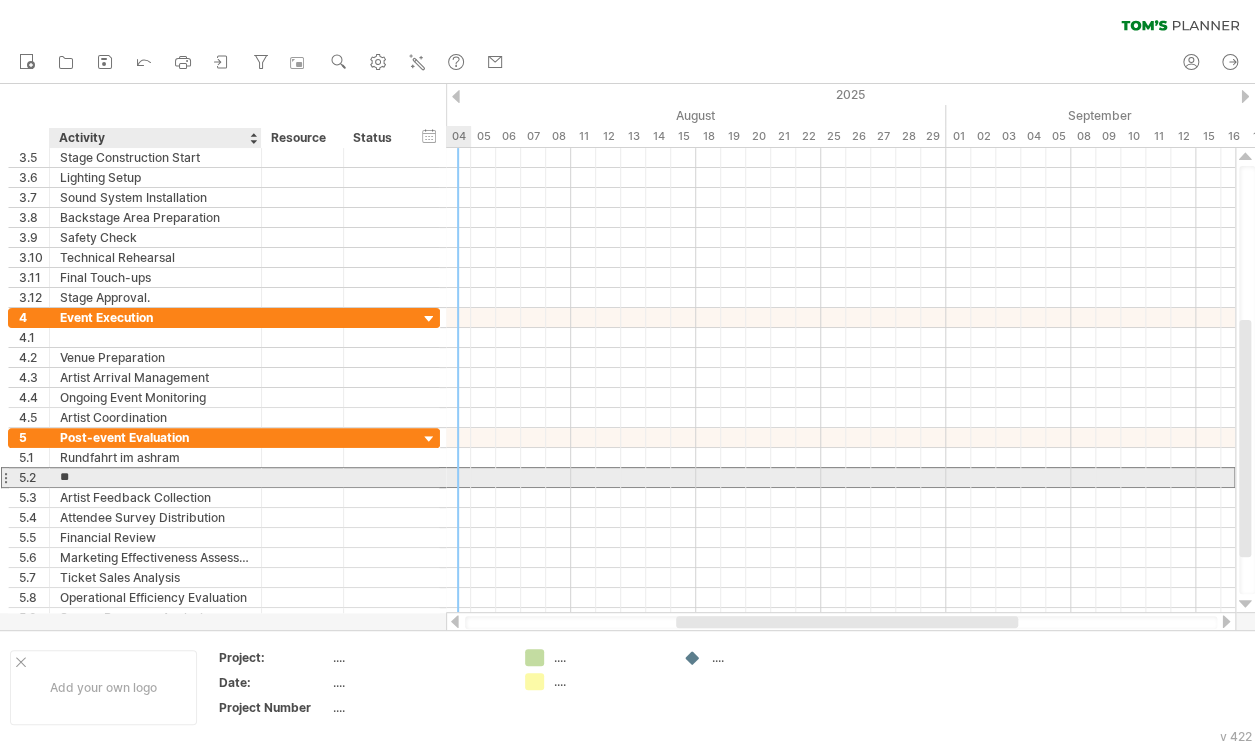 type on "*" 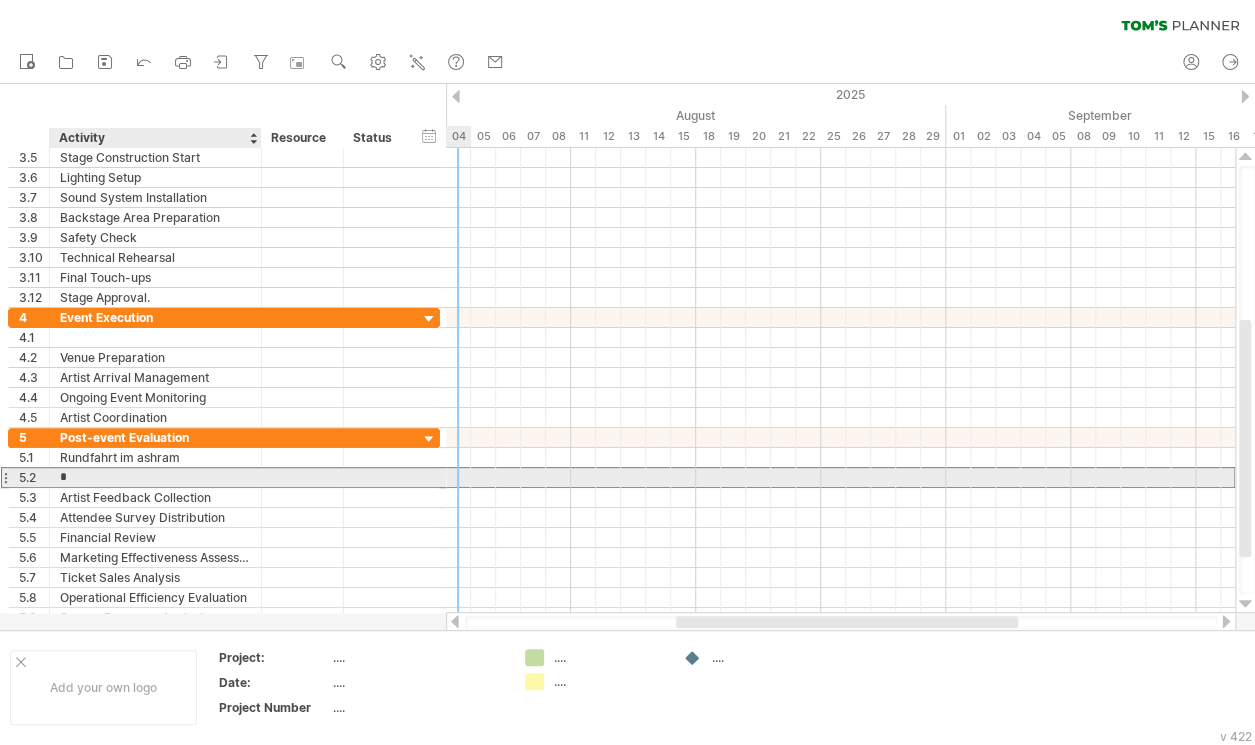type 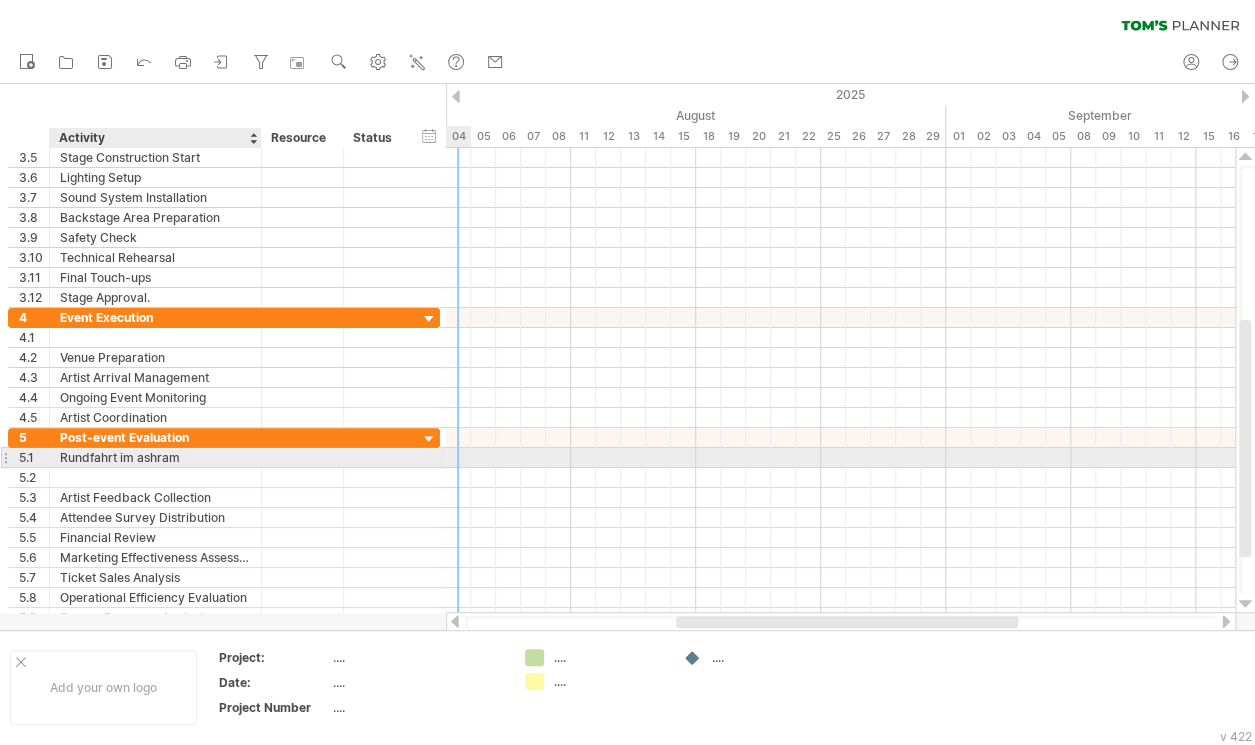 click at bounding box center [259, 458] 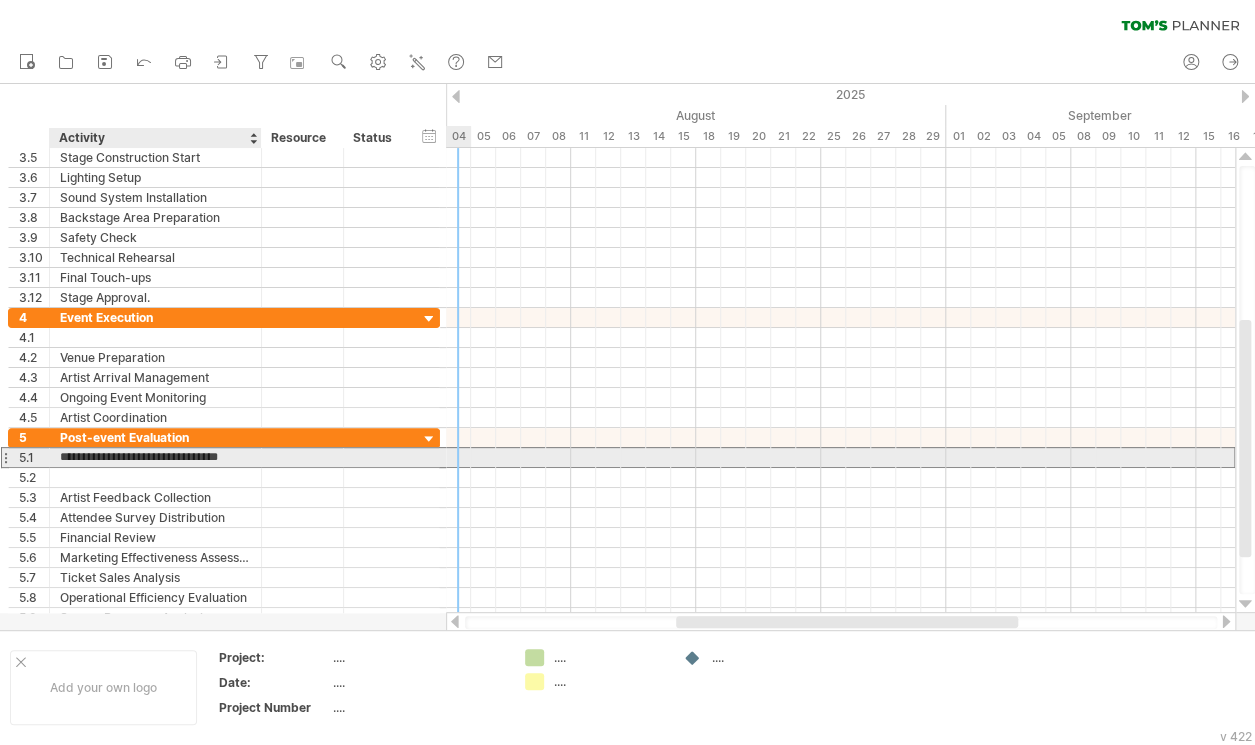 type on "**********" 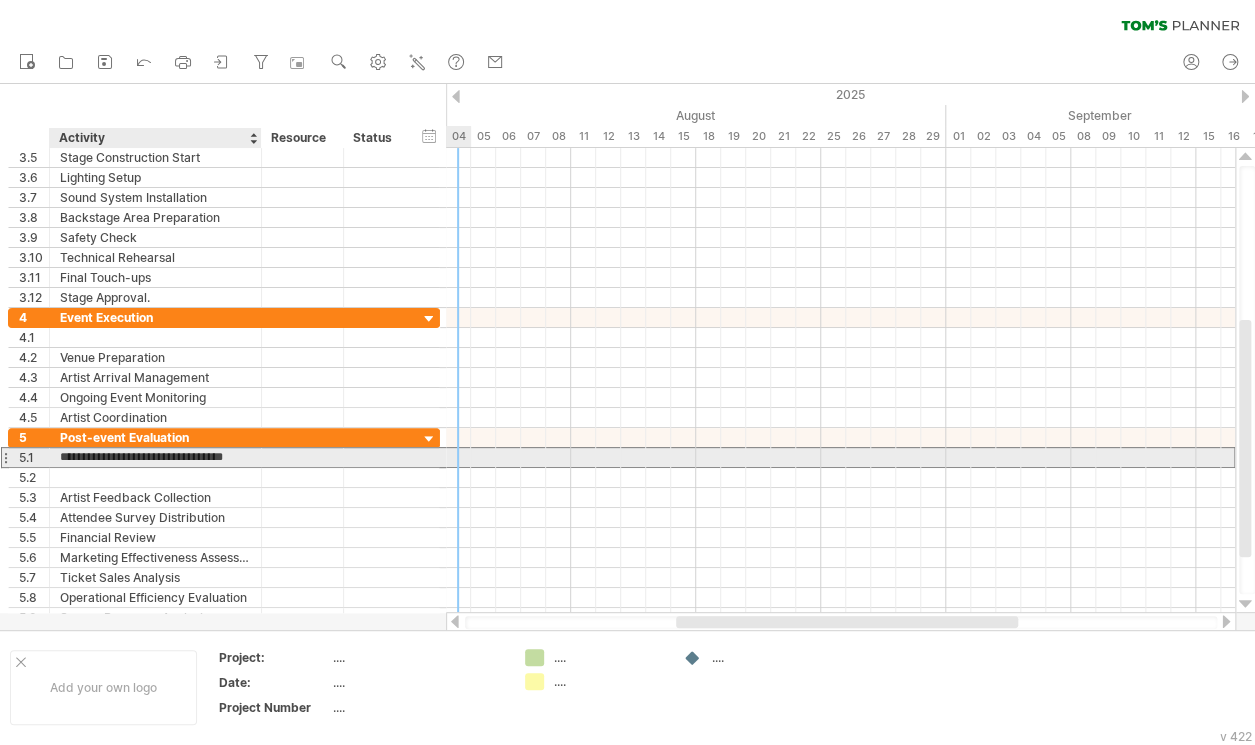 scroll, scrollTop: 0, scrollLeft: 6, axis: horizontal 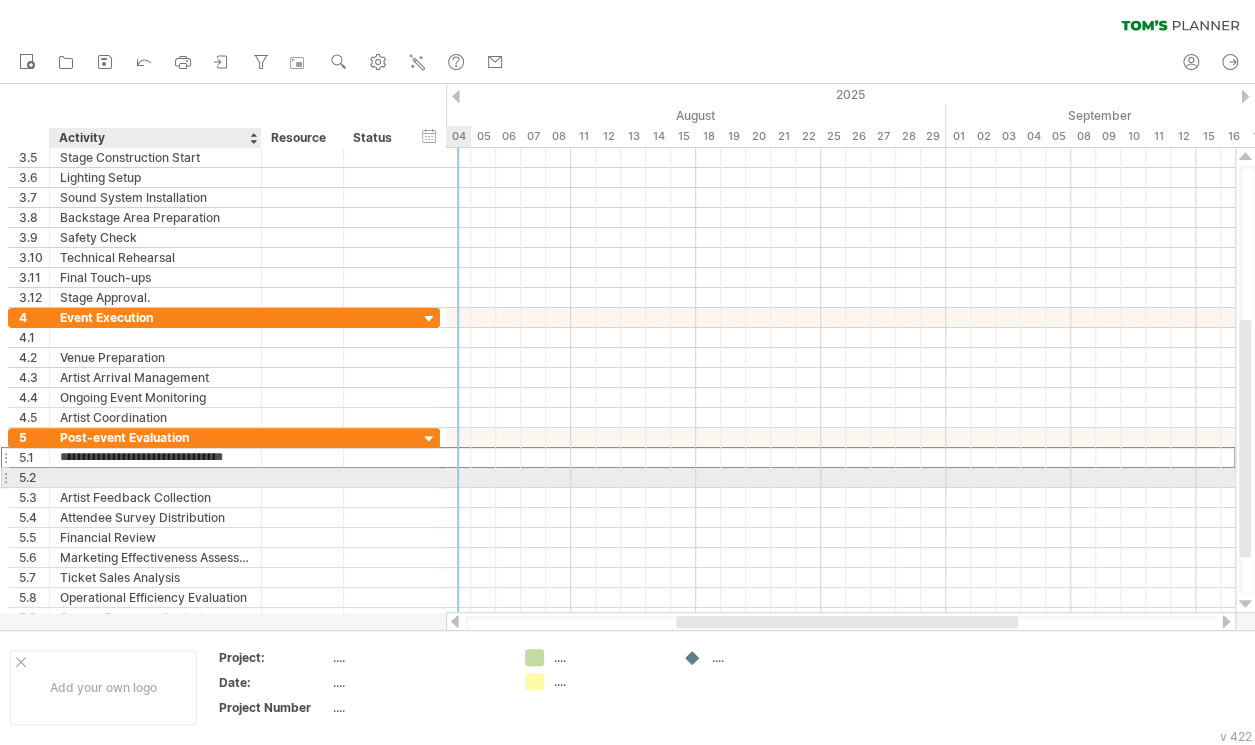 click at bounding box center (155, 477) 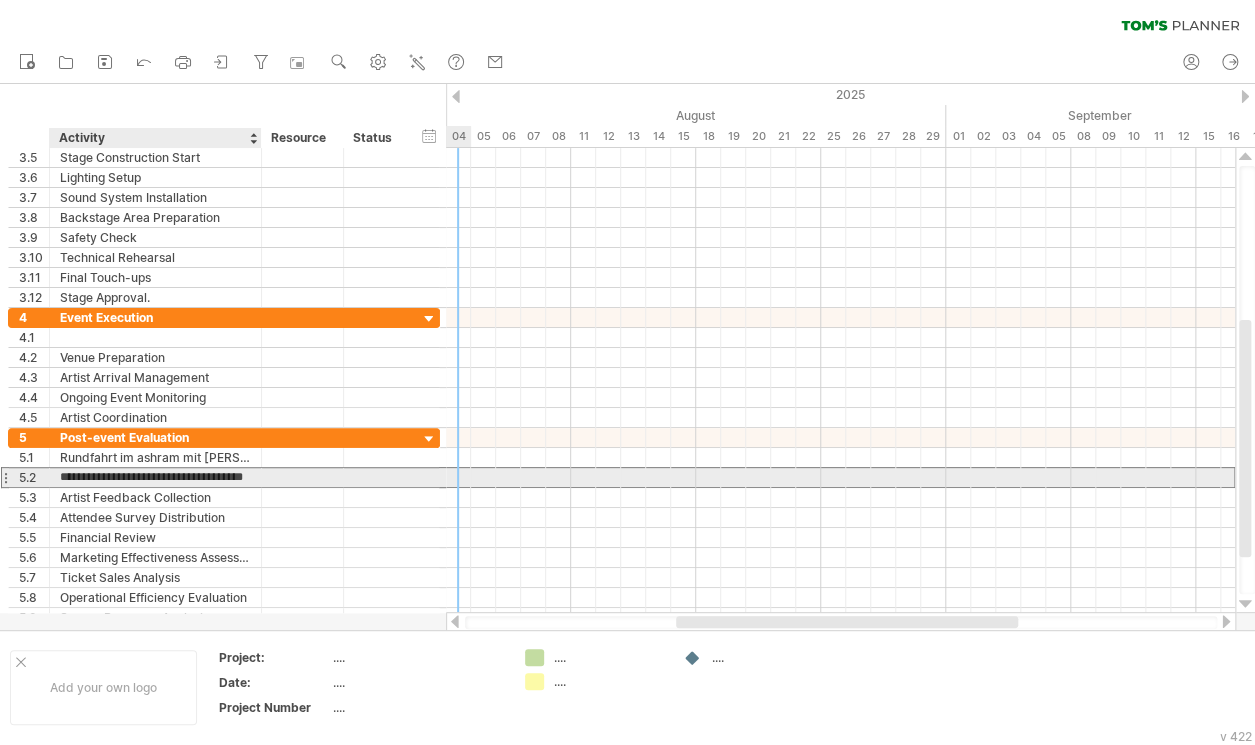 type on "**********" 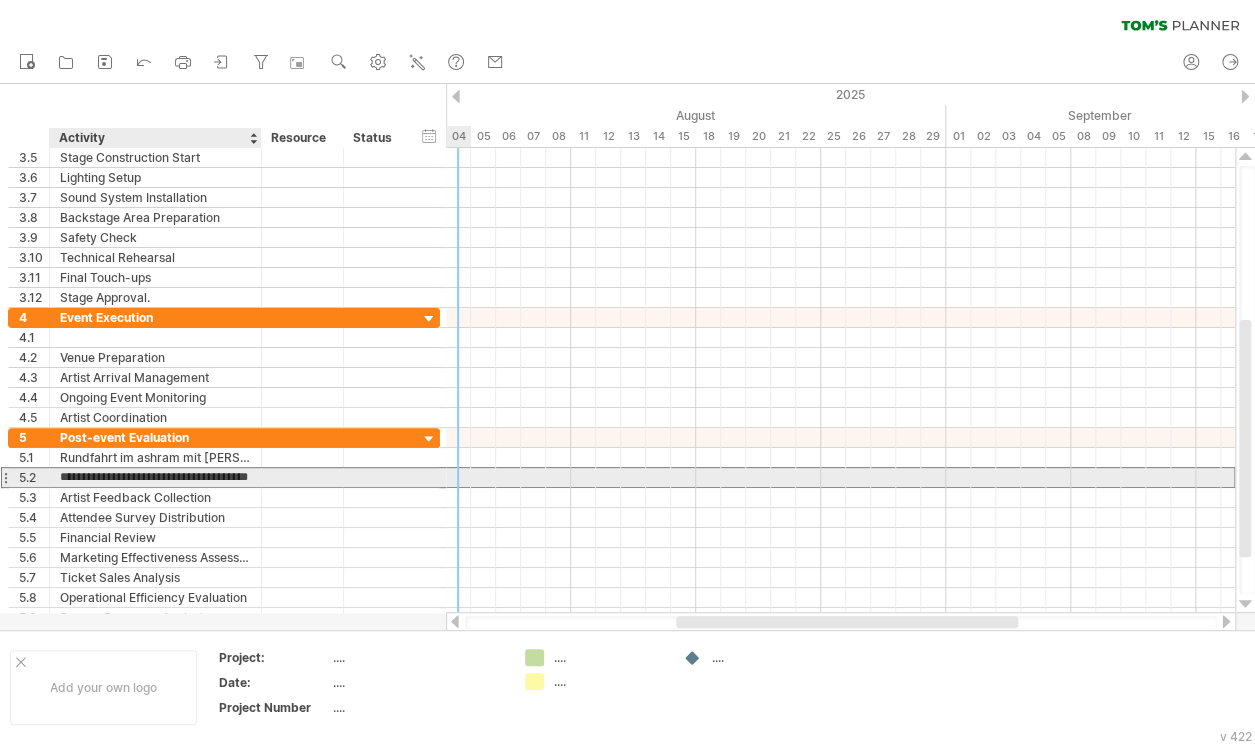 scroll, scrollTop: 0, scrollLeft: 27, axis: horizontal 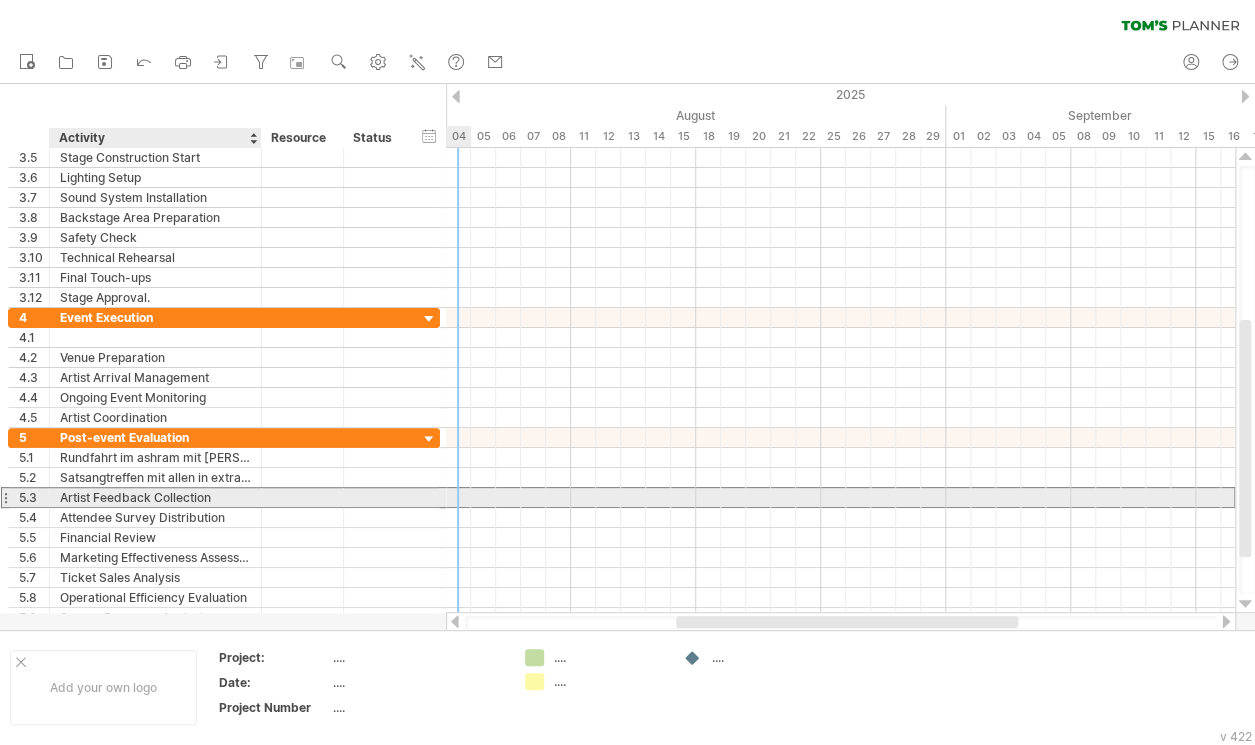 click on "Artist Feedback Collection" at bounding box center [155, 497] 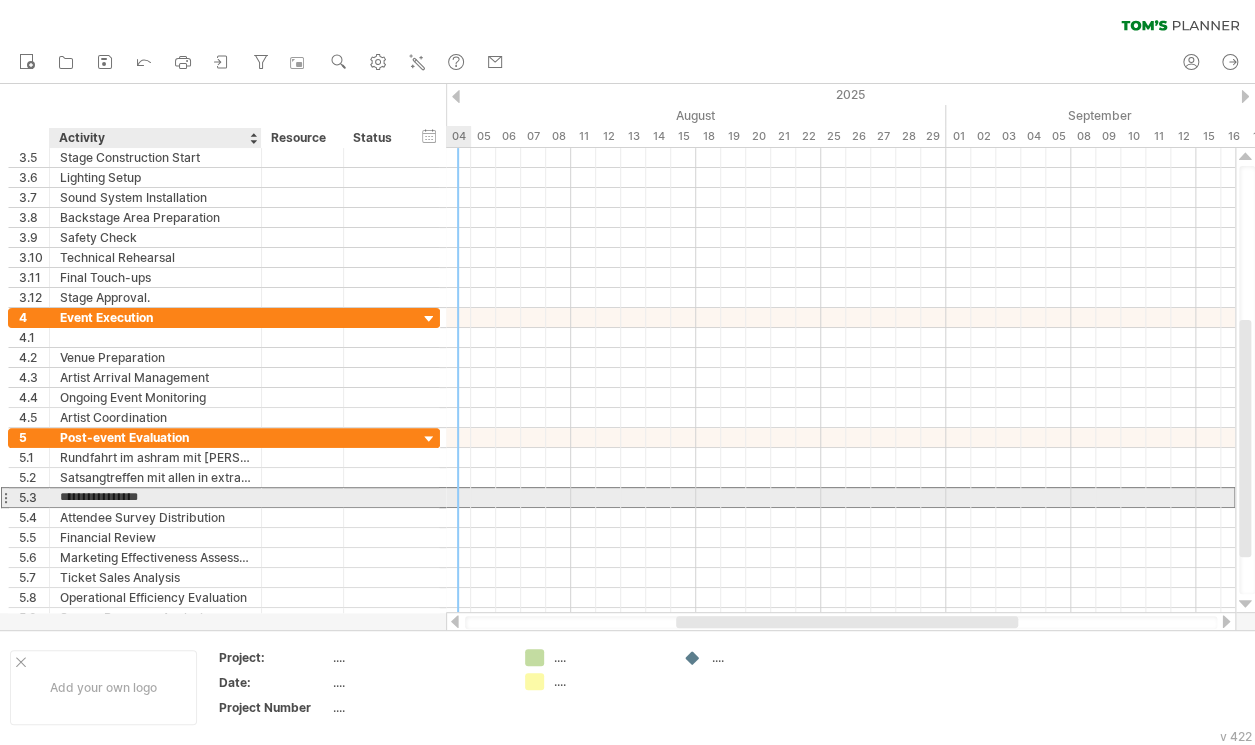 type on "**********" 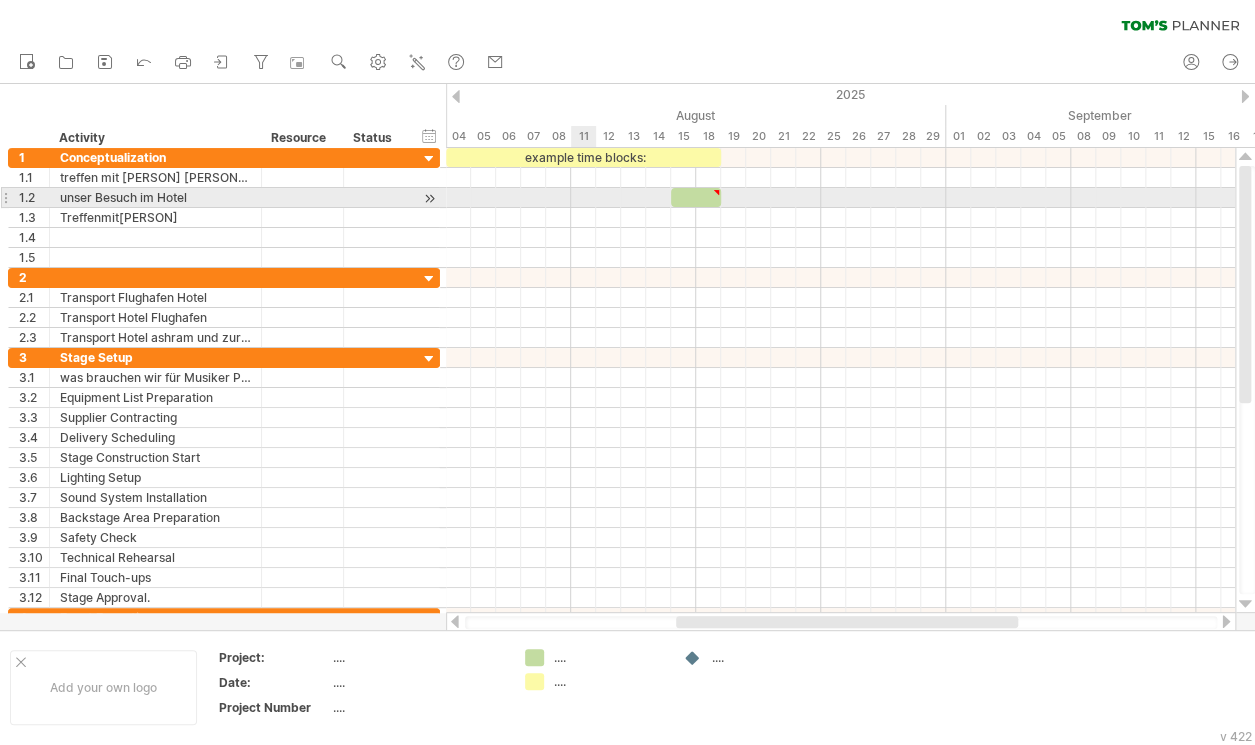 click at bounding box center (840, 198) 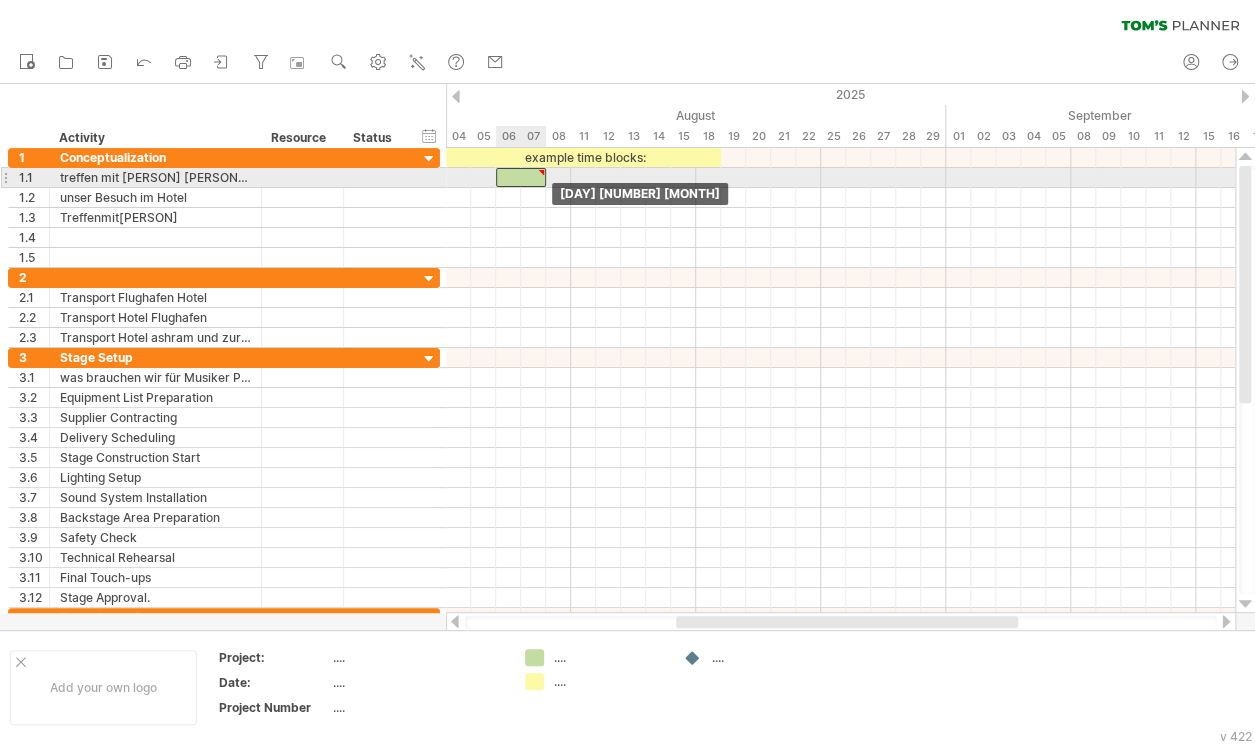 drag, startPoint x: 693, startPoint y: 204, endPoint x: 519, endPoint y: 184, distance: 175.14566 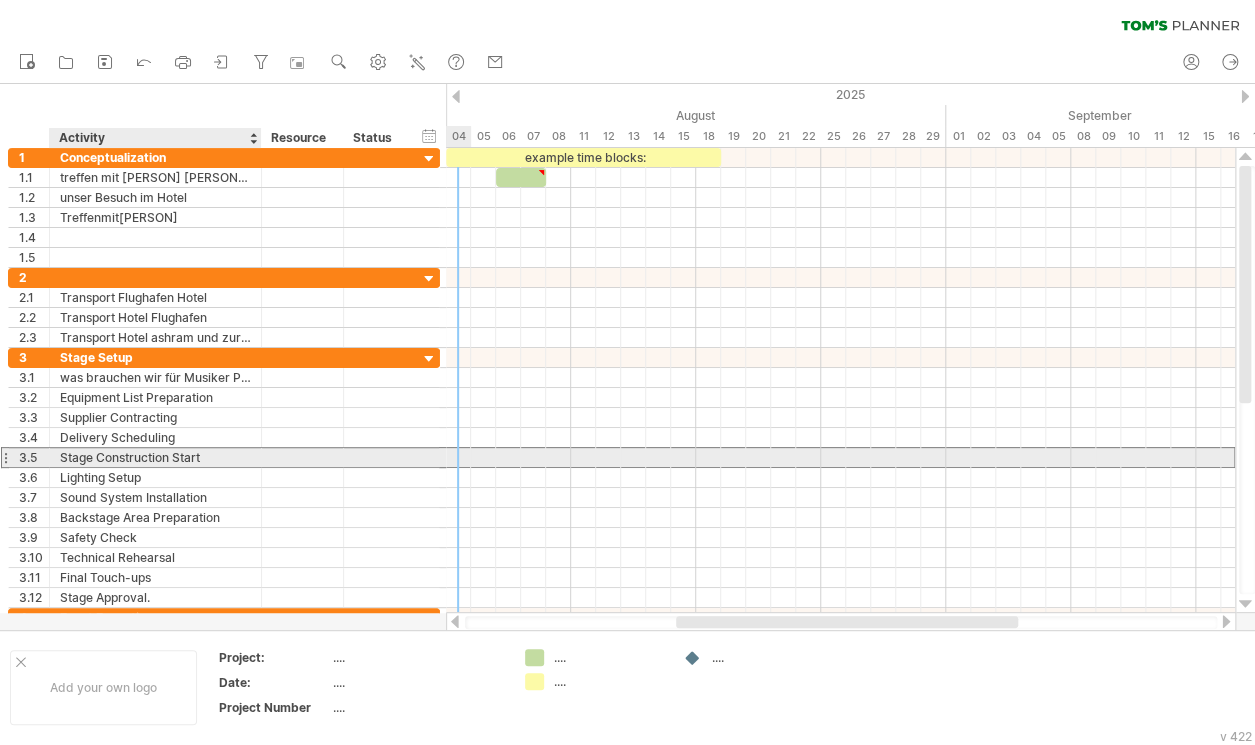 click on "Stage Construction Start" at bounding box center [155, 457] 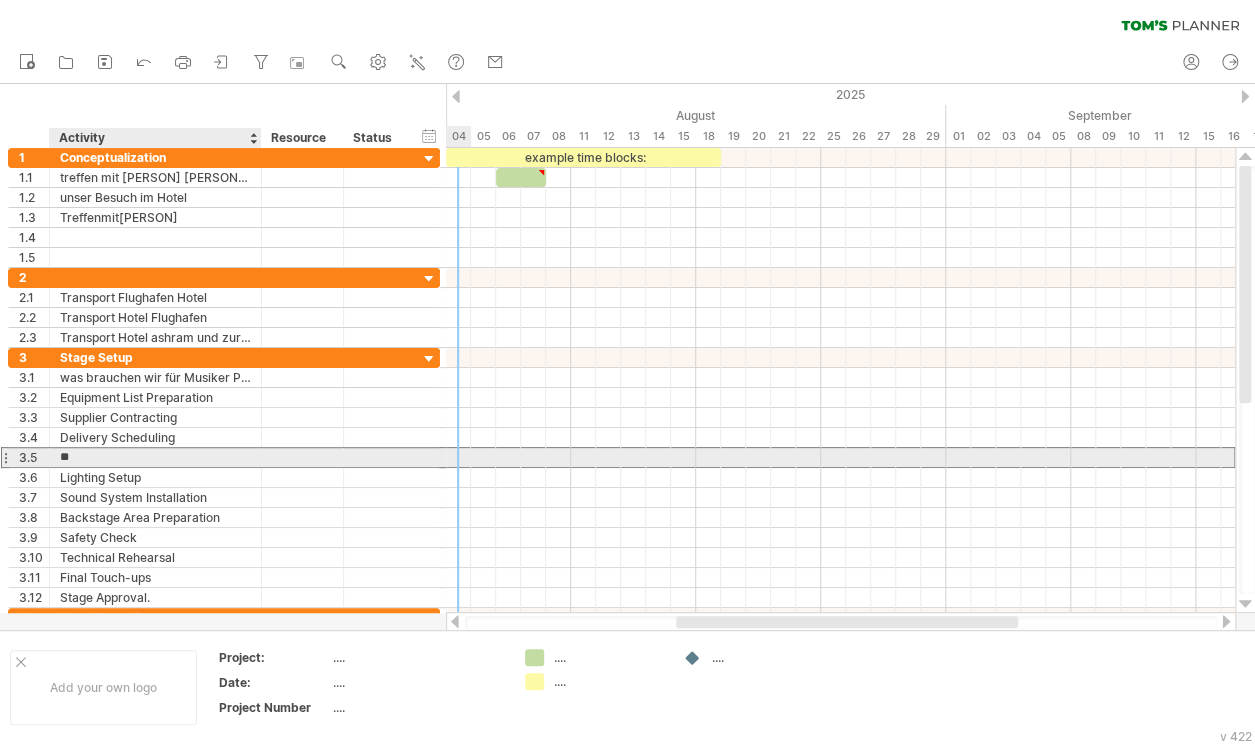 type on "*" 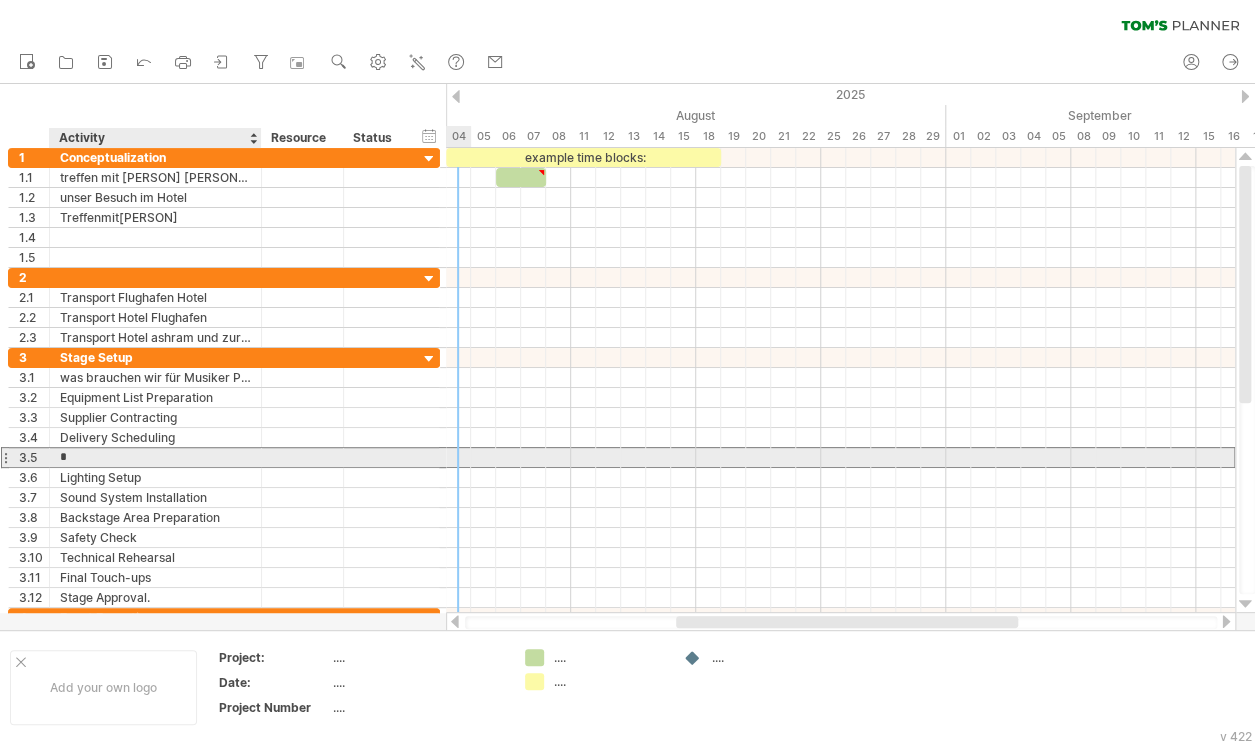 type 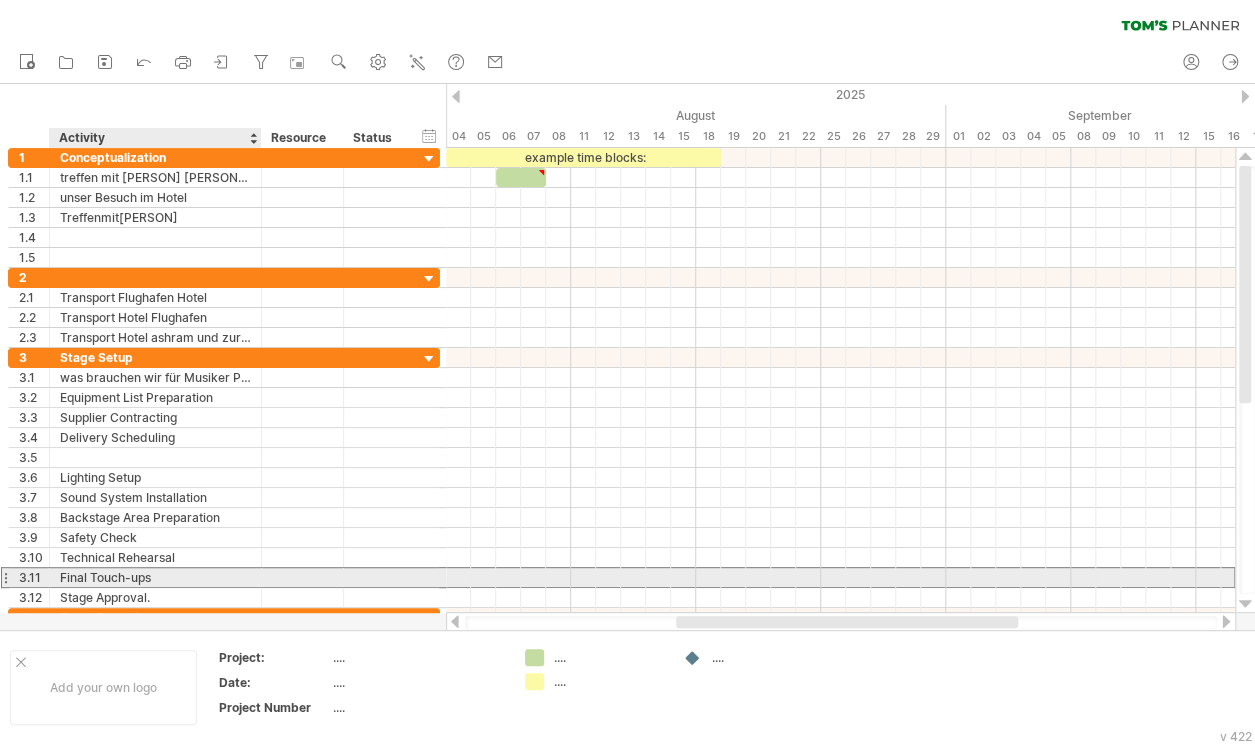 click on "Final Touch-ups" at bounding box center (155, 577) 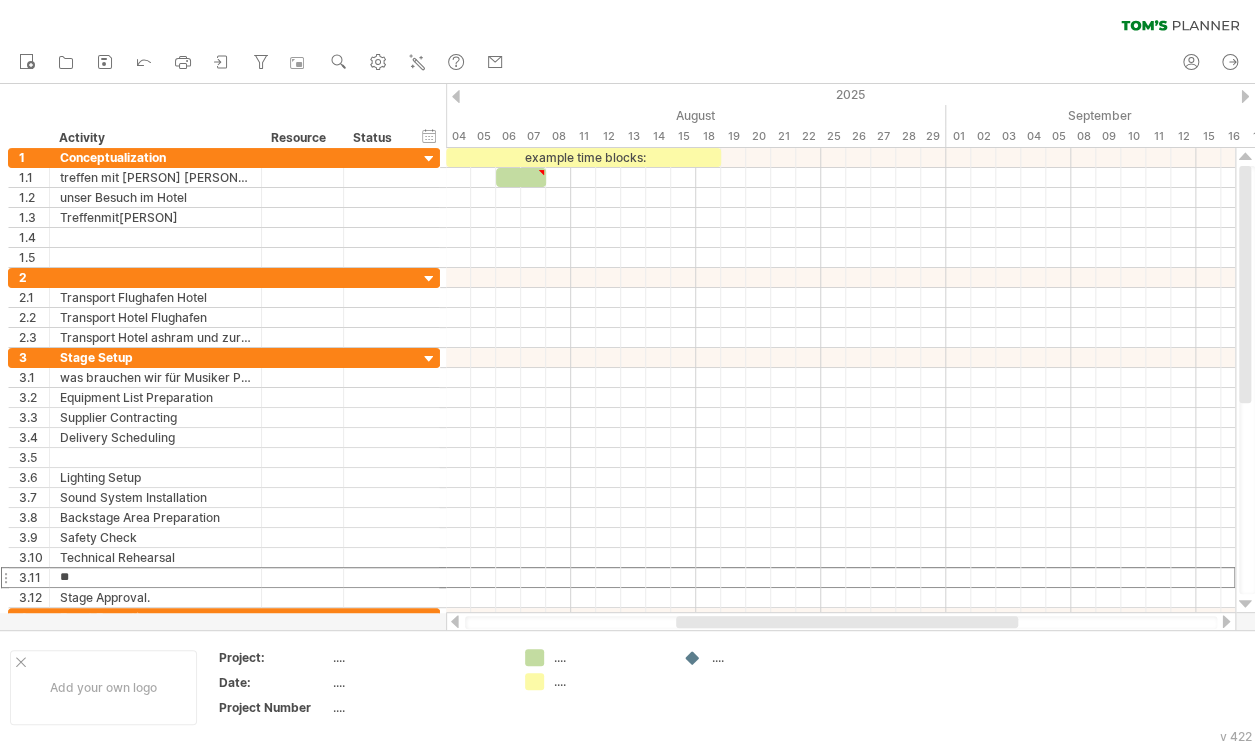type on "*" 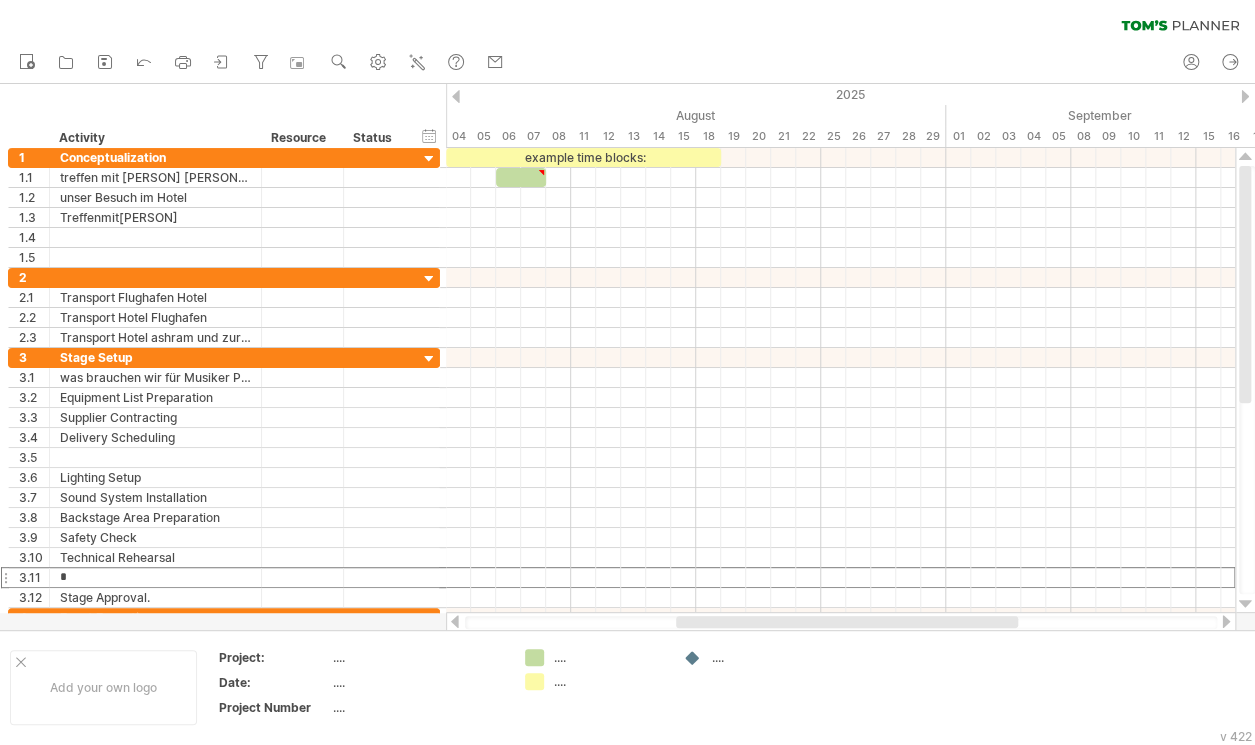 type 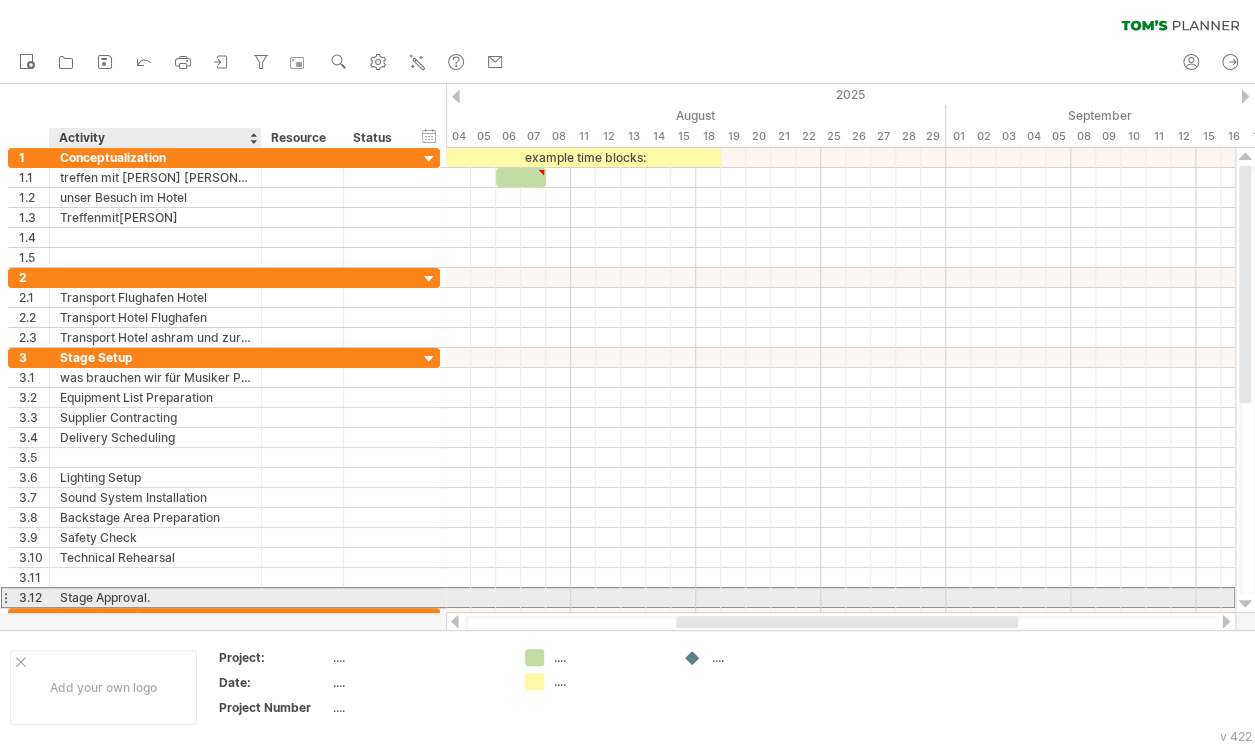 click on "Stage Approval." at bounding box center [155, 597] 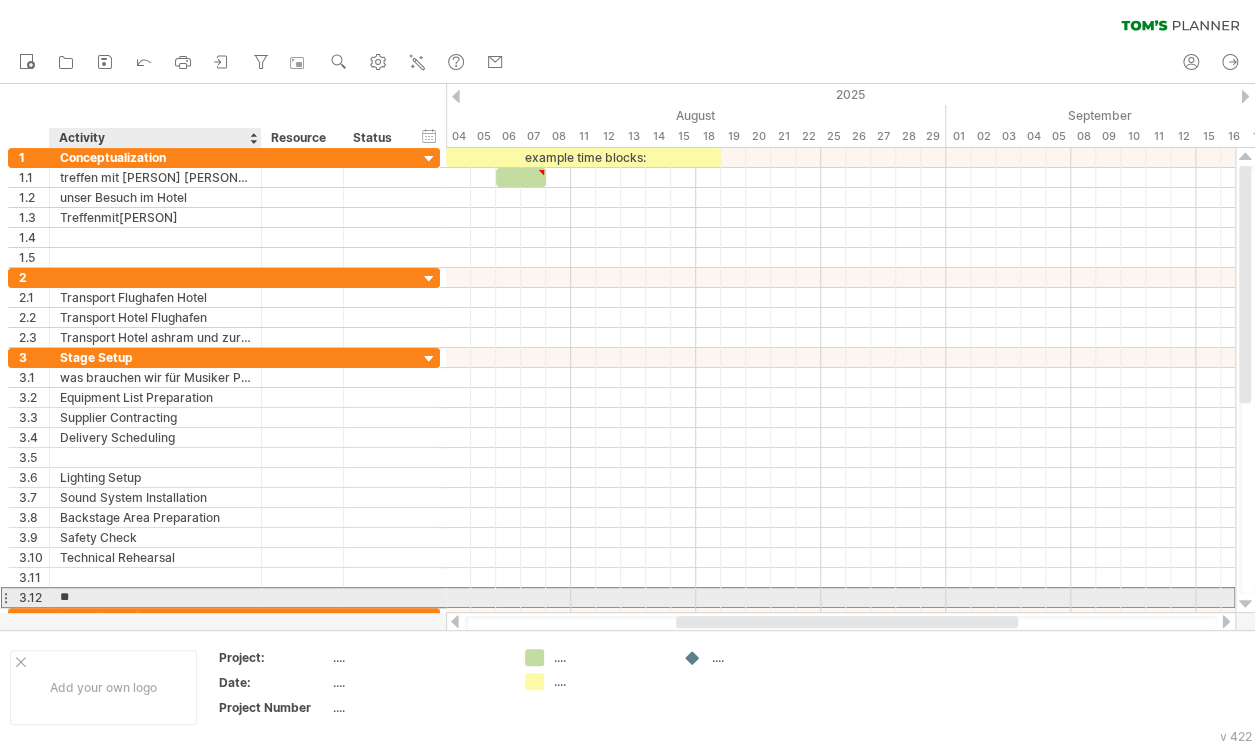 type on "*" 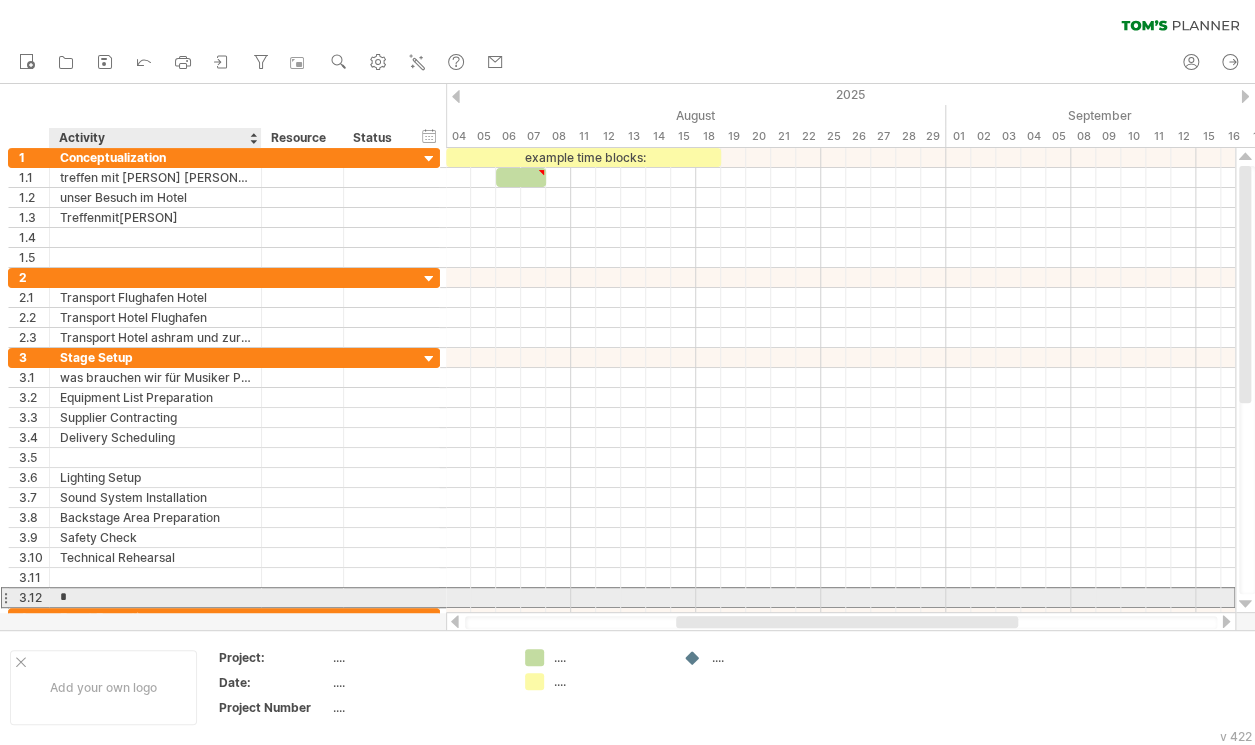 type 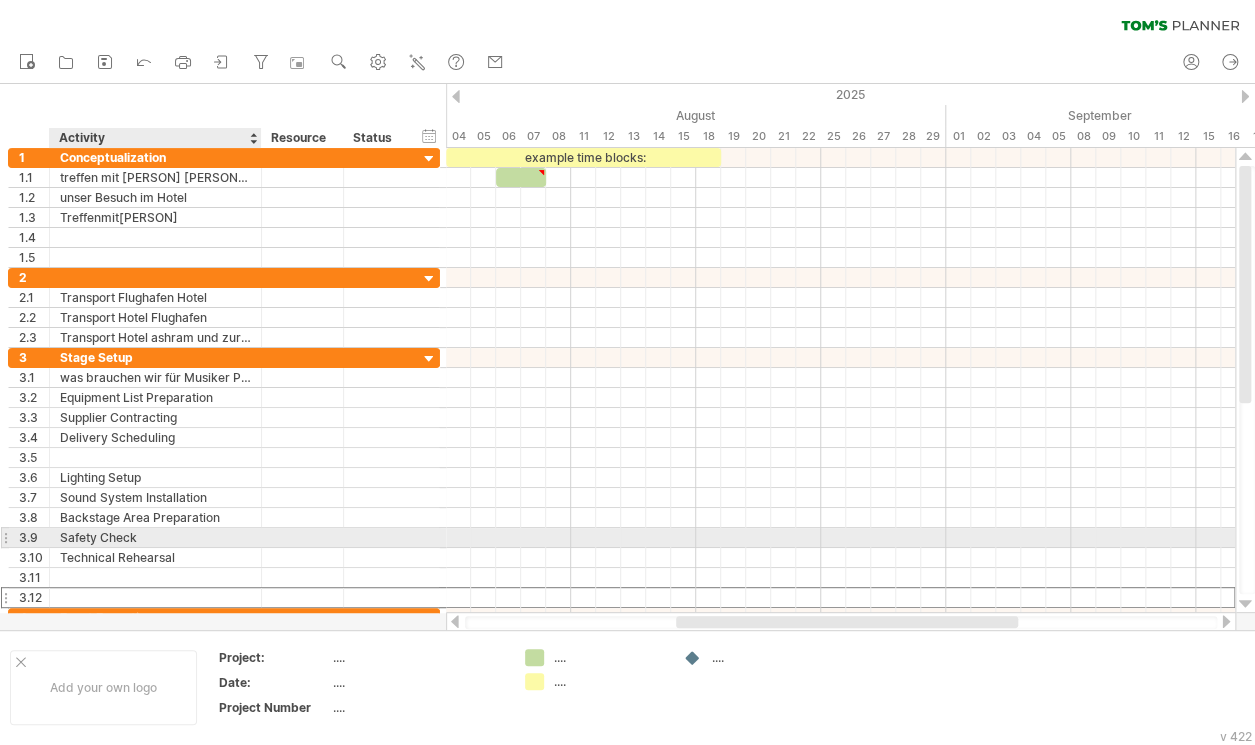 click on "Safety Check" at bounding box center (155, 537) 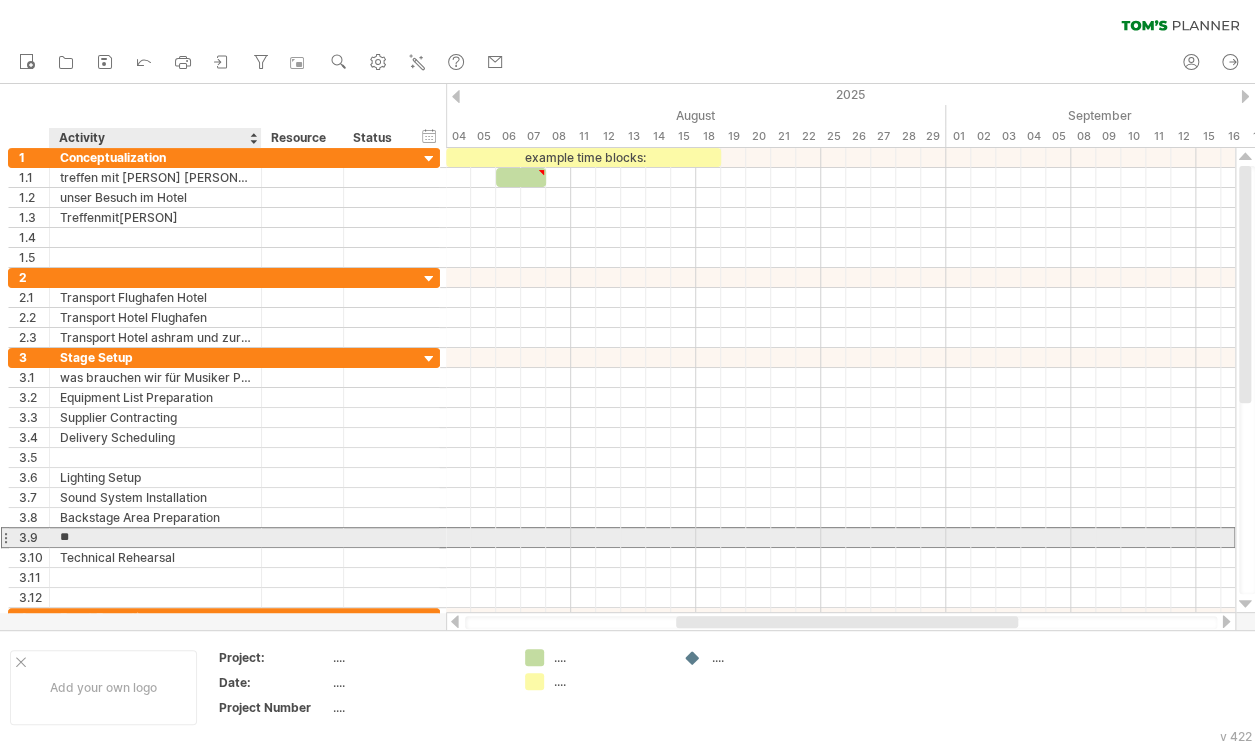 type on "*" 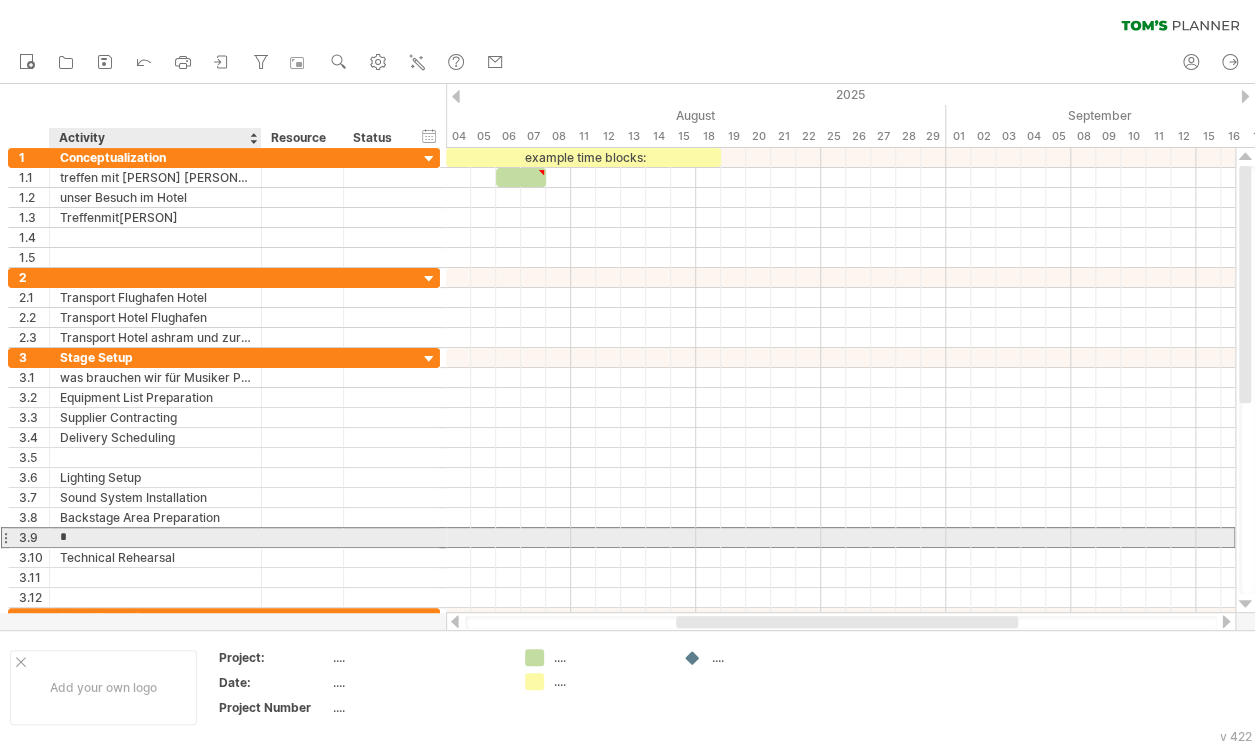 type 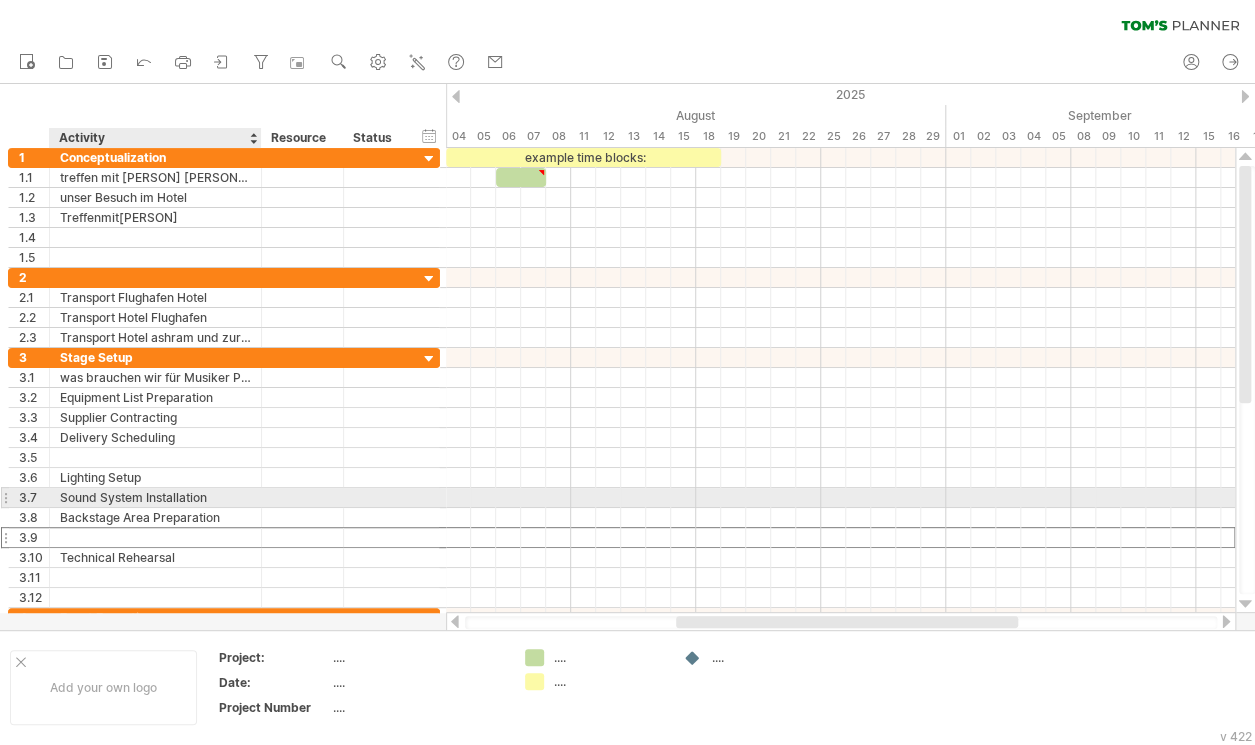 click on "Sound System Installation" at bounding box center (155, 497) 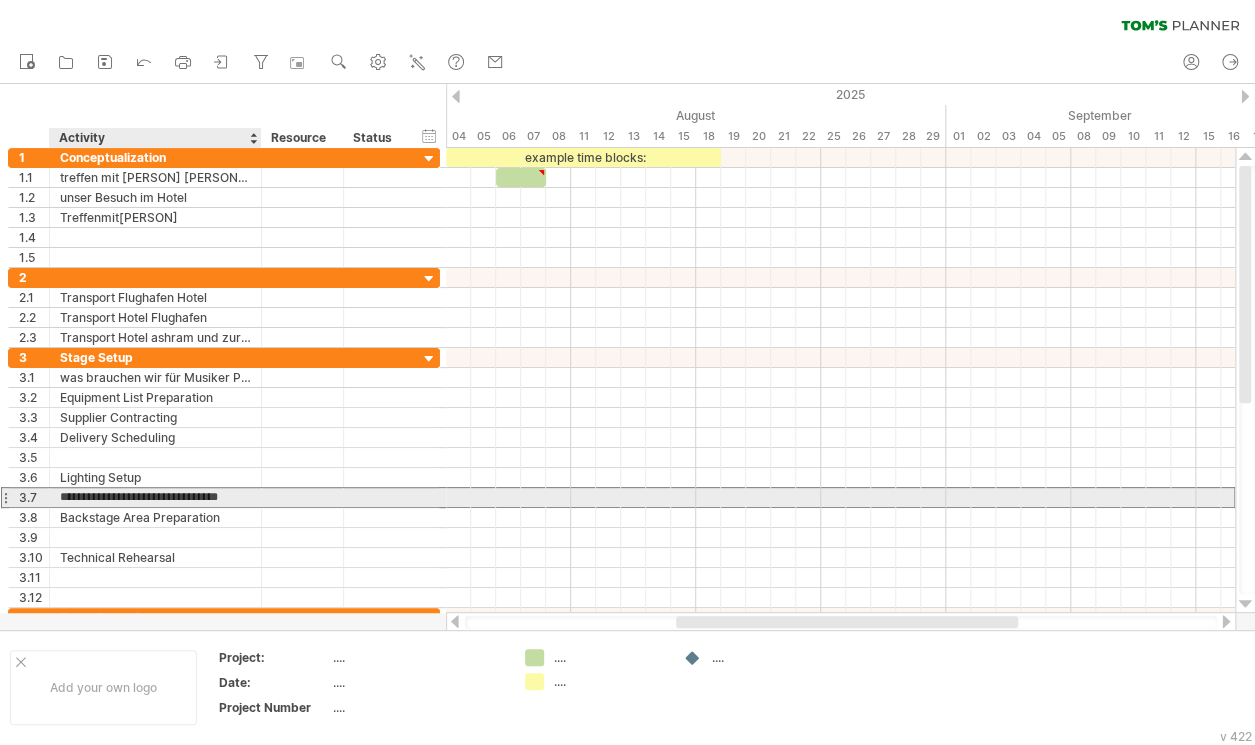 click at bounding box center [259, 498] 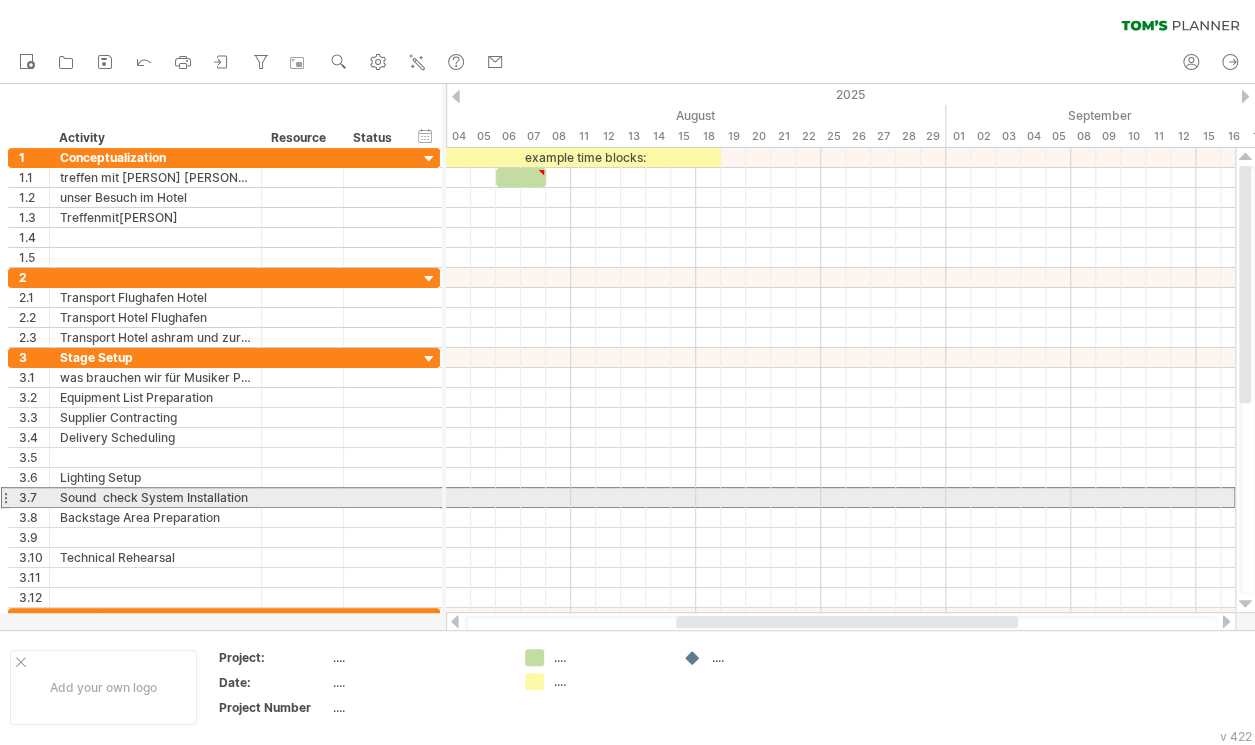 click on "Sound  check System Installation" at bounding box center (155, 497) 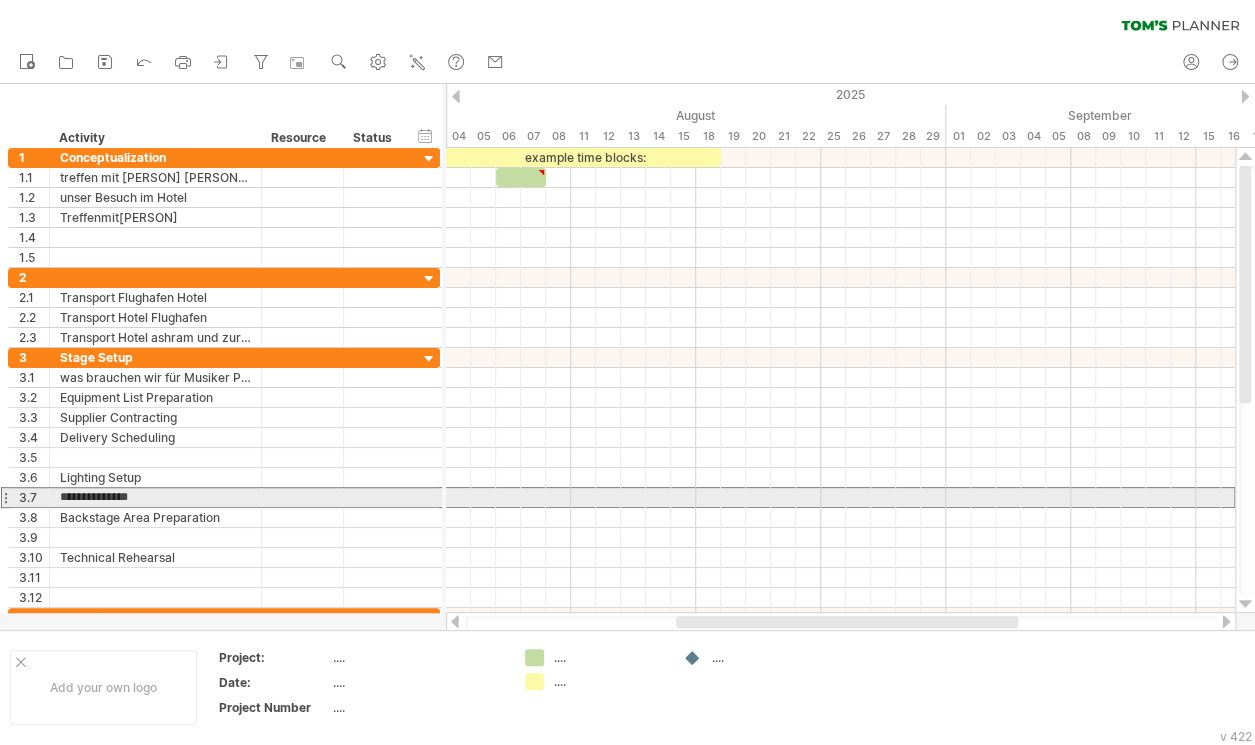 type on "**********" 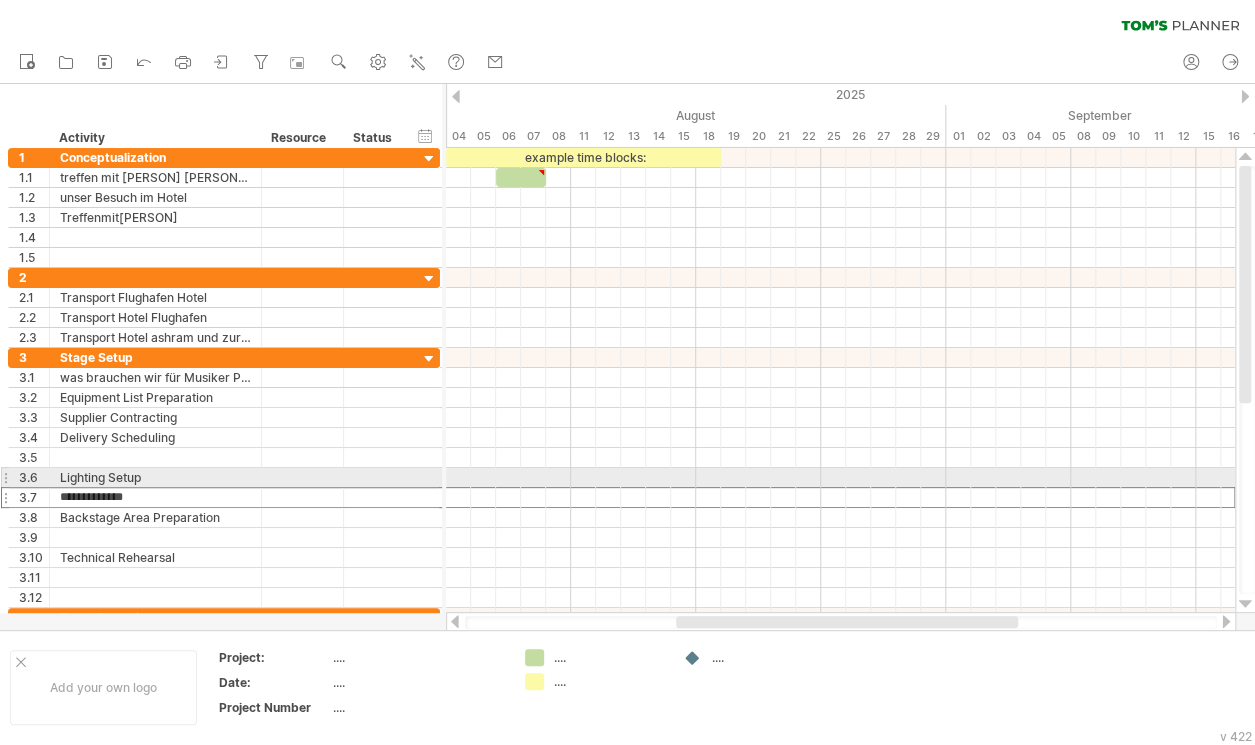click on "Lighting Setup" at bounding box center [155, 477] 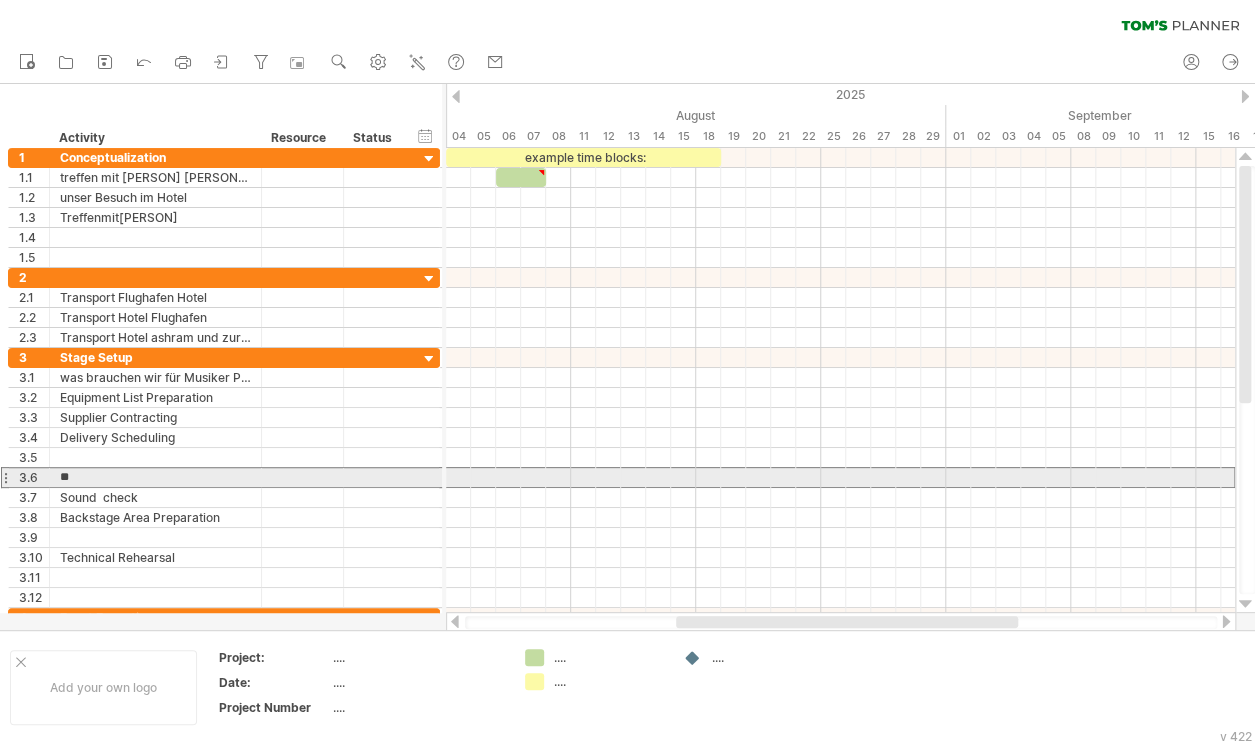 type on "*" 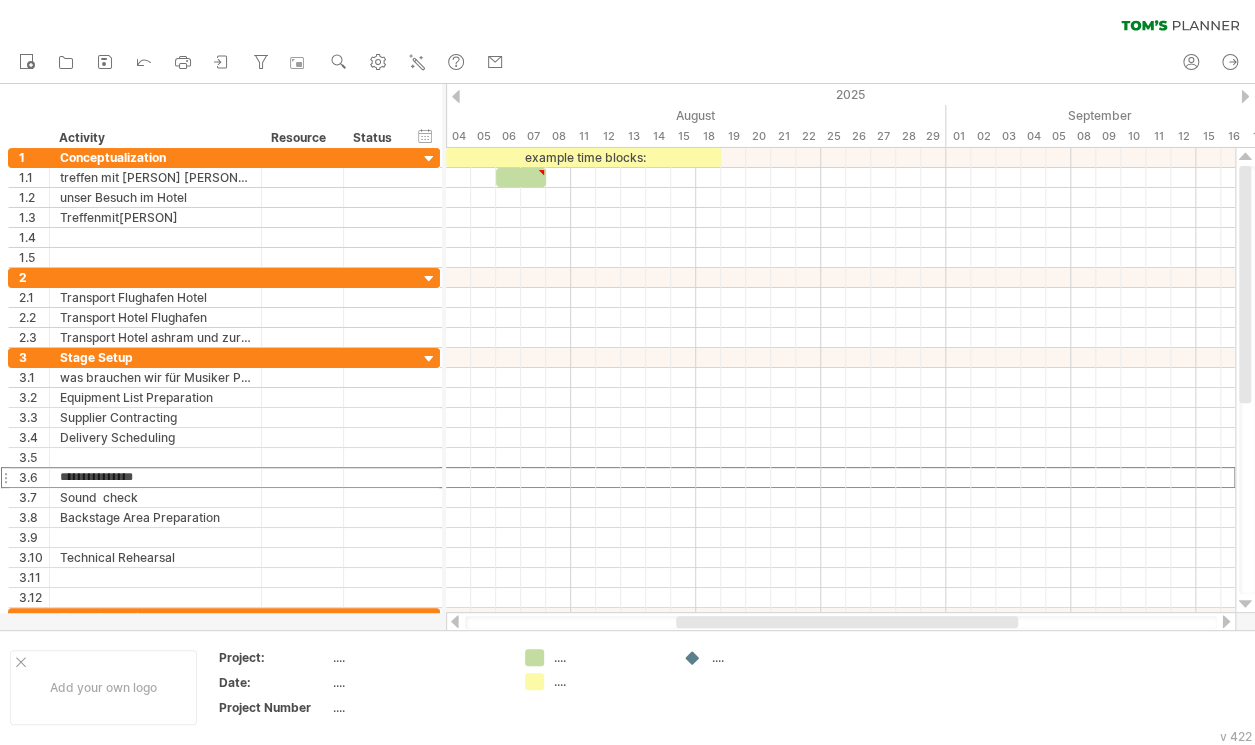 type on "**********" 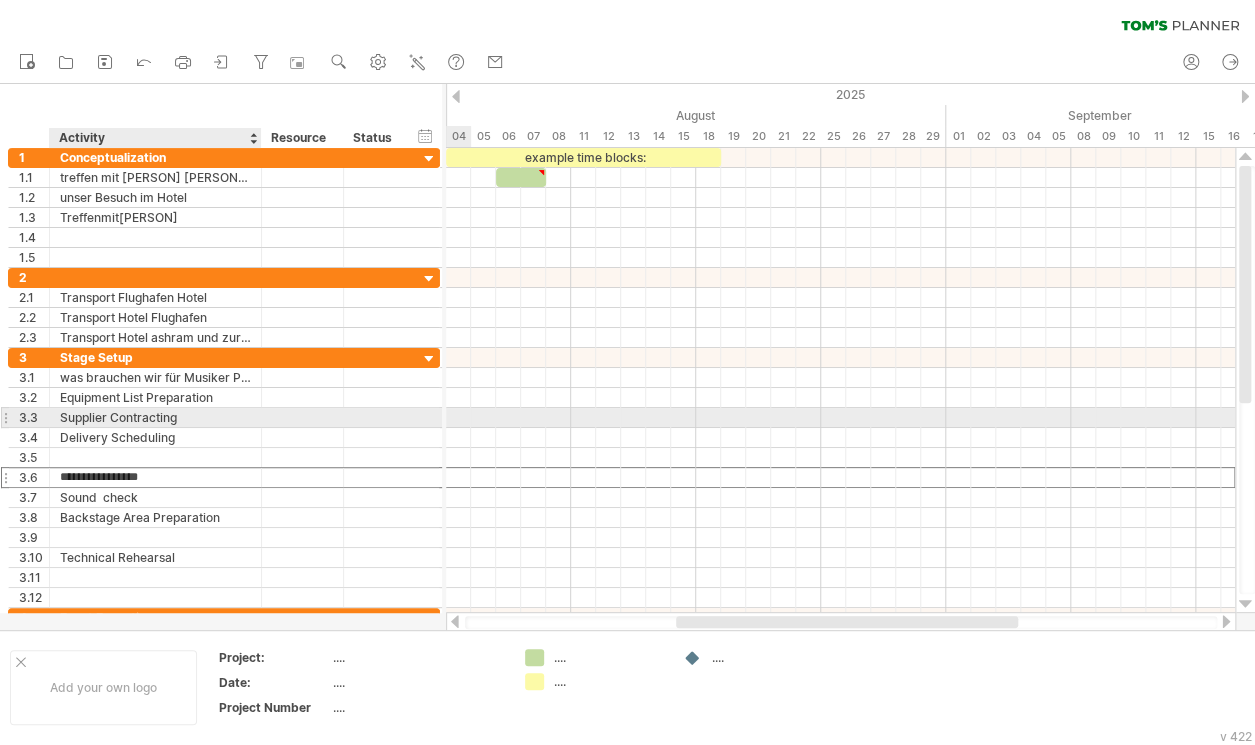 click on "Supplier Contracting" at bounding box center [155, 417] 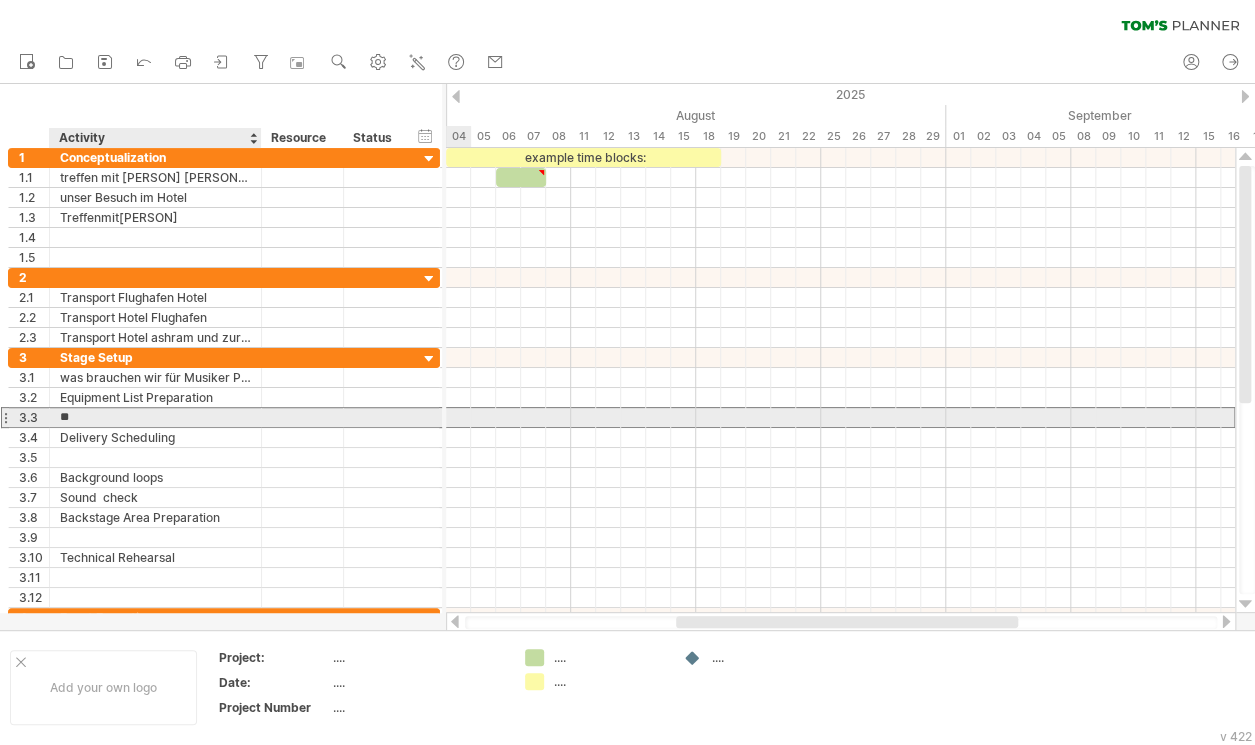 type on "*" 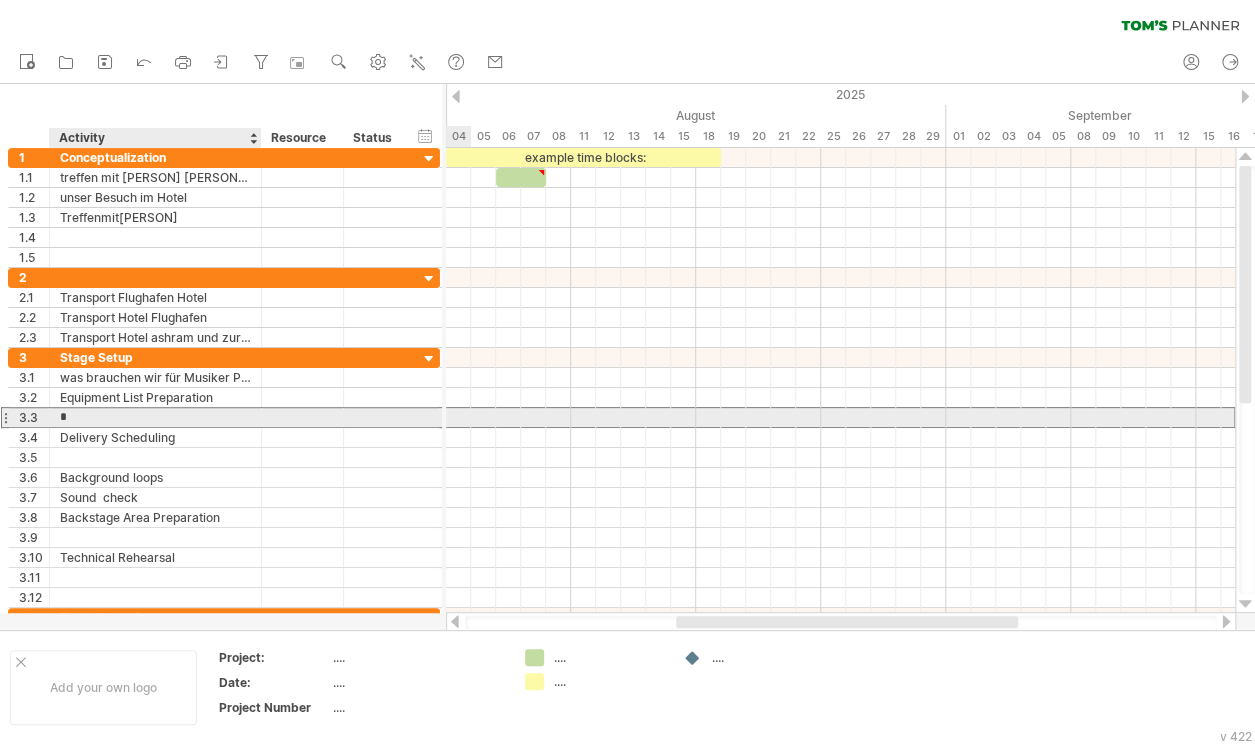 type 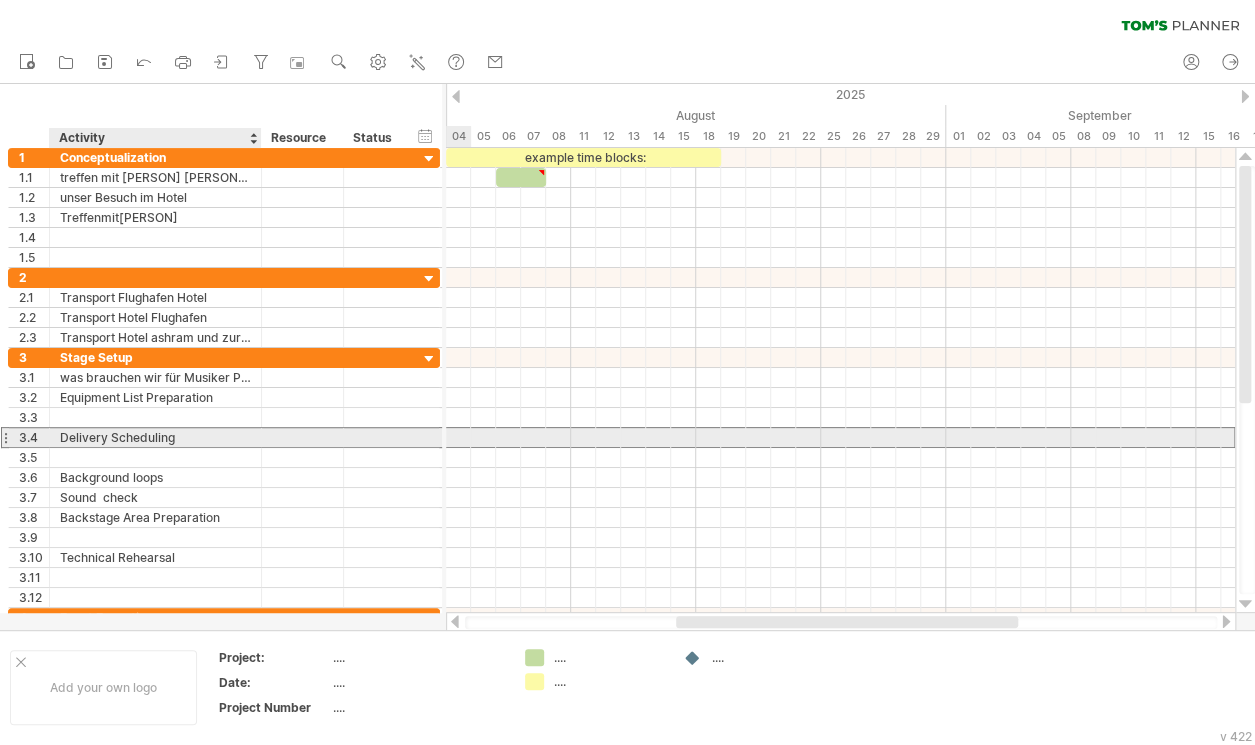 click on "Delivery Scheduling" at bounding box center [155, 437] 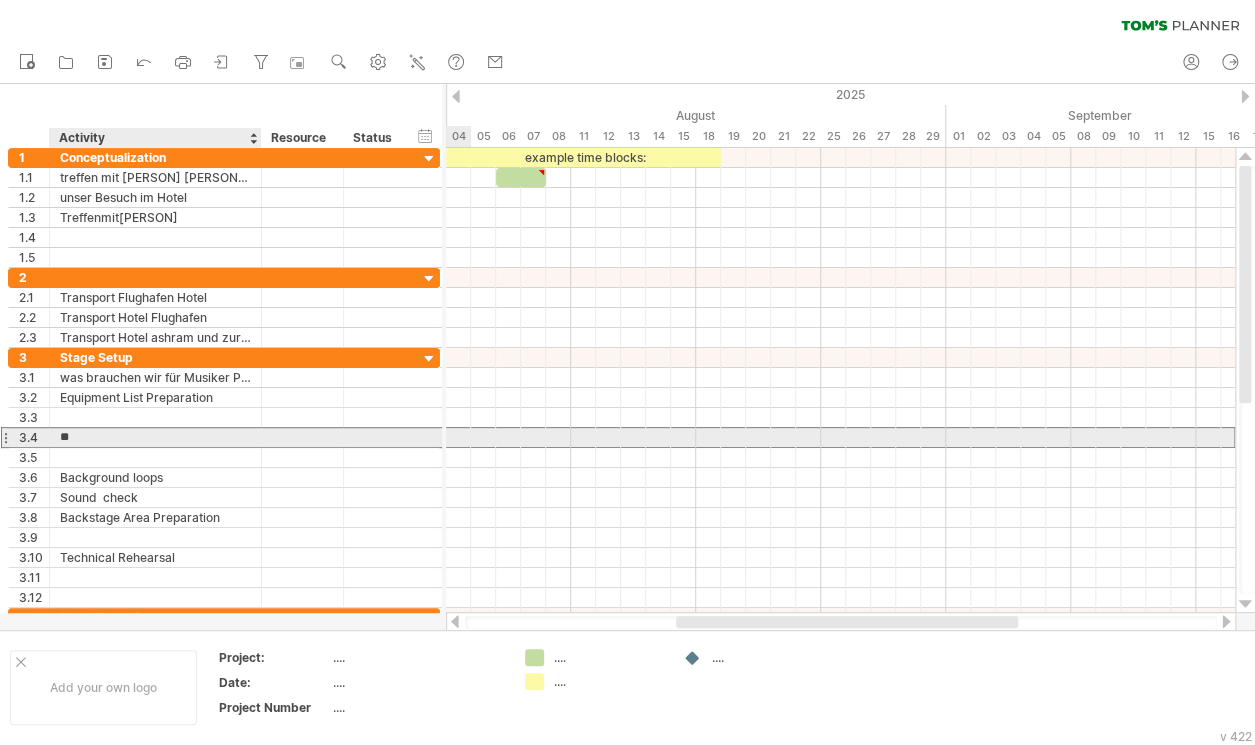 type on "*" 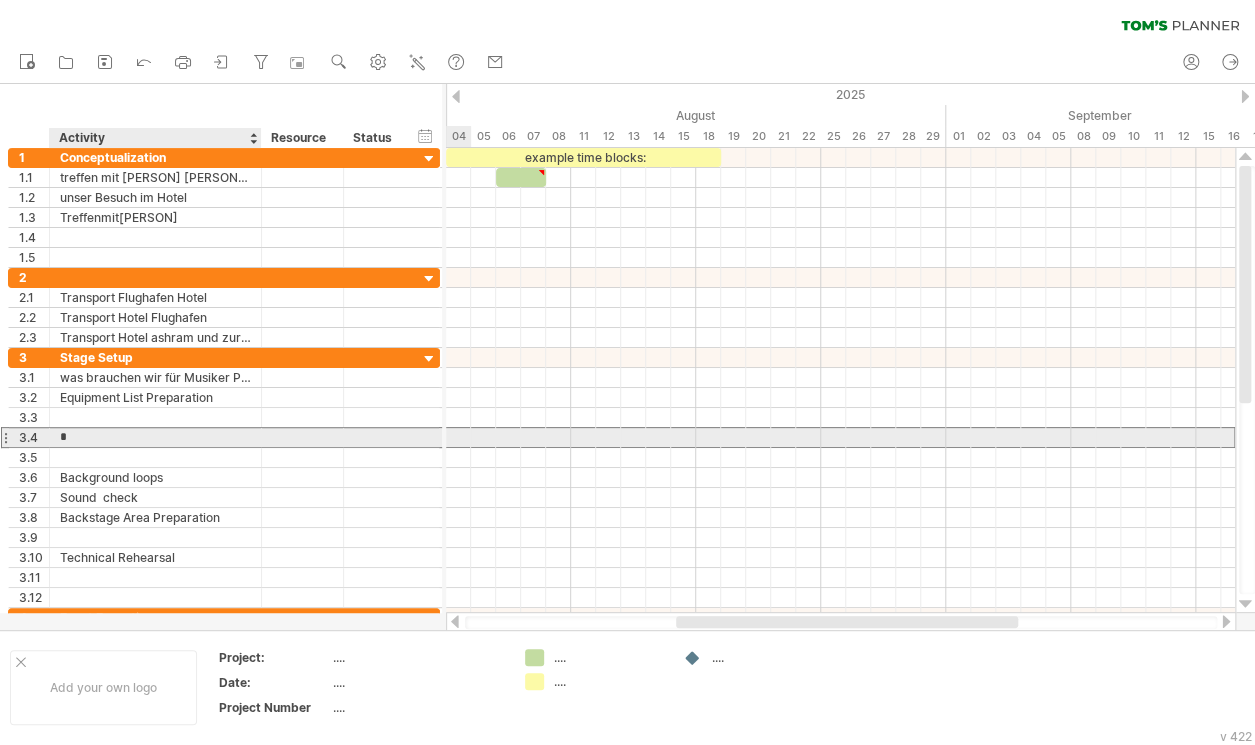 type 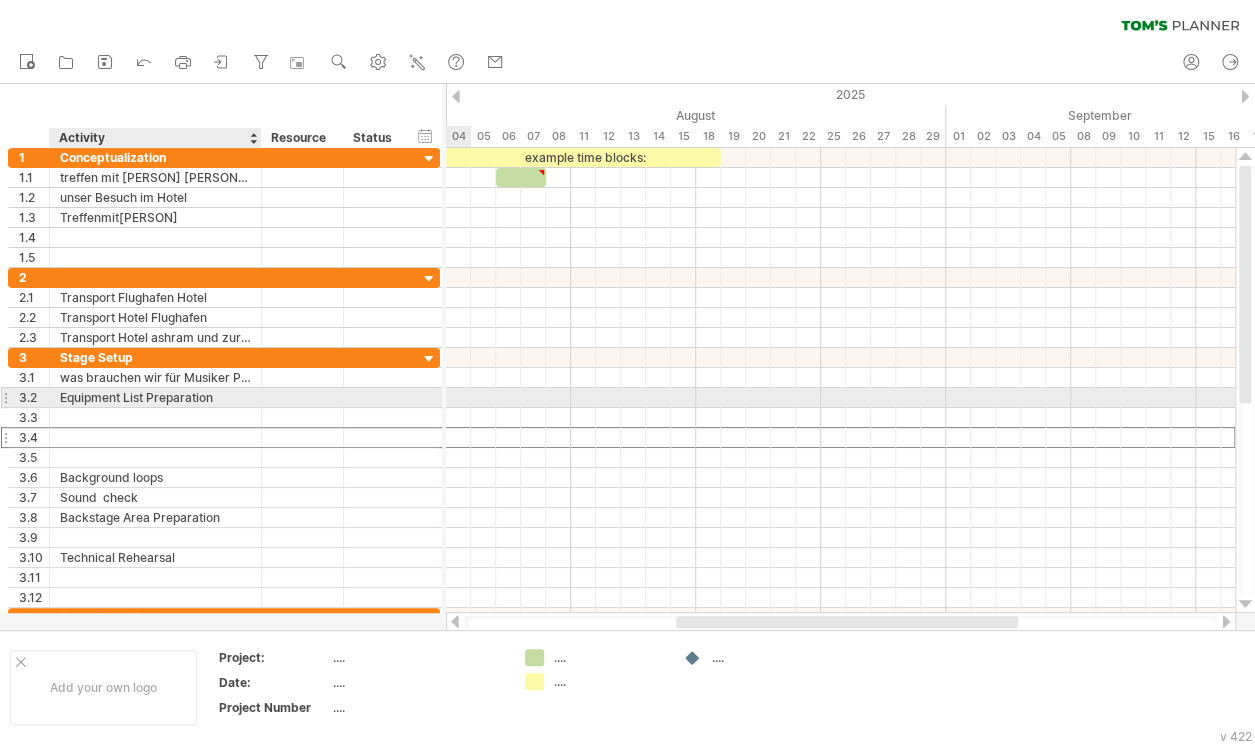 click on "Equipment List Preparation" at bounding box center (155, 397) 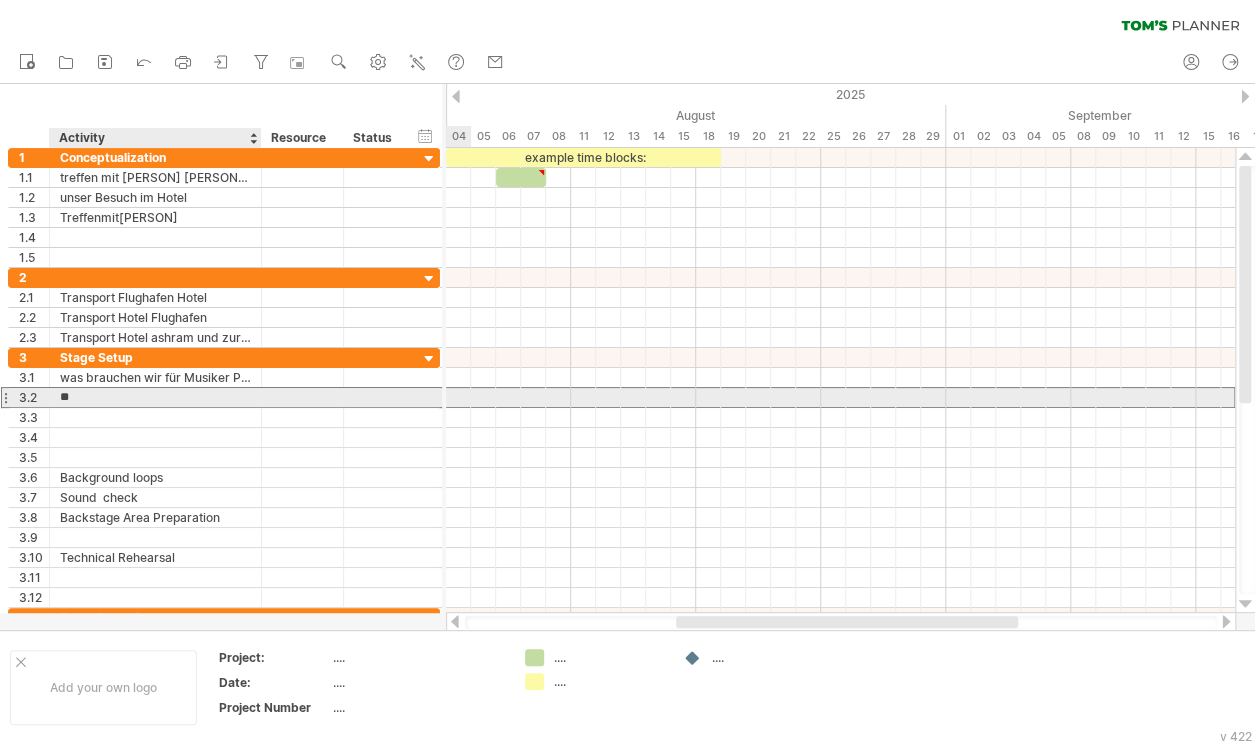 type on "*" 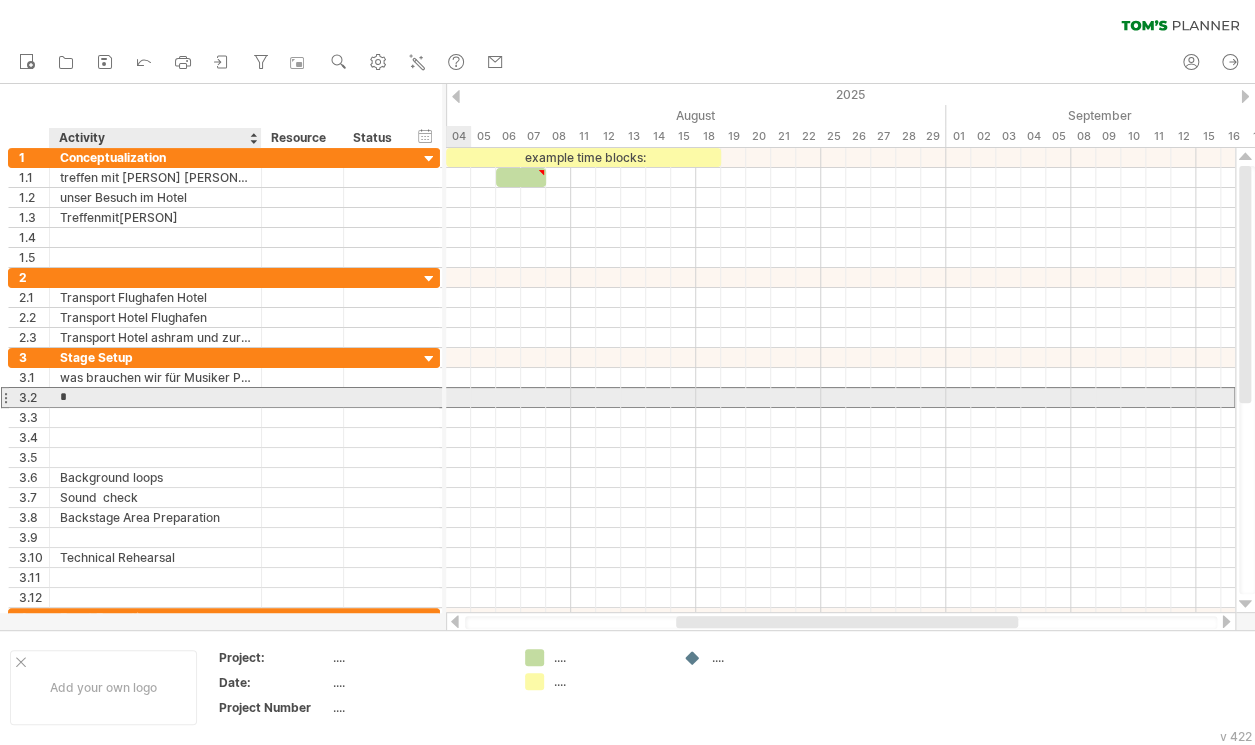 type 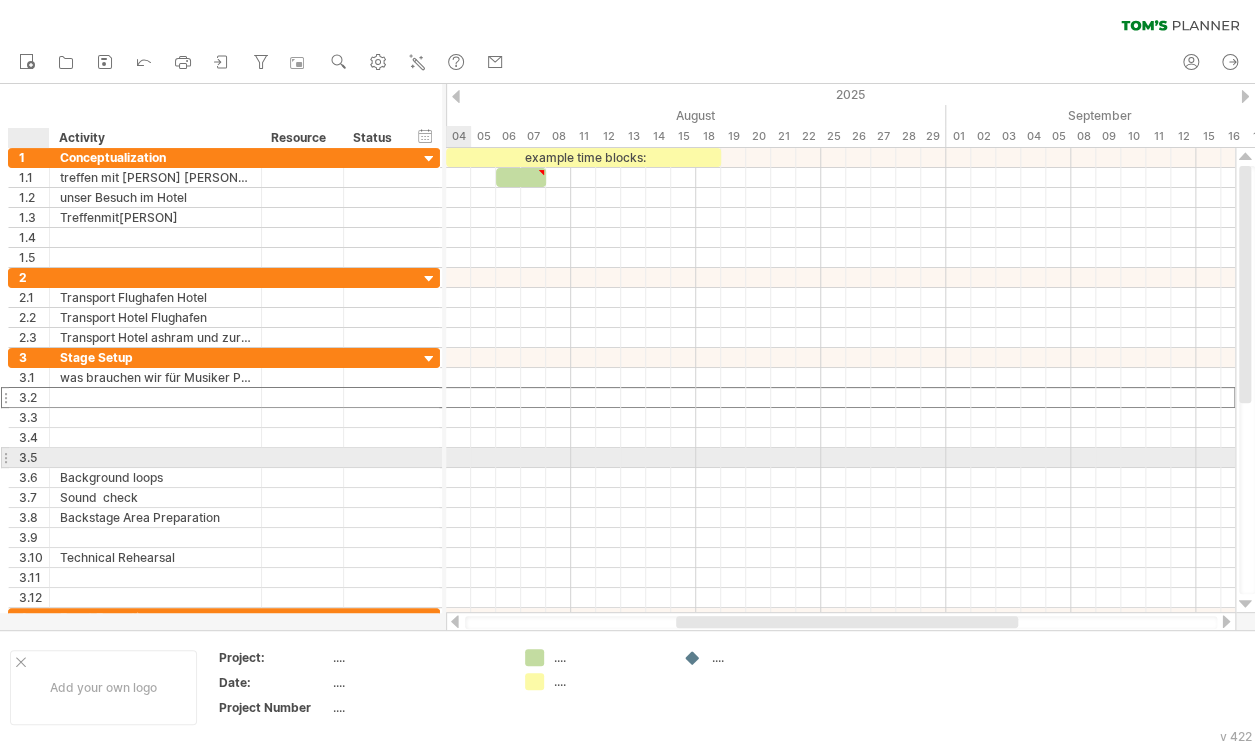 drag, startPoint x: 69, startPoint y: 400, endPoint x: 54, endPoint y: 451, distance: 53.160137 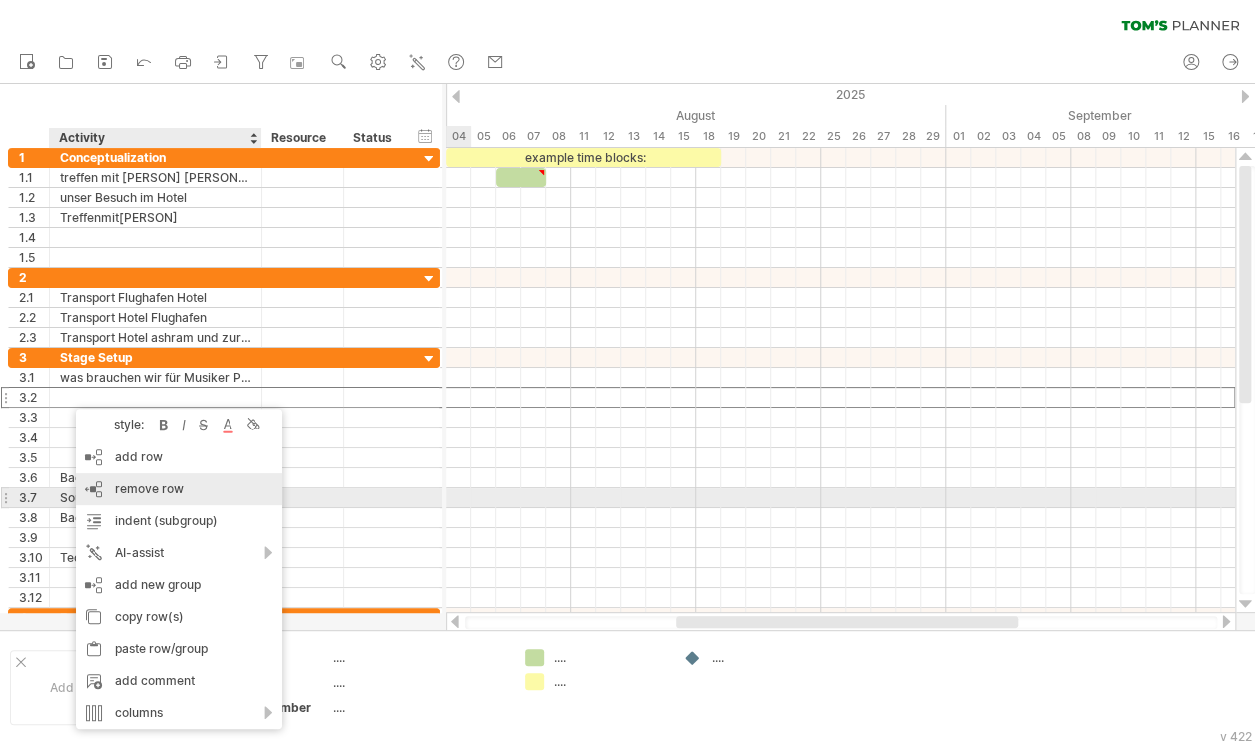 click on "remove row" at bounding box center [149, 488] 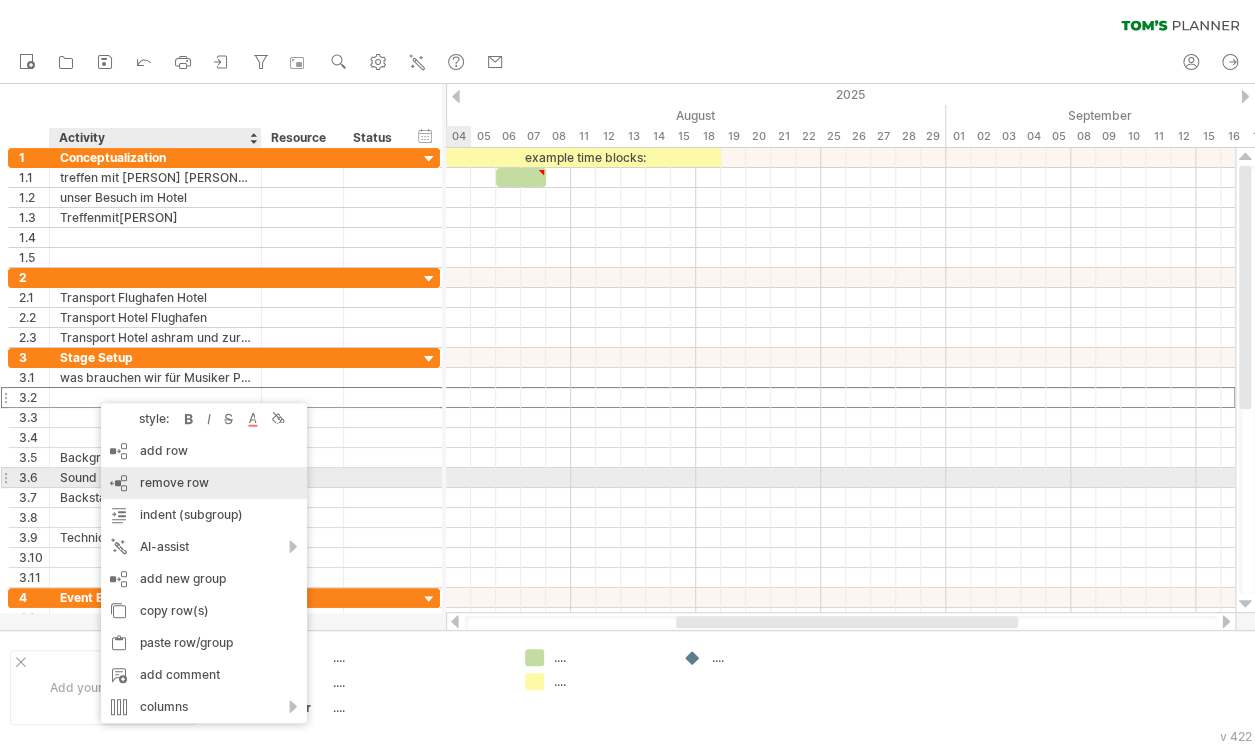click on "remove row" at bounding box center [174, 482] 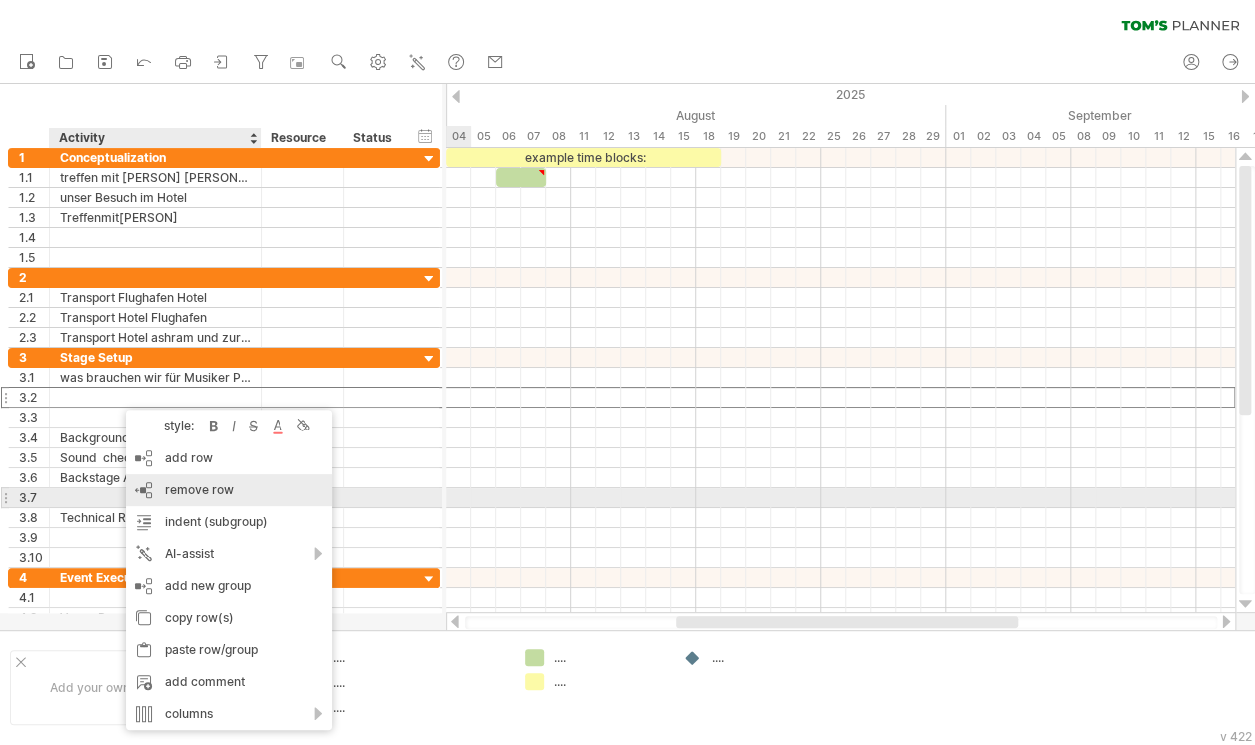 click on "remove row remove selected rows" at bounding box center [229, 490] 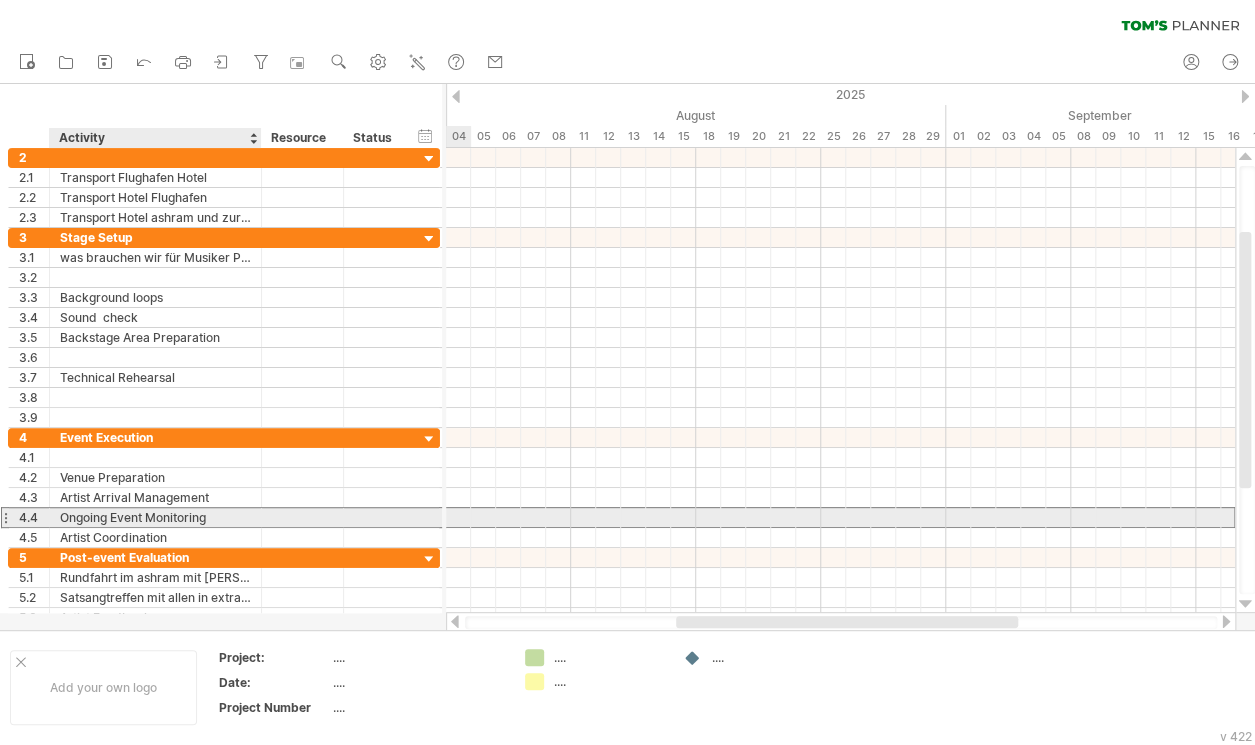 click on "Ongoing Event Monitoring" at bounding box center (155, 517) 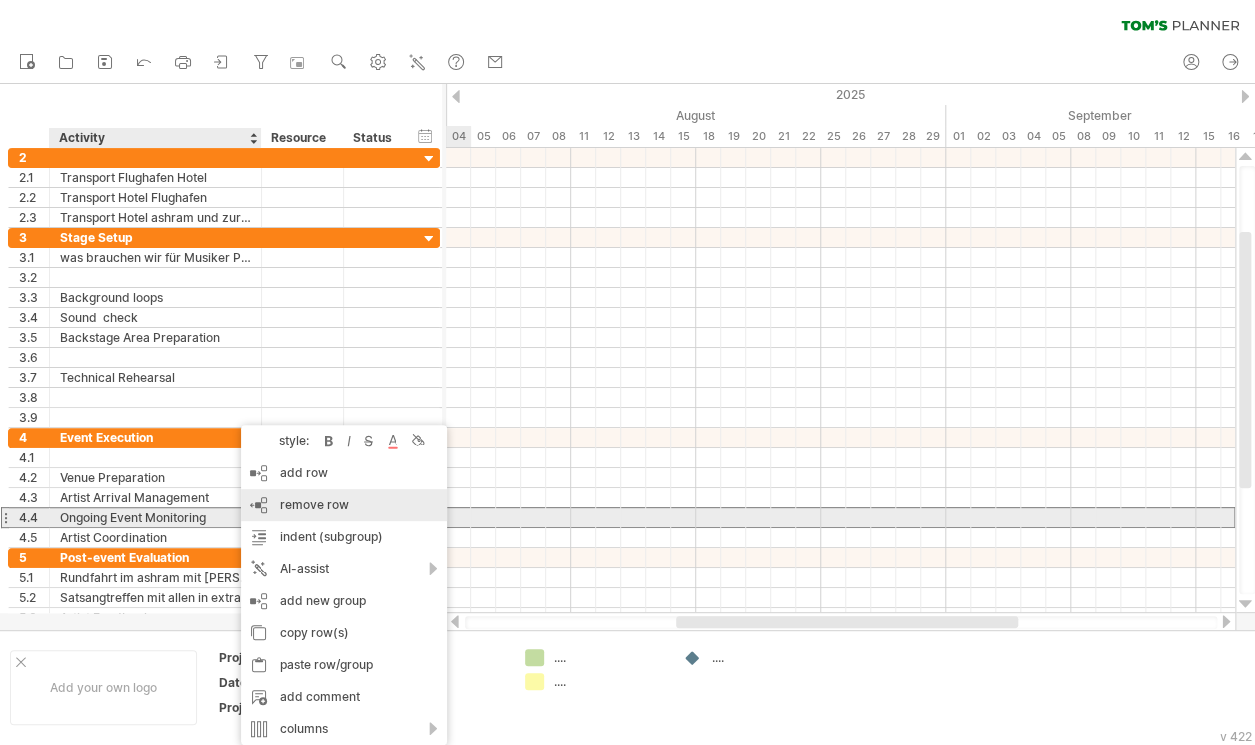 click on "remove row remove selected rows" at bounding box center (344, 505) 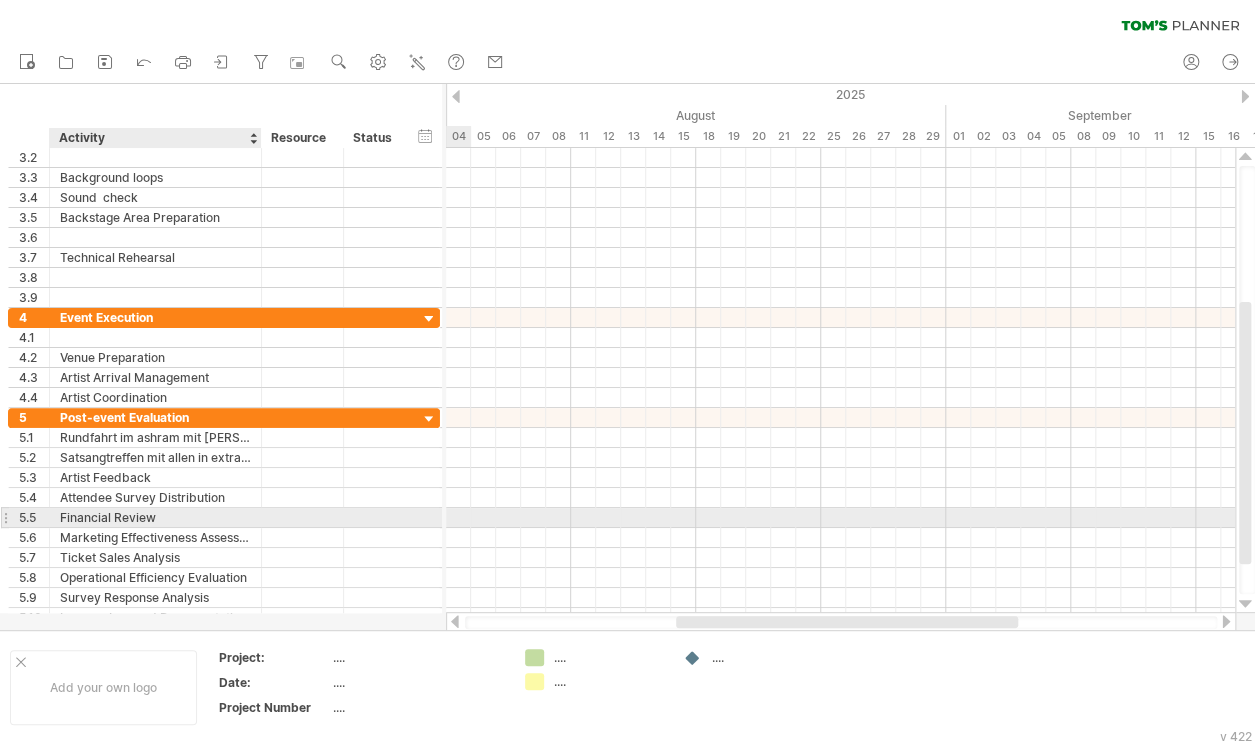 click on "Financial Review" at bounding box center (155, 517) 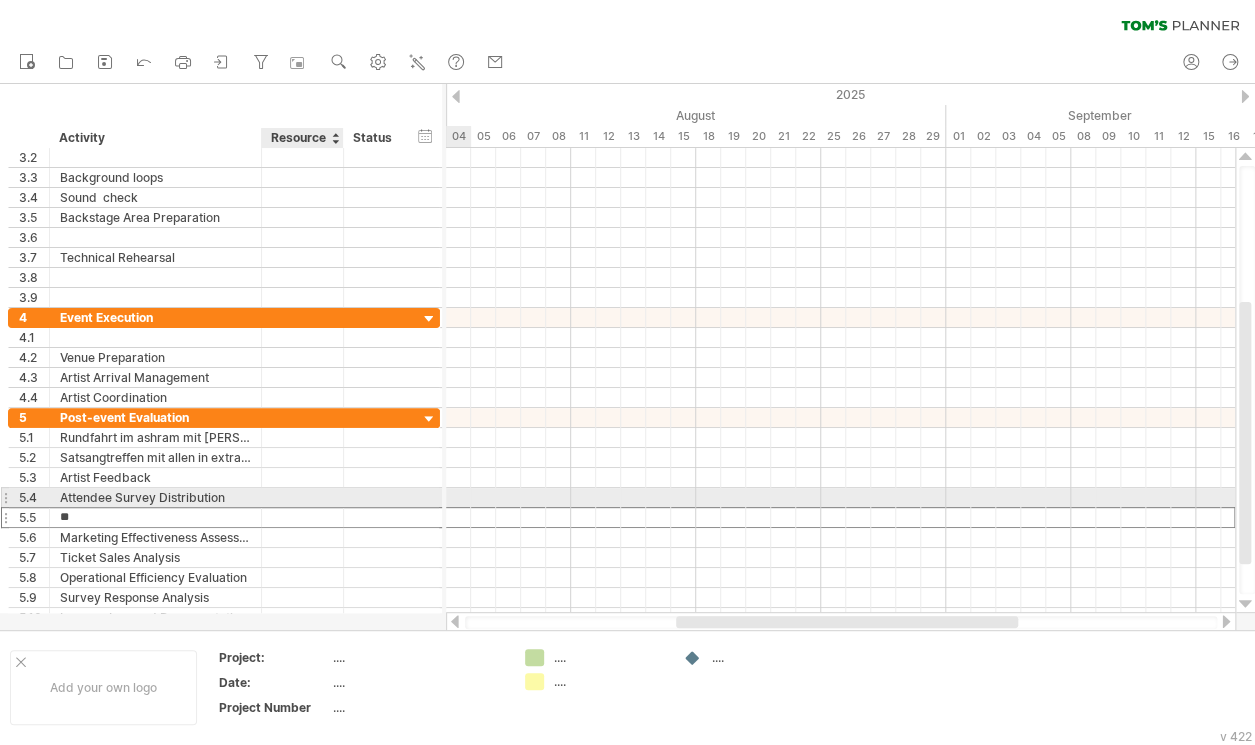 type on "*" 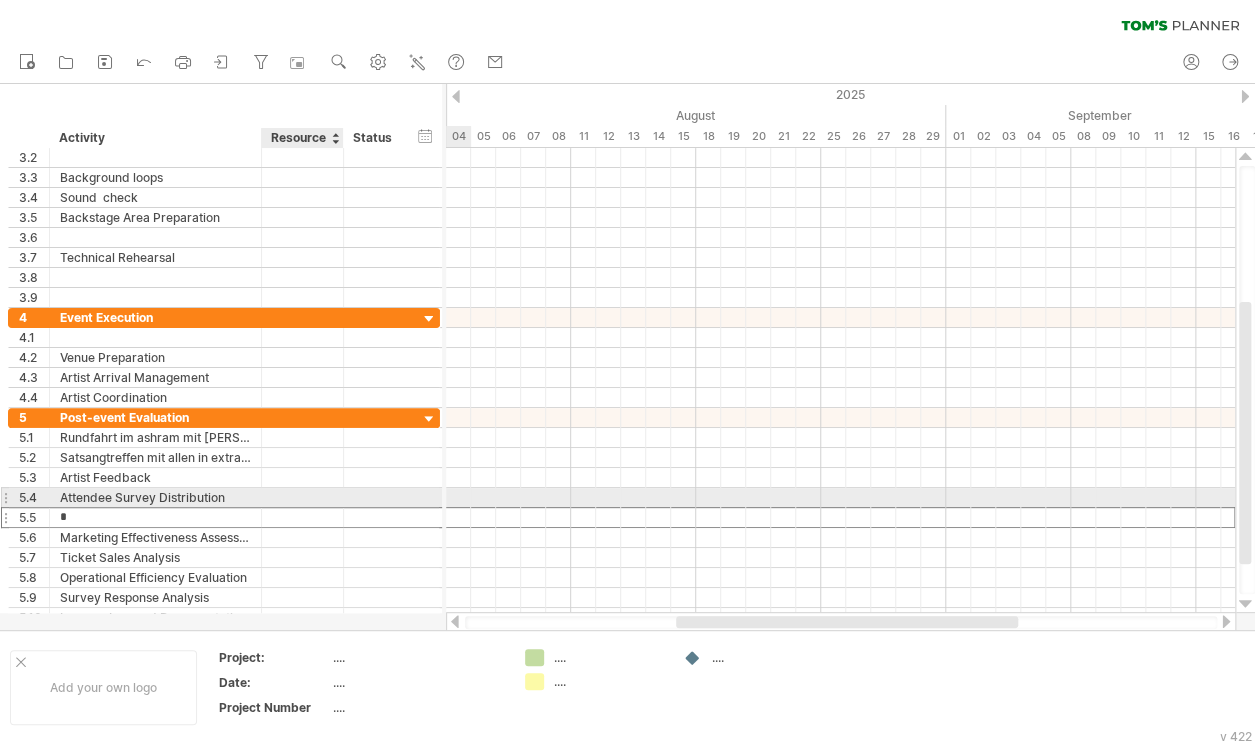 type 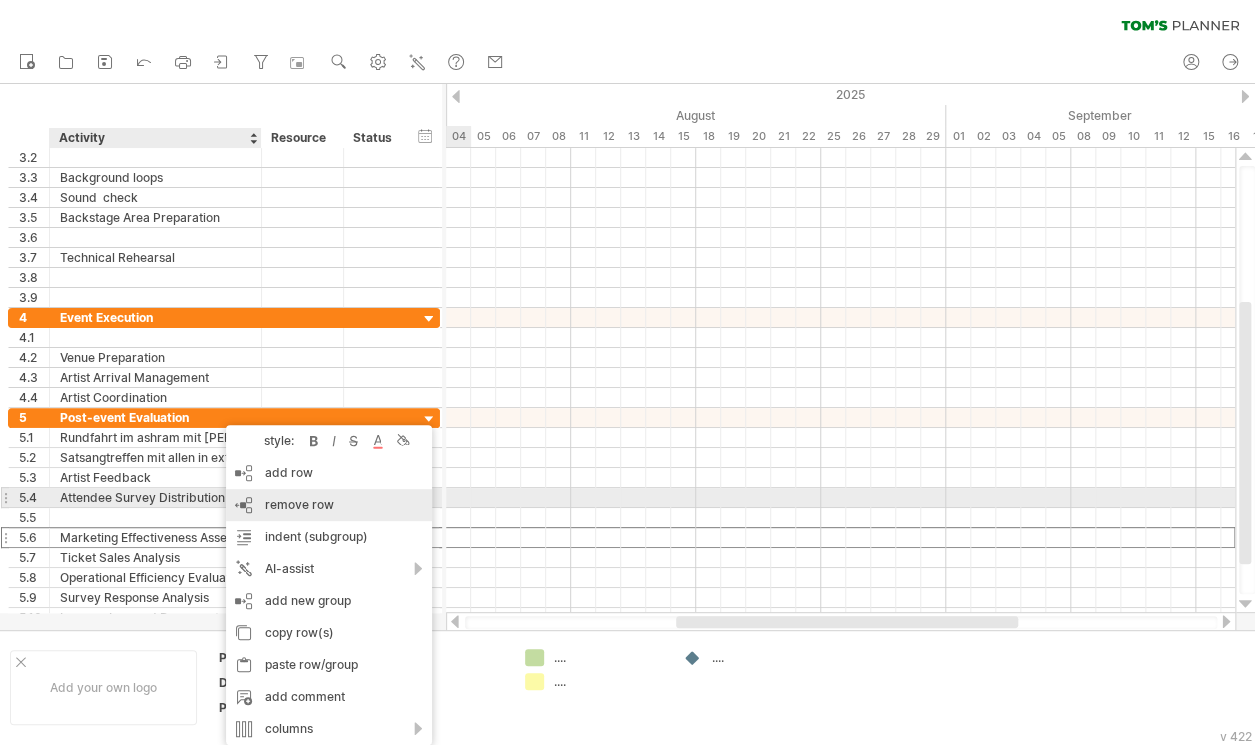 click on "remove row remove selected rows" at bounding box center (329, 505) 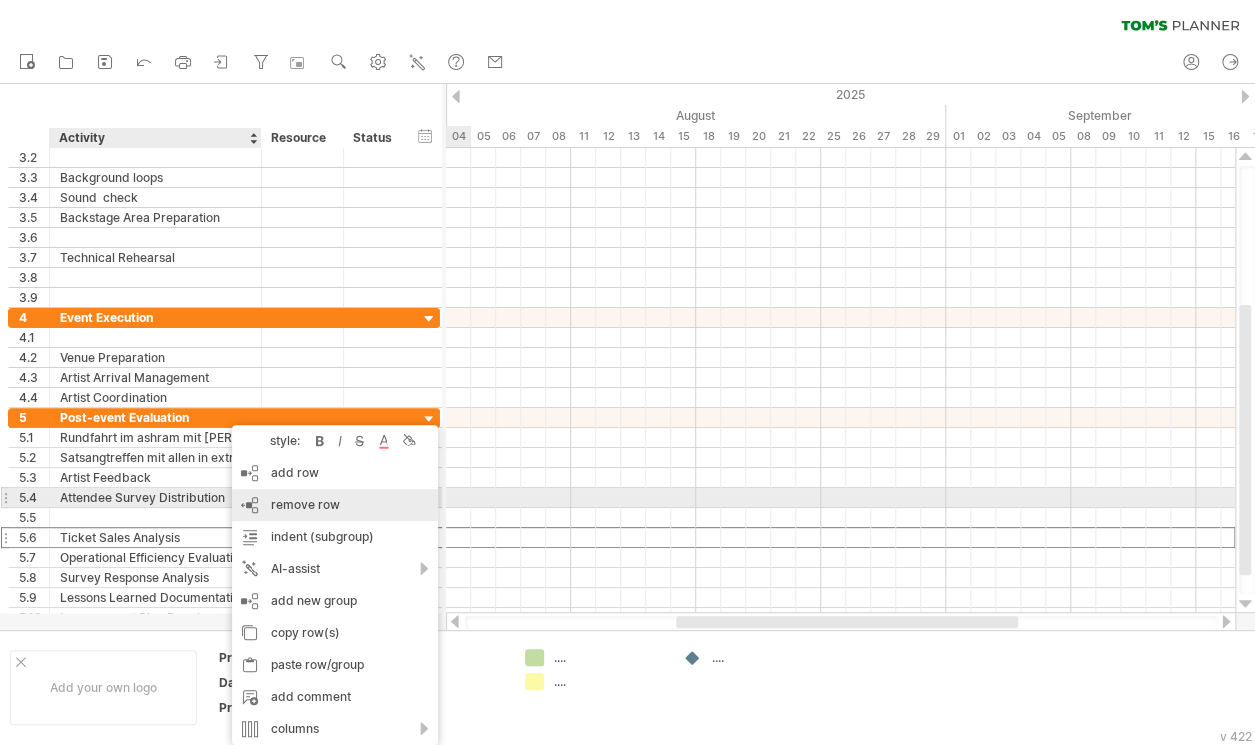 click on "remove row remove selected rows" at bounding box center (335, 505) 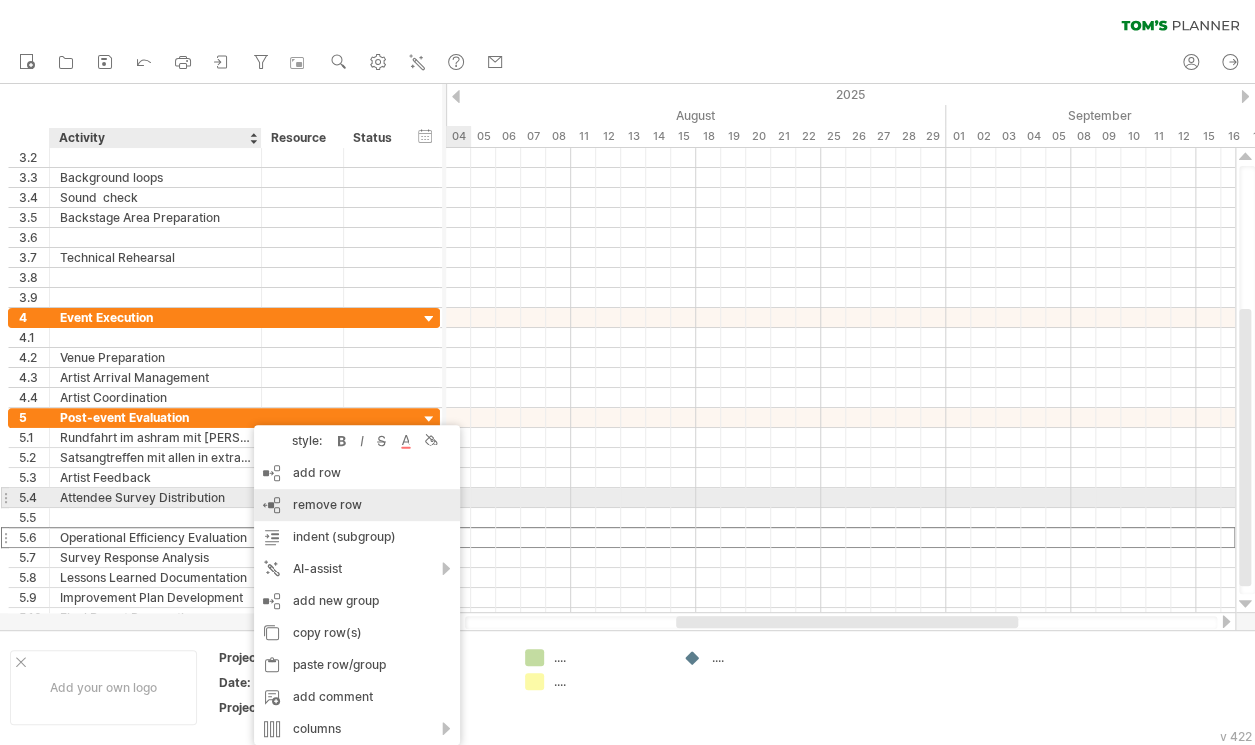 click on "remove row" at bounding box center (327, 504) 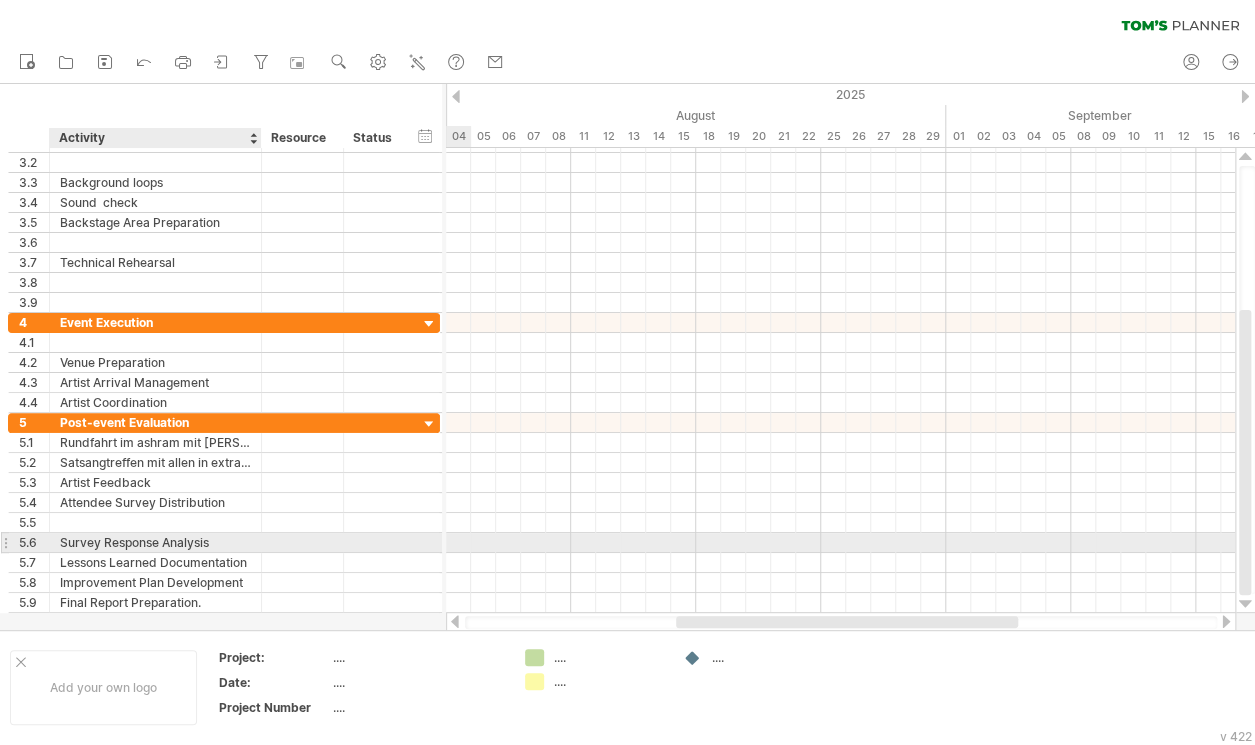 click on "Survey Response Analysis" at bounding box center (155, 542) 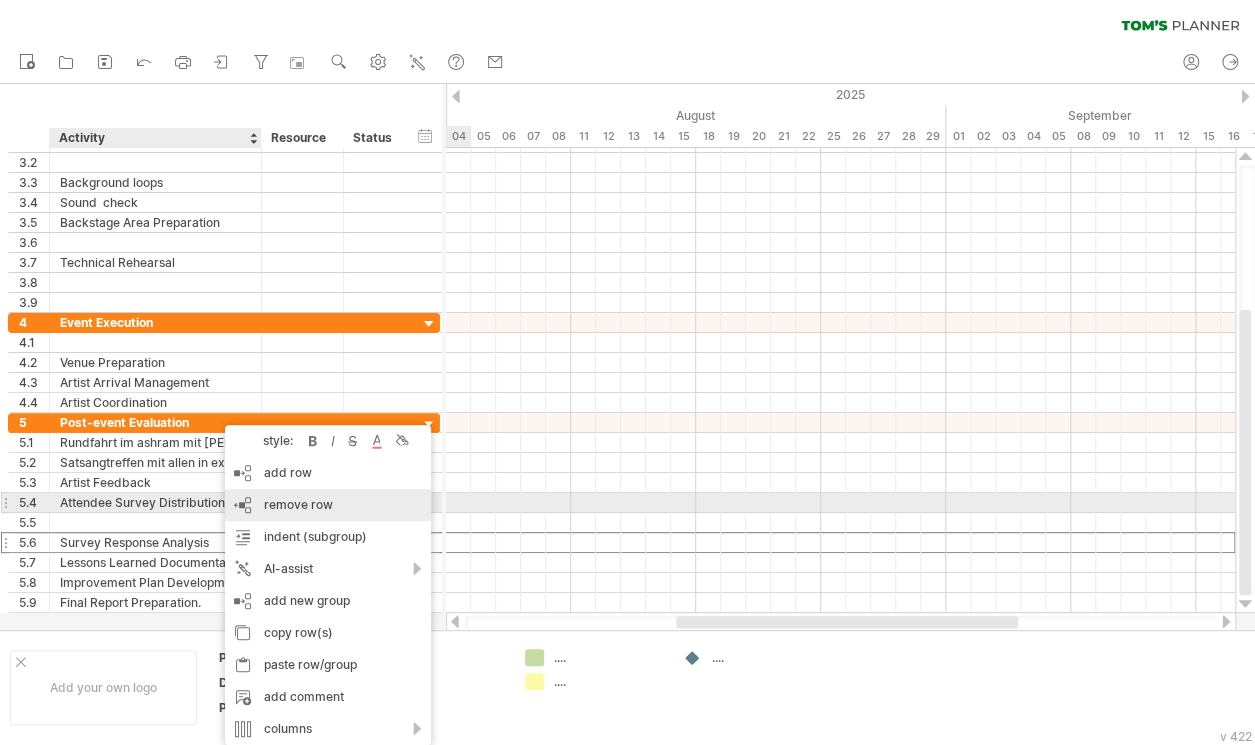 click on "remove row" at bounding box center (298, 504) 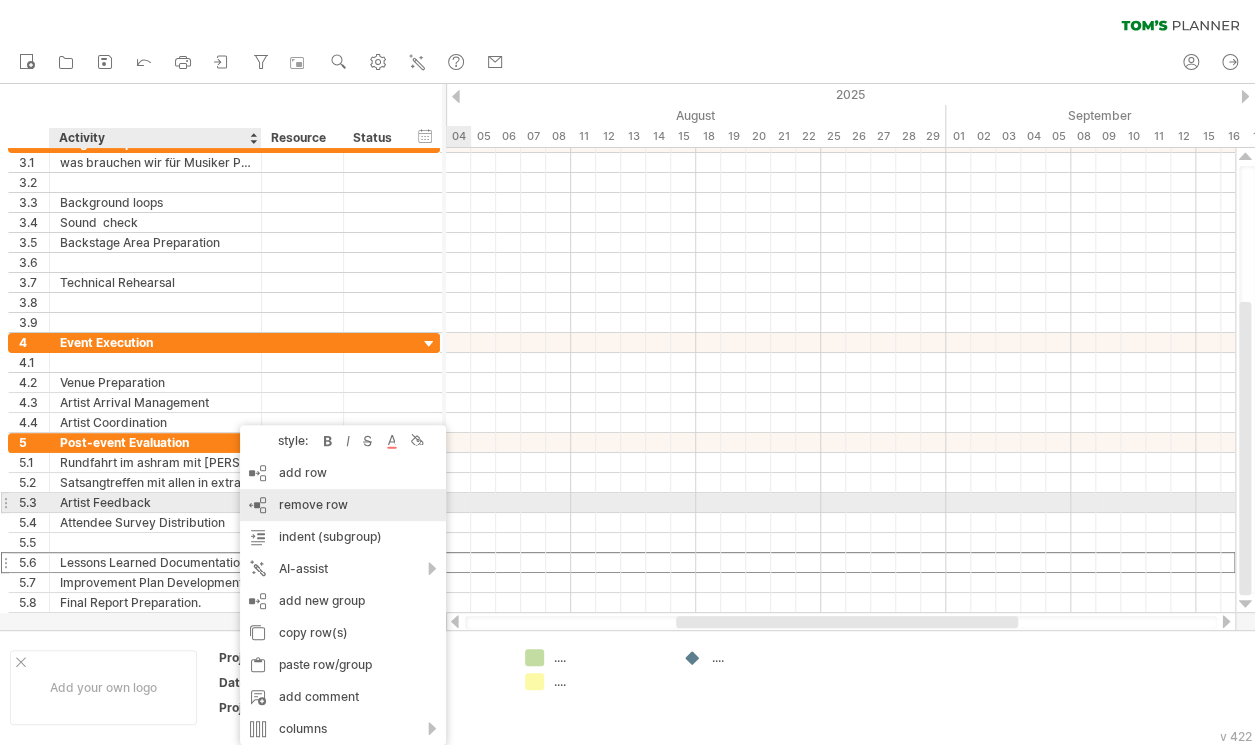 click on "remove row" at bounding box center (313, 504) 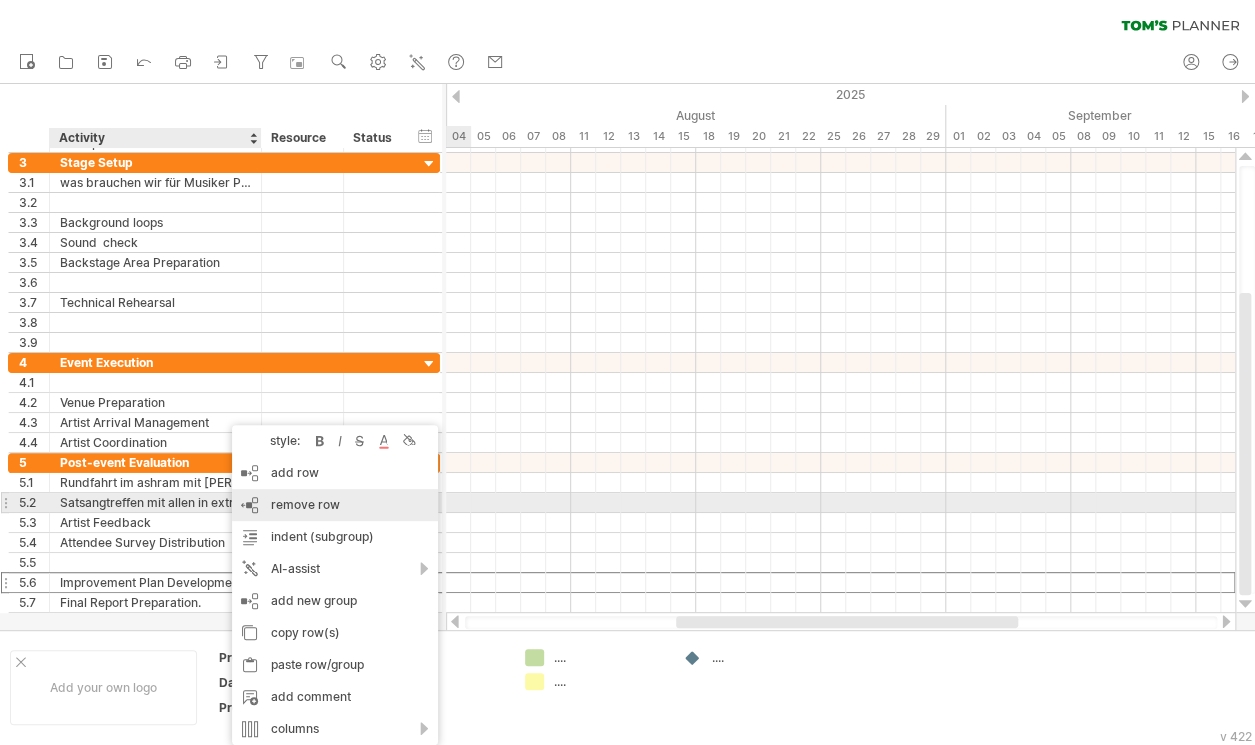 click on "remove row" at bounding box center (305, 504) 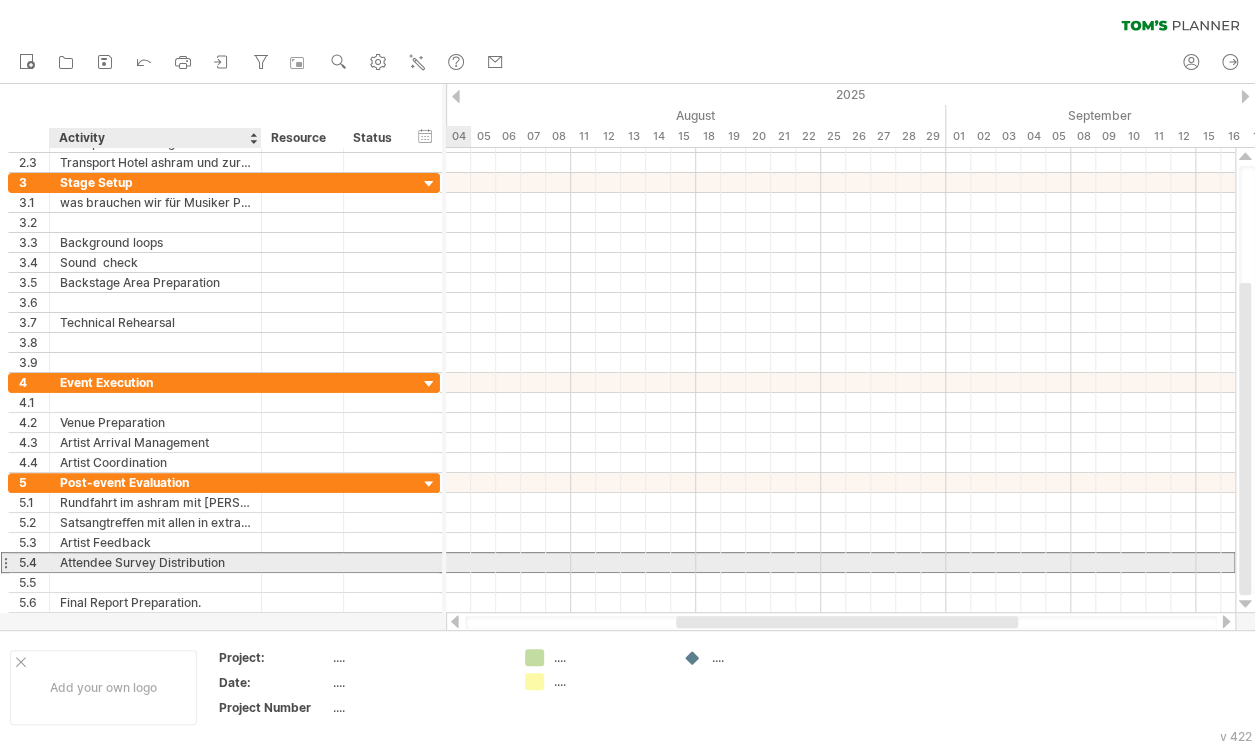 click on "Attendee Survey Distribution" at bounding box center [155, 562] 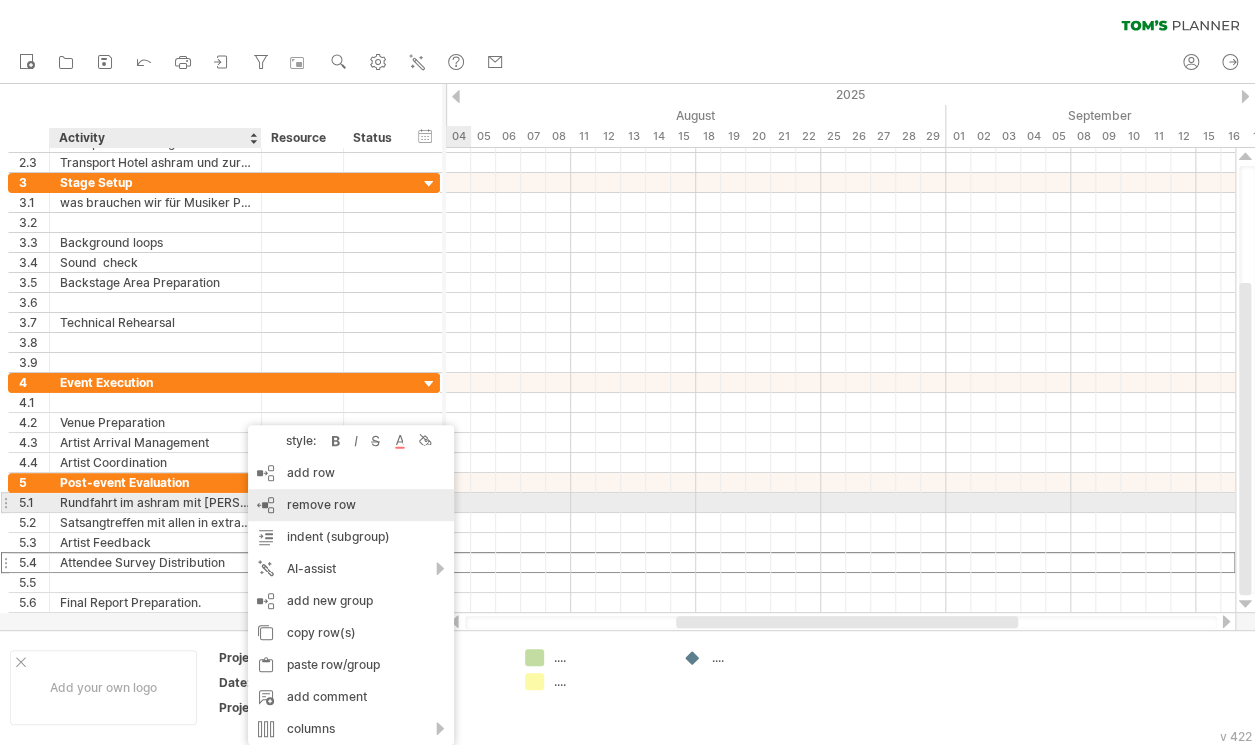 click on "remove row remove selected rows" at bounding box center [351, 505] 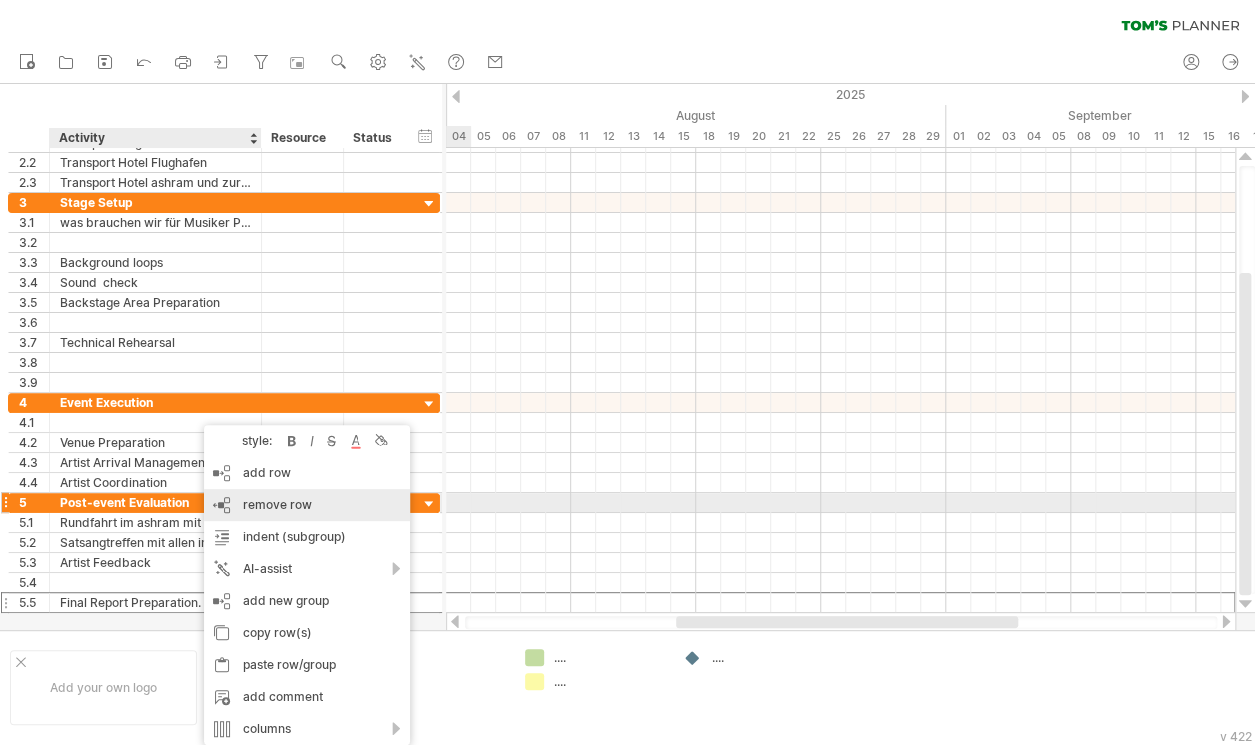 click on "remove row" at bounding box center [277, 504] 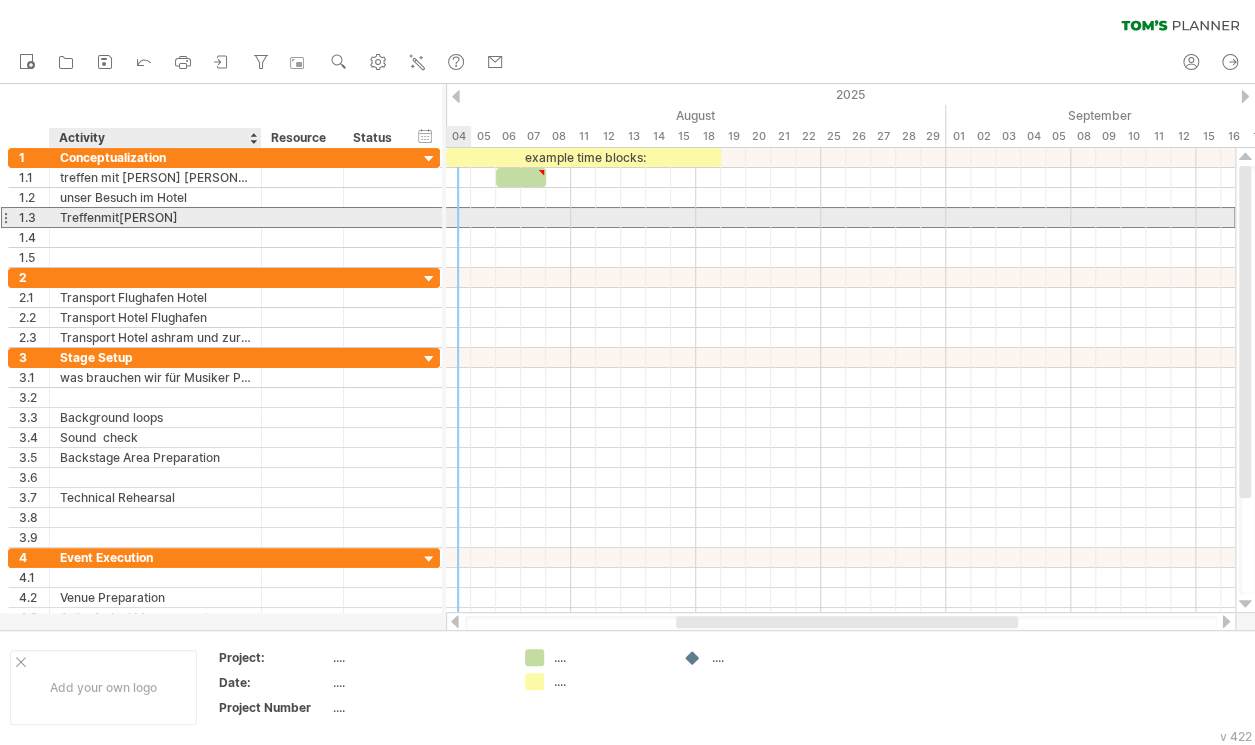 click on "Treffenmit[PERSON]" at bounding box center (155, 217) 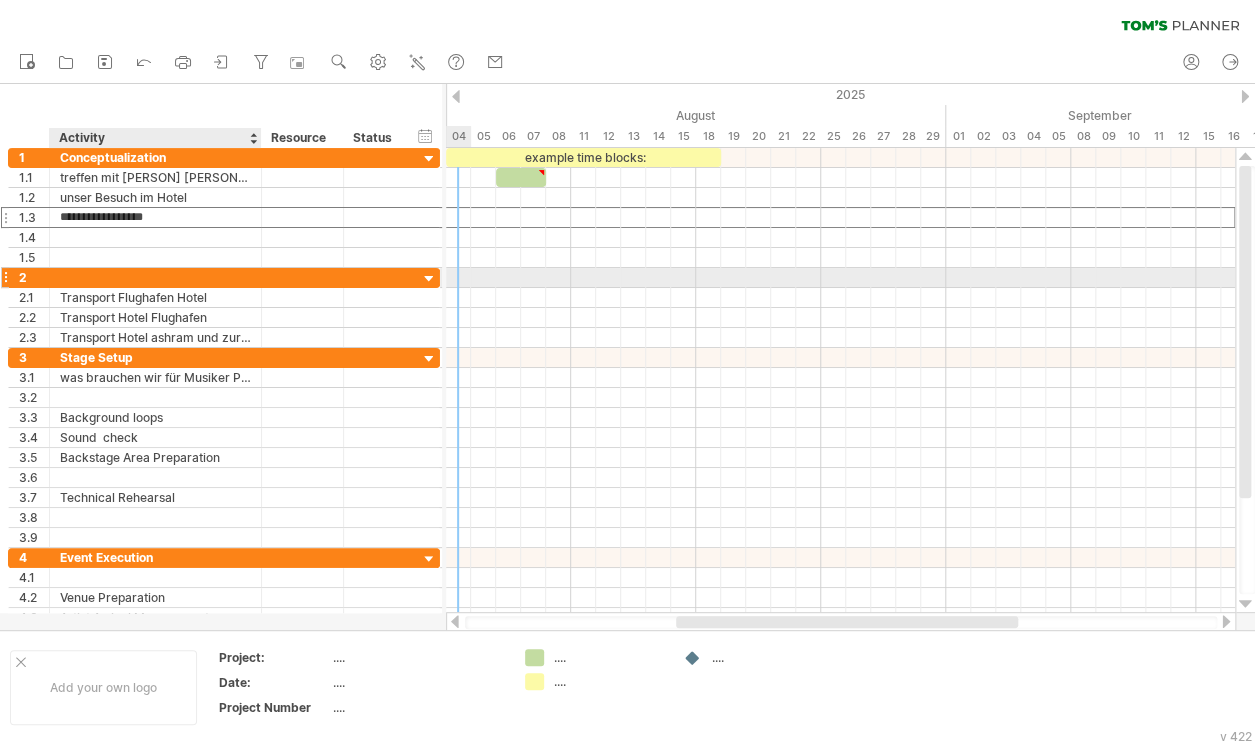 type on "**********" 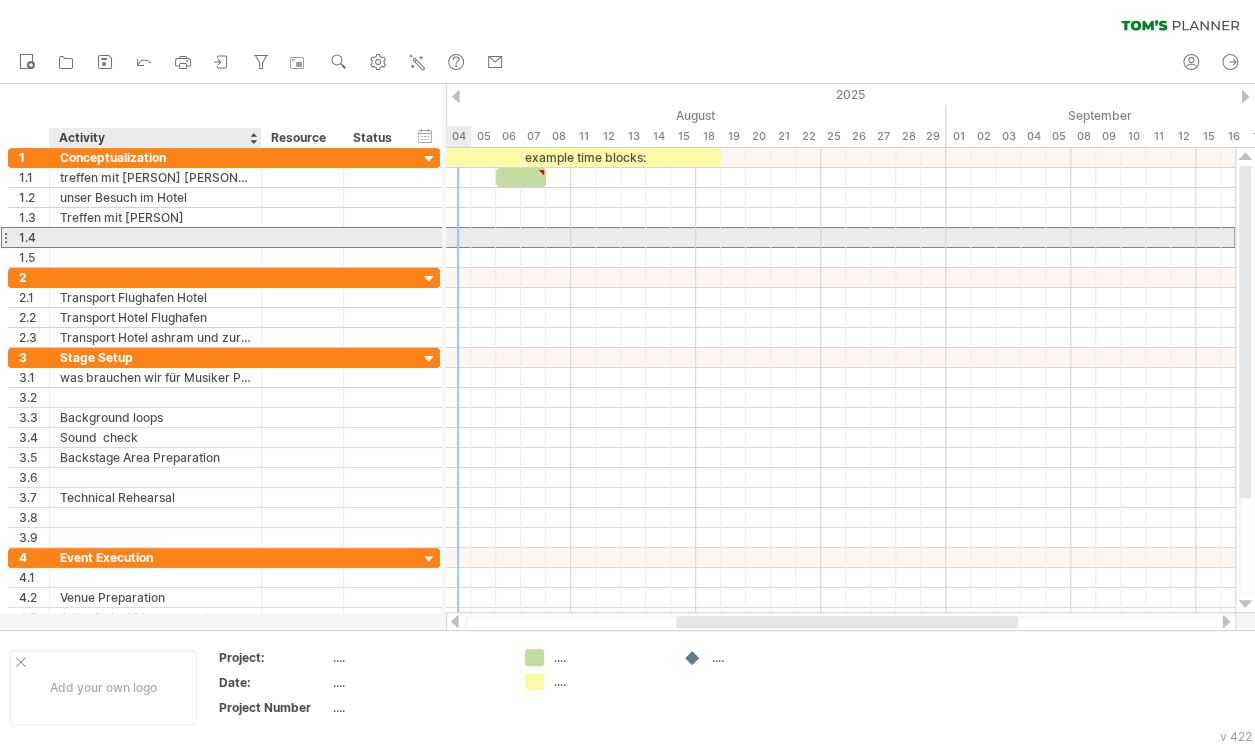 click at bounding box center (155, 237) 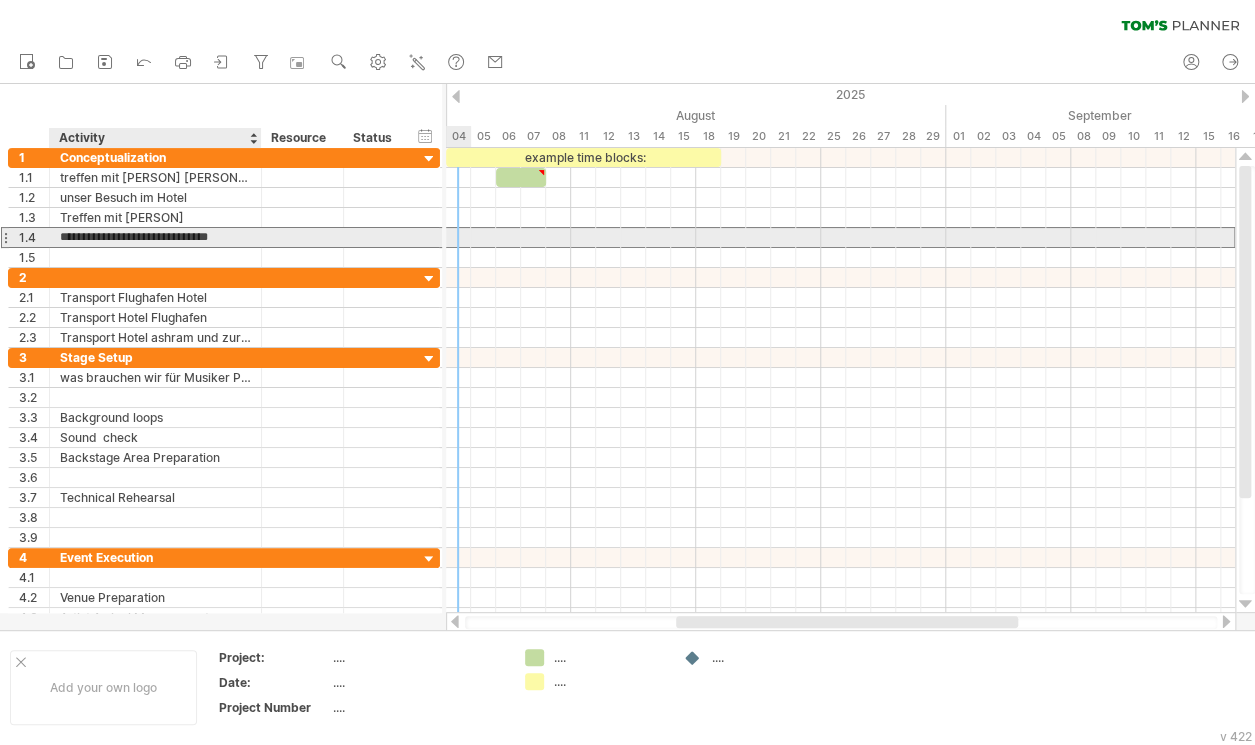 type on "**********" 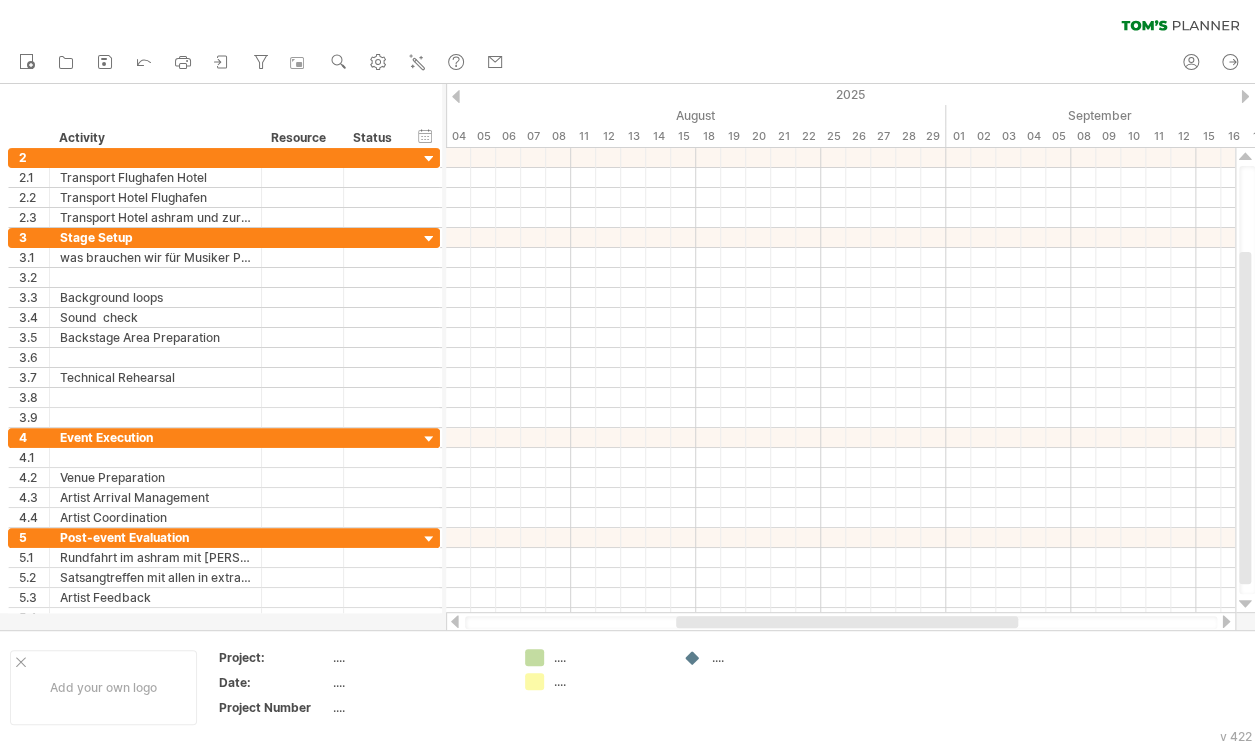 click at bounding box center (841, 622) 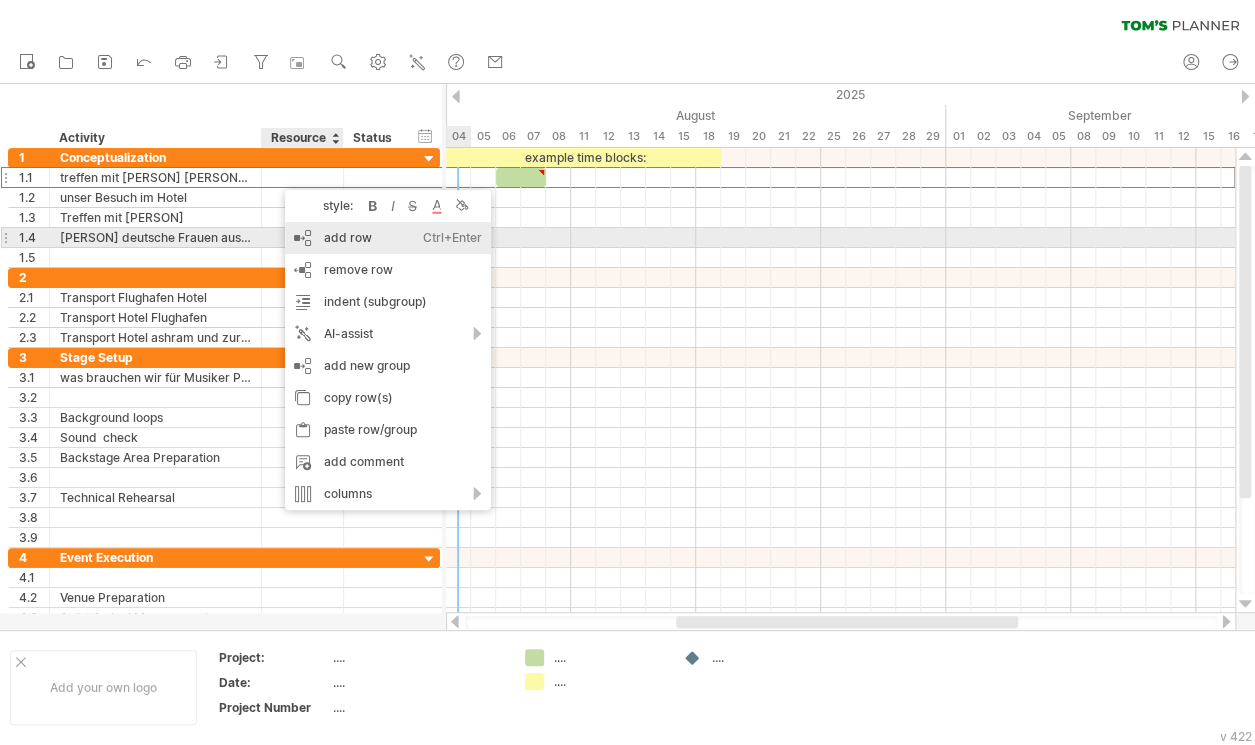click on "add row Ctrl+Enter Cmd+Enter" at bounding box center [388, 238] 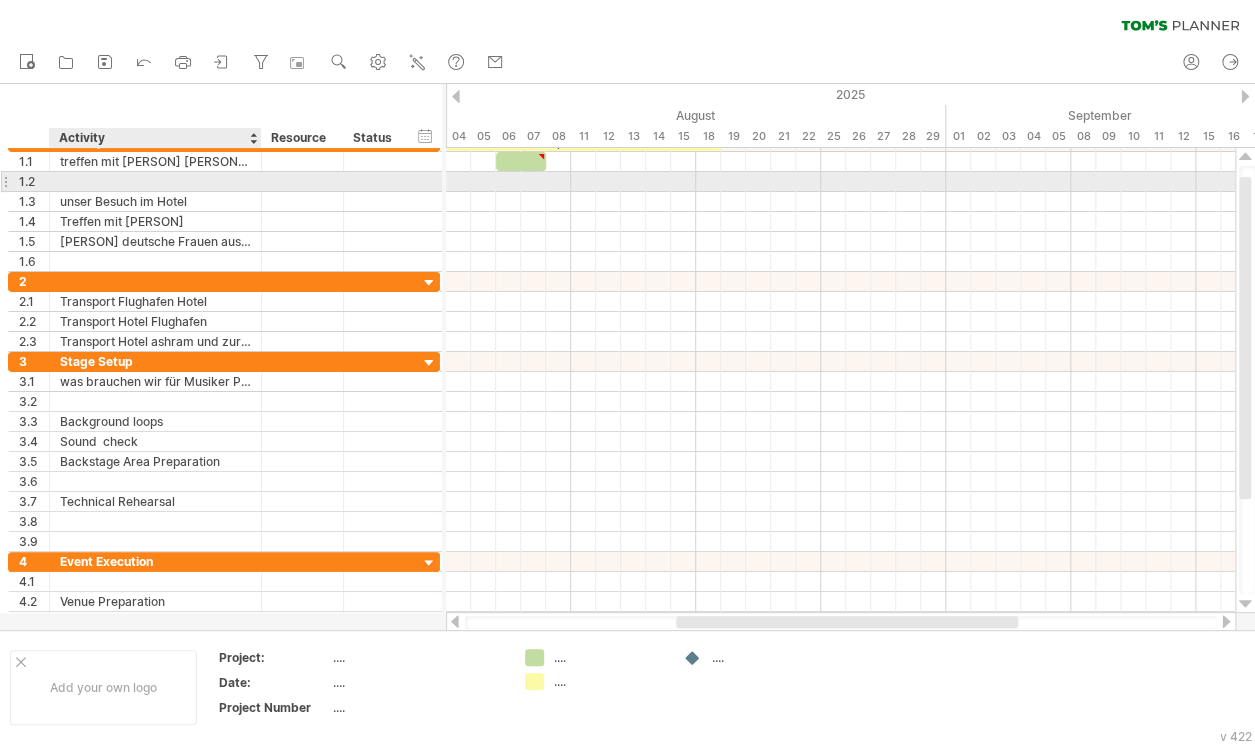 click at bounding box center [155, 181] 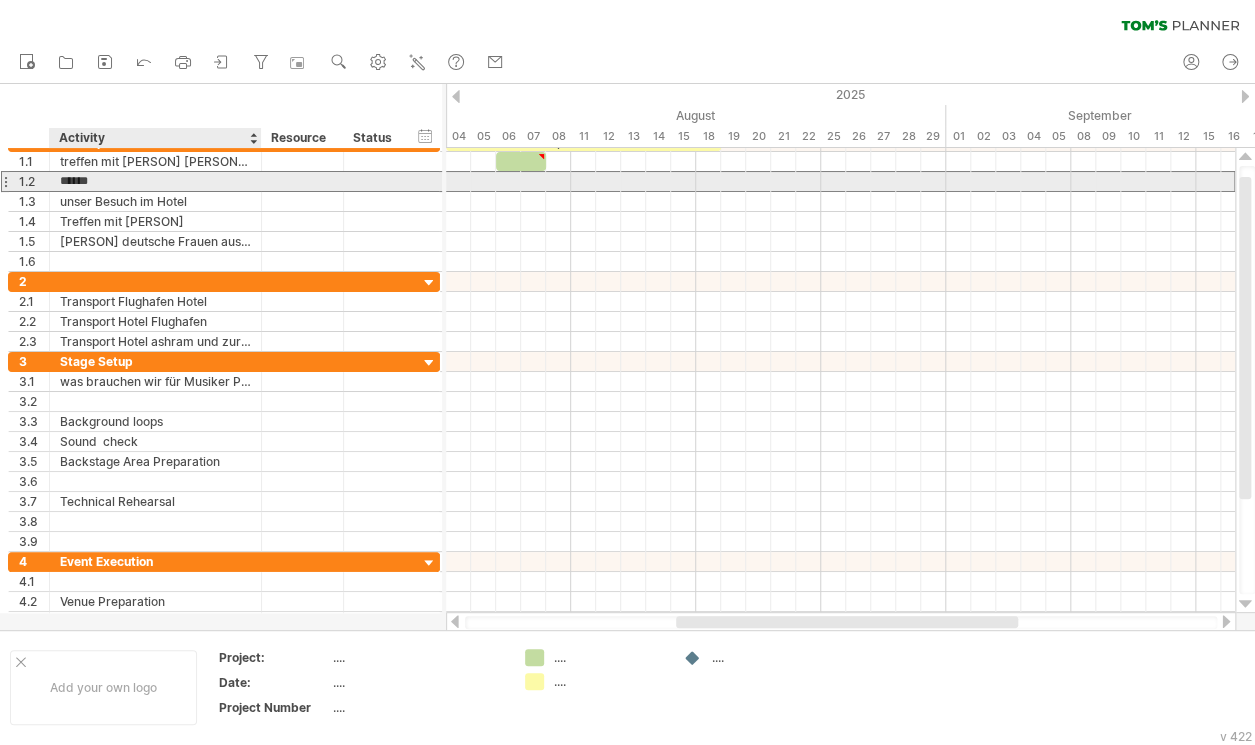 type on "*******" 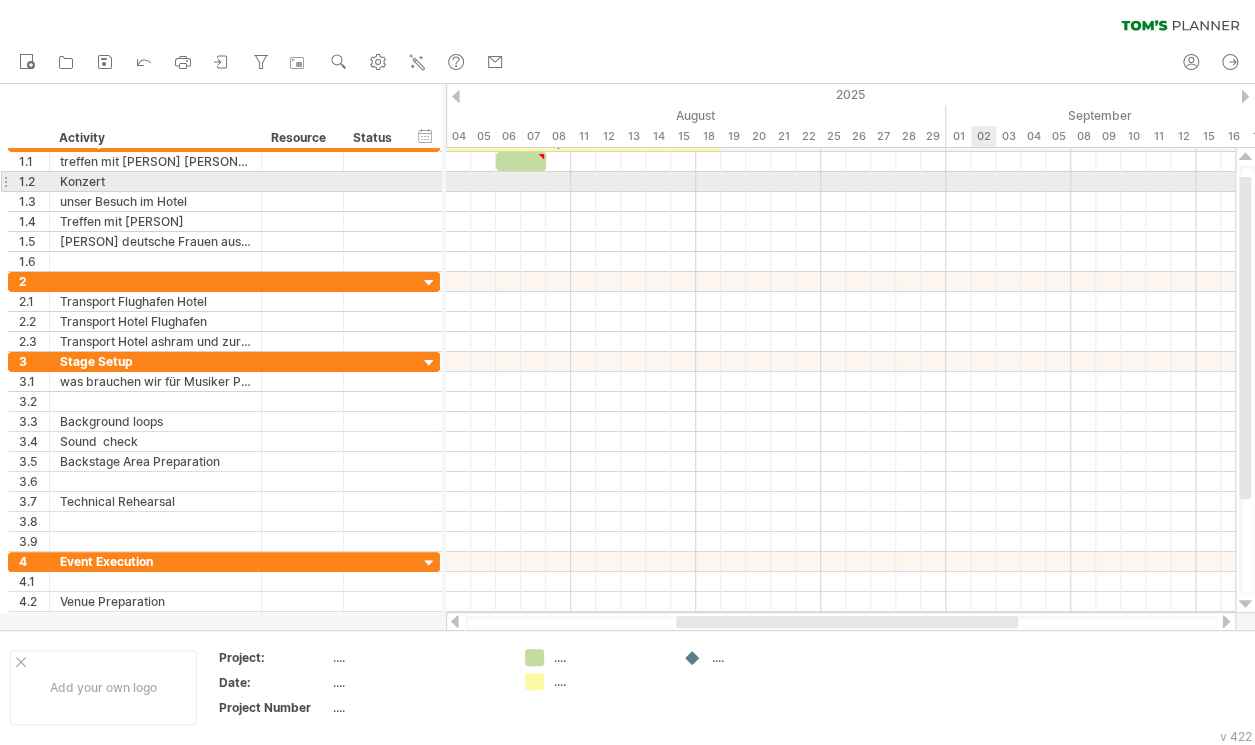 click at bounding box center [840, 182] 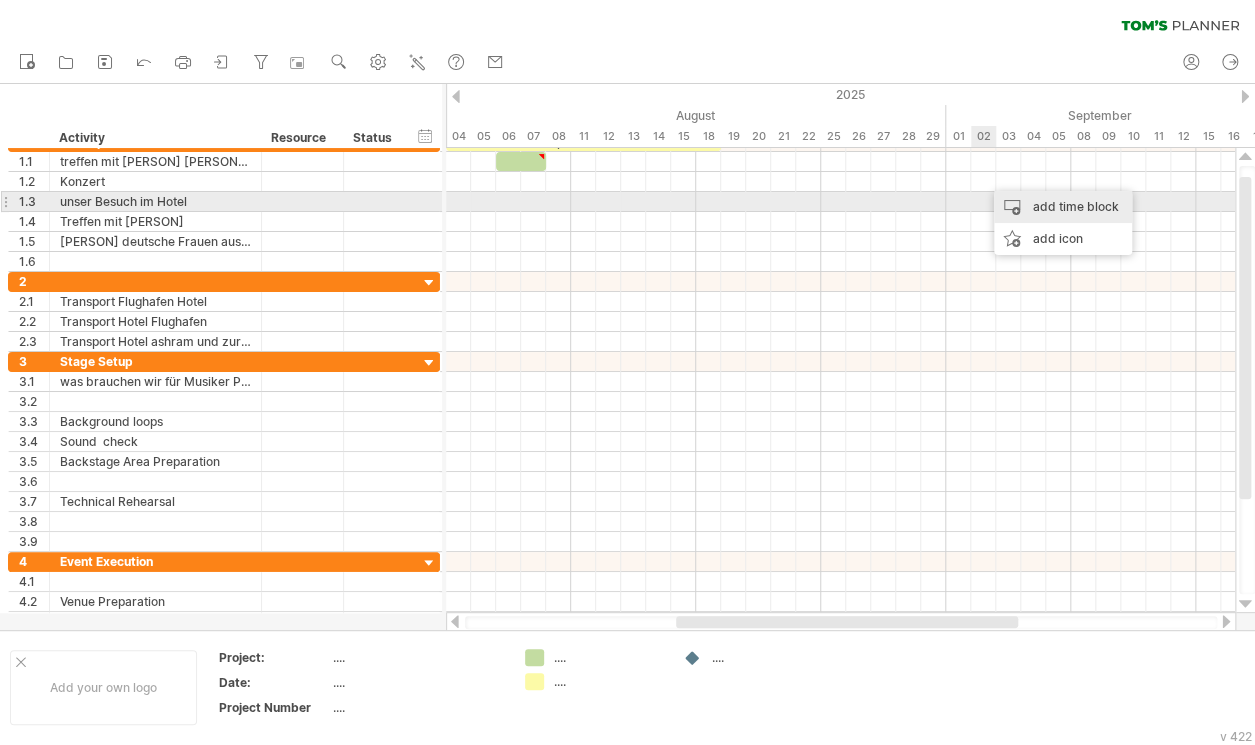 click on "add time block" at bounding box center [1063, 207] 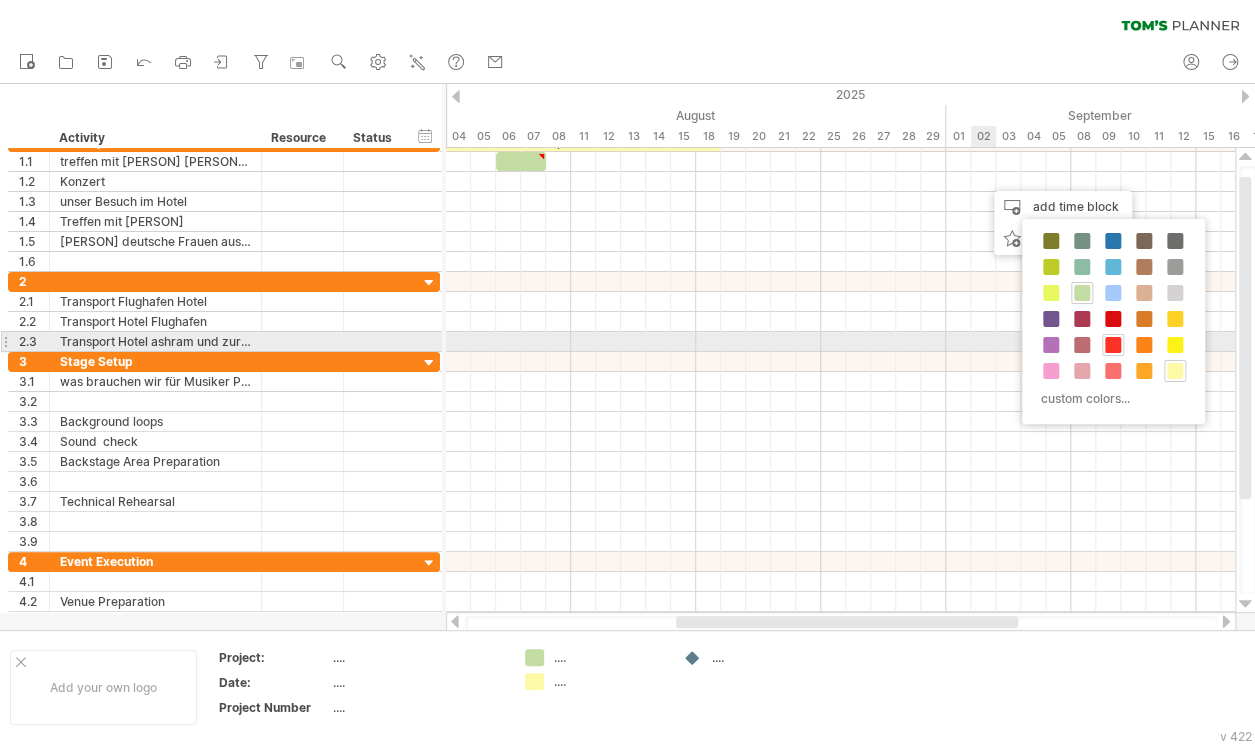 click at bounding box center [1113, 345] 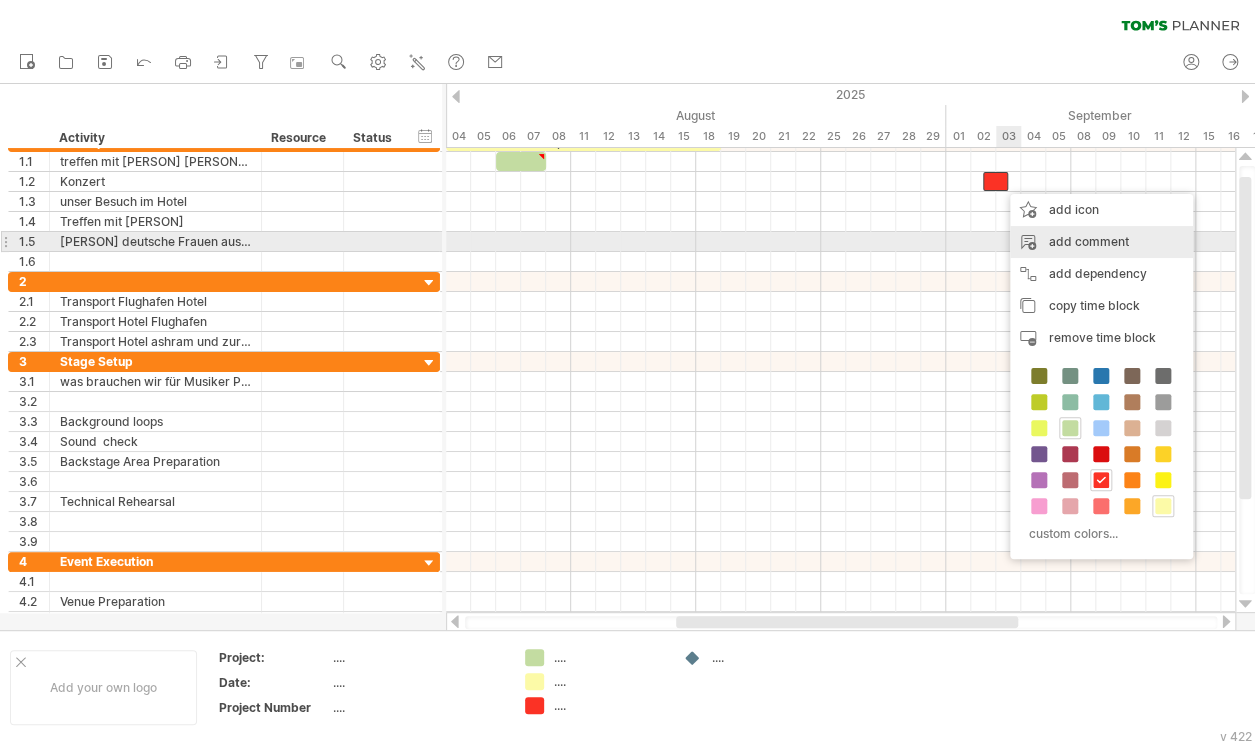 click on "add comment" at bounding box center (1101, 242) 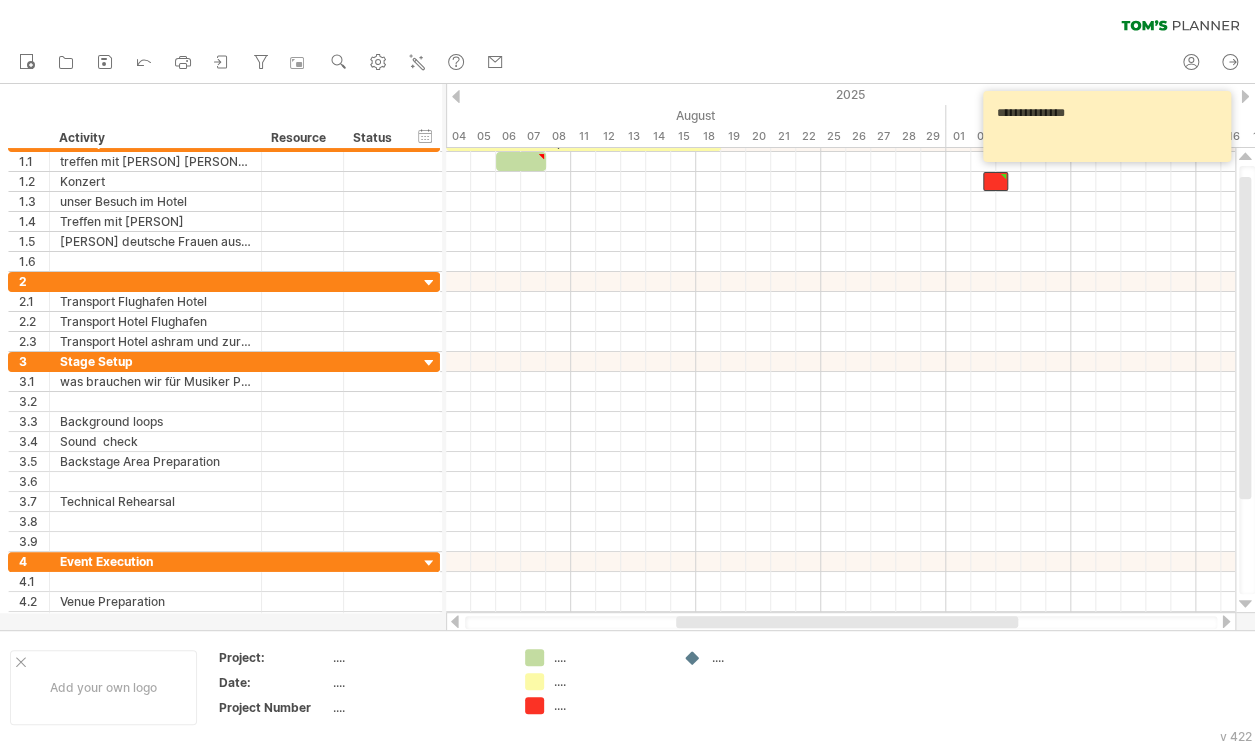 click on "**********" at bounding box center [1110, 126] 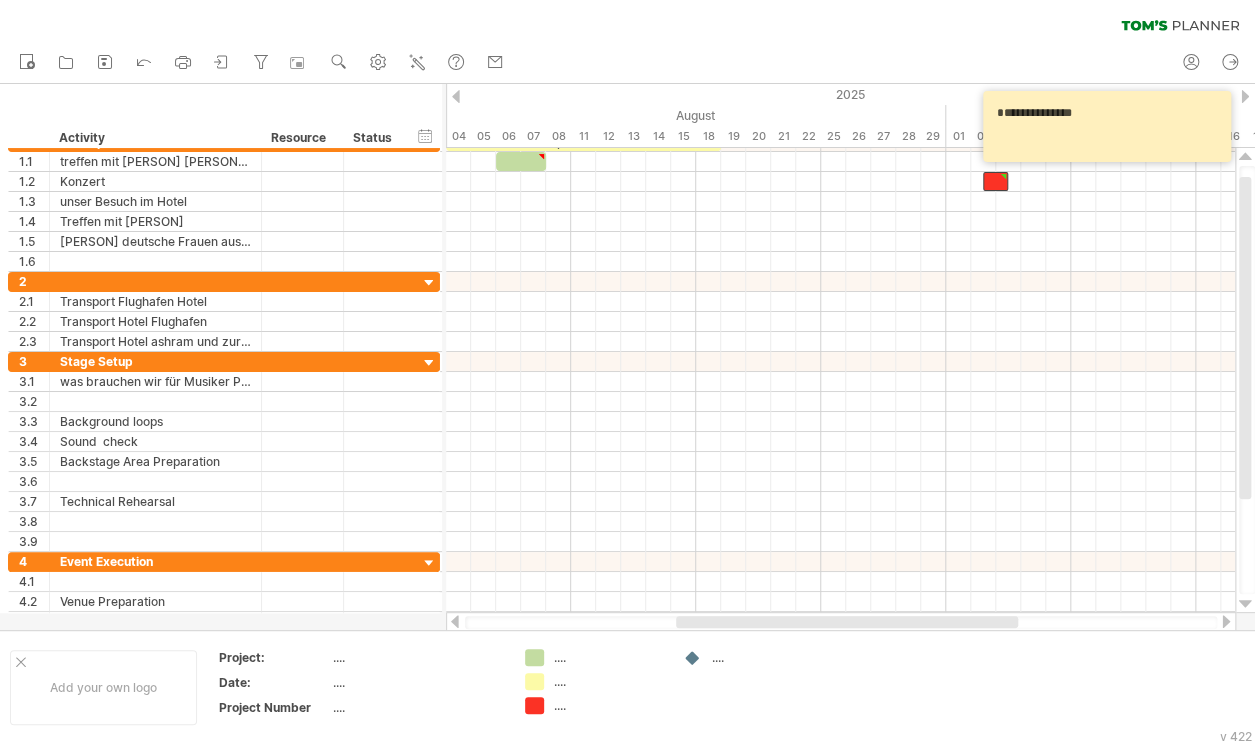 click on "**********" at bounding box center (1110, 126) 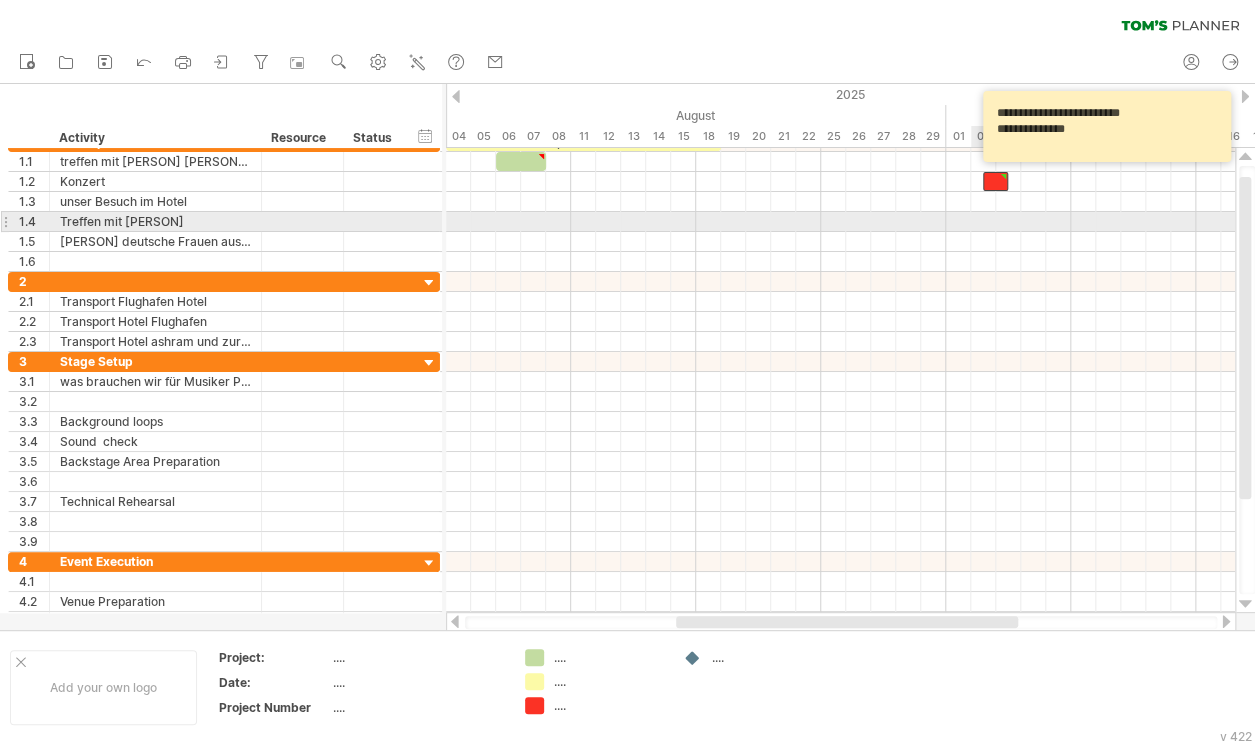 type on "**********" 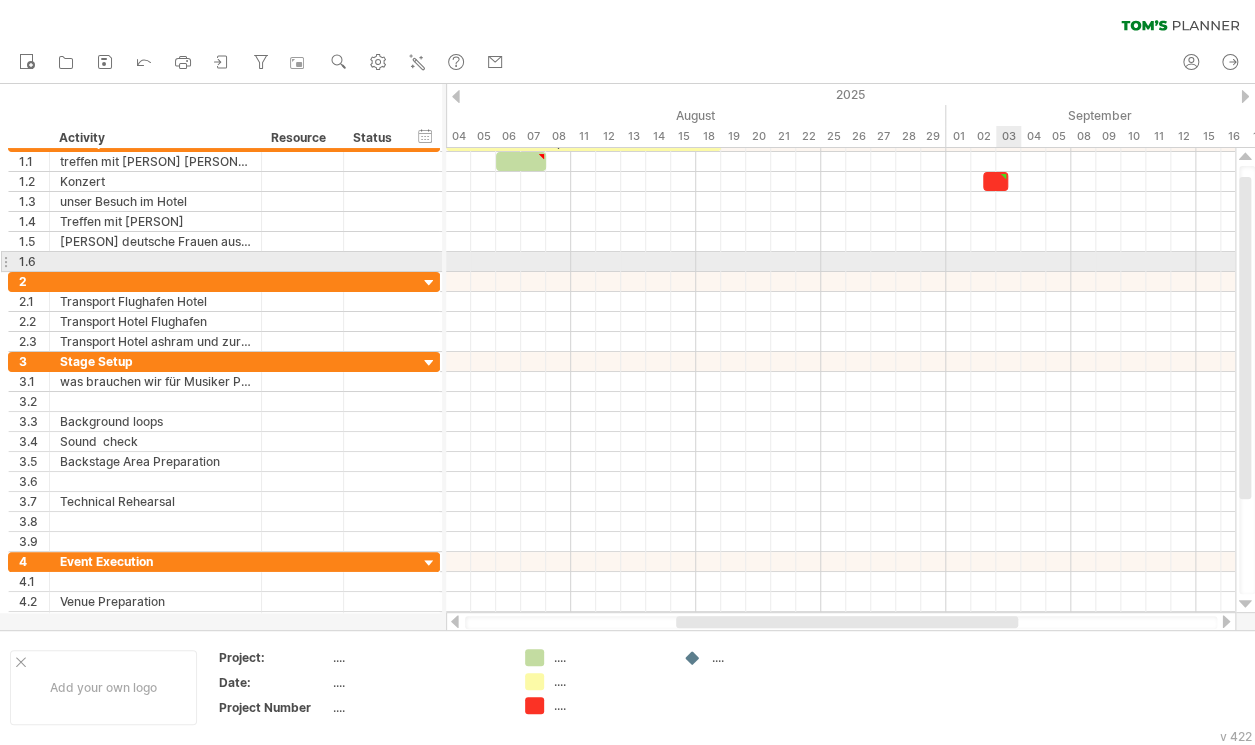 click at bounding box center [840, 262] 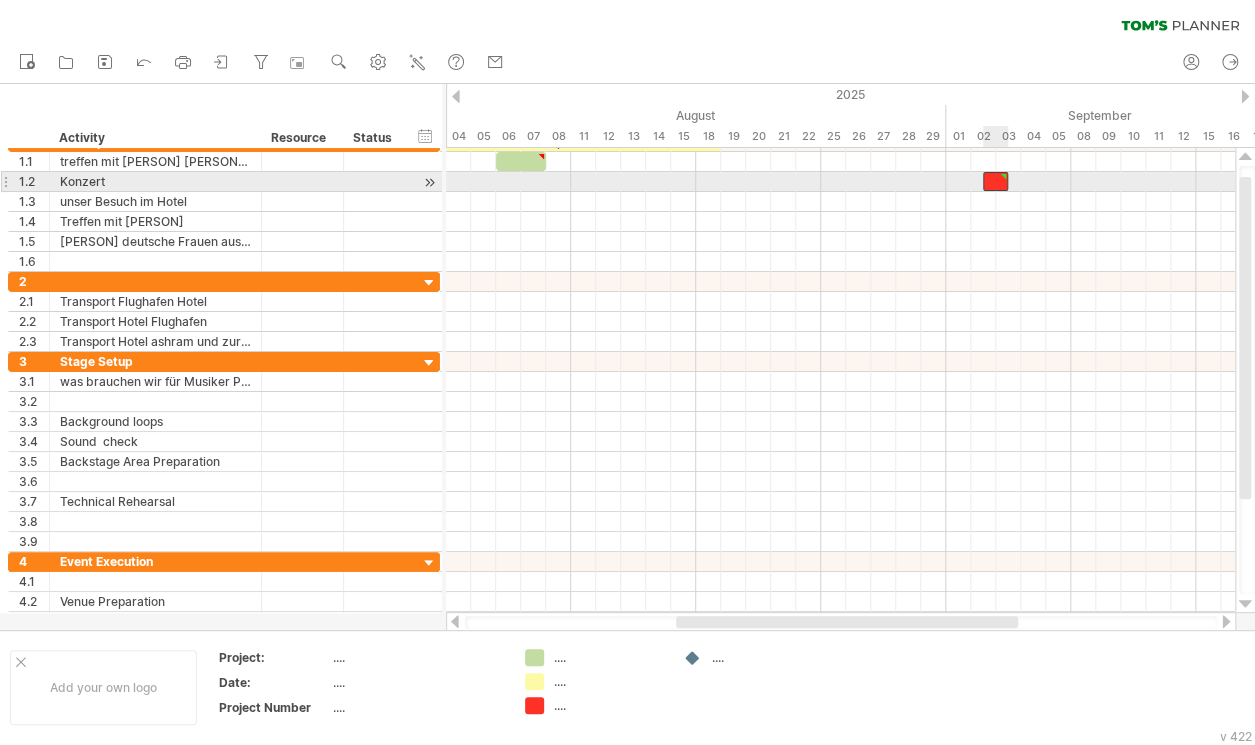 click on "​" at bounding box center (995, 181) 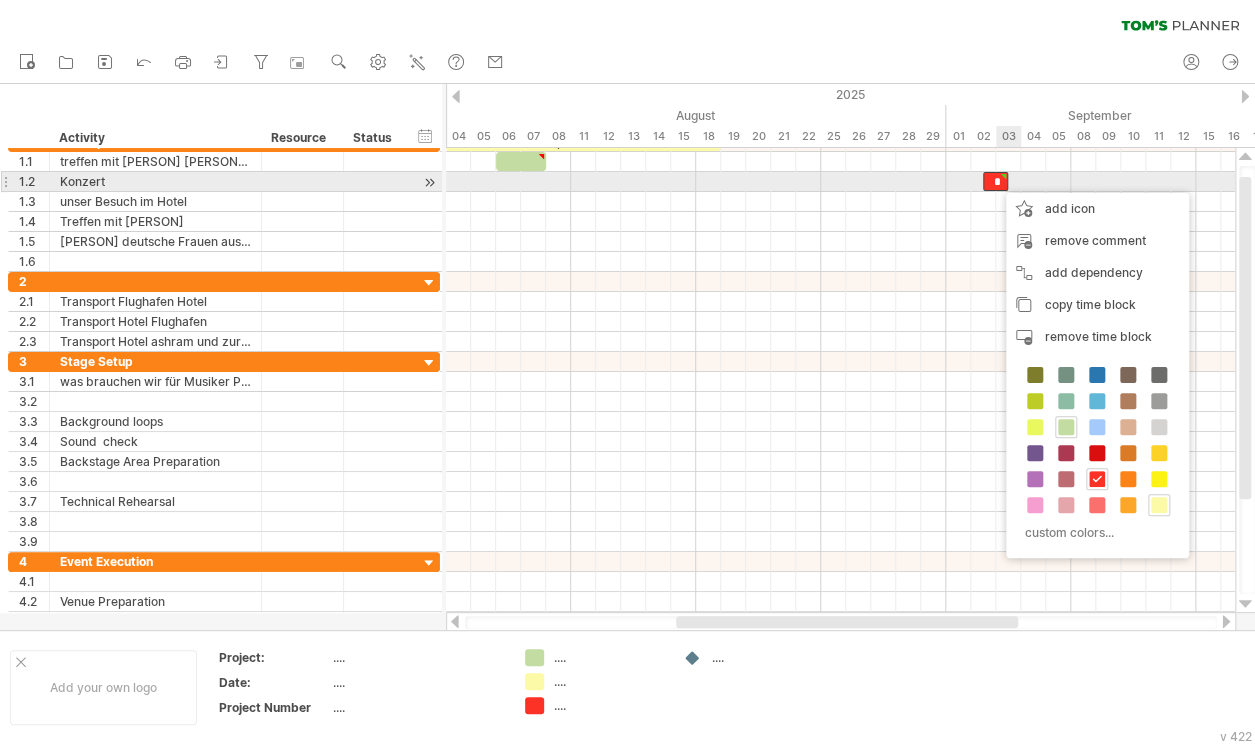 click at bounding box center [1003, 176] 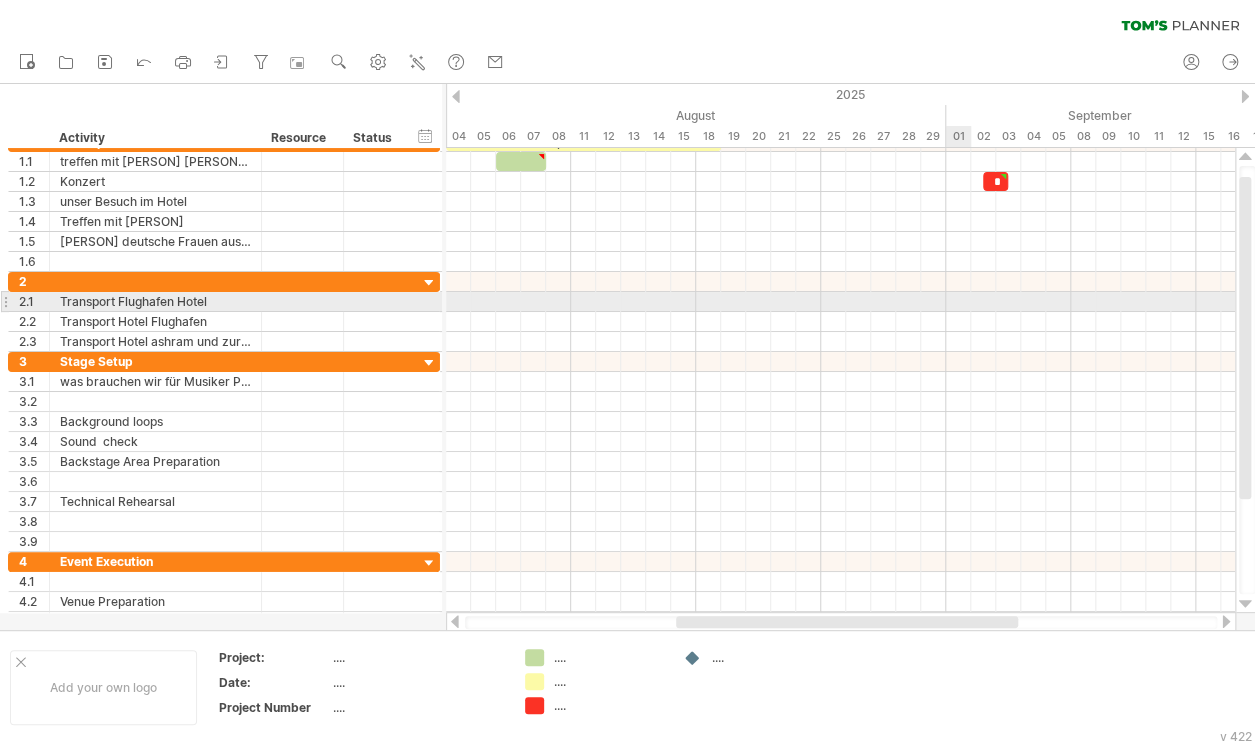 click at bounding box center (840, 302) 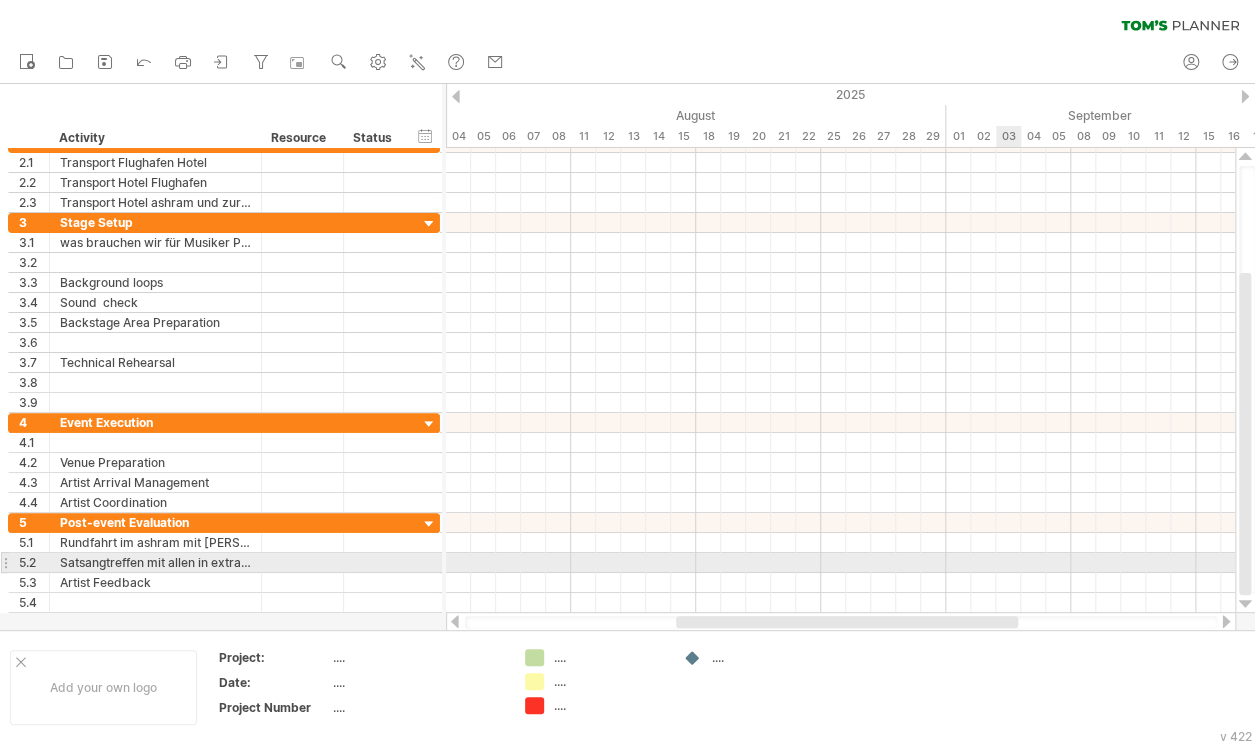 click at bounding box center [840, 563] 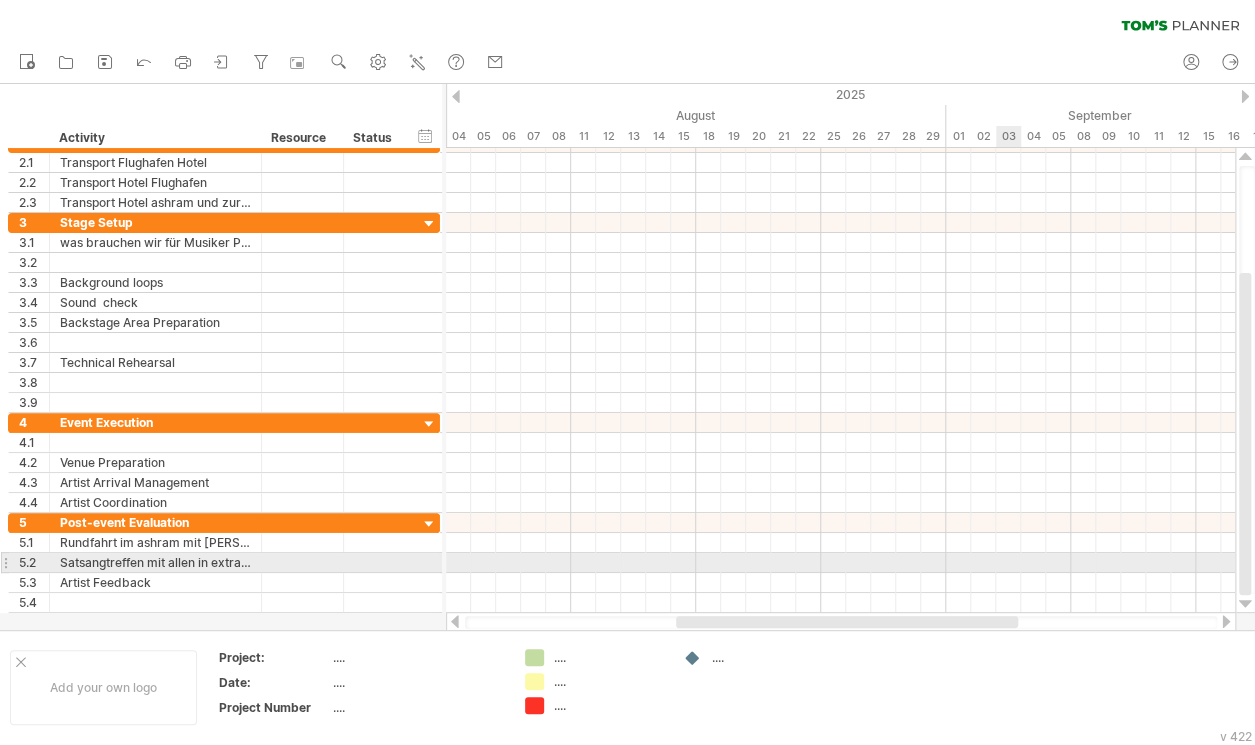 click at bounding box center (840, 563) 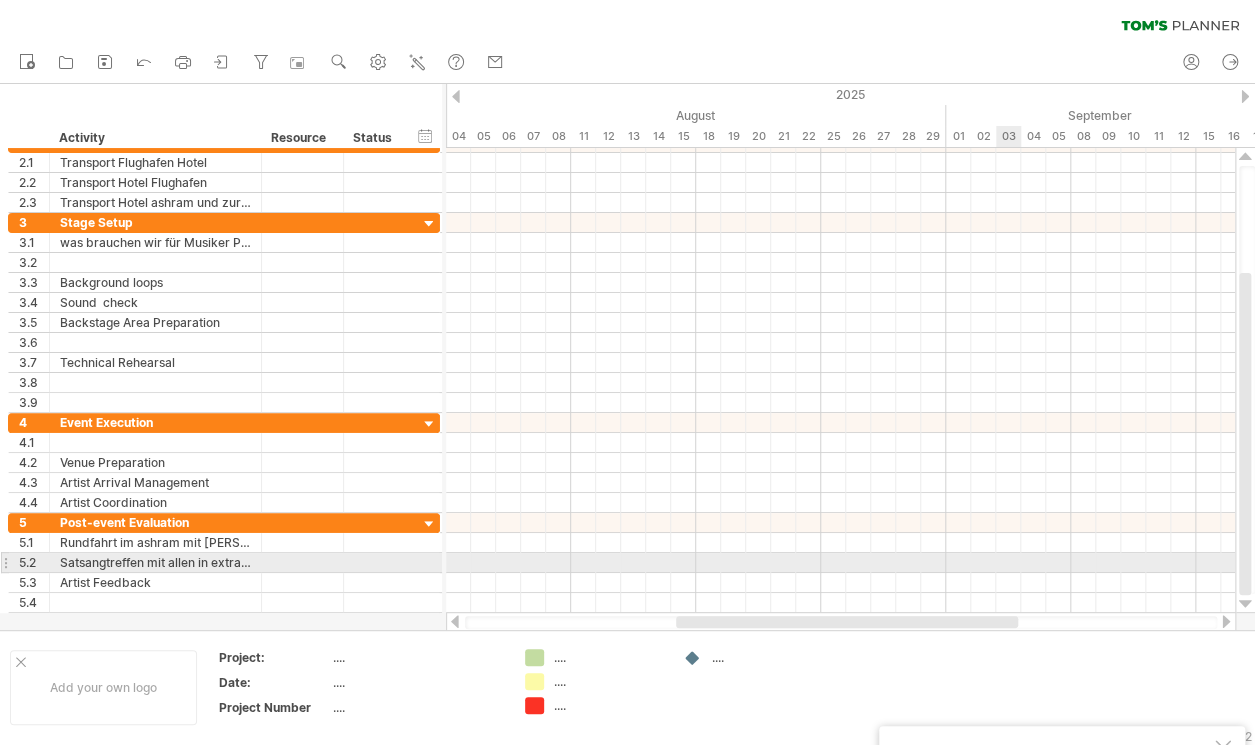 click at bounding box center (840, 563) 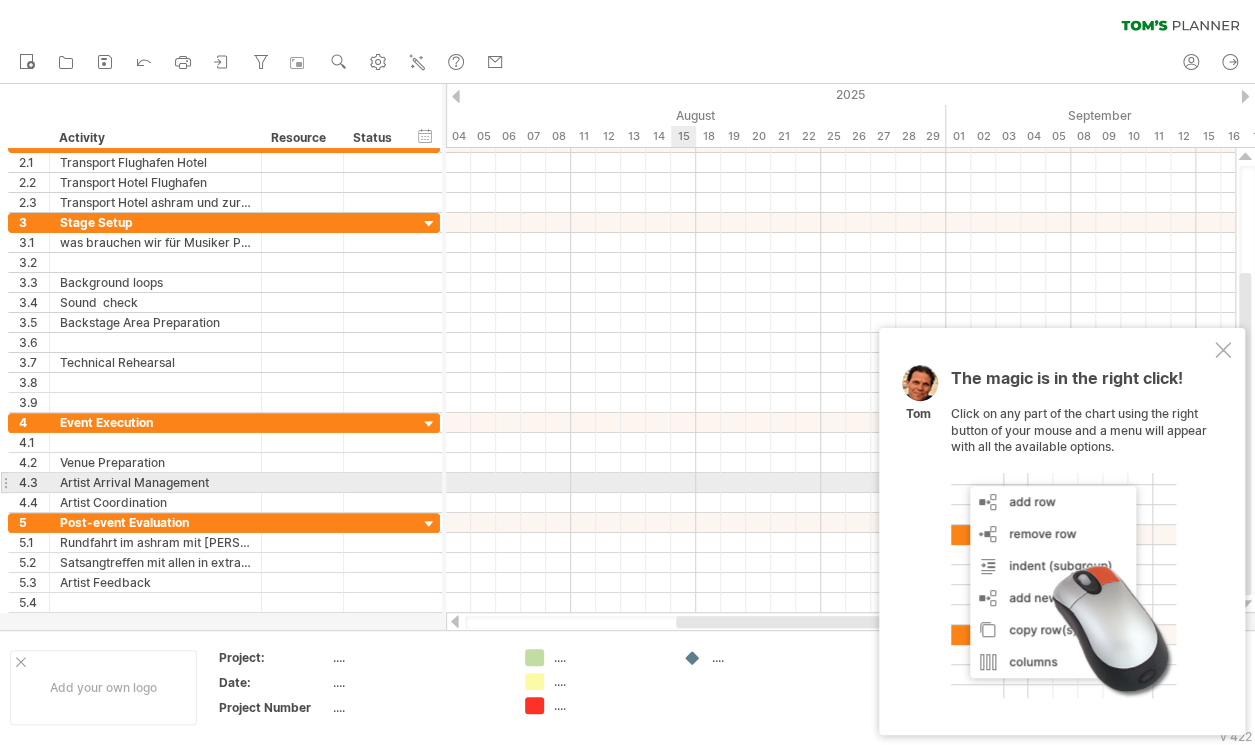 click at bounding box center [840, 483] 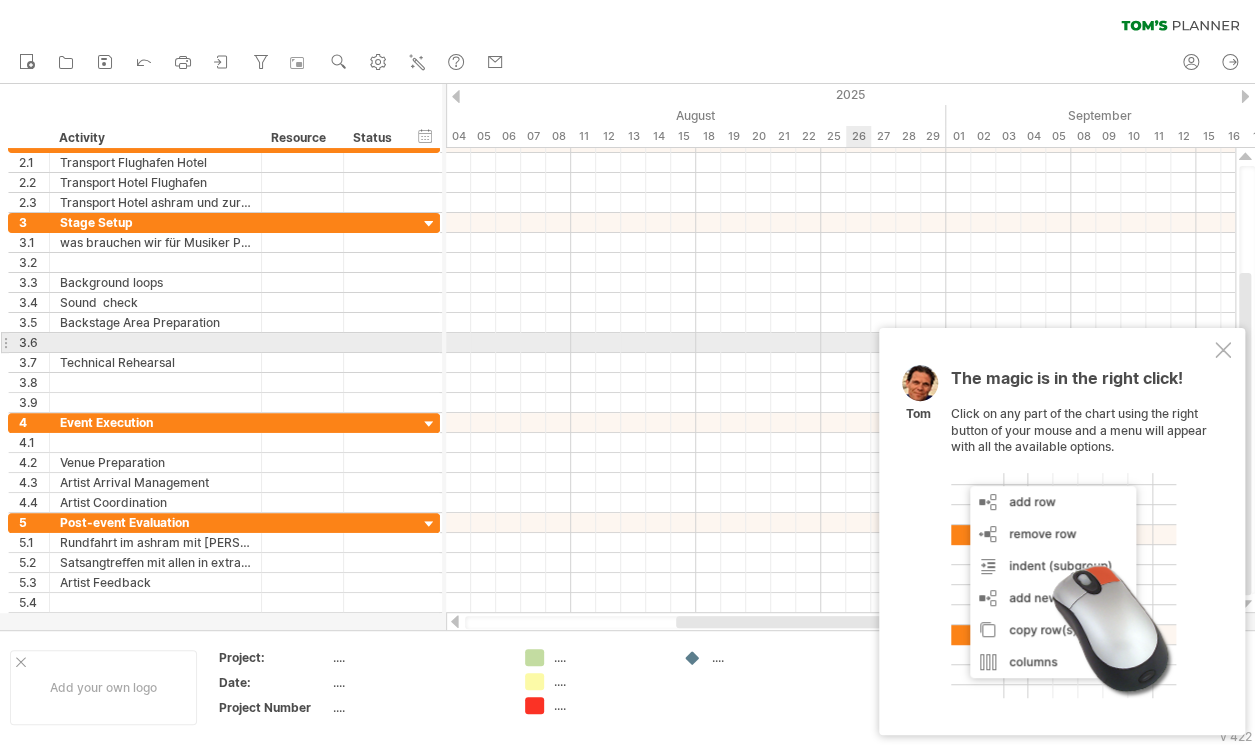 click at bounding box center [1223, 350] 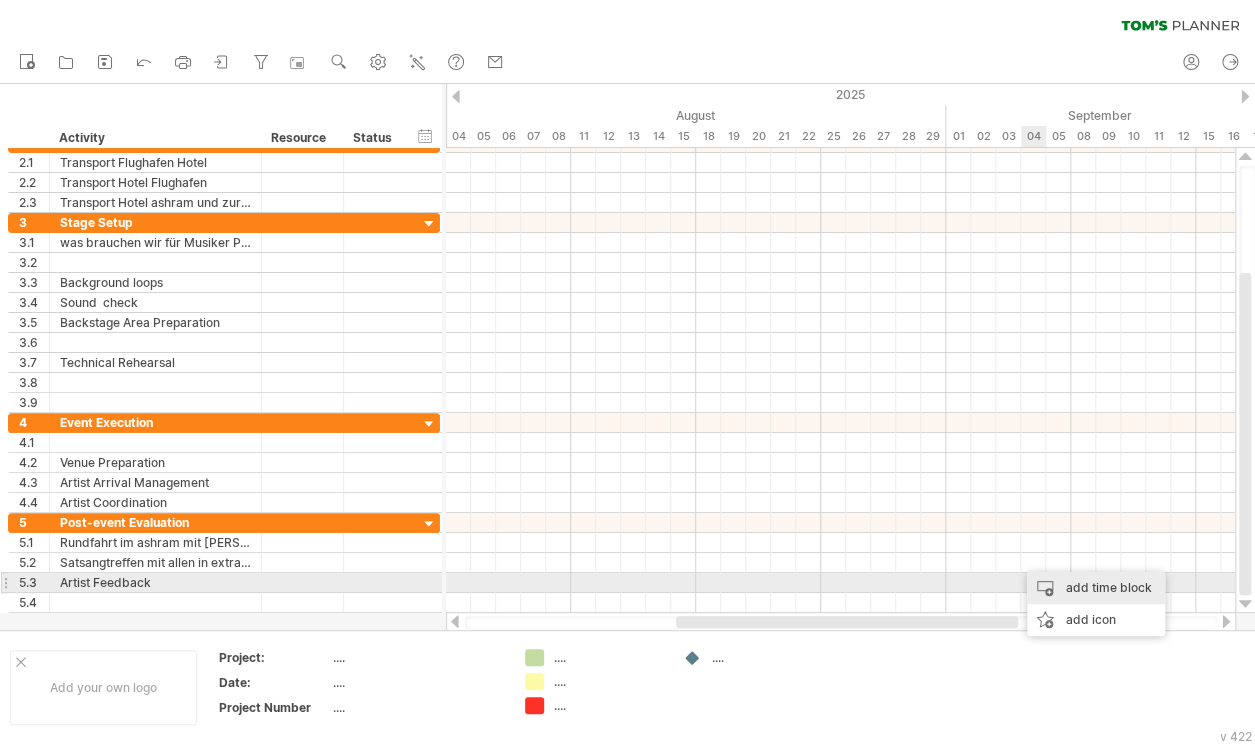 click on "add time block" at bounding box center [1096, 588] 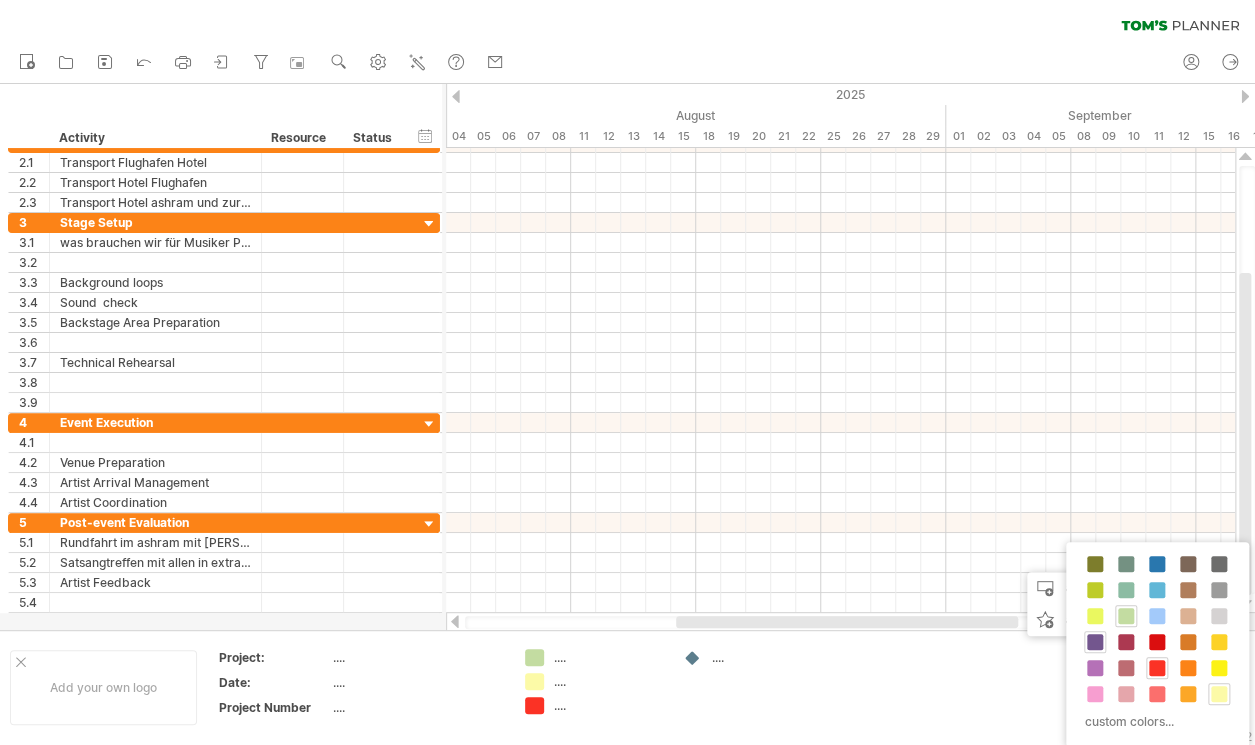 click at bounding box center (1095, 642) 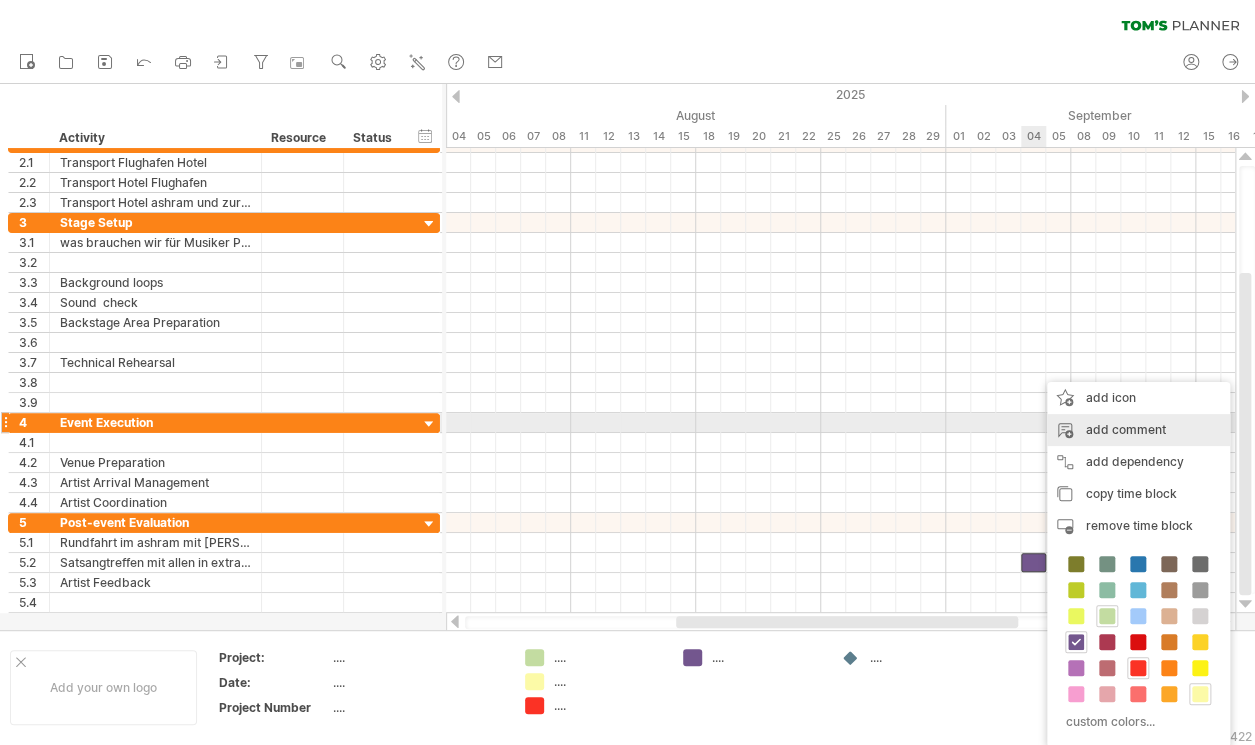 click on "add comment" at bounding box center (1138, 430) 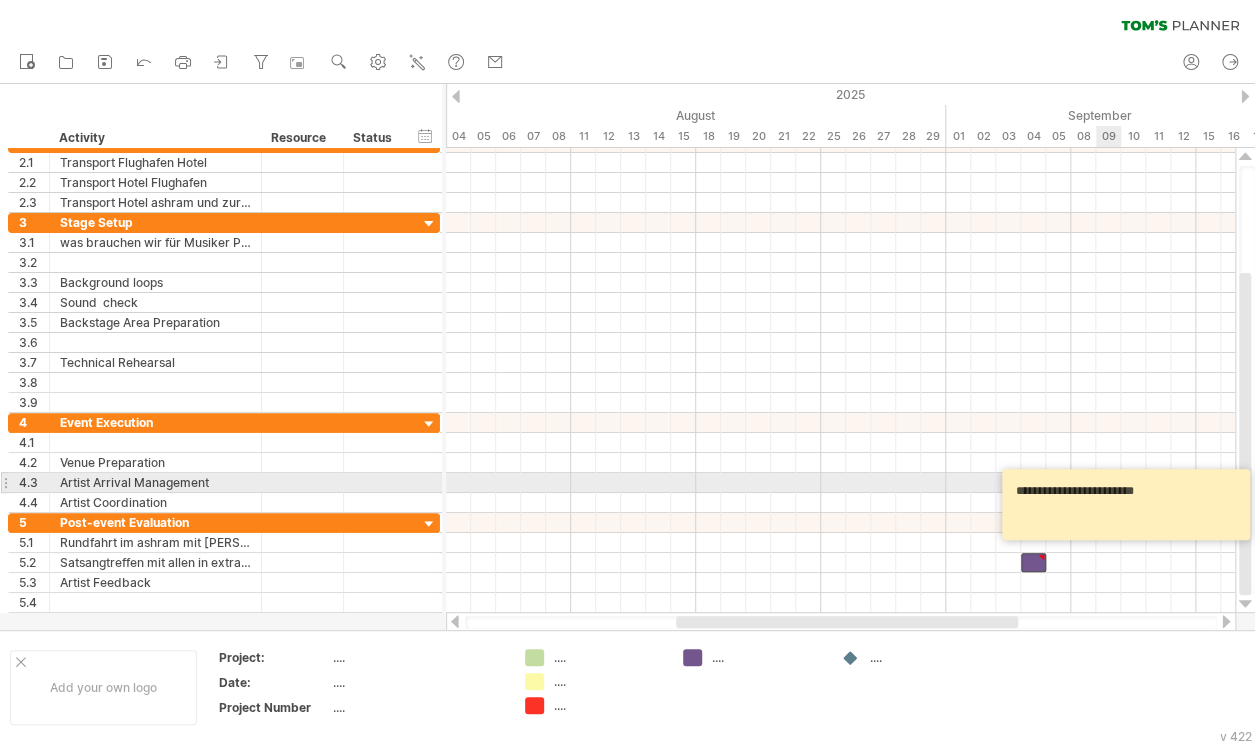 click on "**********" at bounding box center [1129, 504] 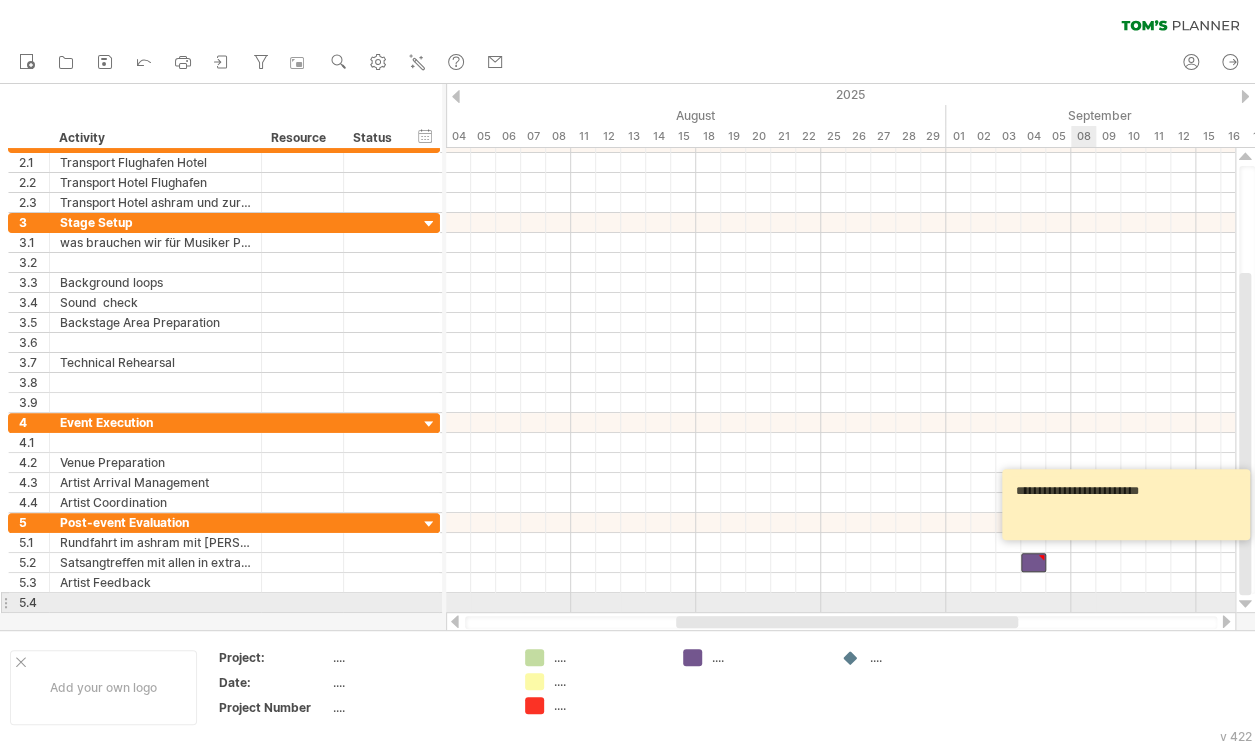 type on "**********" 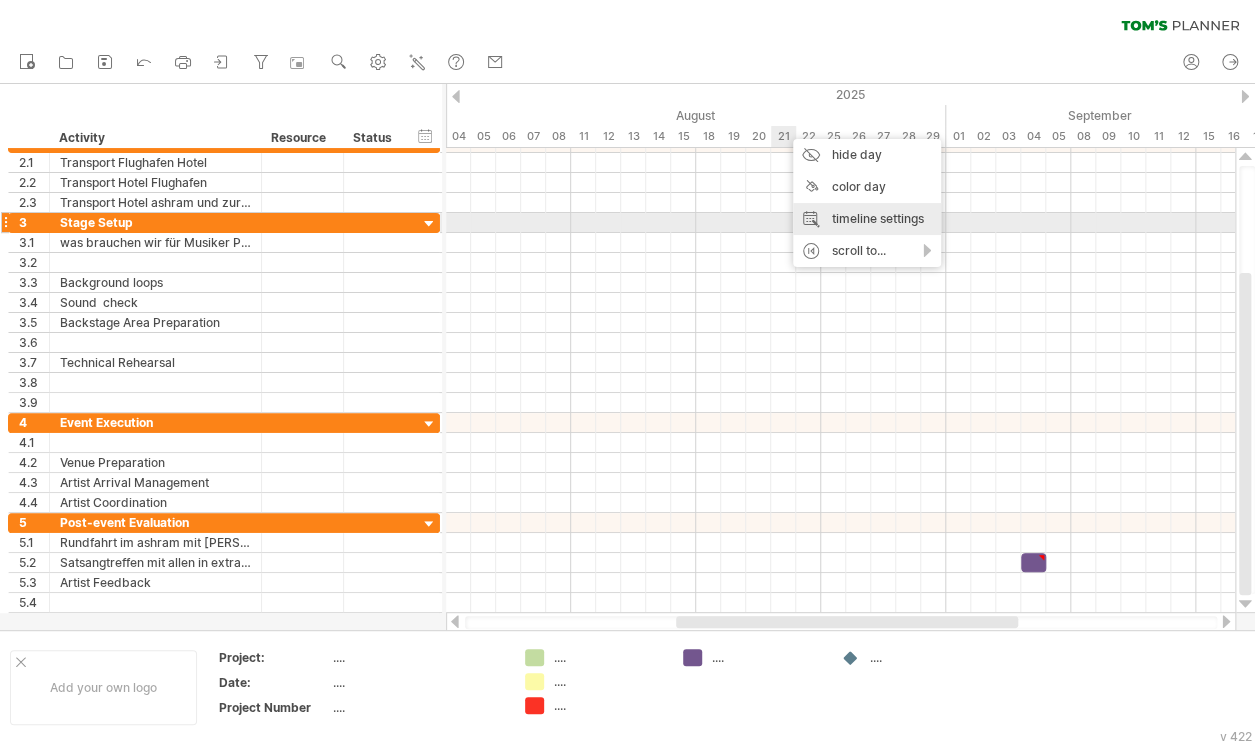 click on "timeline settings" at bounding box center [867, 219] 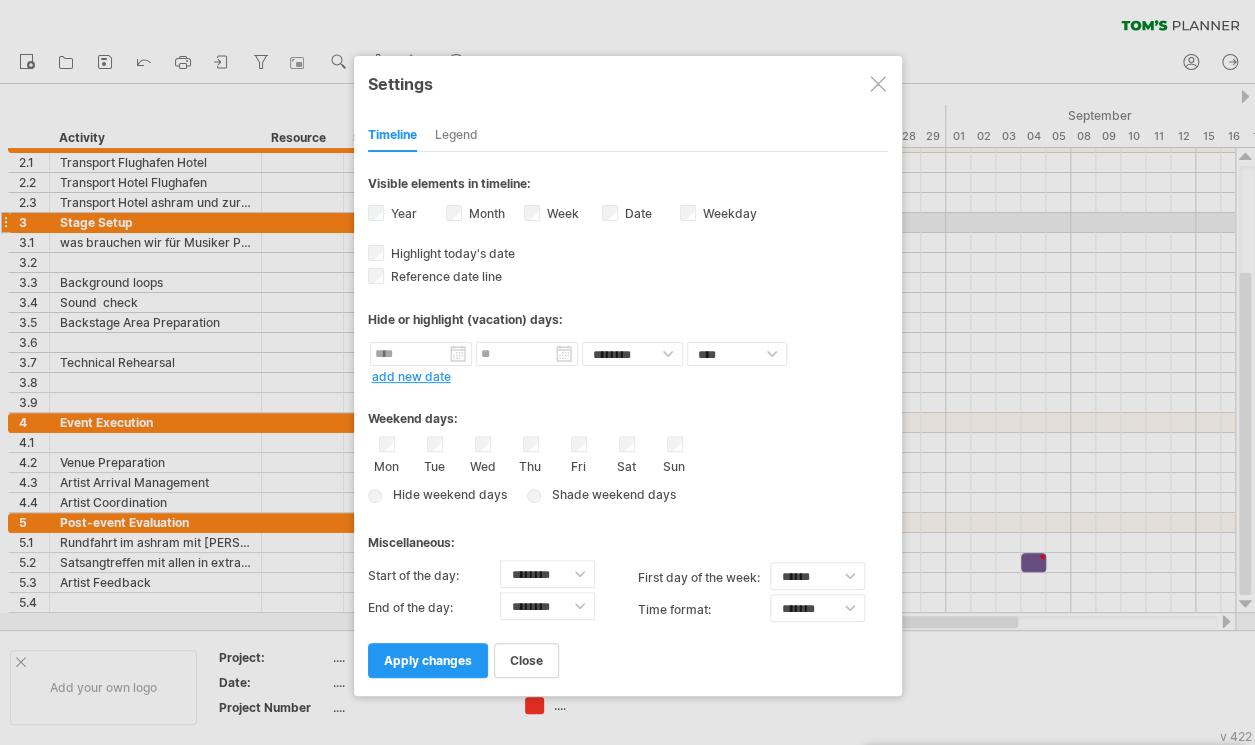 select on "*" 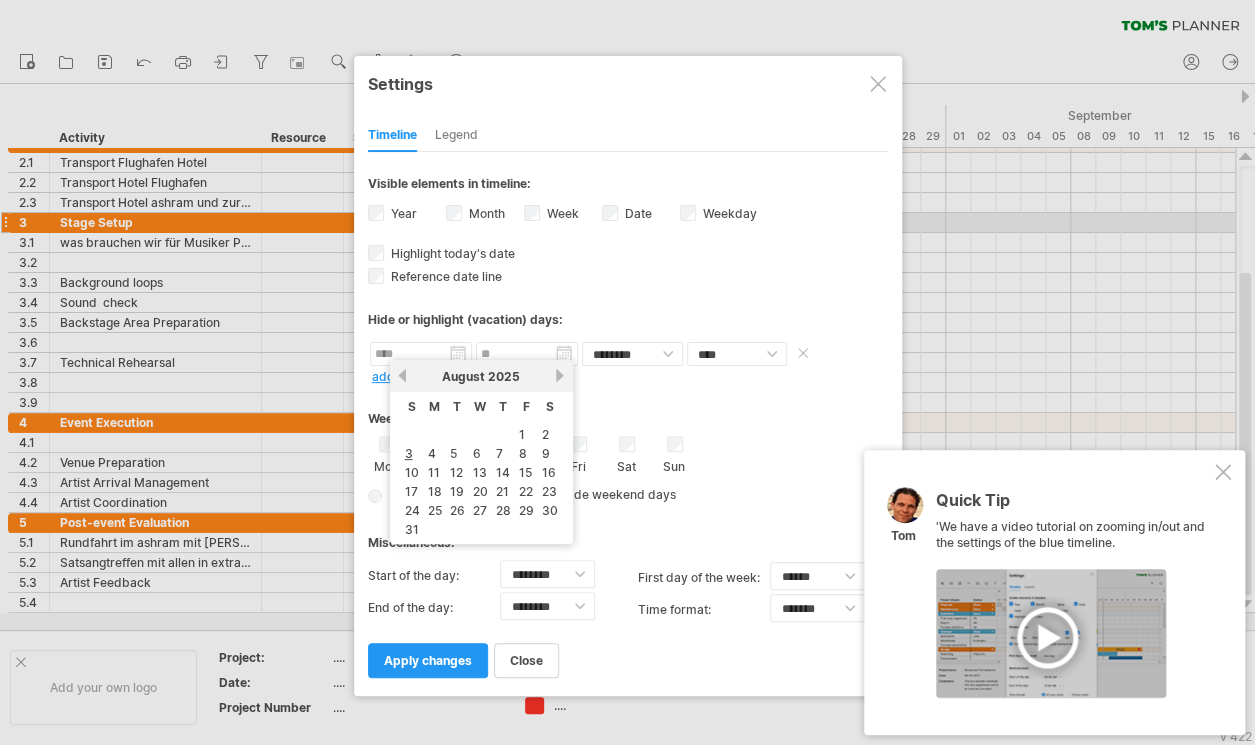 click at bounding box center [421, 354] 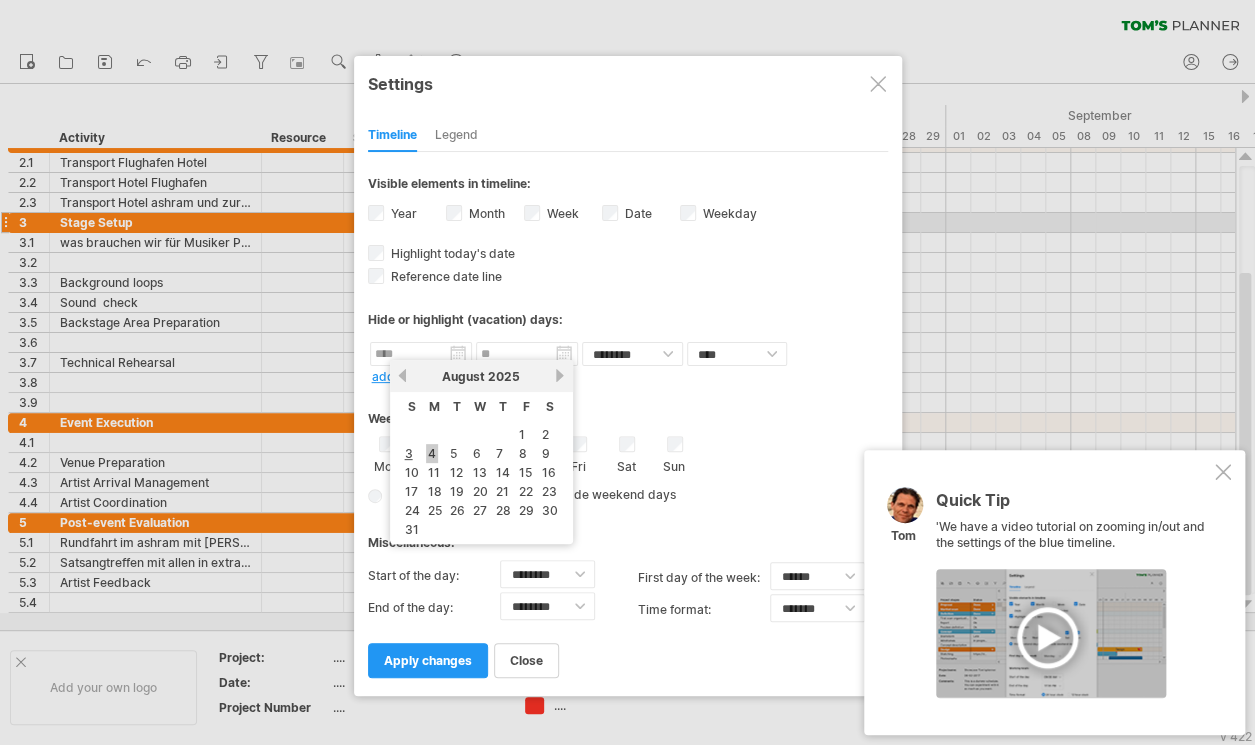 click on "4" at bounding box center [432, 453] 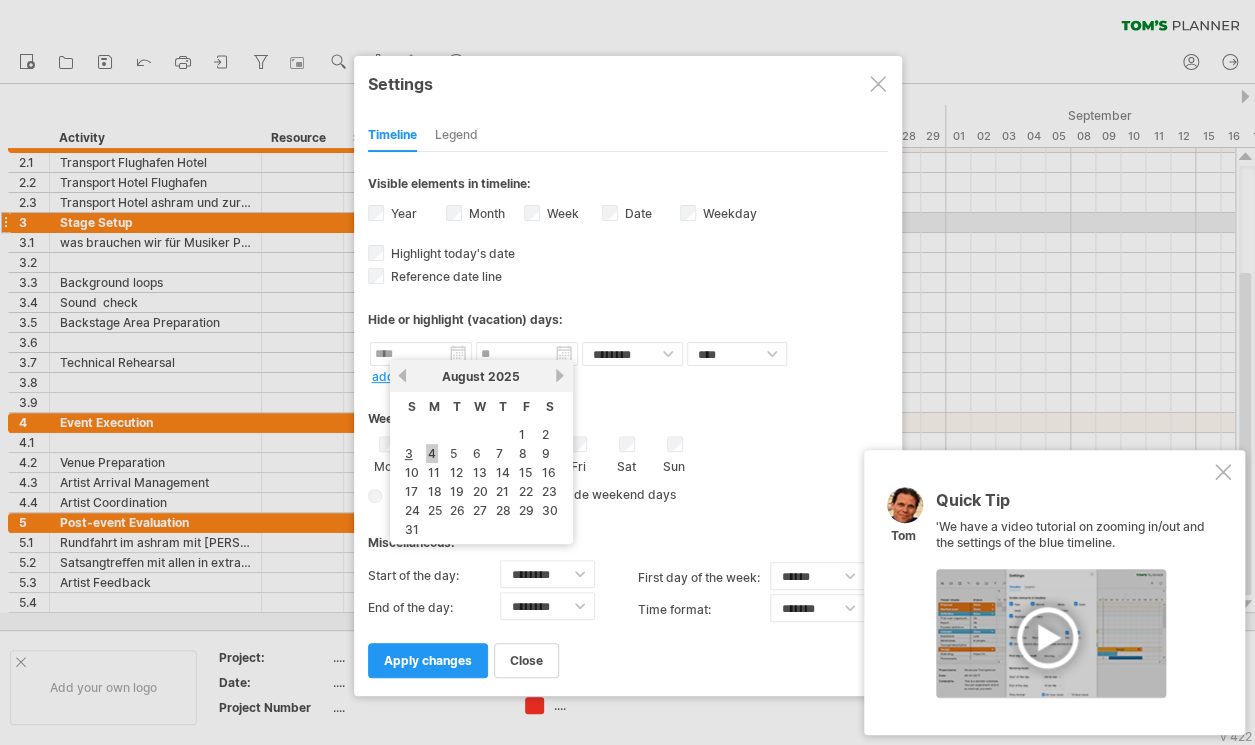 type on "********" 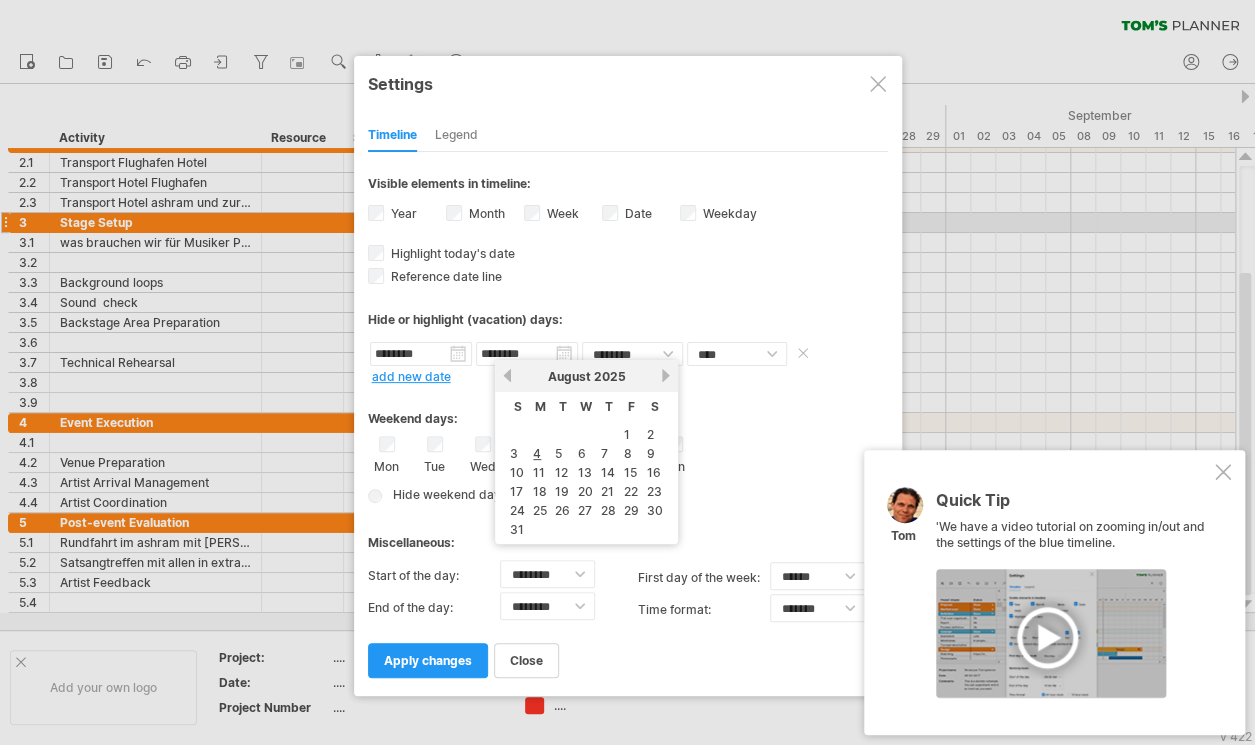 click on "********" at bounding box center [527, 354] 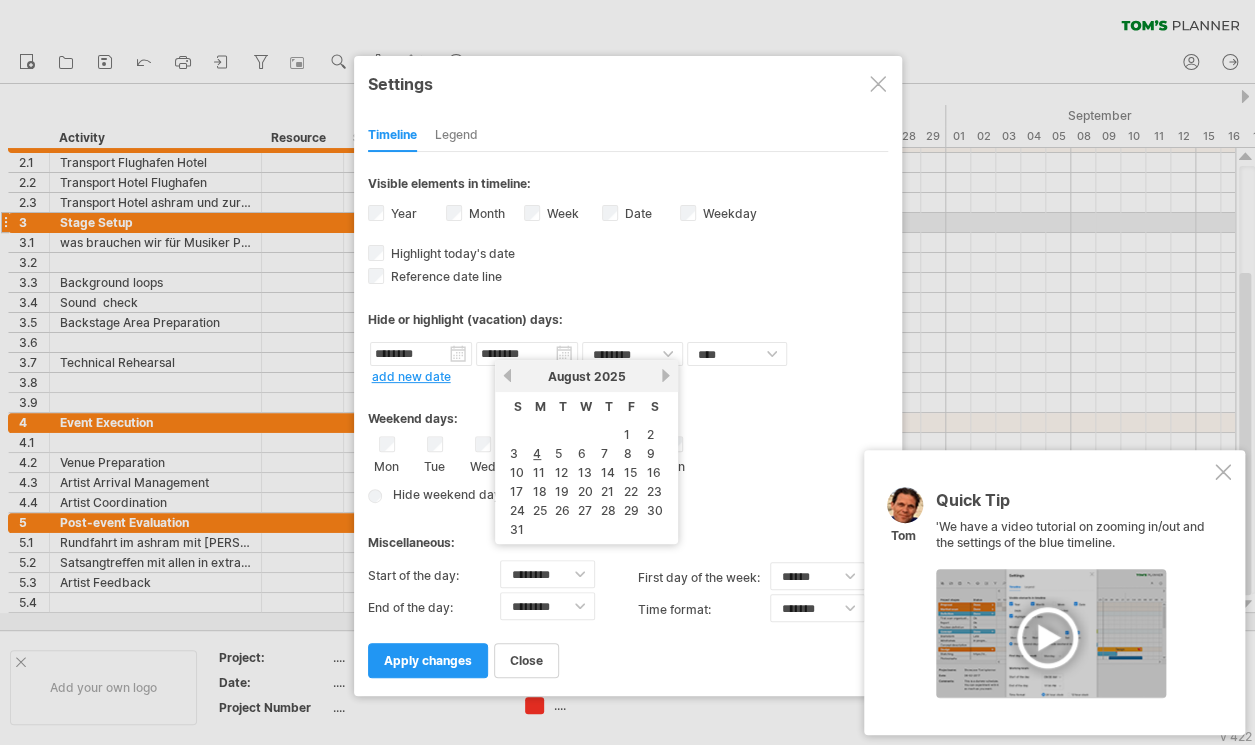 click on "next" at bounding box center (665, 375) 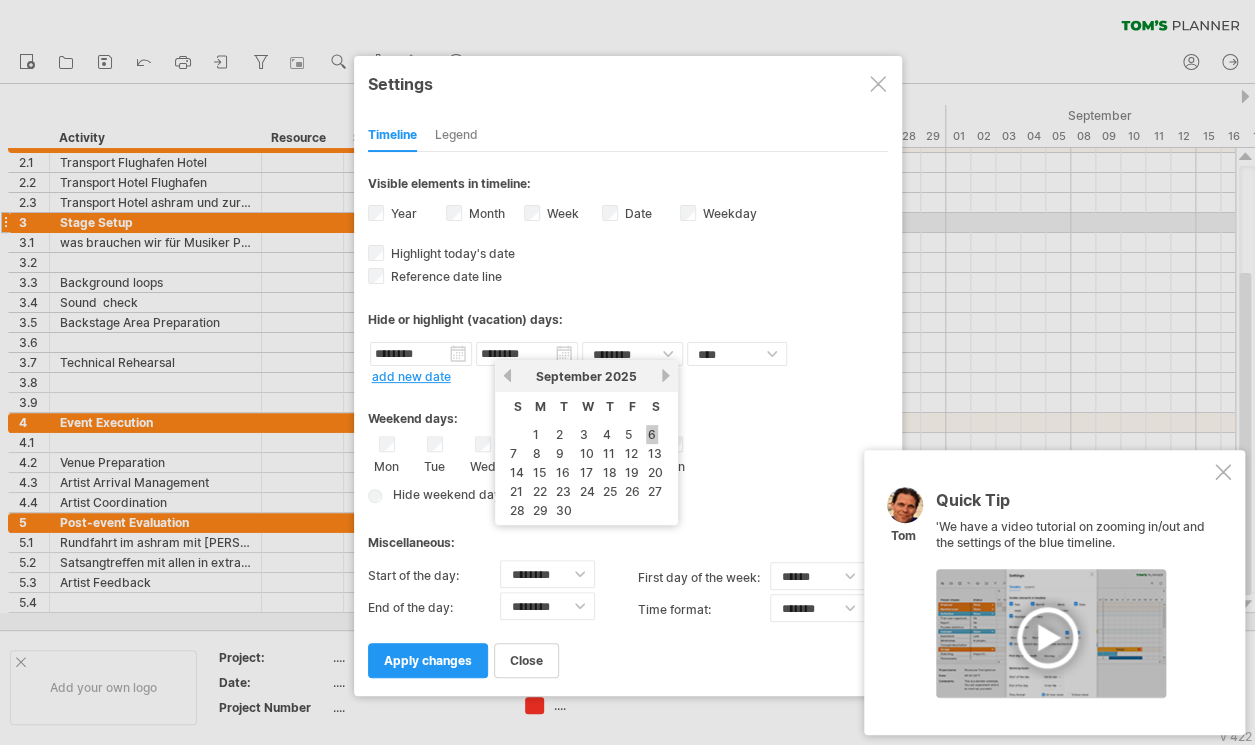 click on "6" at bounding box center (652, 434) 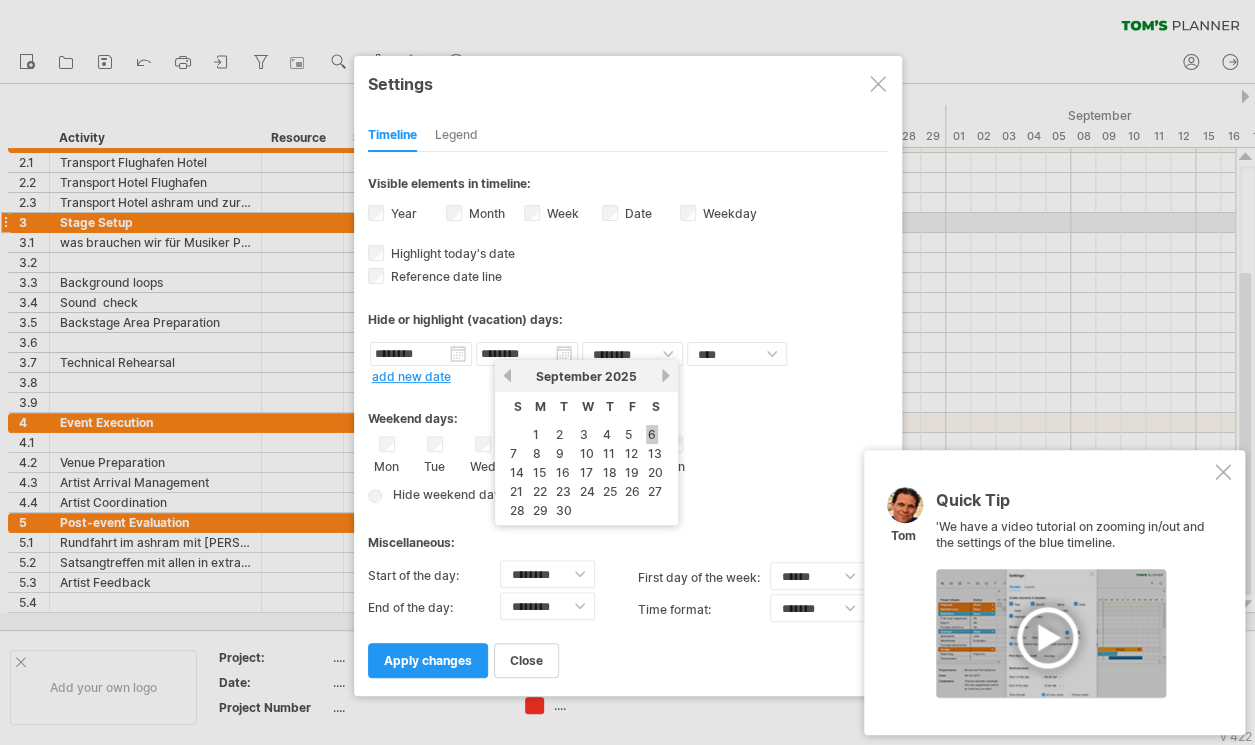 type on "********" 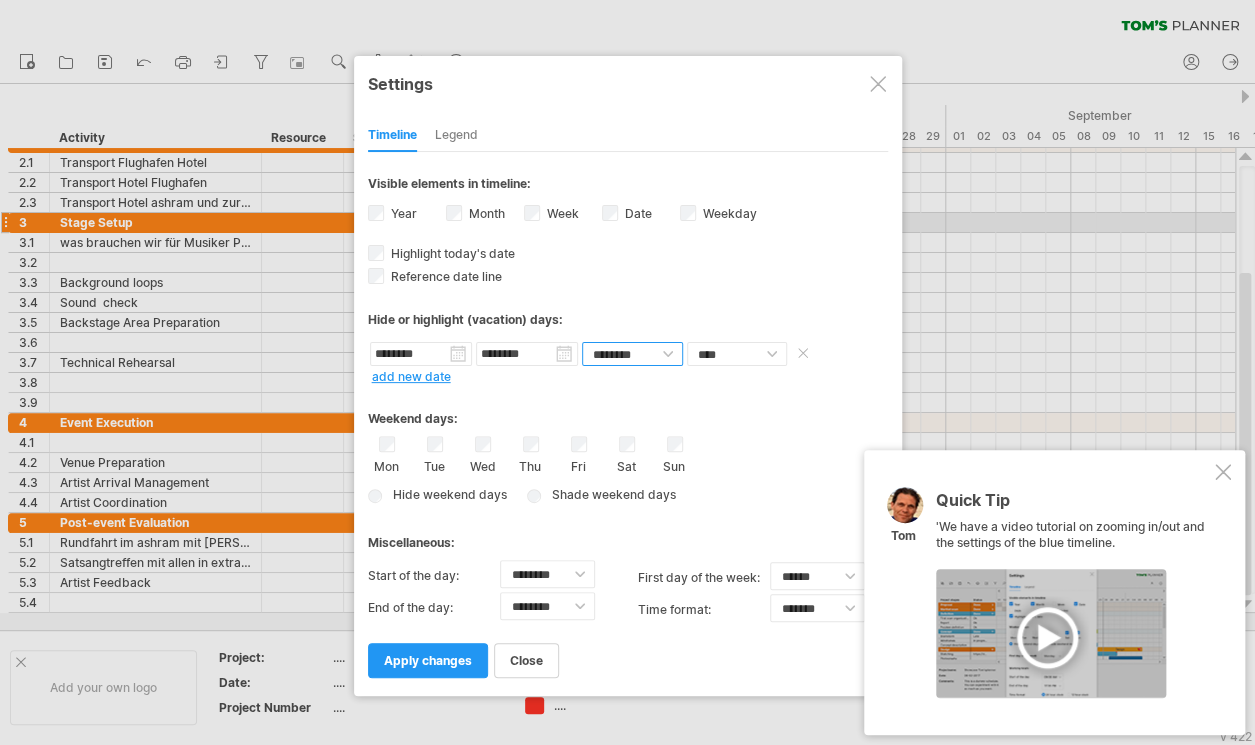 click on "******** ********" at bounding box center (632, 354) 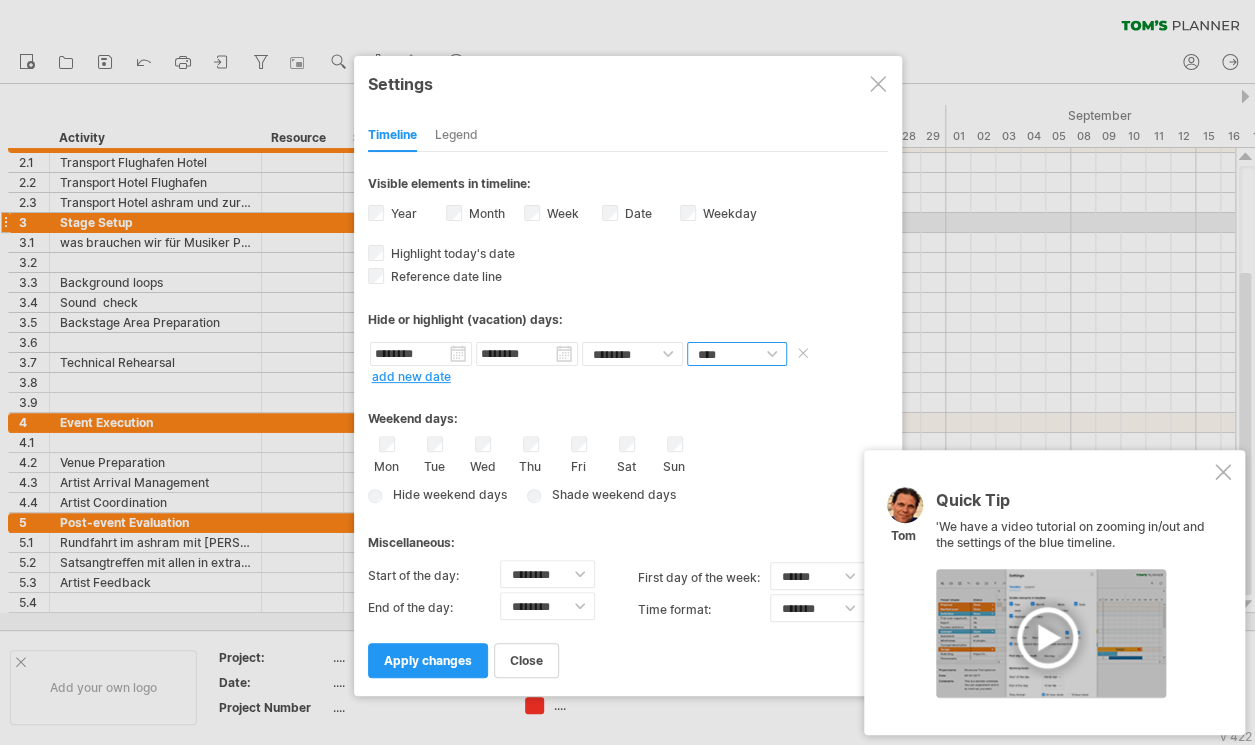click on "**** *****" at bounding box center [737, 354] 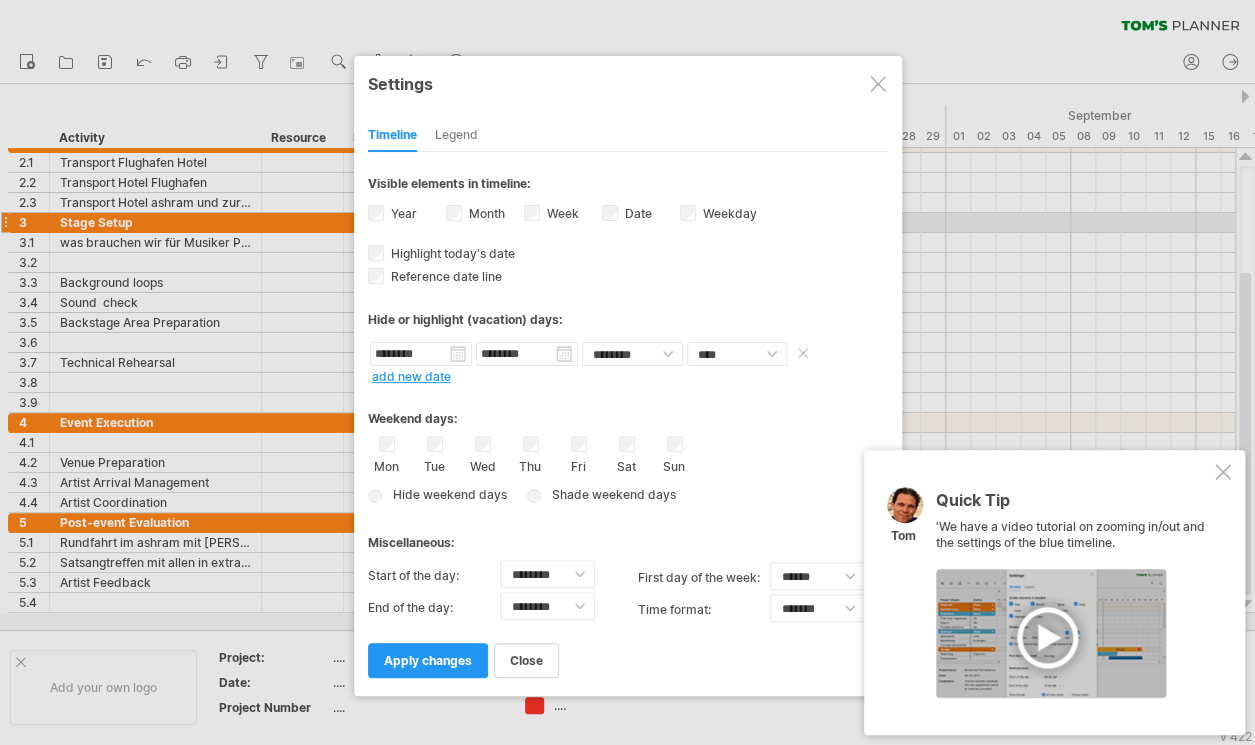 click on "Weekend days:" at bounding box center [628, 411] 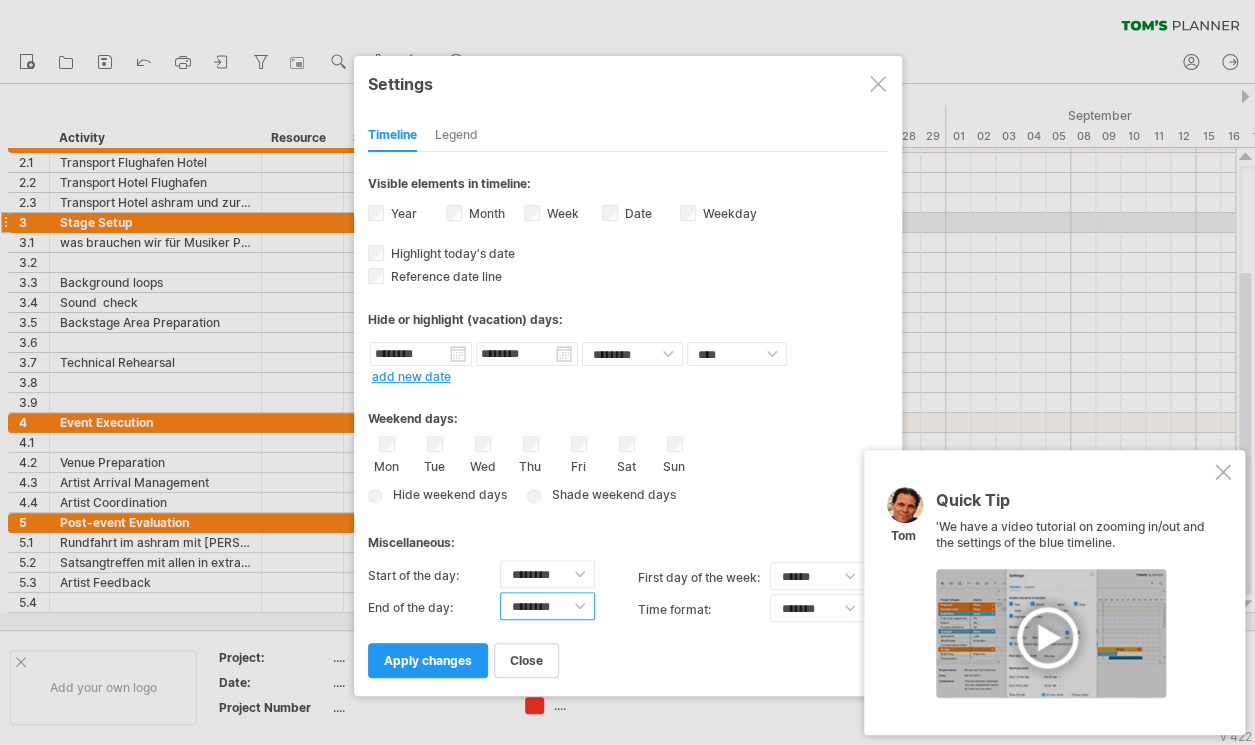 click on "********
********
********
********
********
********
********
********
********
********
********
********
********
********
********
********
********
********
******** ******** ******** ******** ********" at bounding box center [547, 606] 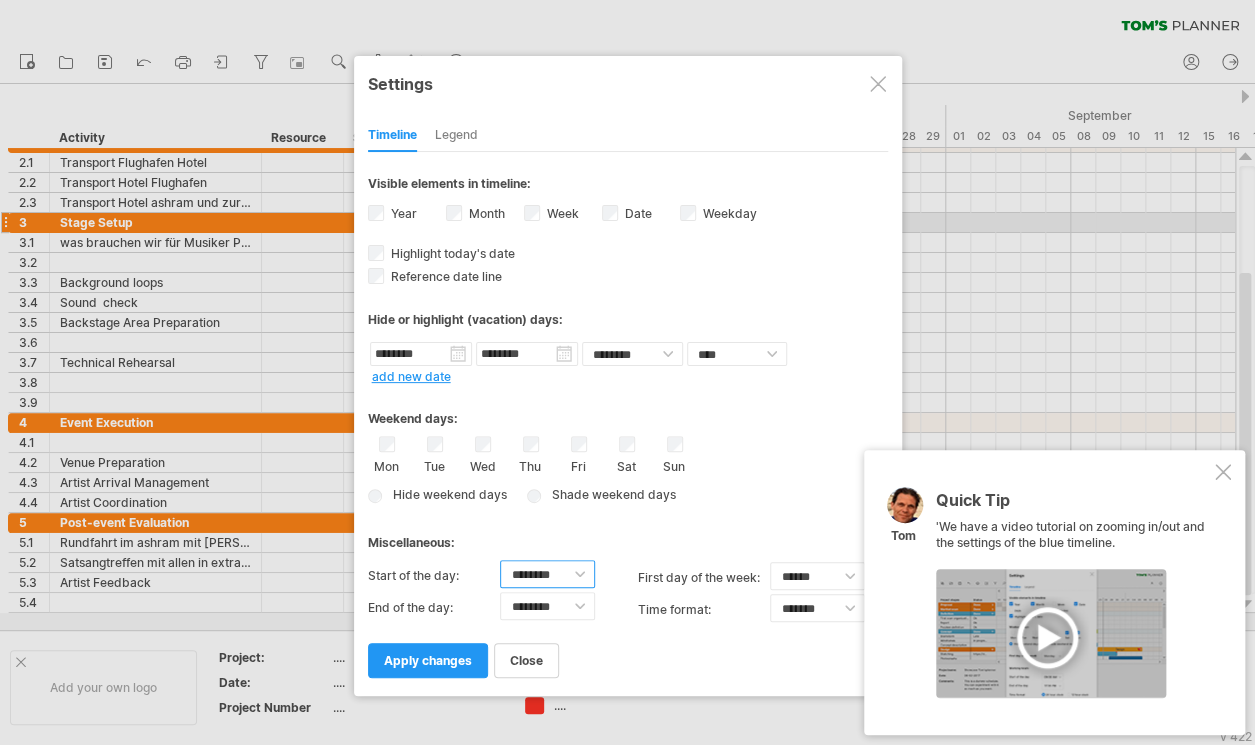 click on "********
********
********
********
********
********
********
********
********
********
********
********
********
********
********
********
********
********
******** ******** ******** ******** ********" at bounding box center (547, 574) 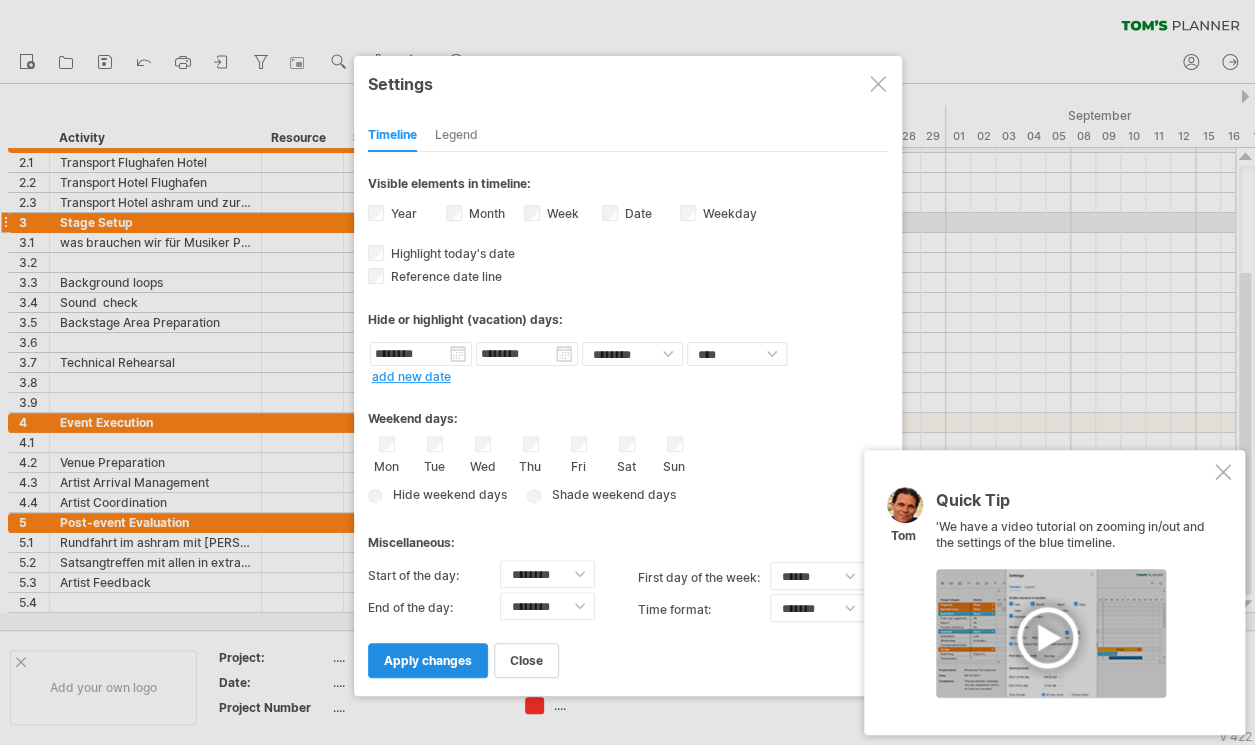click on "apply changes" at bounding box center (428, 660) 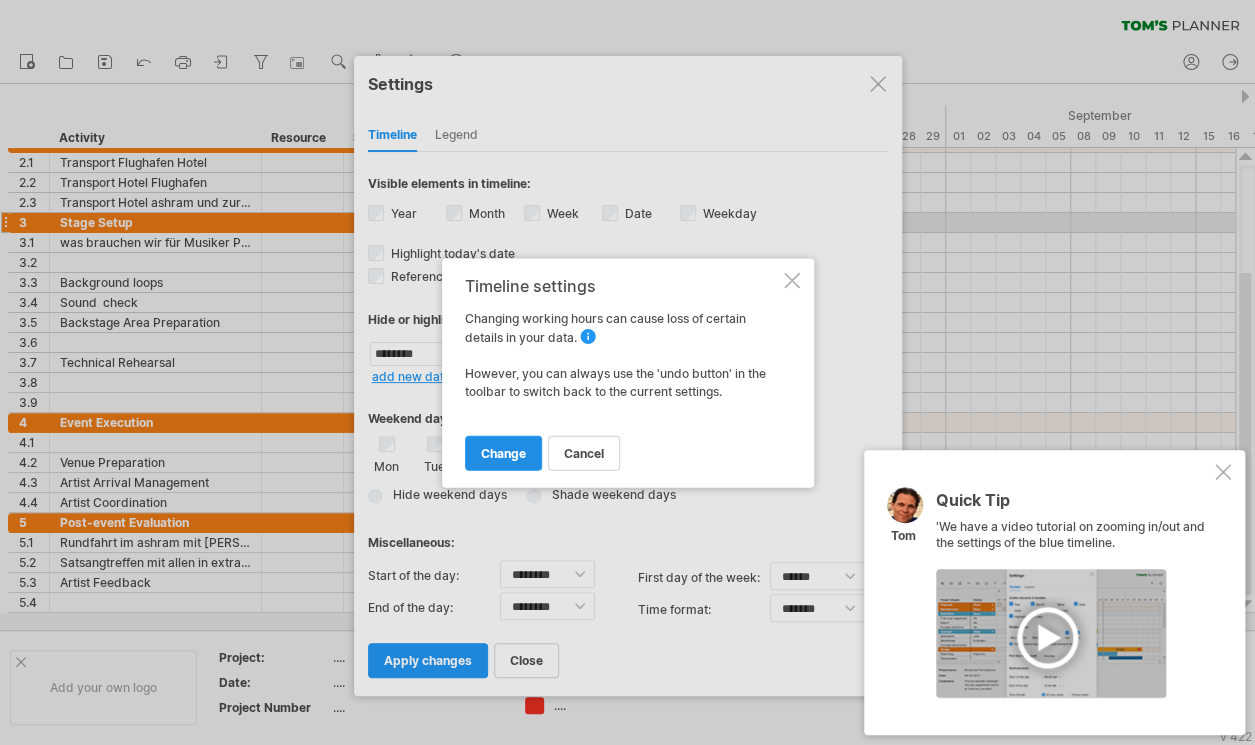 click on "change" at bounding box center [503, 452] 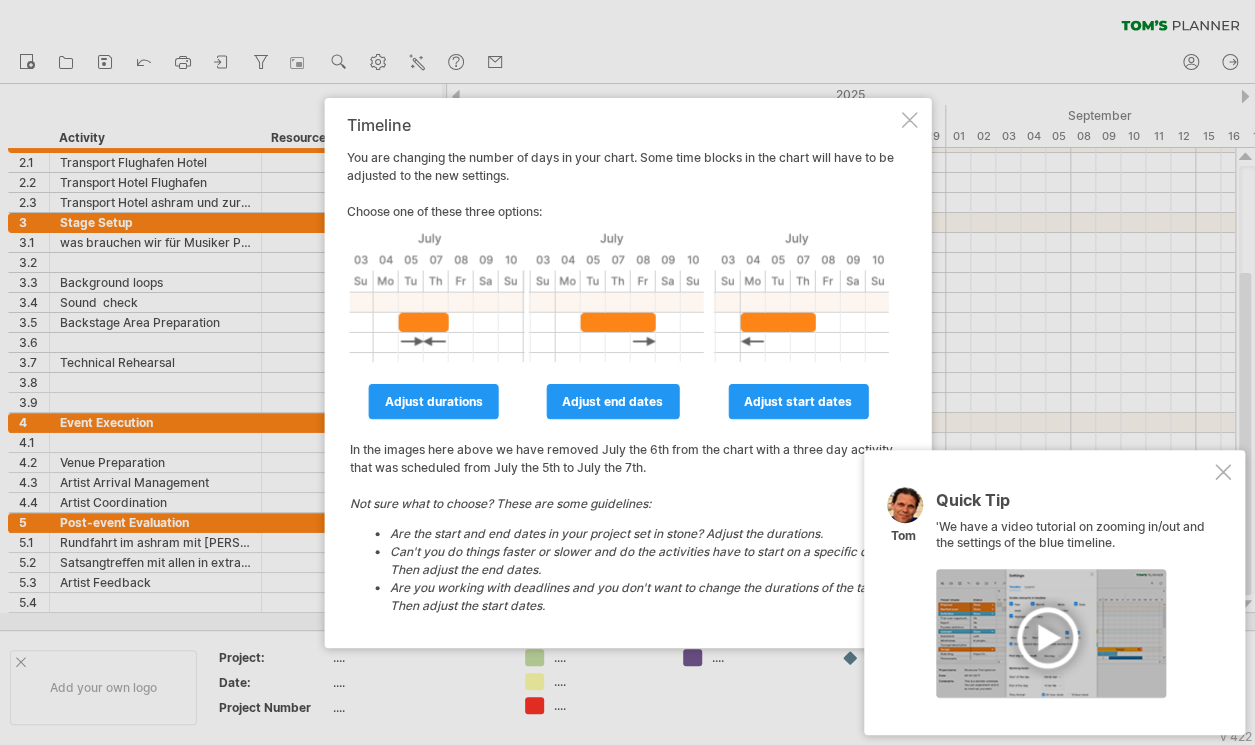 click at bounding box center (909, 120) 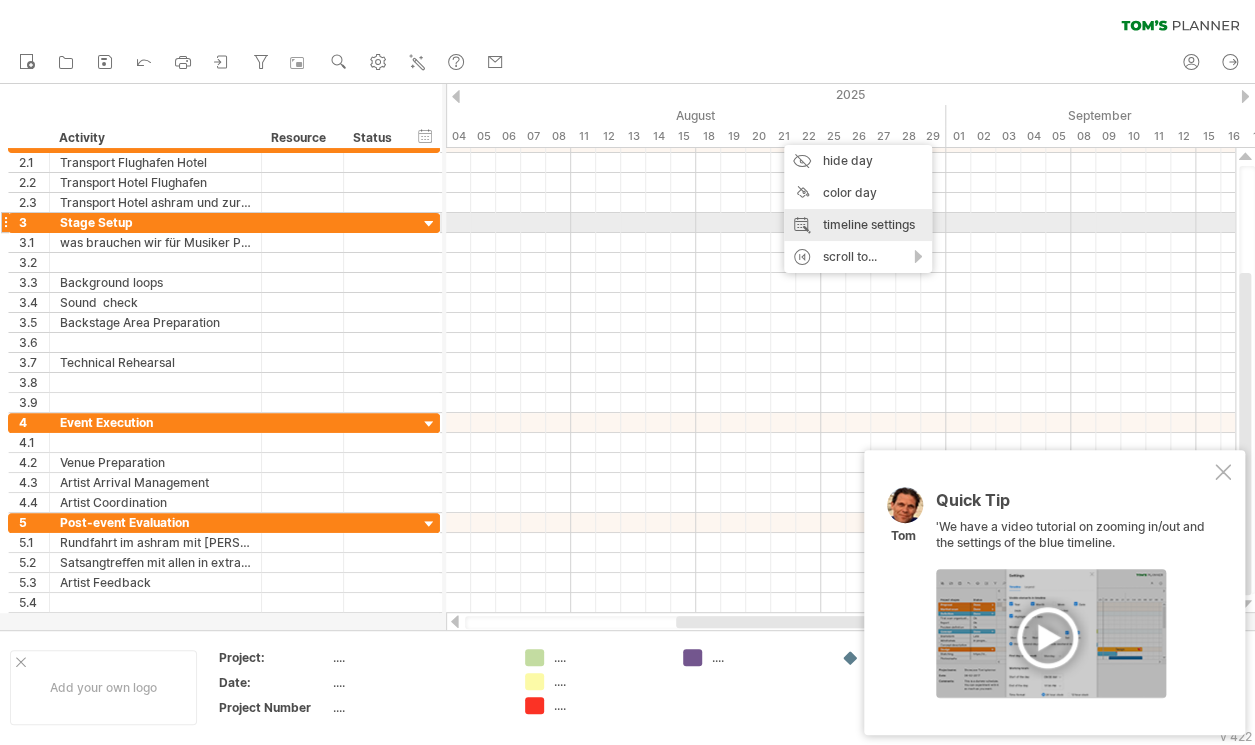 click on "timeline settings" at bounding box center (858, 225) 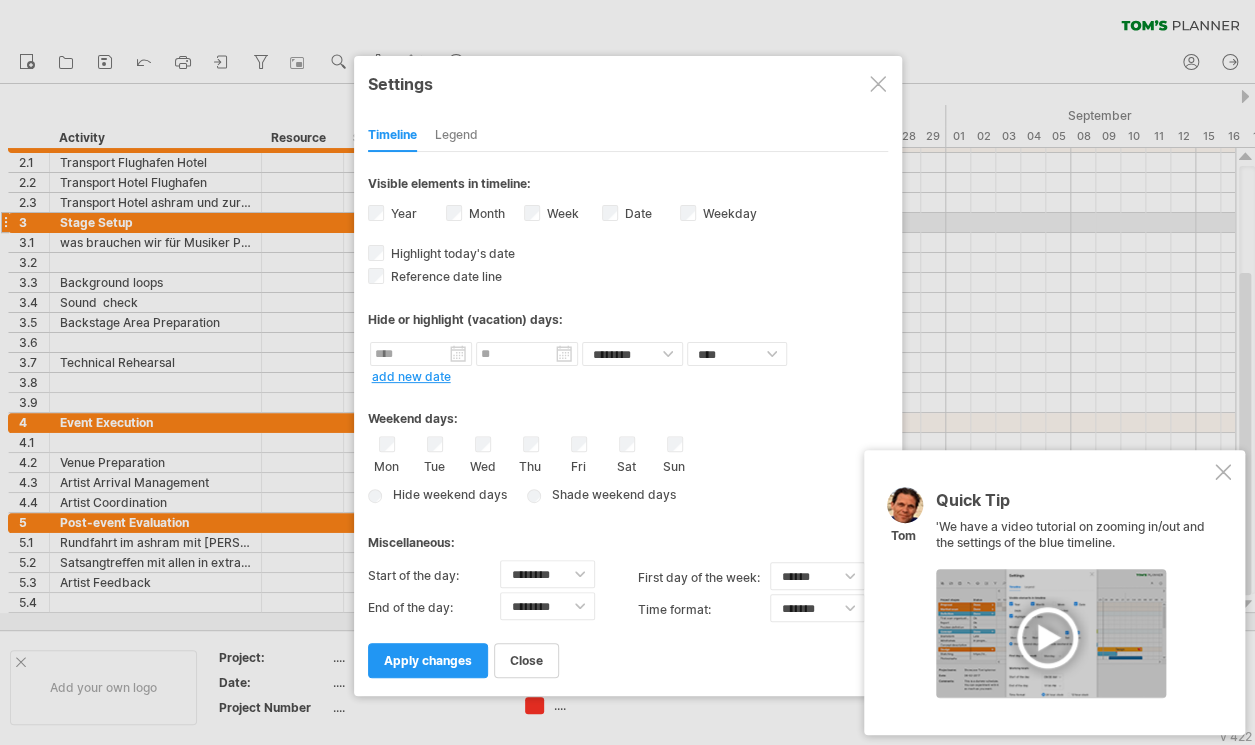 click on "Mon
Tue
Wed
Thu
Fri
Sat Sun" at bounding box center (628, 455) 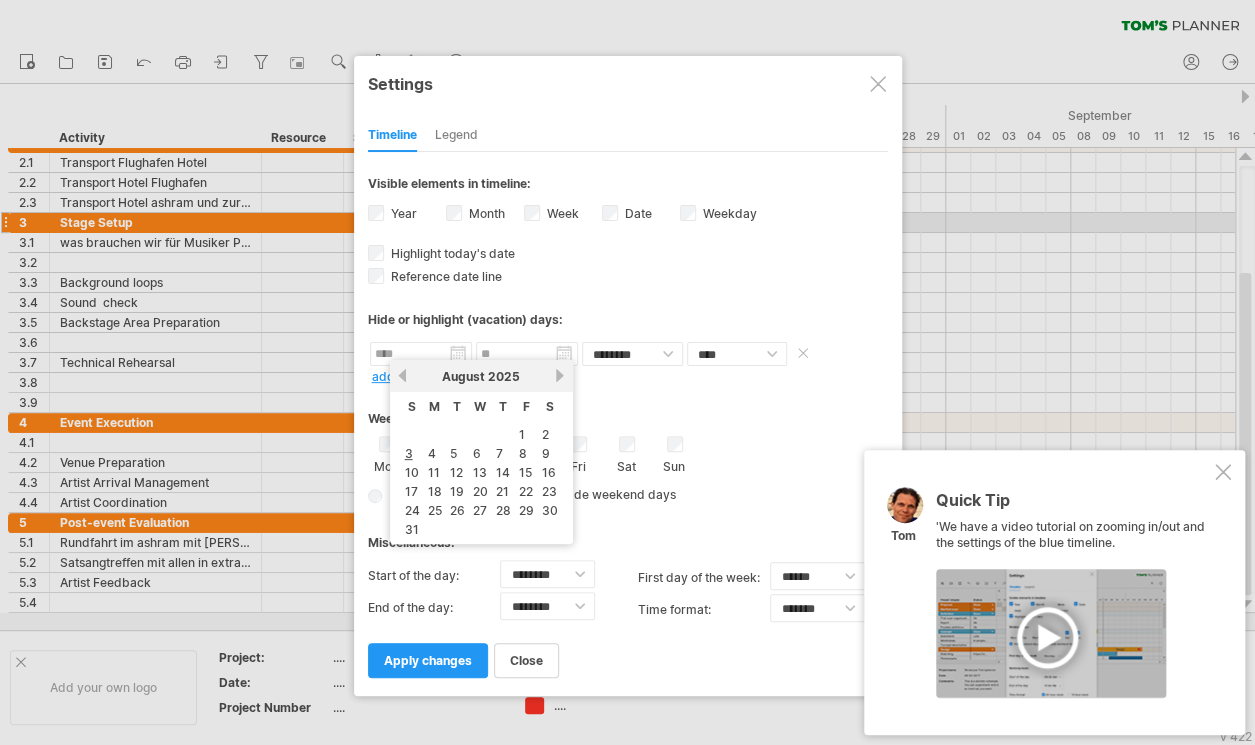 click at bounding box center [421, 354] 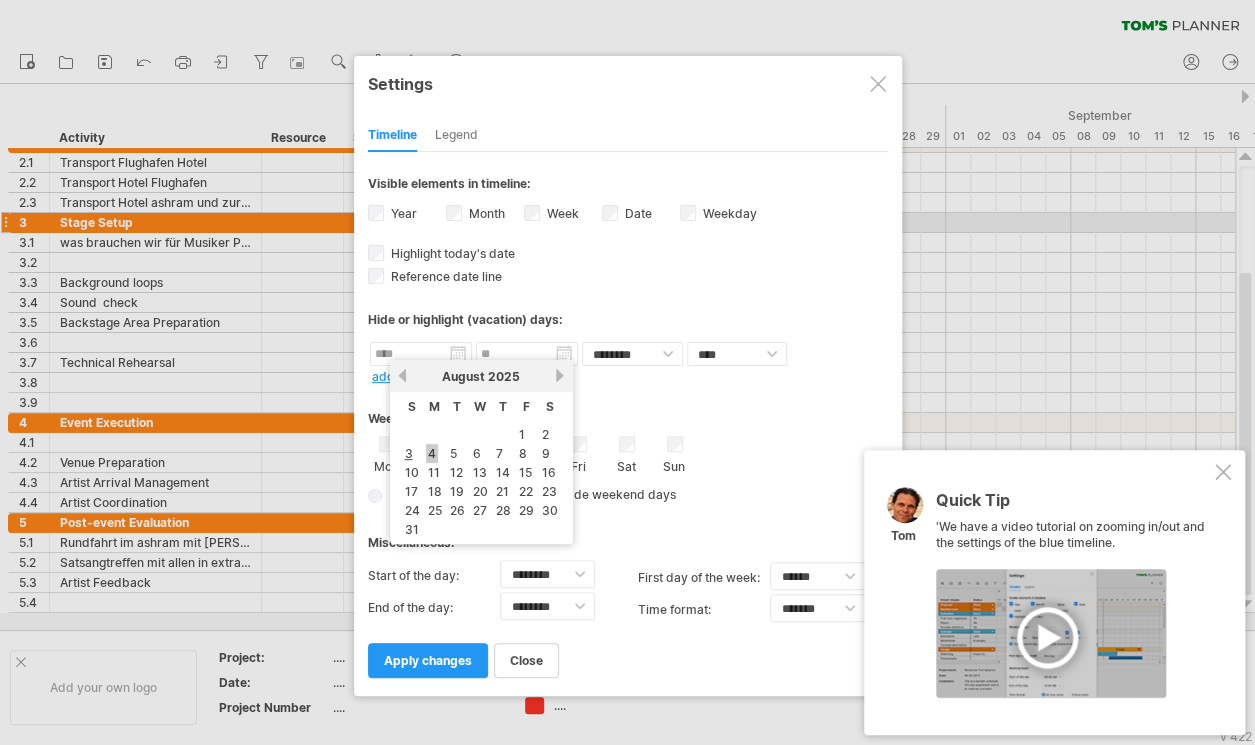 click on "4" at bounding box center (432, 453) 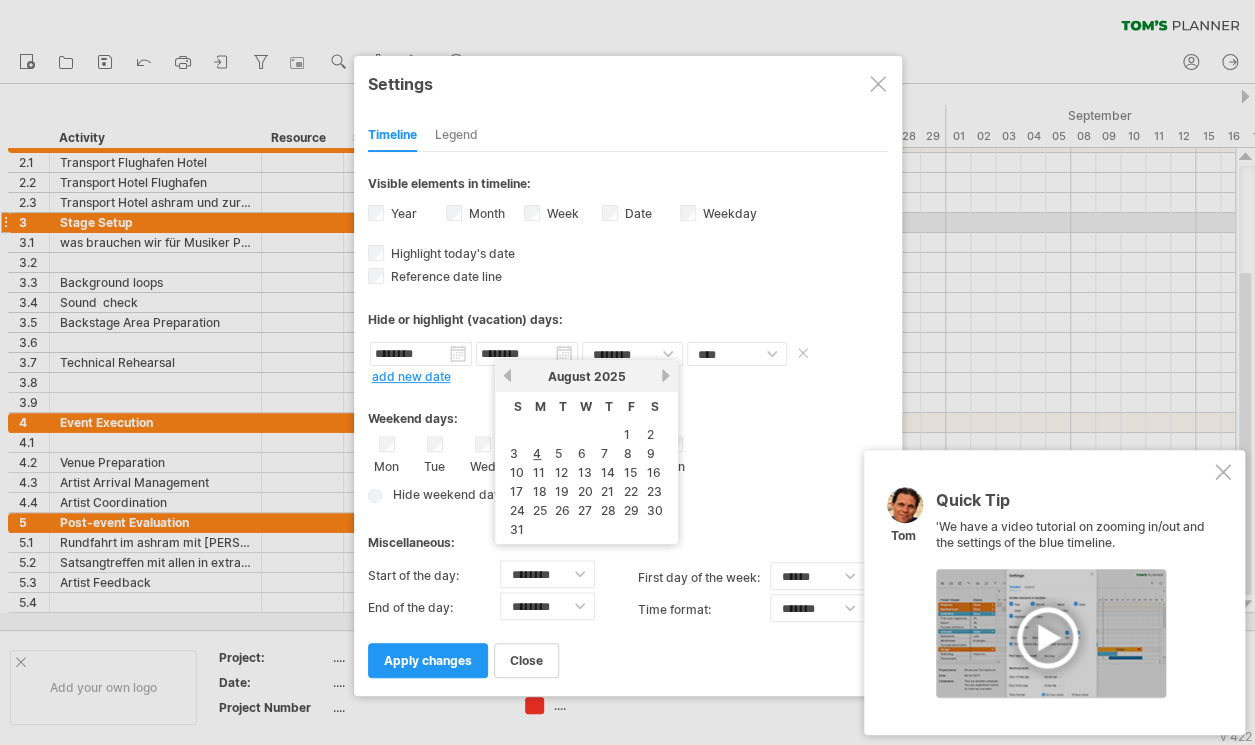 click on "********" at bounding box center (527, 354) 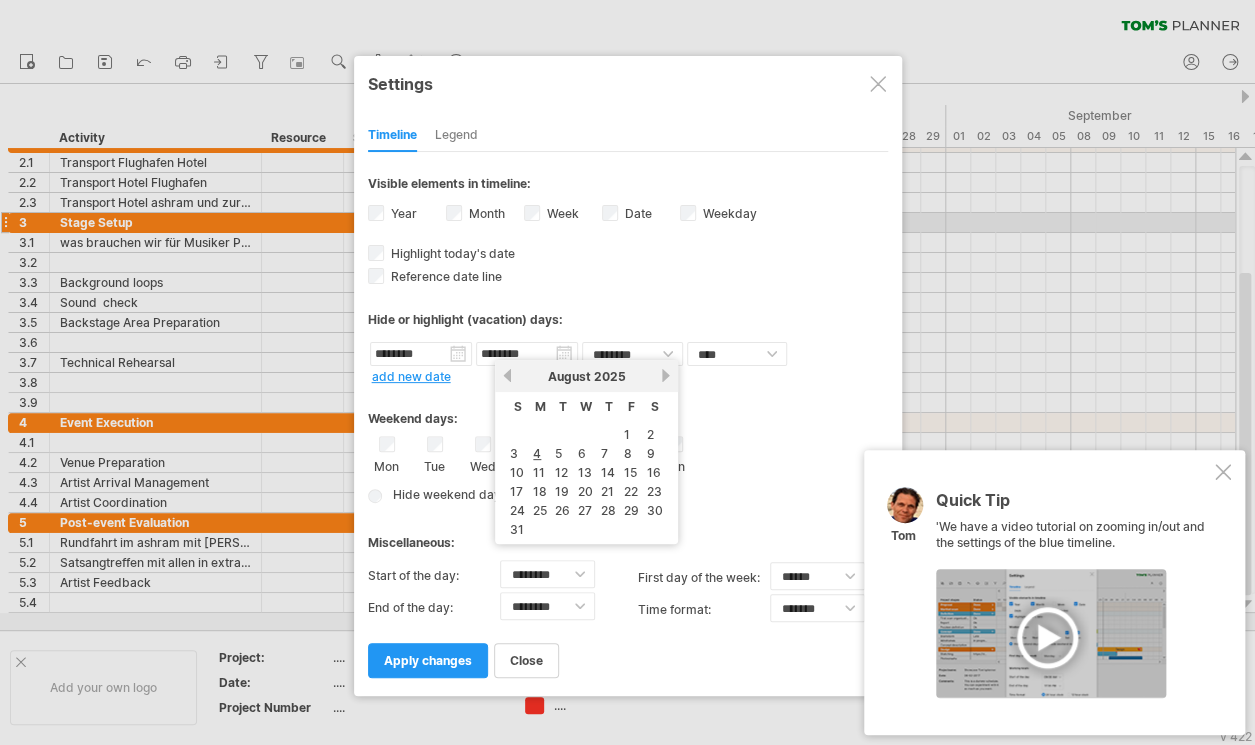 click on "next" at bounding box center (665, 375) 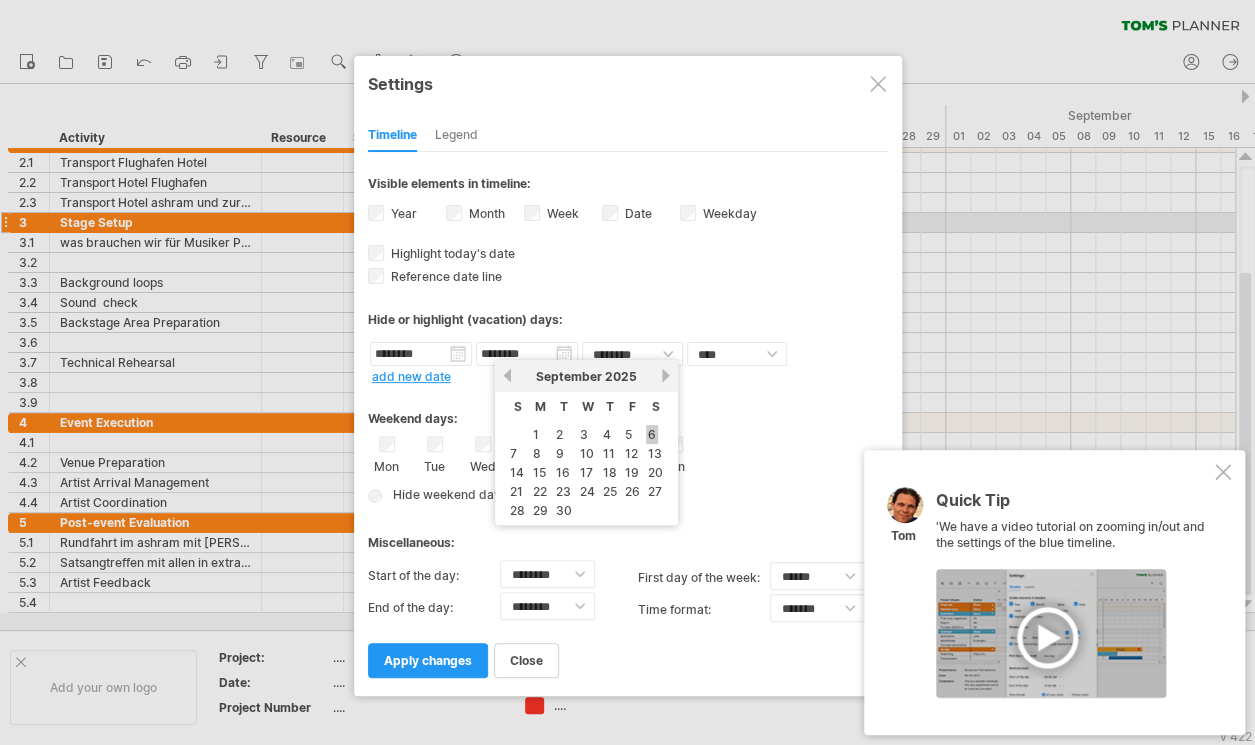 click on "6" at bounding box center (652, 434) 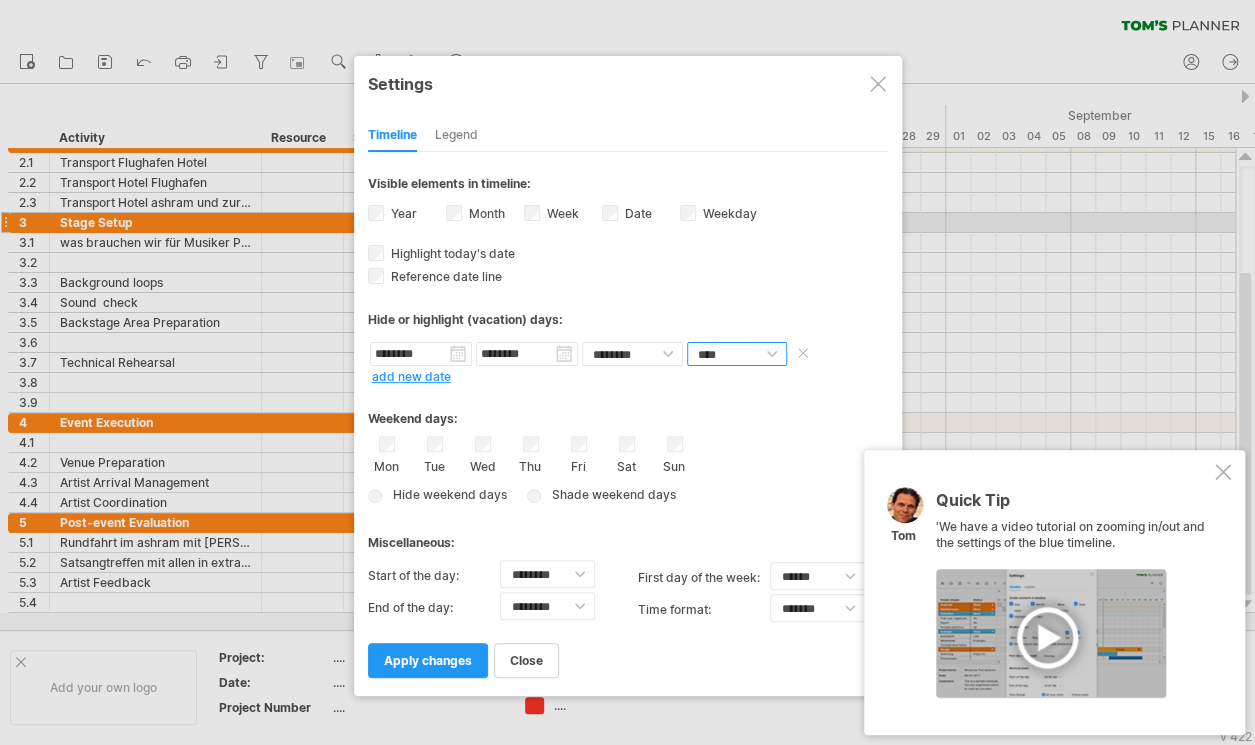 click on "**** *****" at bounding box center (737, 354) 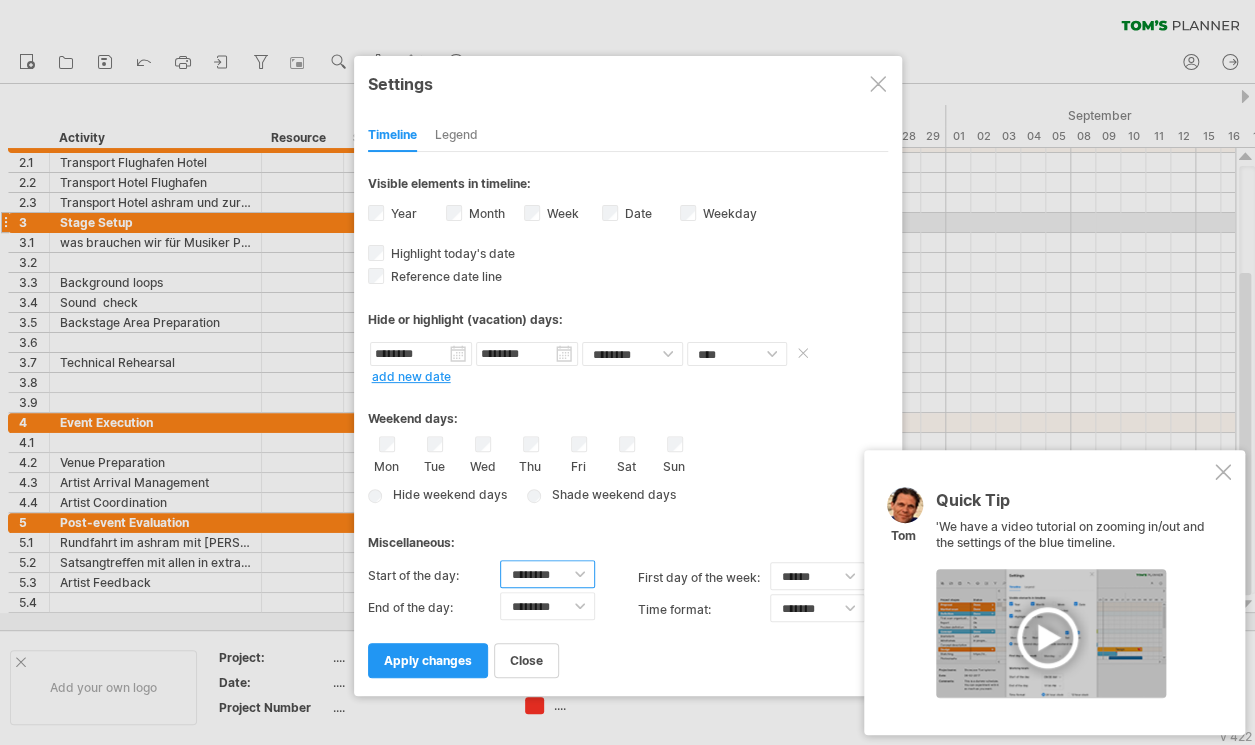 click on "********
********
********
********
********
********
********
********
********
********
********
********
********
********
********
********
********
********
******** ******** ******** ******** ********" at bounding box center (547, 574) 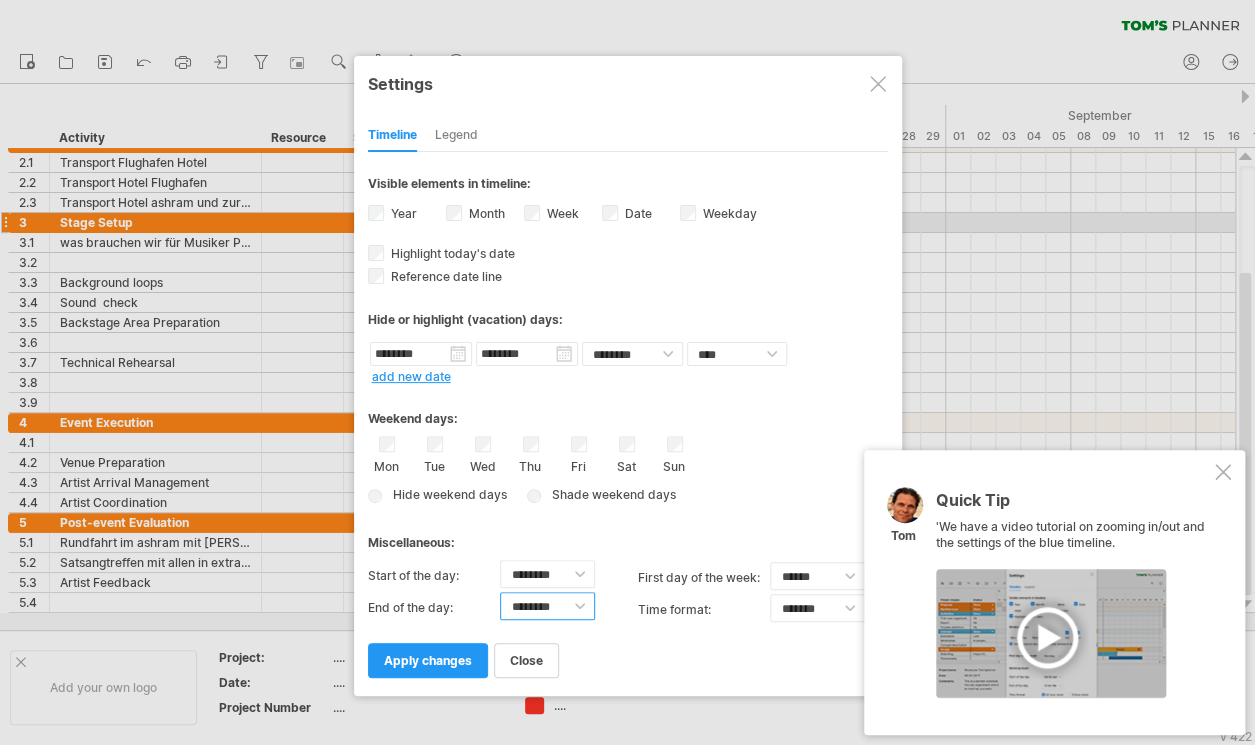 click on "********
********
********
********
********
********
********
********
********
********
********
********
********
********
********
********
********
********
******** ******** ******** ******** ********" at bounding box center (547, 606) 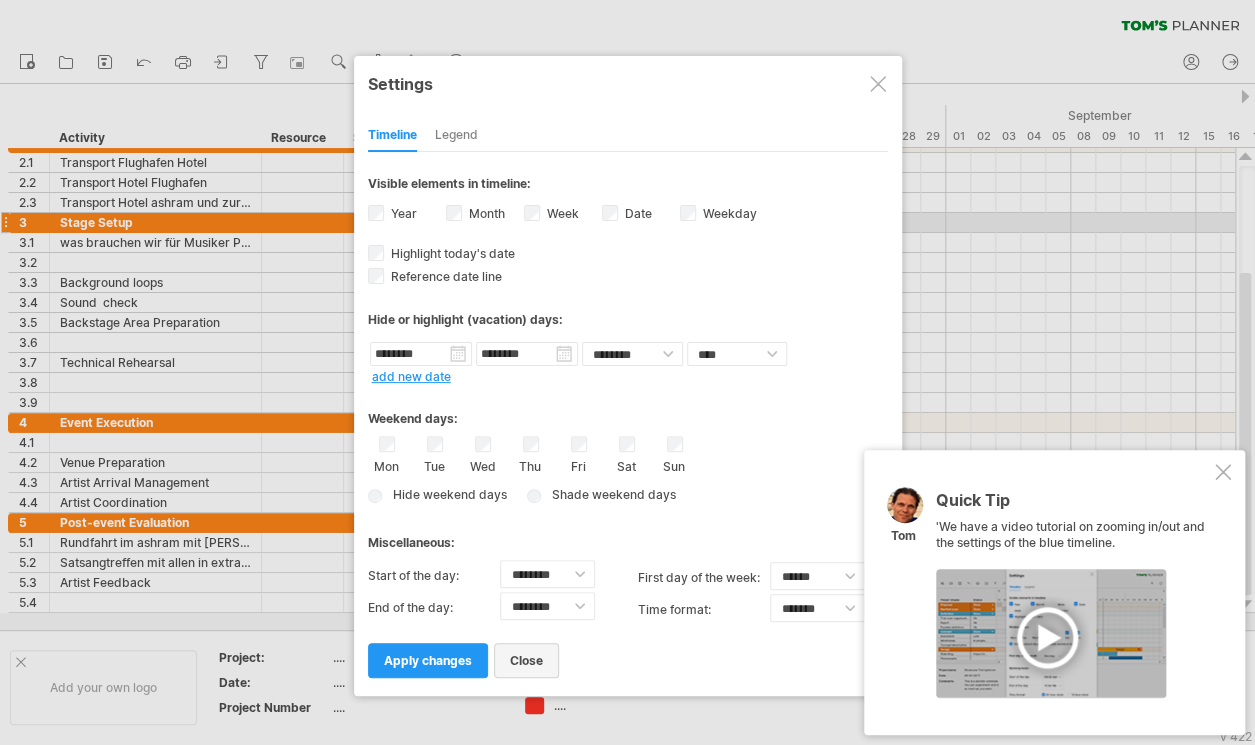 click on "close" at bounding box center [526, 660] 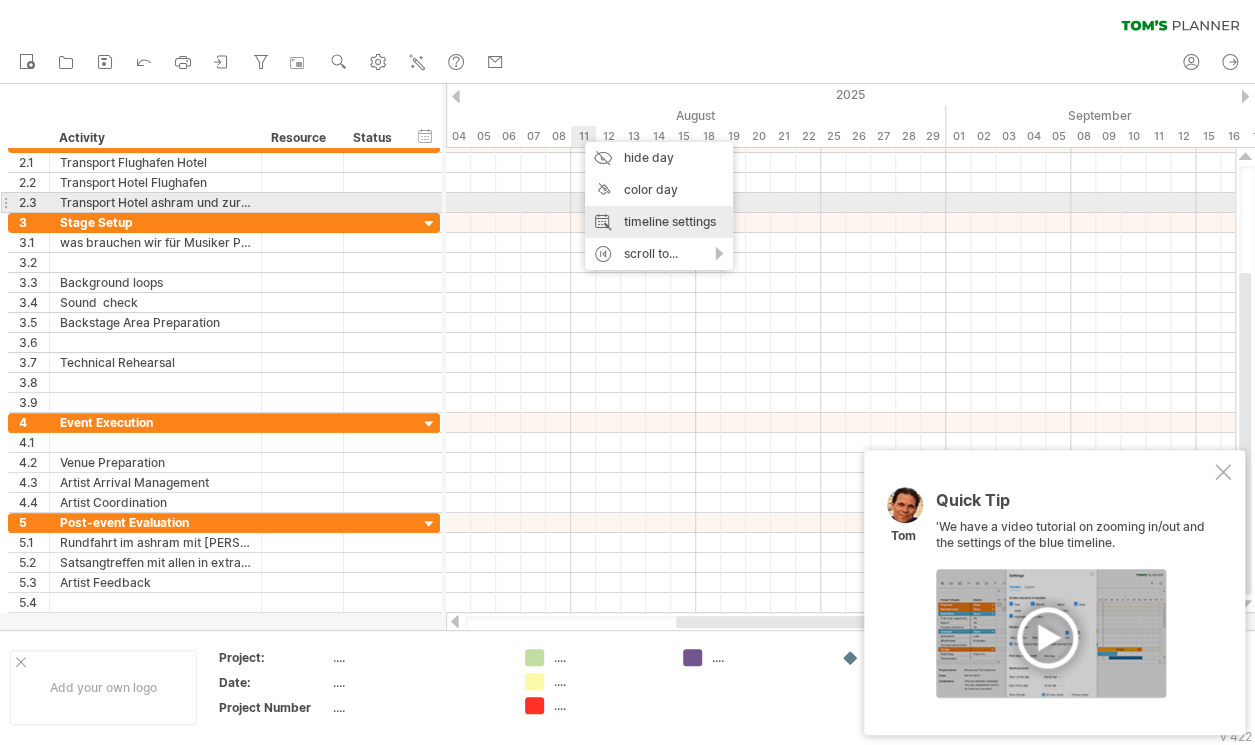 click on "timeline settings" at bounding box center (659, 222) 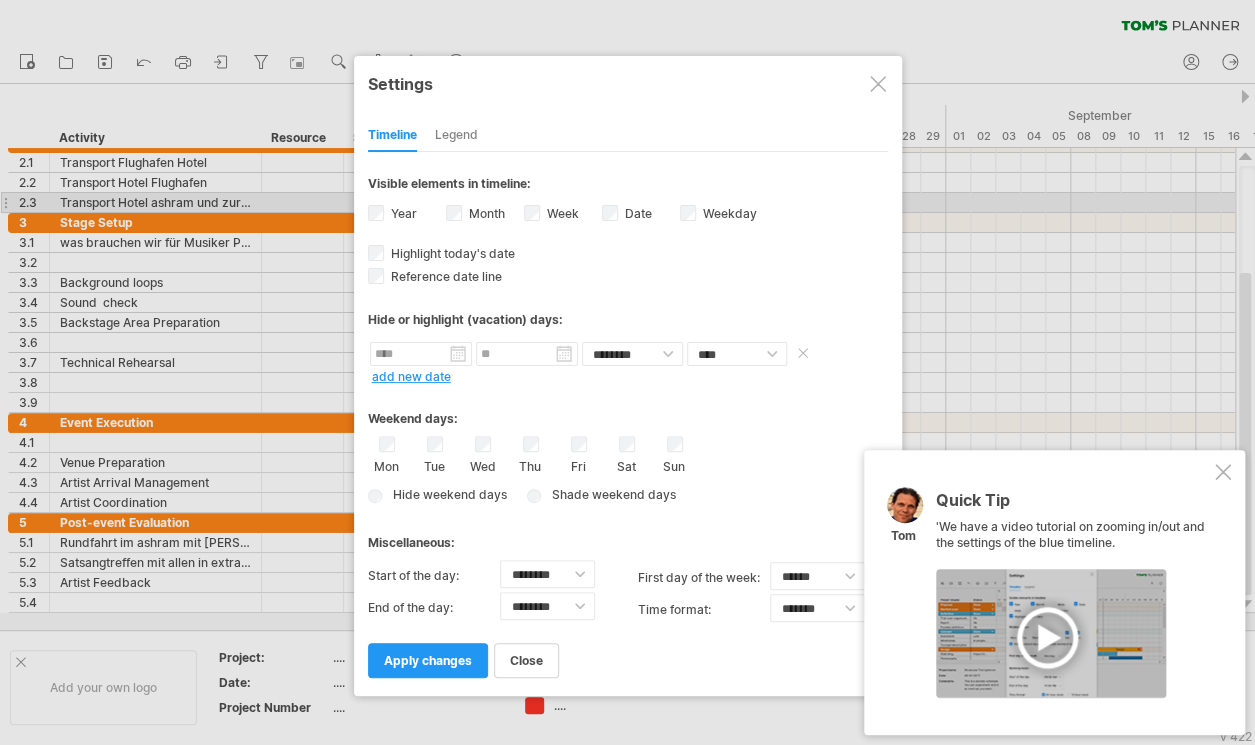 click at bounding box center [421, 354] 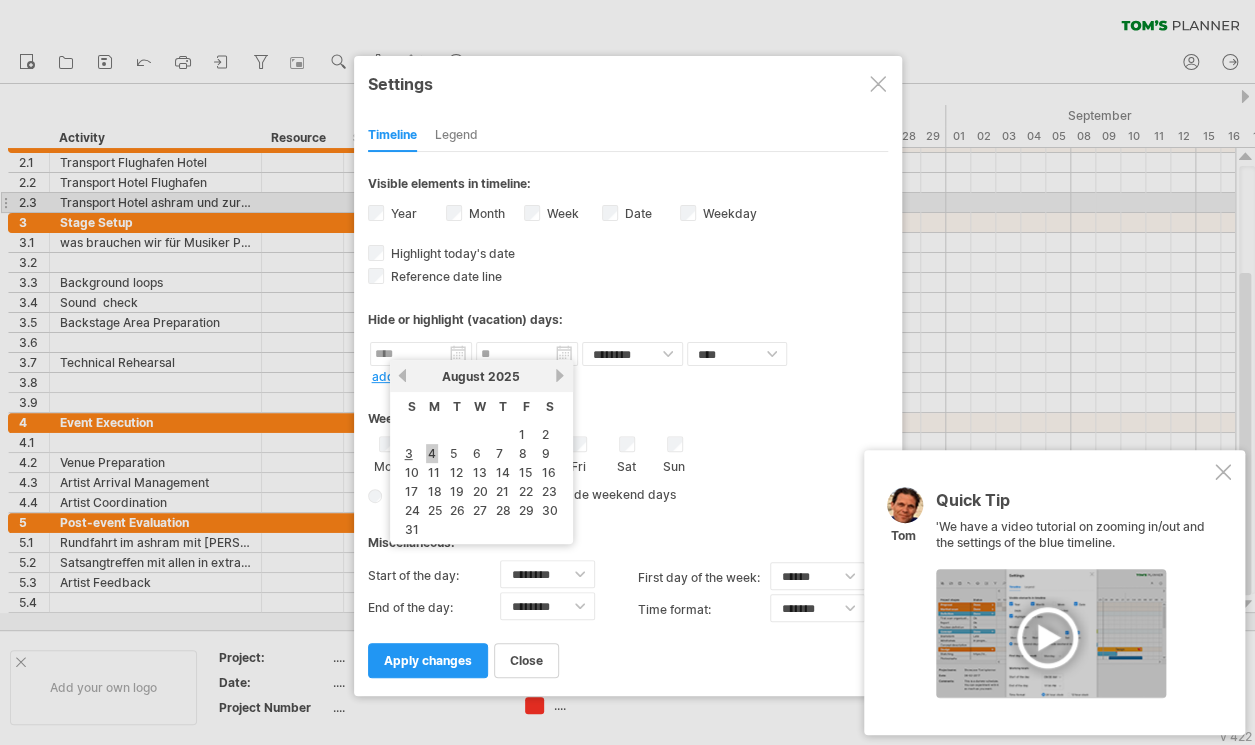 click on "4" at bounding box center (432, 453) 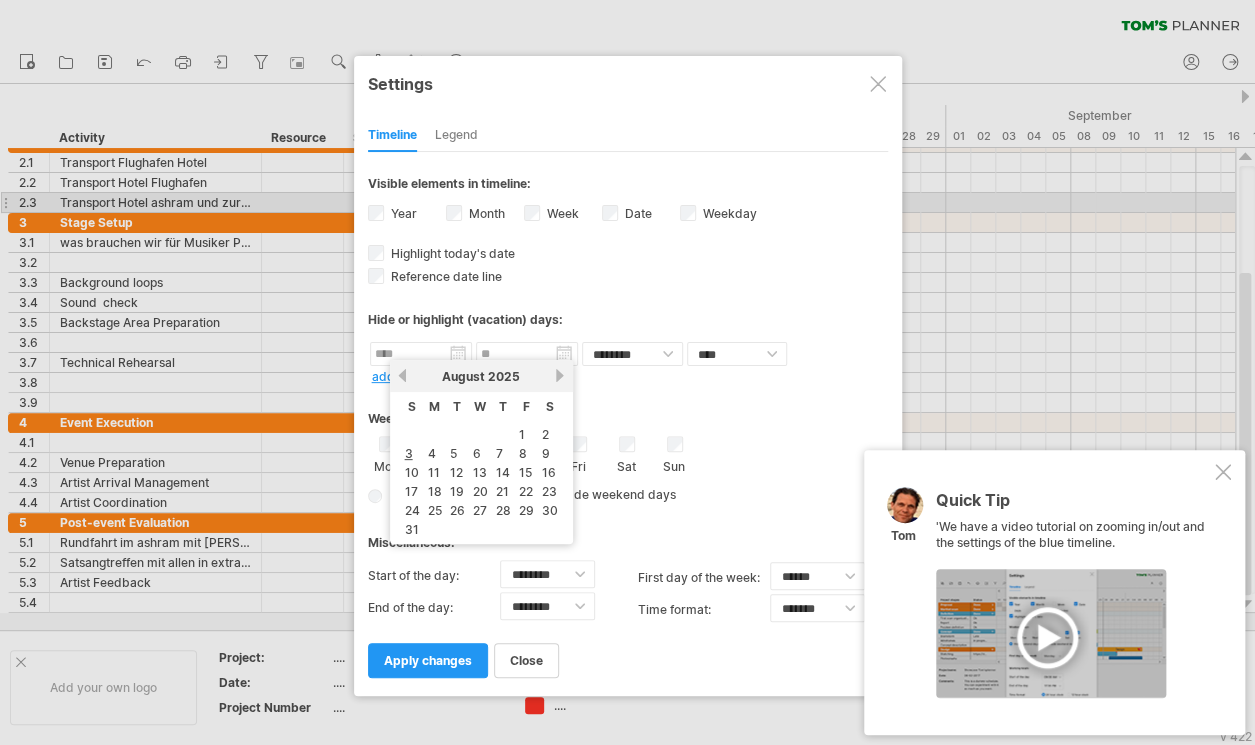 type on "********" 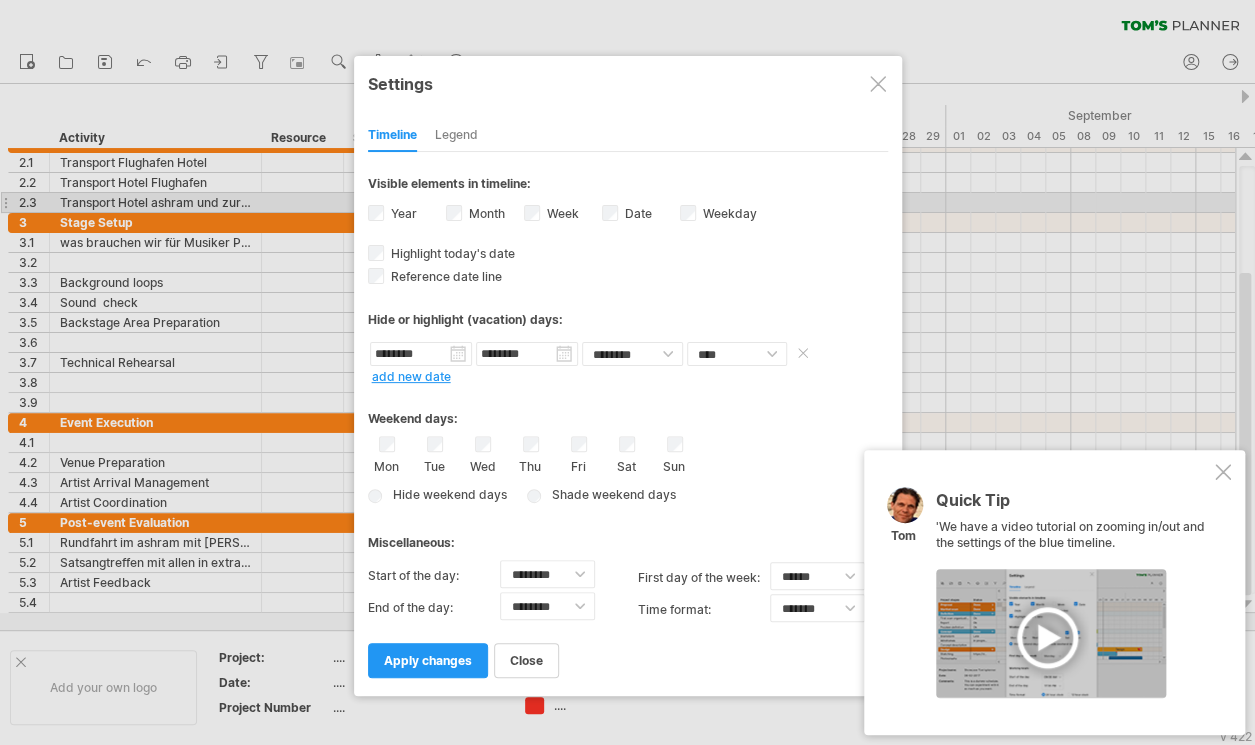 click on "********" at bounding box center (527, 354) 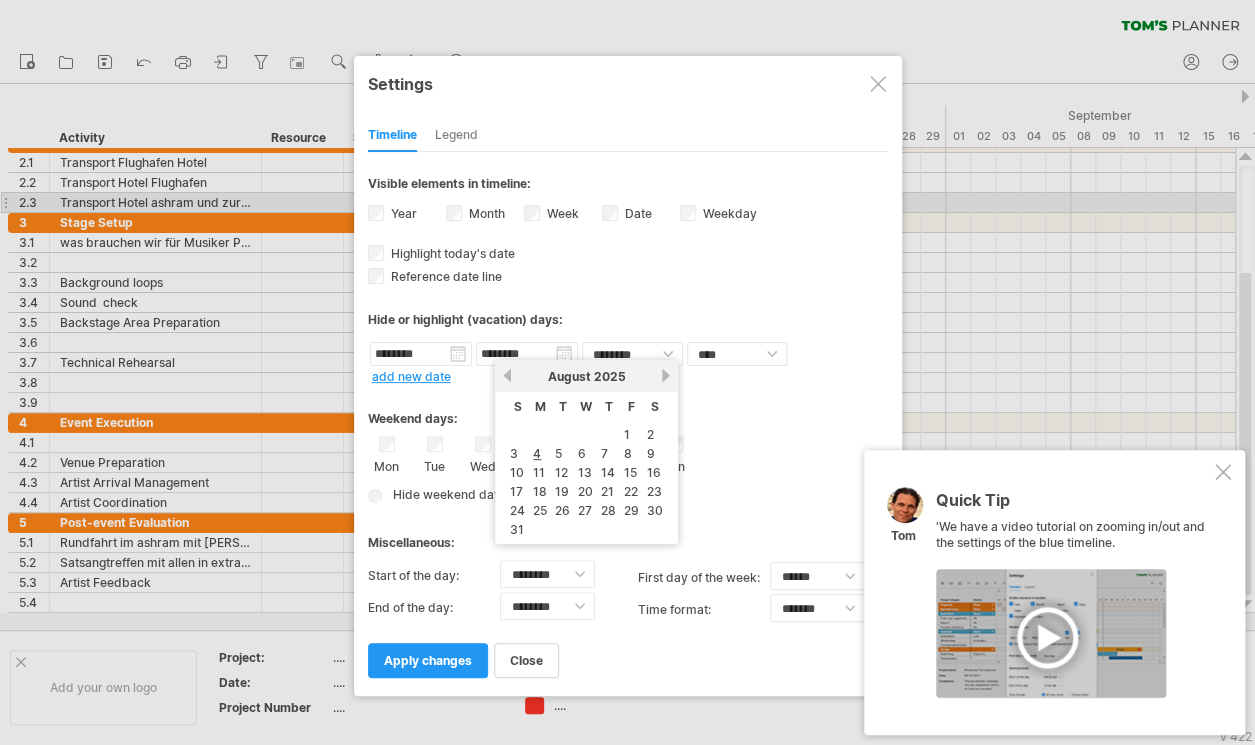 click on "next" at bounding box center [665, 375] 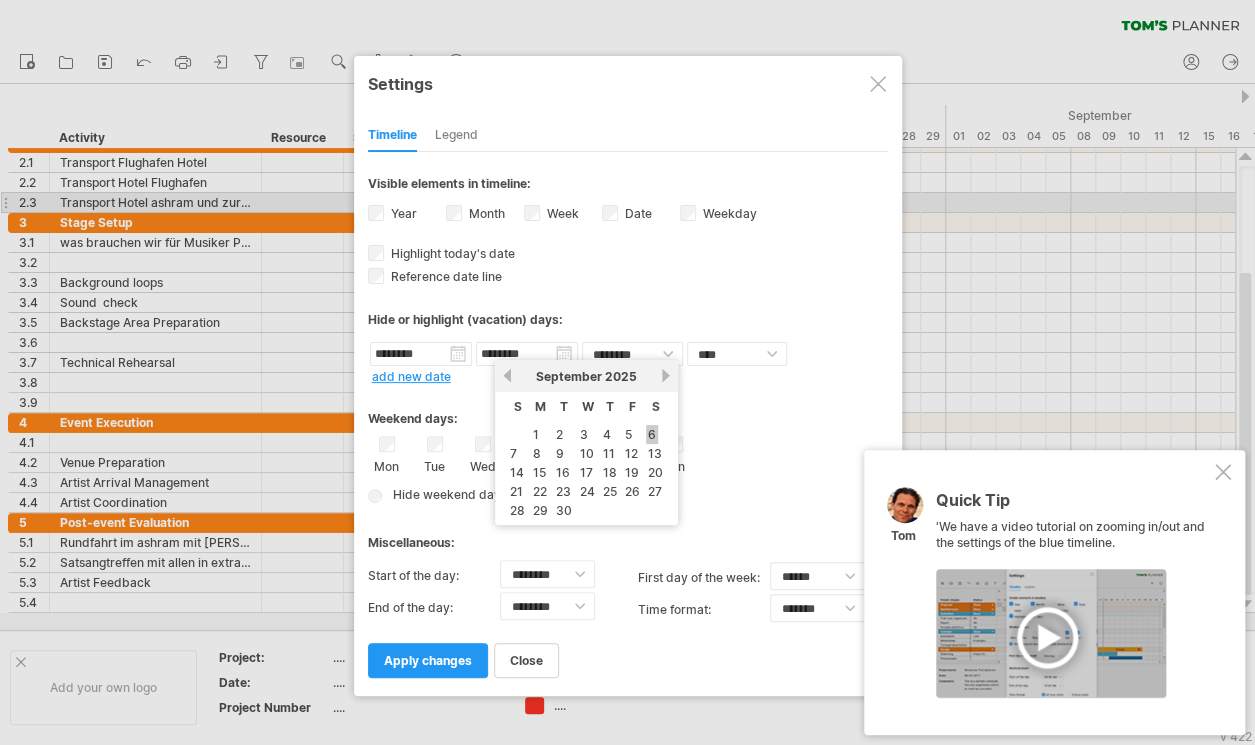 click on "6" at bounding box center (652, 434) 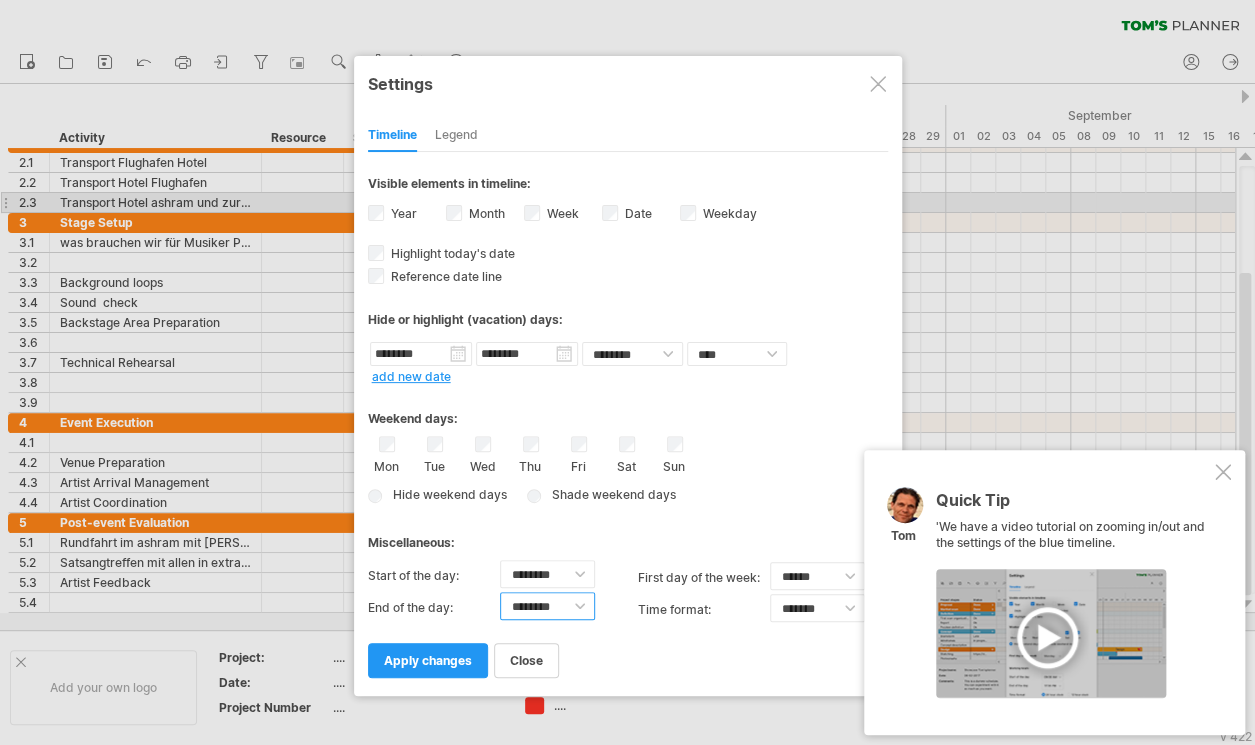 click on "********
********
********
********
********
********
********
********
********
********
********
********
********
********
********
********
********
********
******** ******** ******** ******** ********" at bounding box center (547, 606) 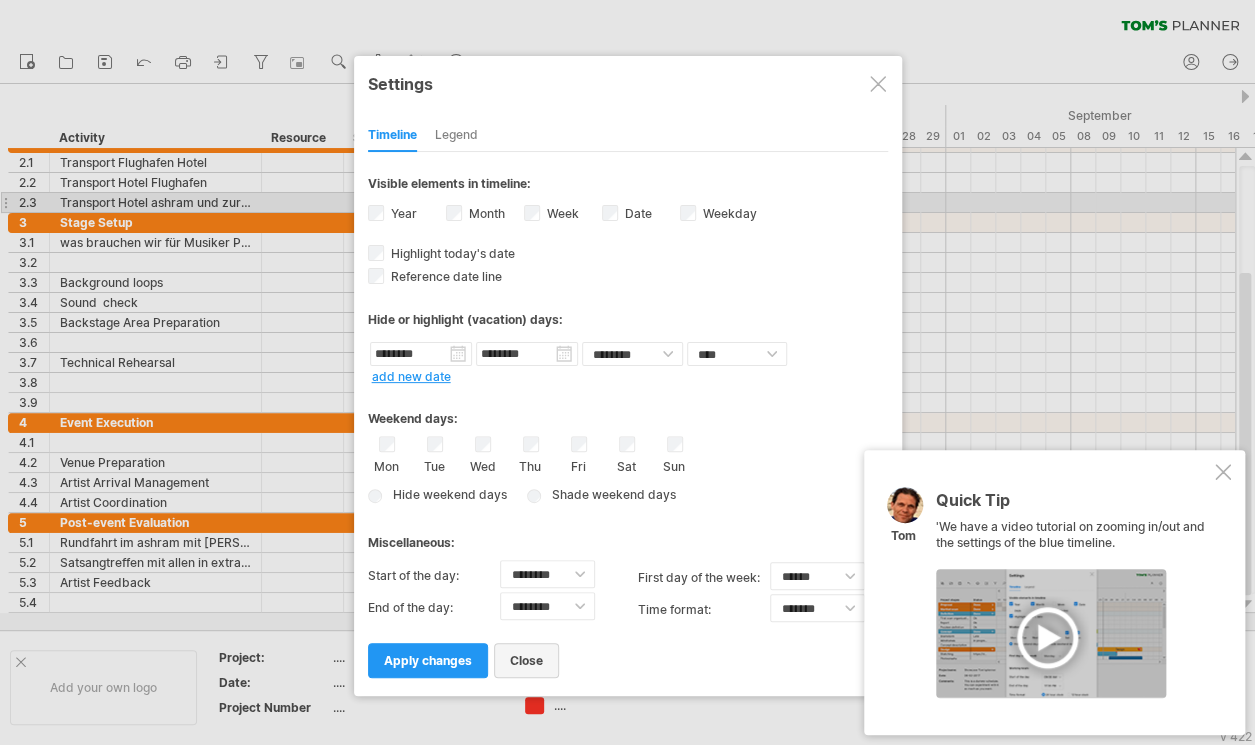 click on "close" at bounding box center [526, 660] 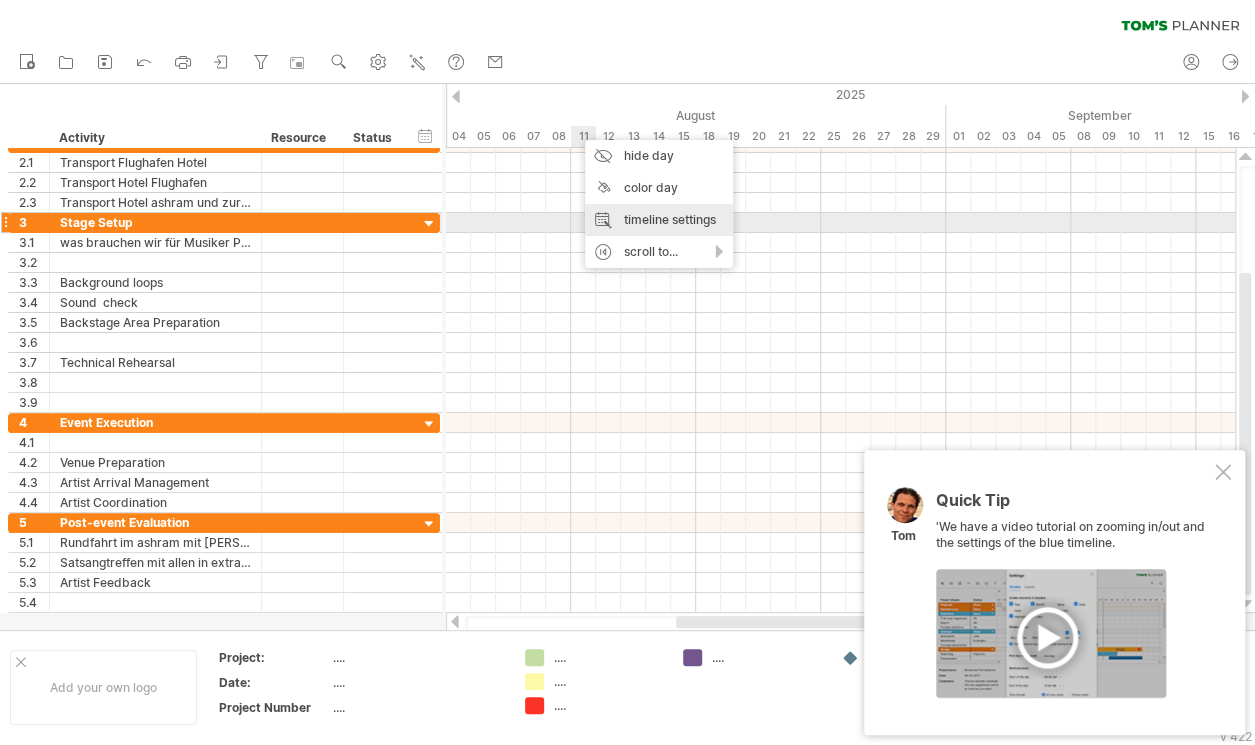 click on "timeline settings" at bounding box center (659, 220) 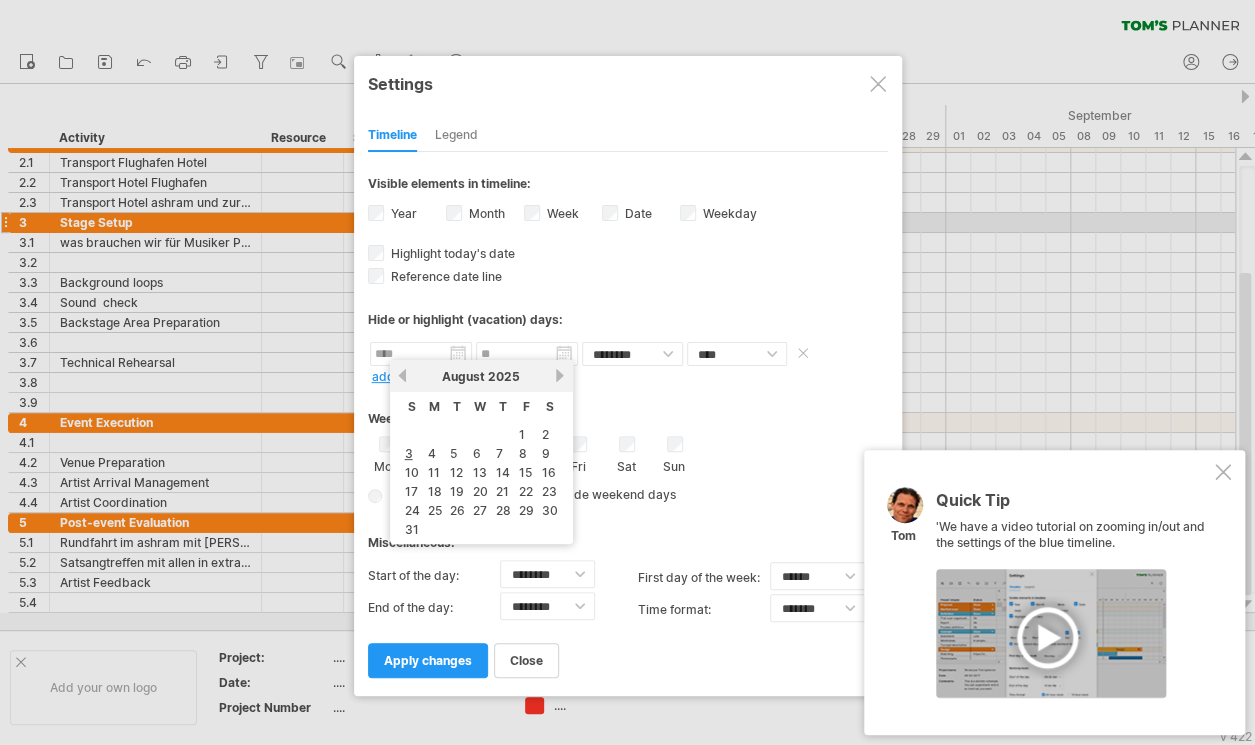 click at bounding box center [421, 354] 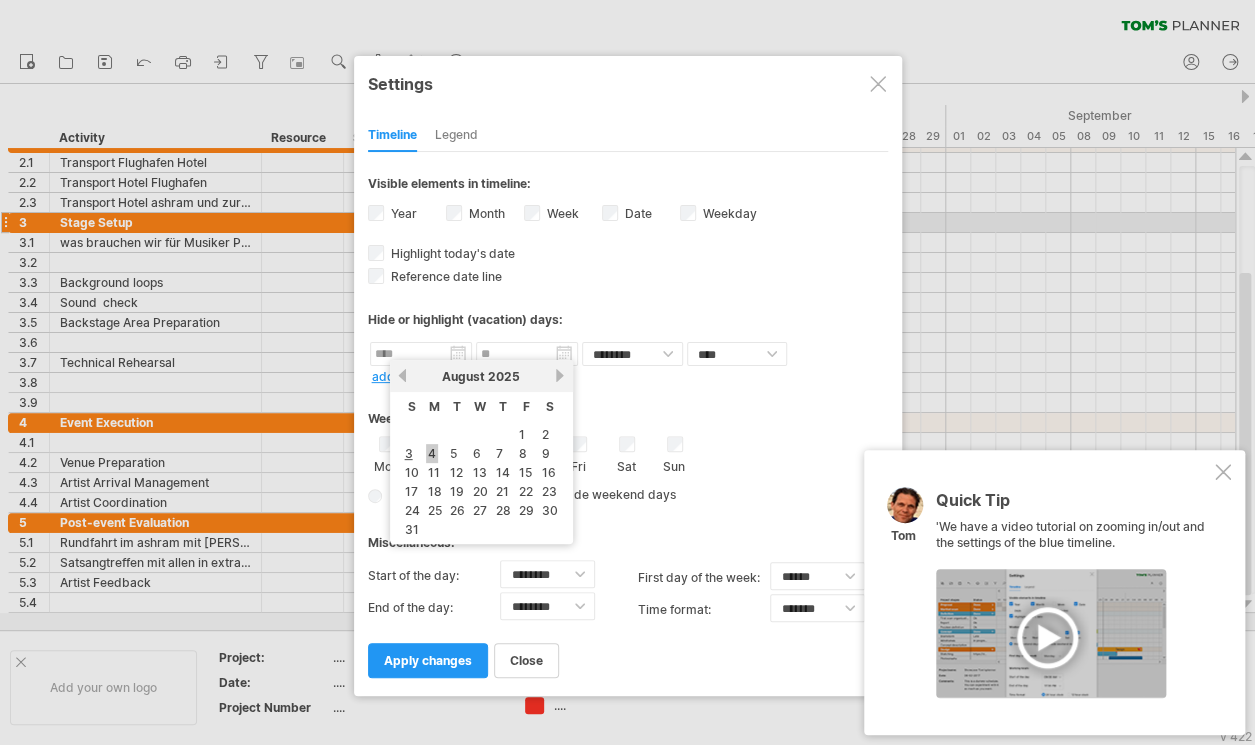 click on "4" at bounding box center [432, 453] 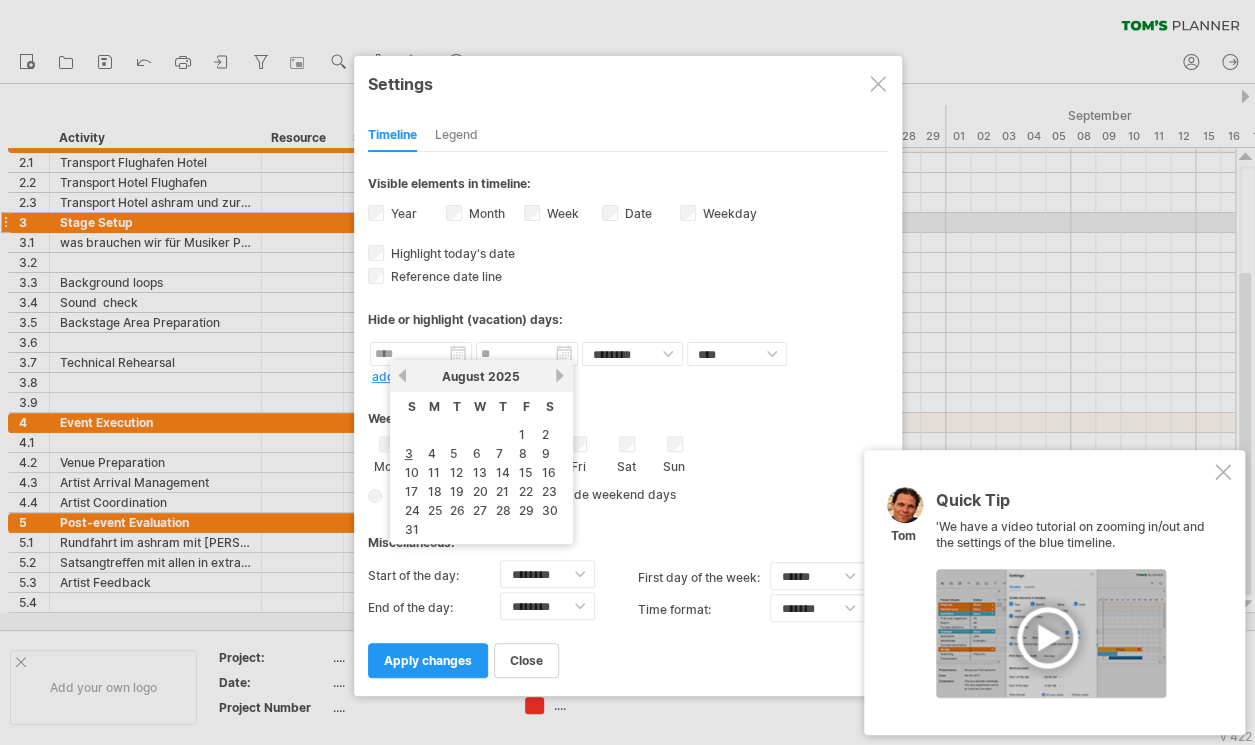 type on "********" 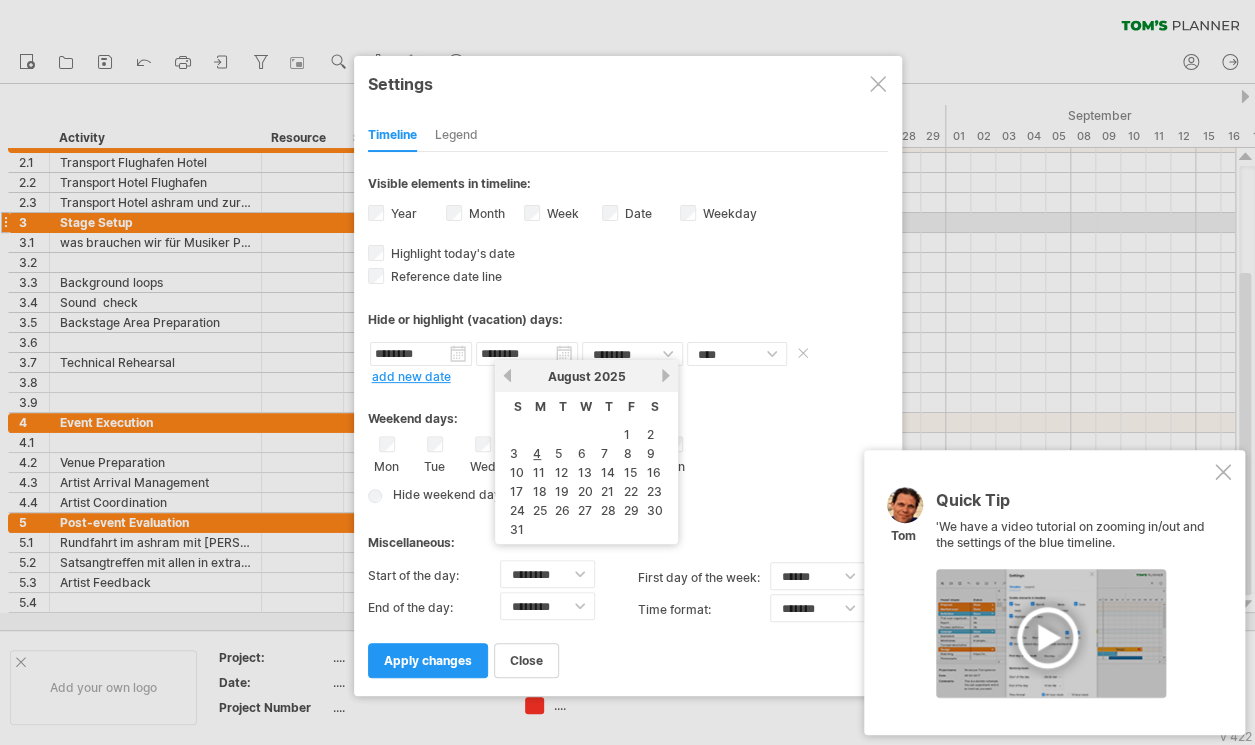 click on "********" at bounding box center (527, 354) 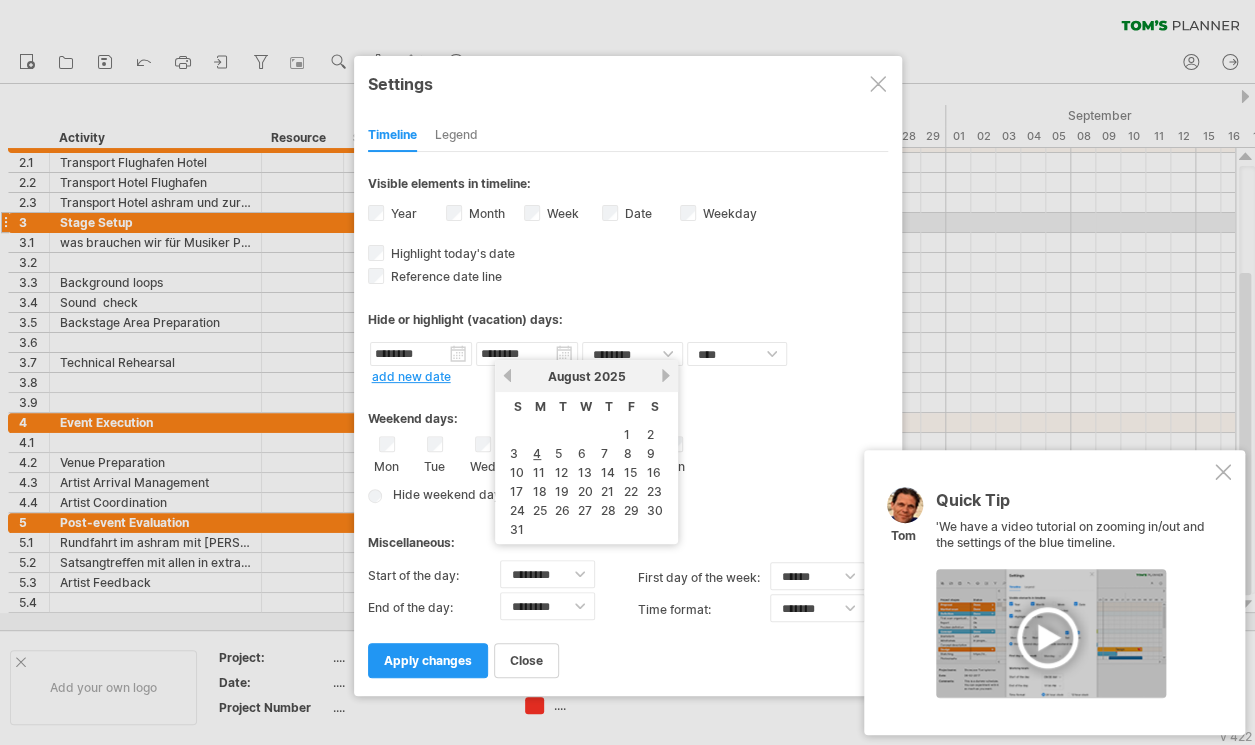 click on "next" at bounding box center (665, 375) 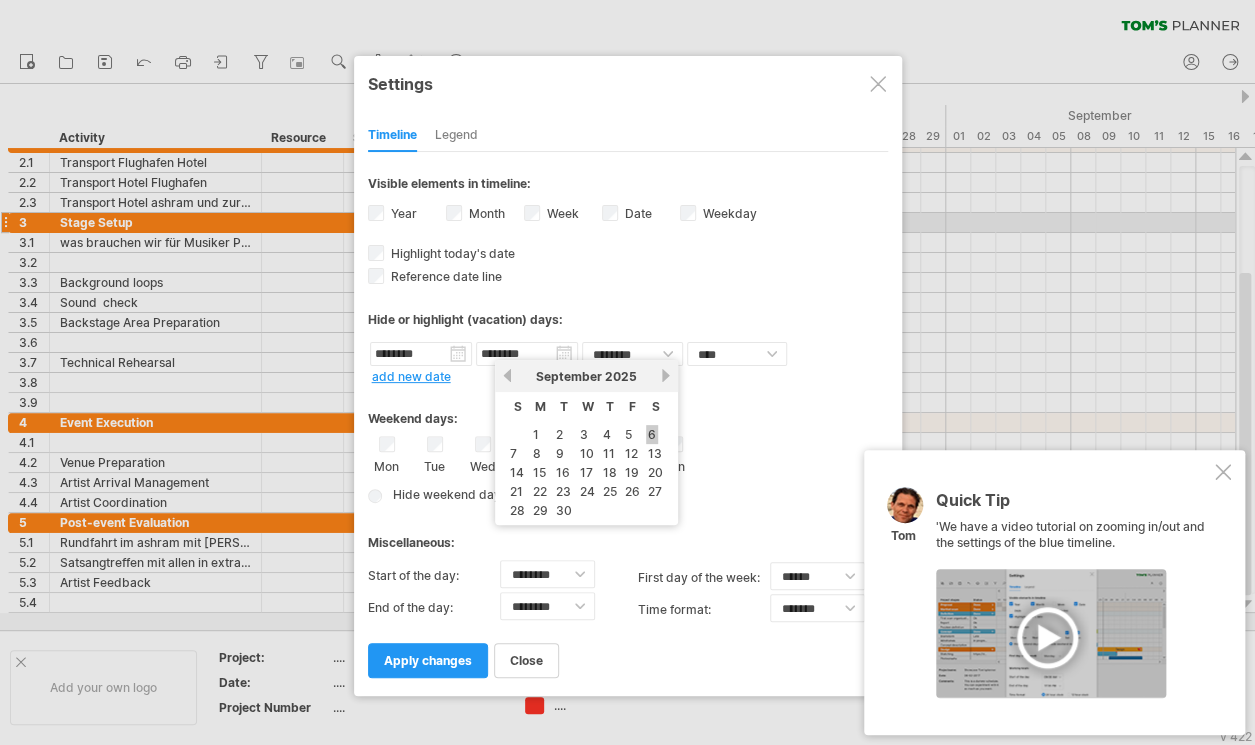 click on "6" at bounding box center (652, 434) 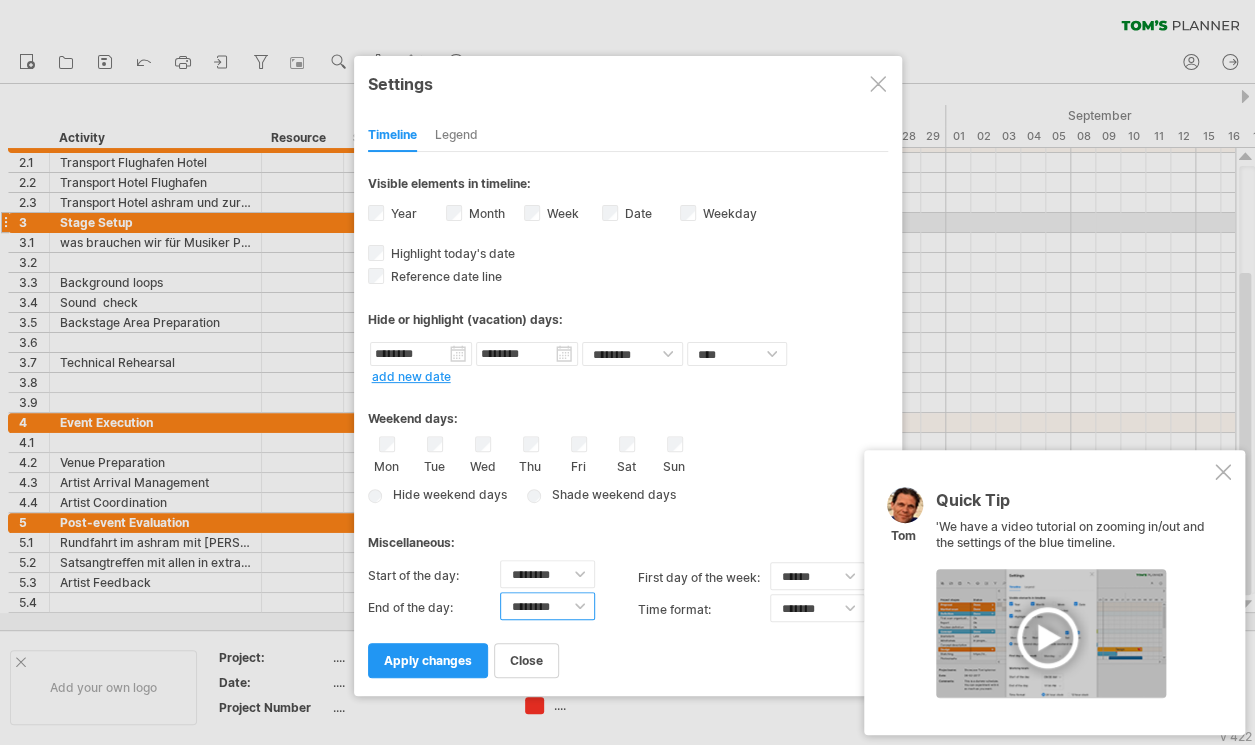 click on "********
********
********
********
********
********
********
********
********
********
********
********
********
********
********
********
********
********
******** ******** ******** ******** ********" at bounding box center [547, 606] 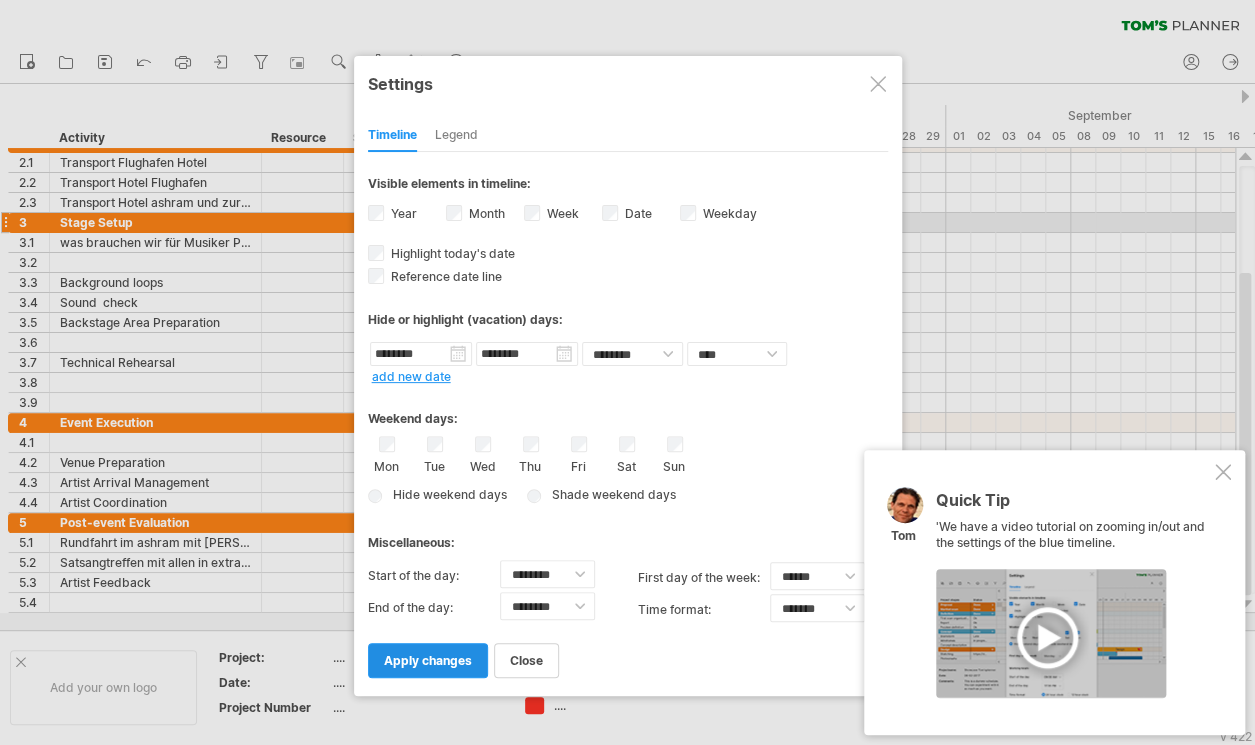 click on "apply changes" at bounding box center [428, 660] 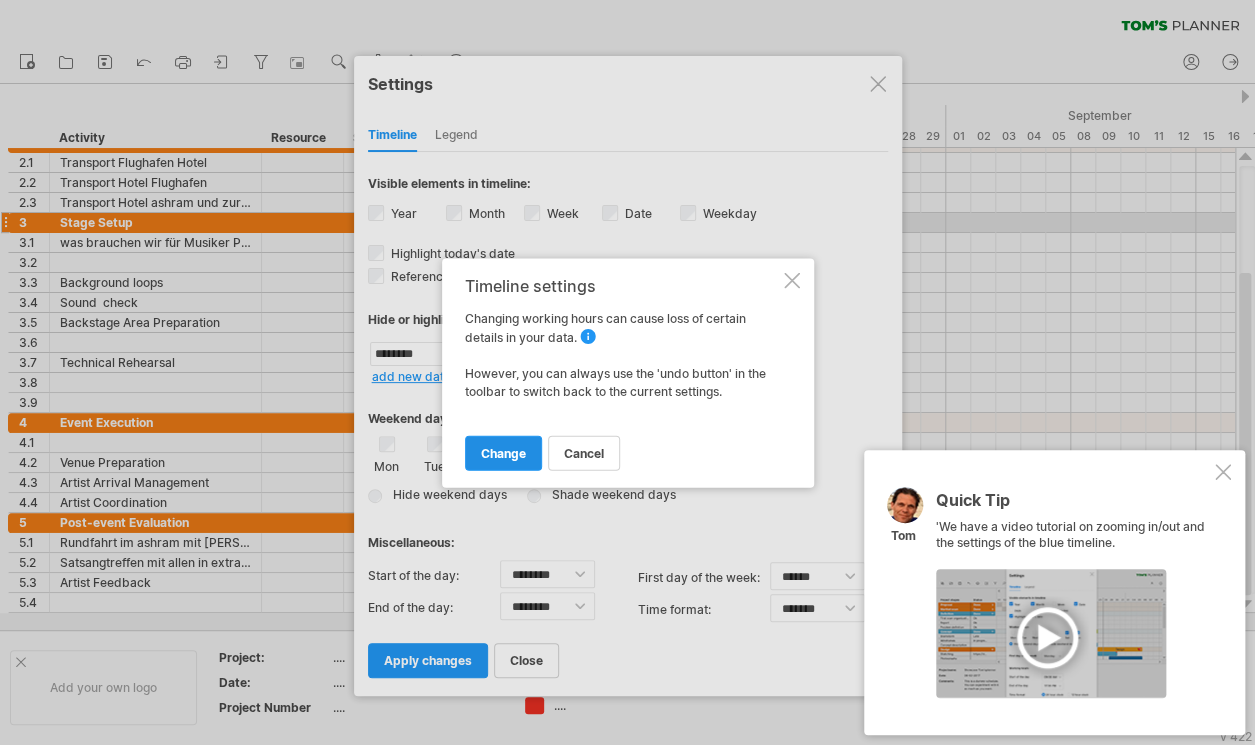click on "change" at bounding box center (503, 452) 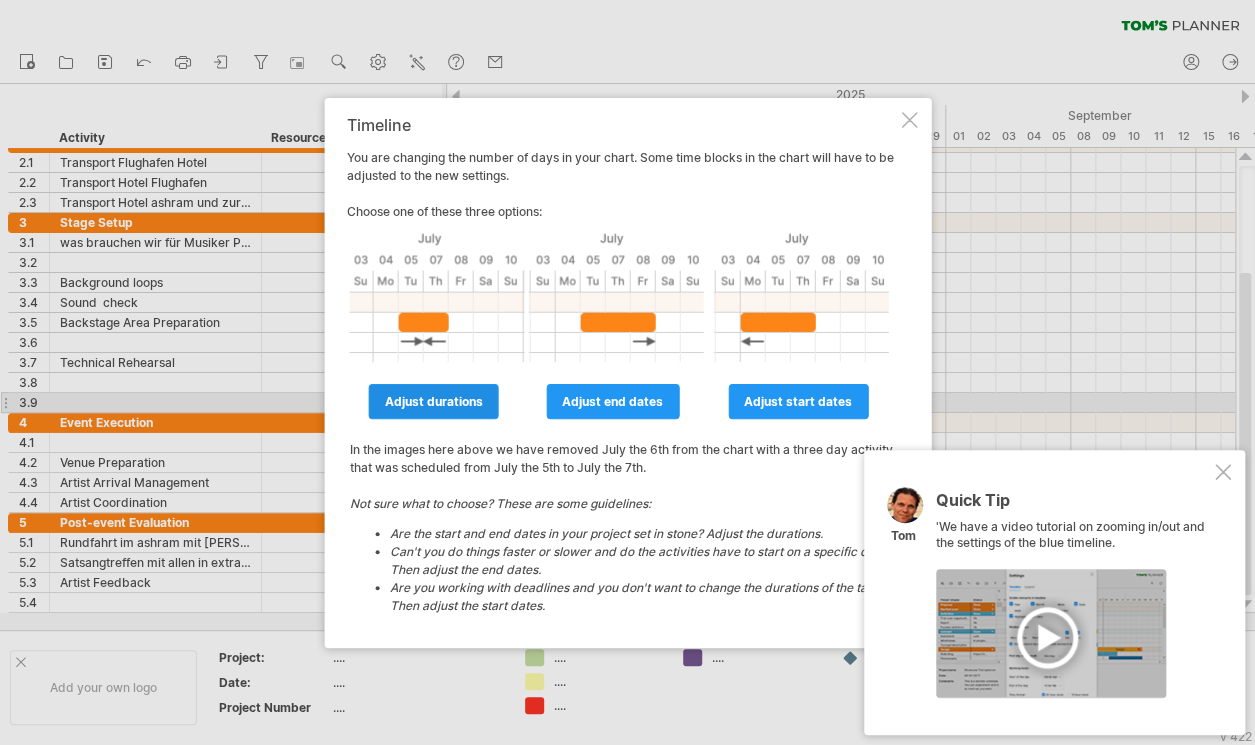 click on "adjust durations" at bounding box center (434, 401) 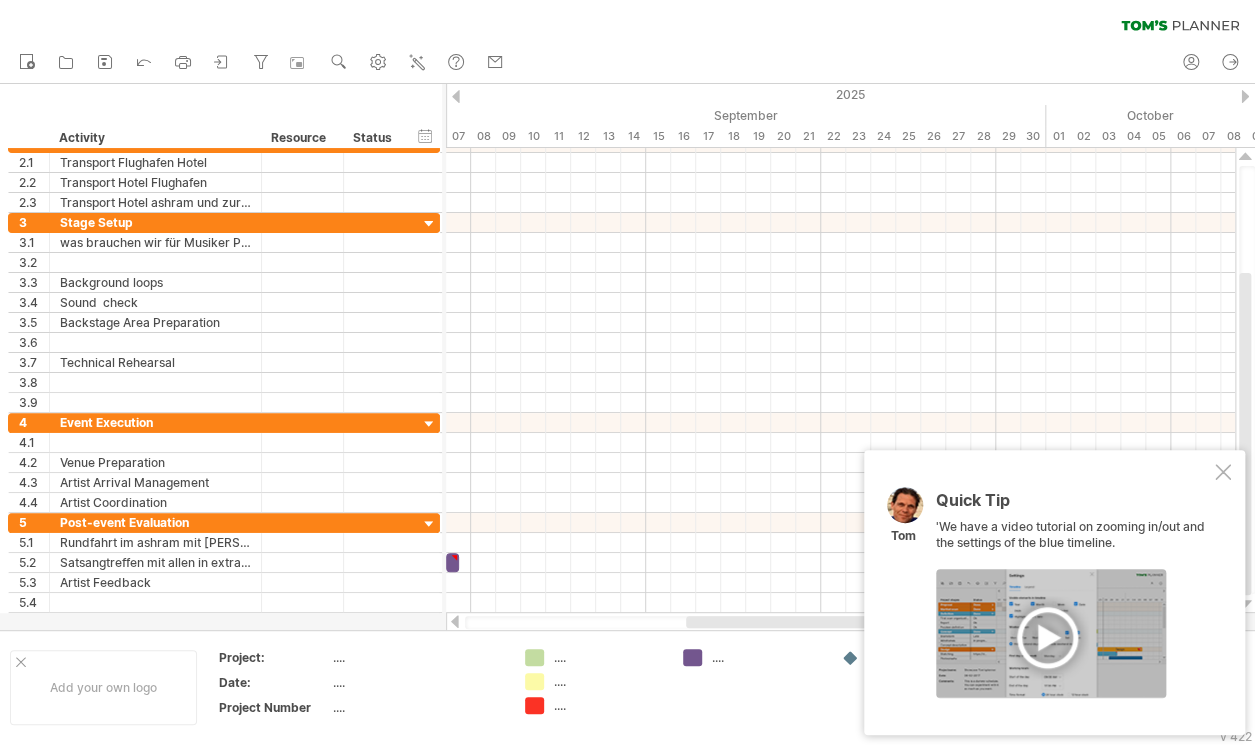 click at bounding box center [456, 96] 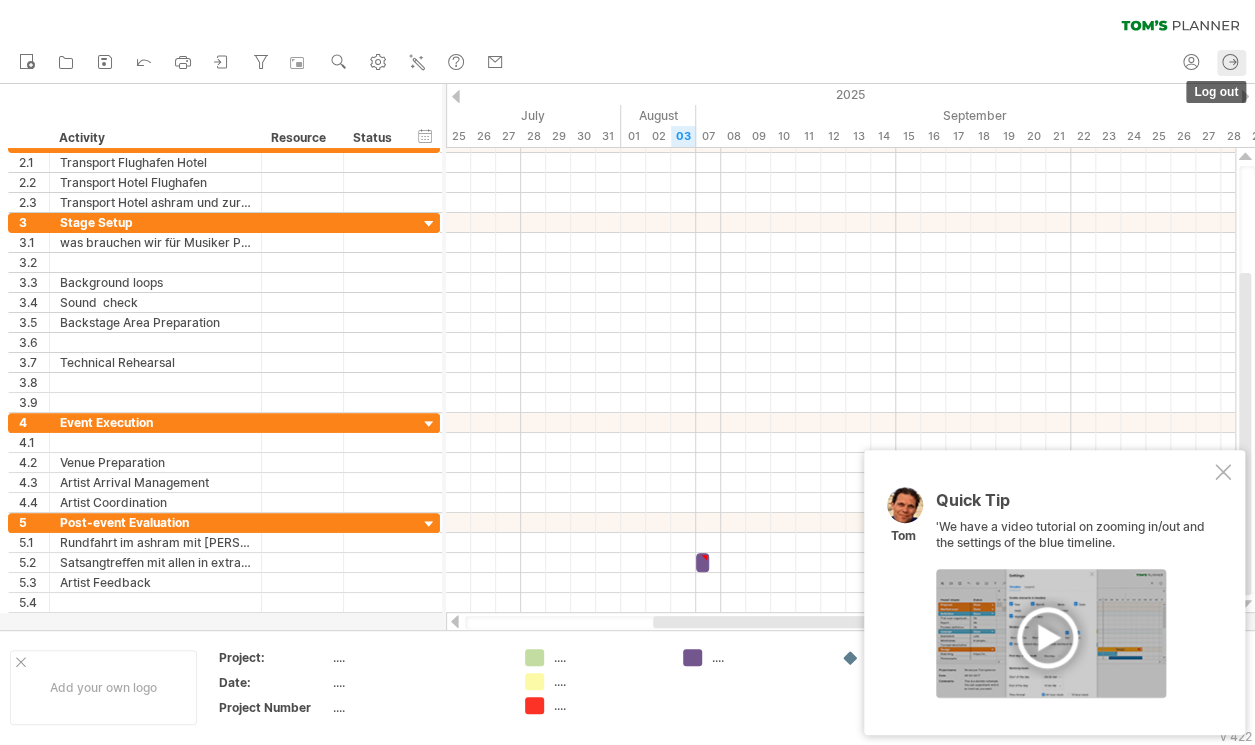 click 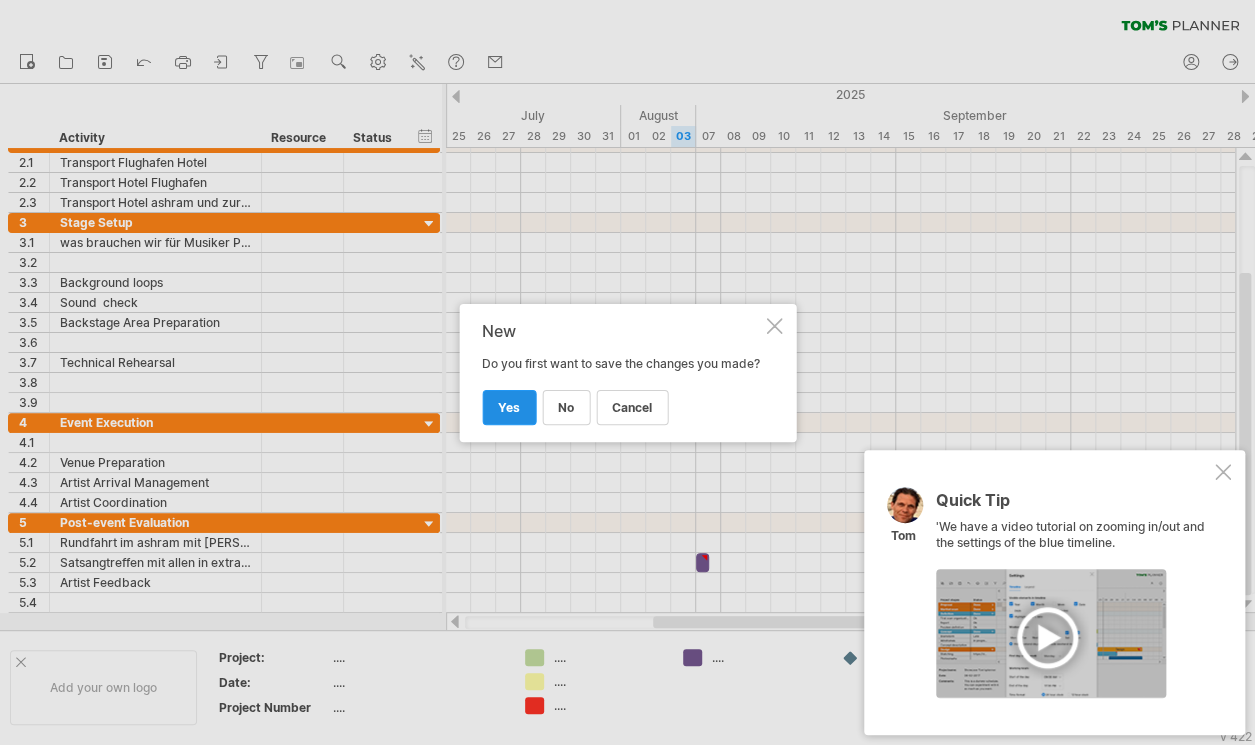 click on "yes" at bounding box center (509, 407) 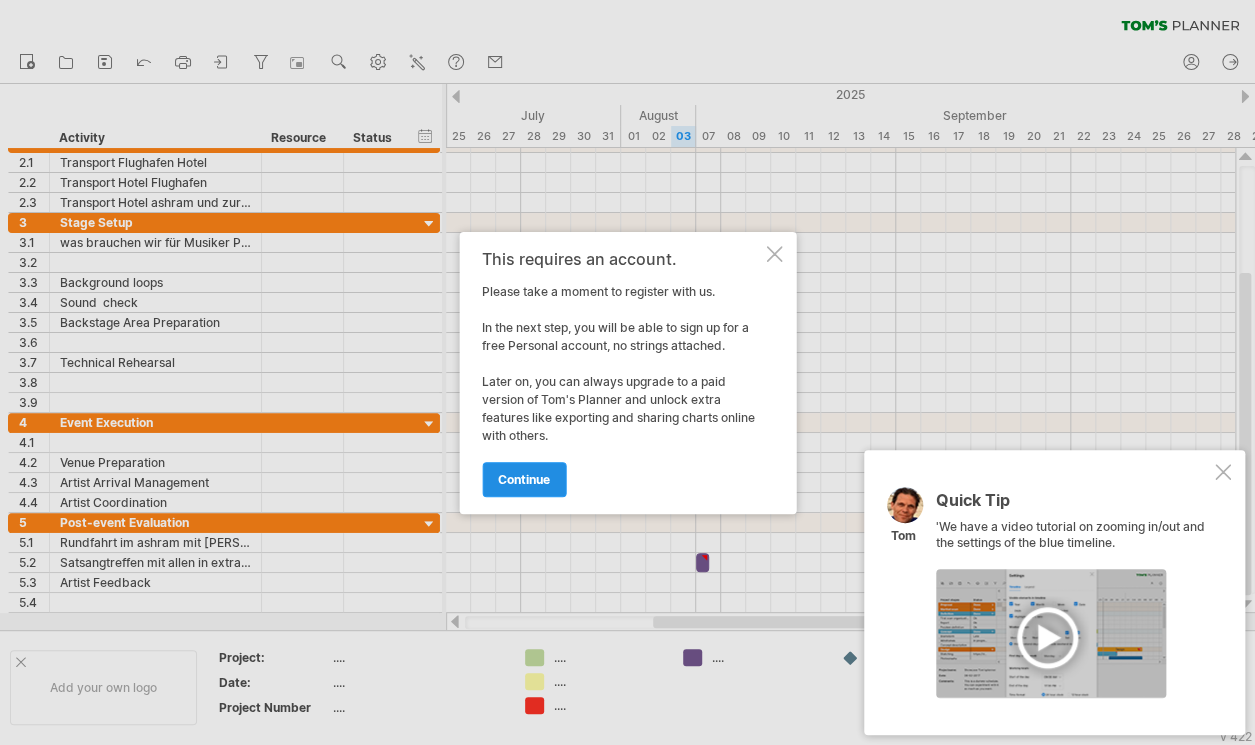 click on "continue" at bounding box center [524, 479] 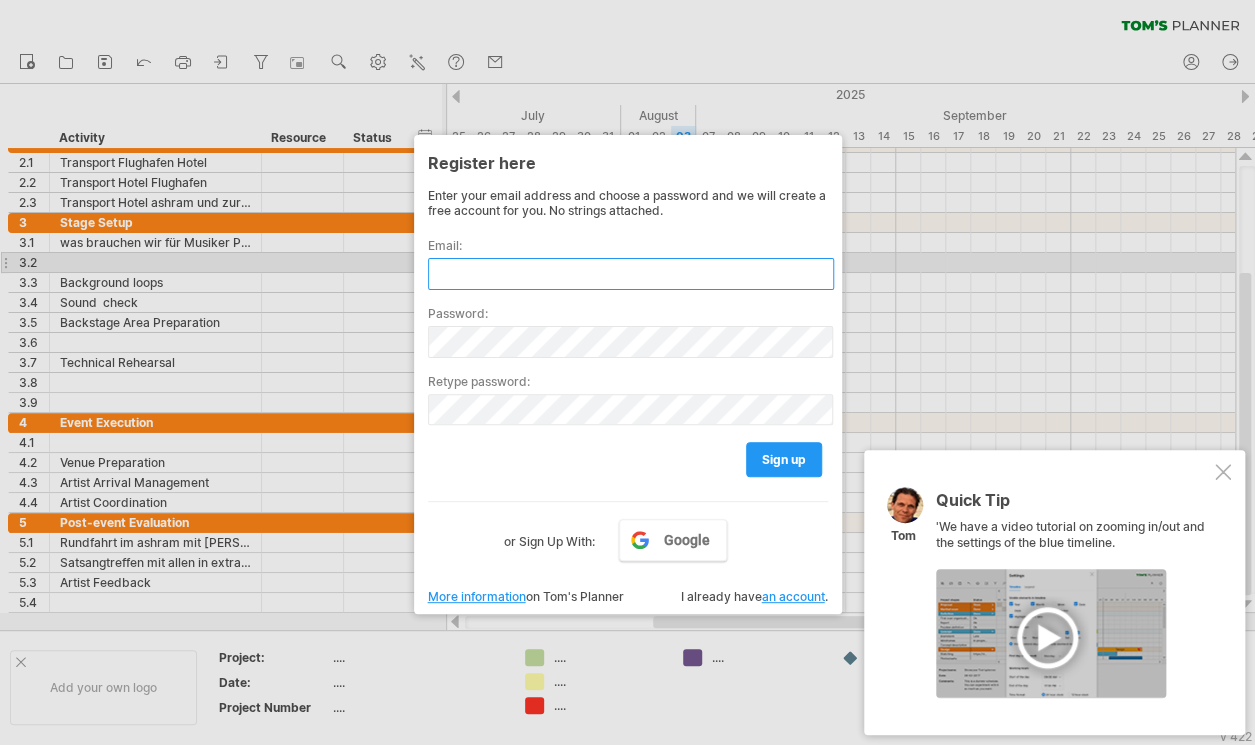 click at bounding box center [631, 274] 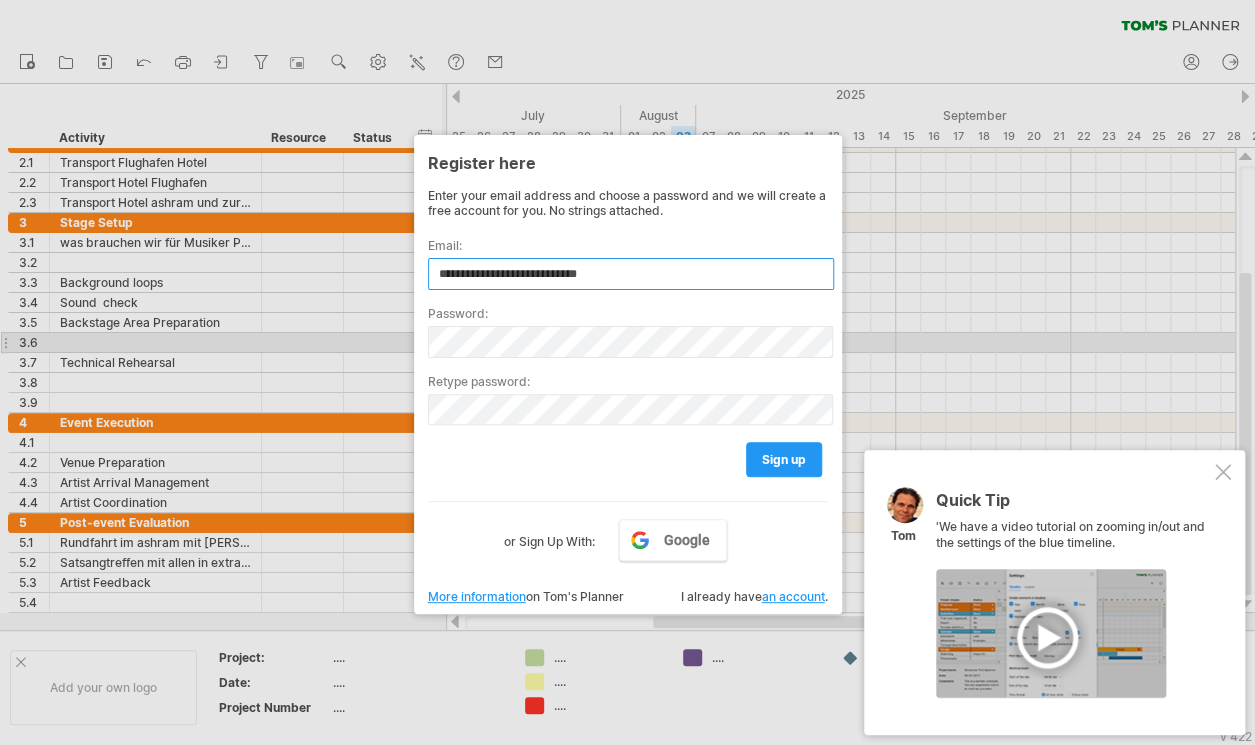 type on "**********" 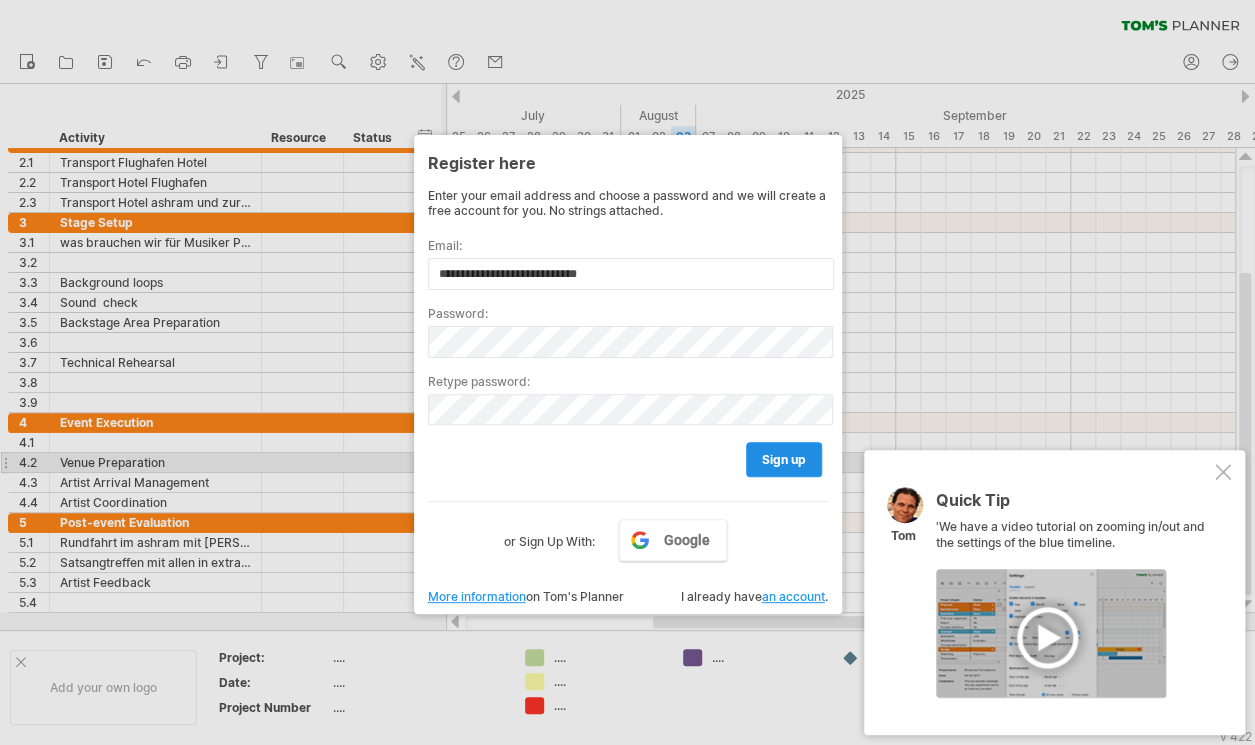 click on "sign up" at bounding box center [784, 459] 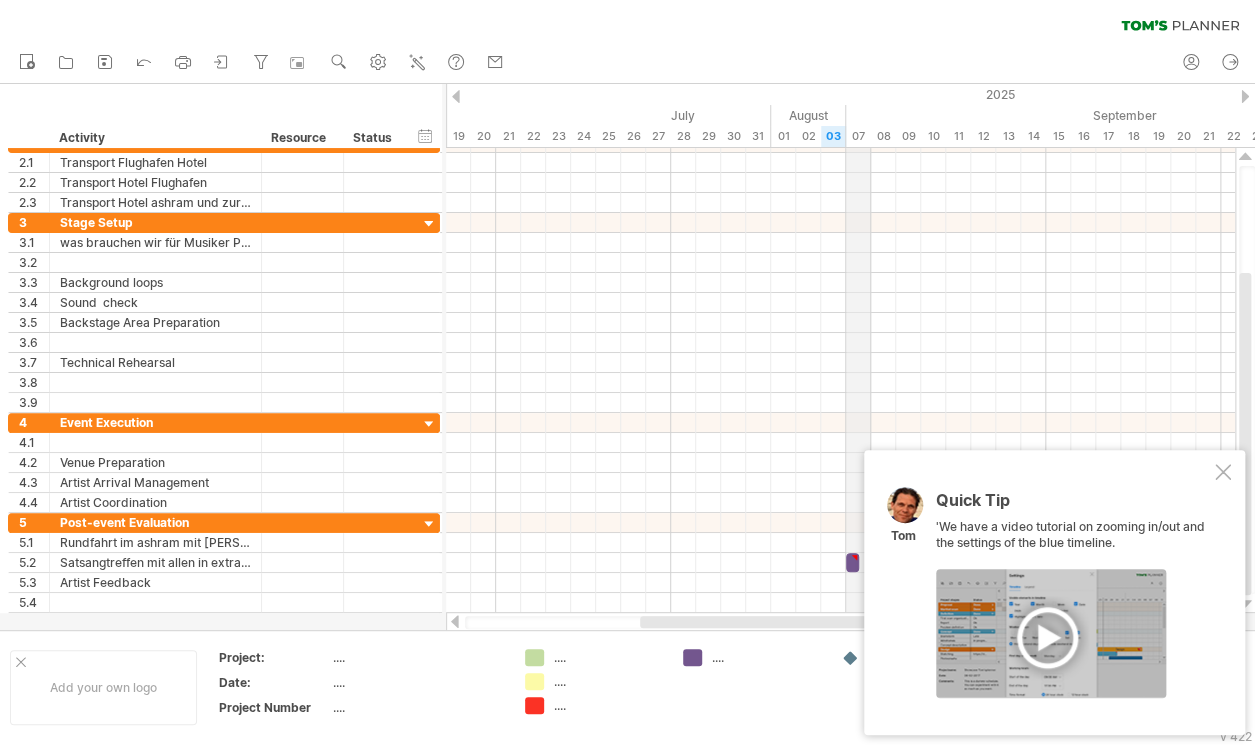 drag, startPoint x: 688, startPoint y: 133, endPoint x: 850, endPoint y: 124, distance: 162.2498 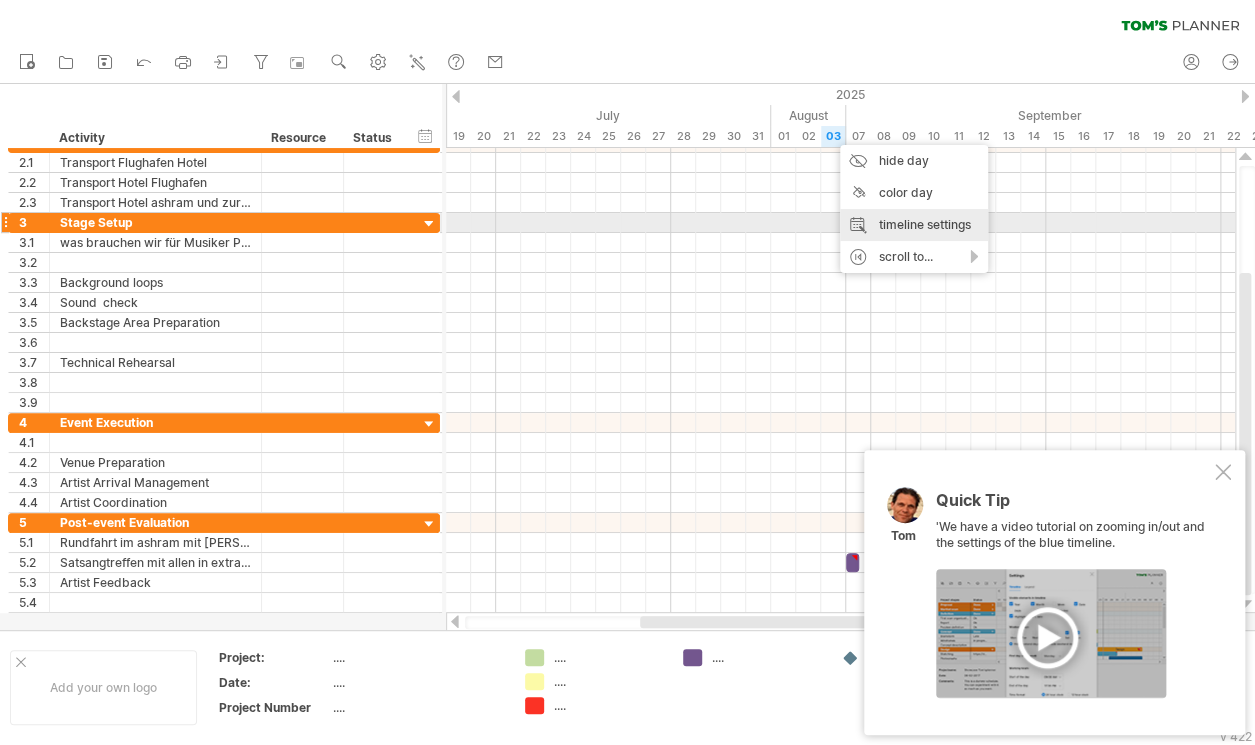 click on "timeline settings" at bounding box center (914, 225) 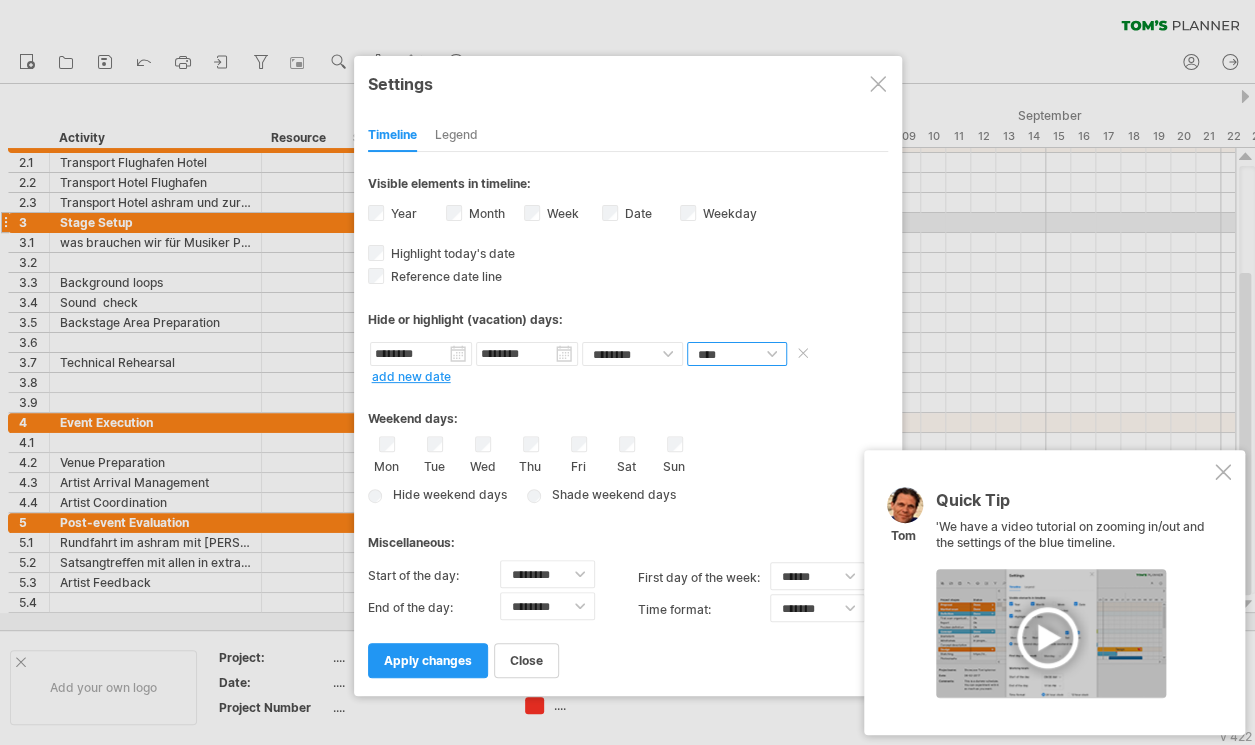 click on "**** *****" at bounding box center [737, 354] 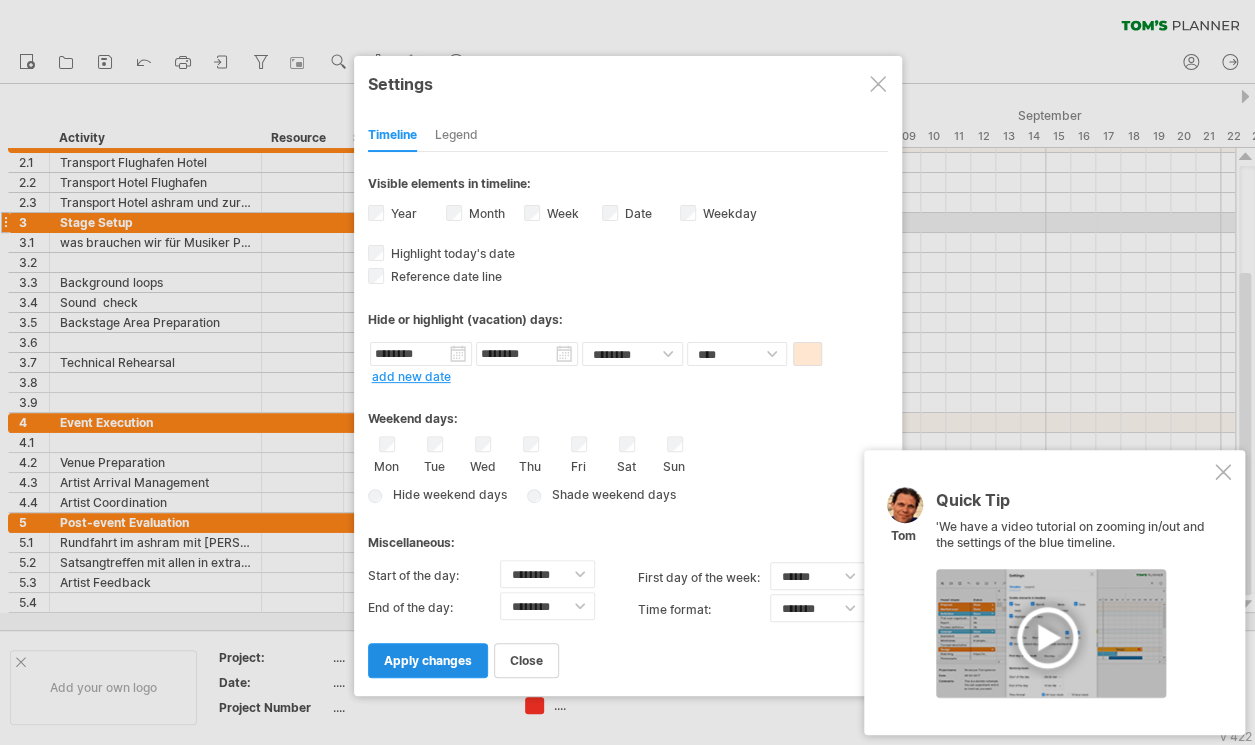 click on "apply changes" at bounding box center [428, 660] 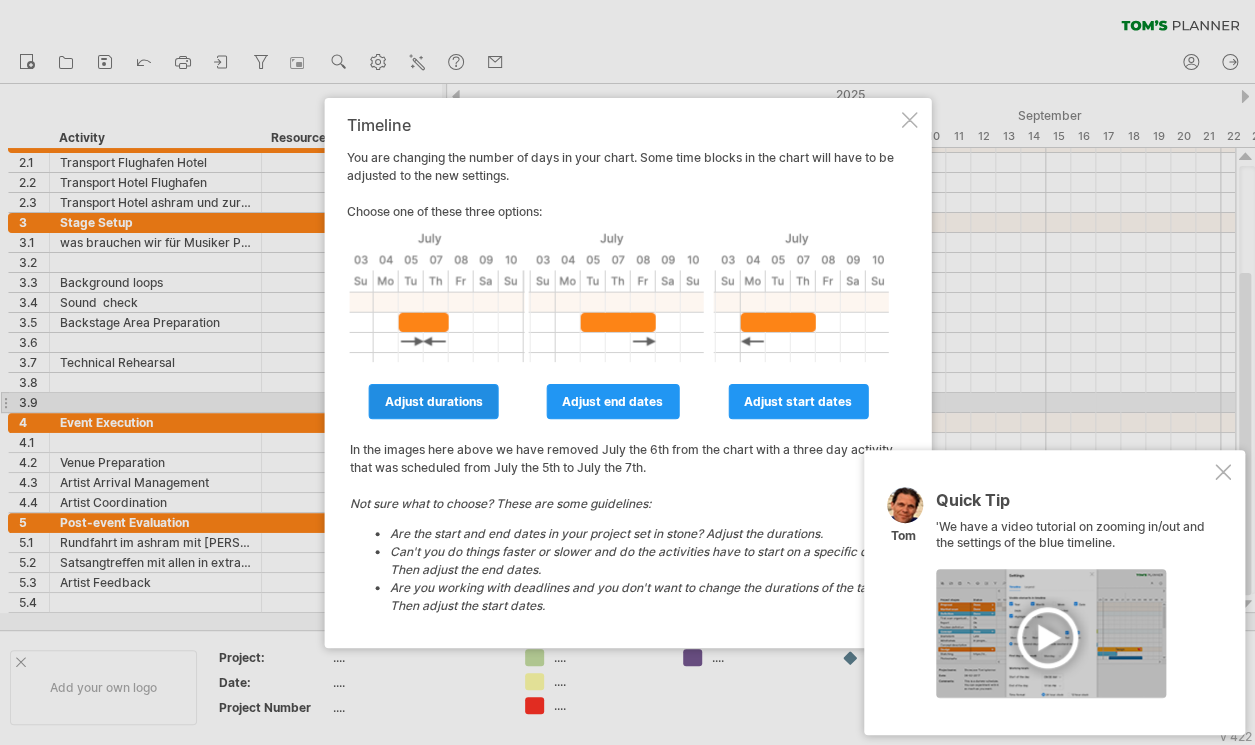 click on "adjust durations" at bounding box center [434, 401] 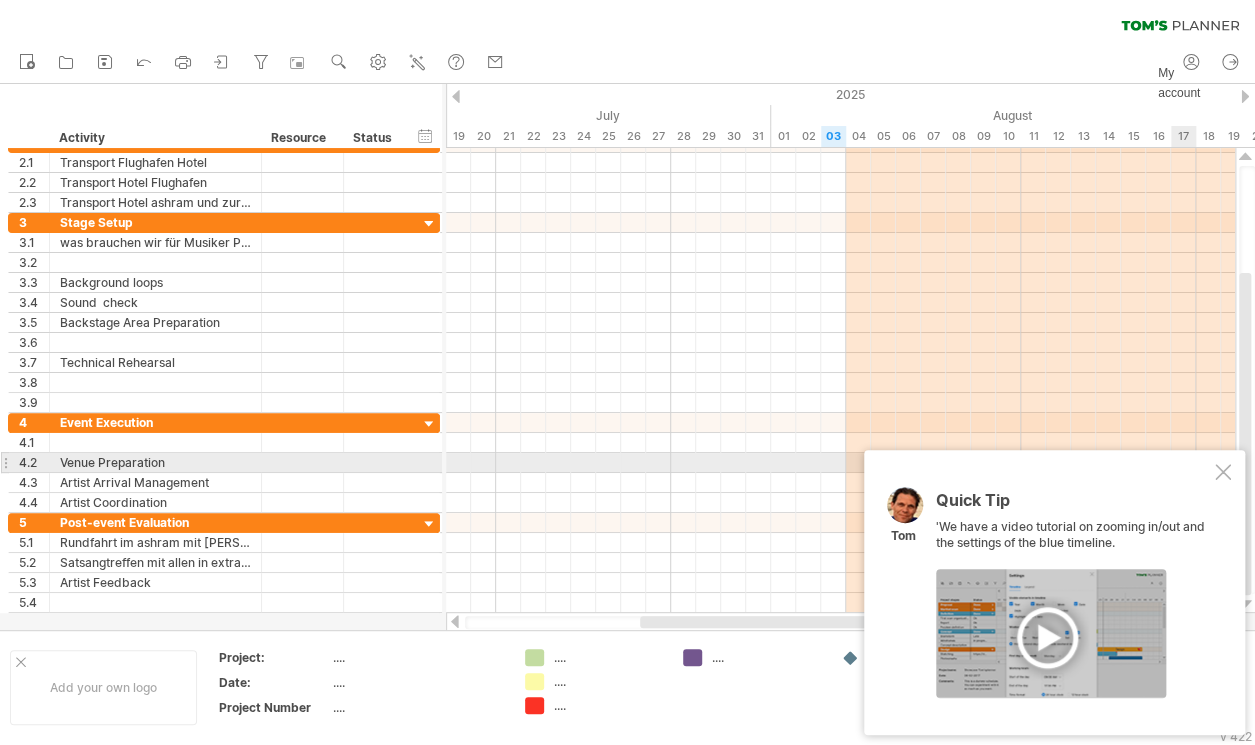 click at bounding box center (1223, 472) 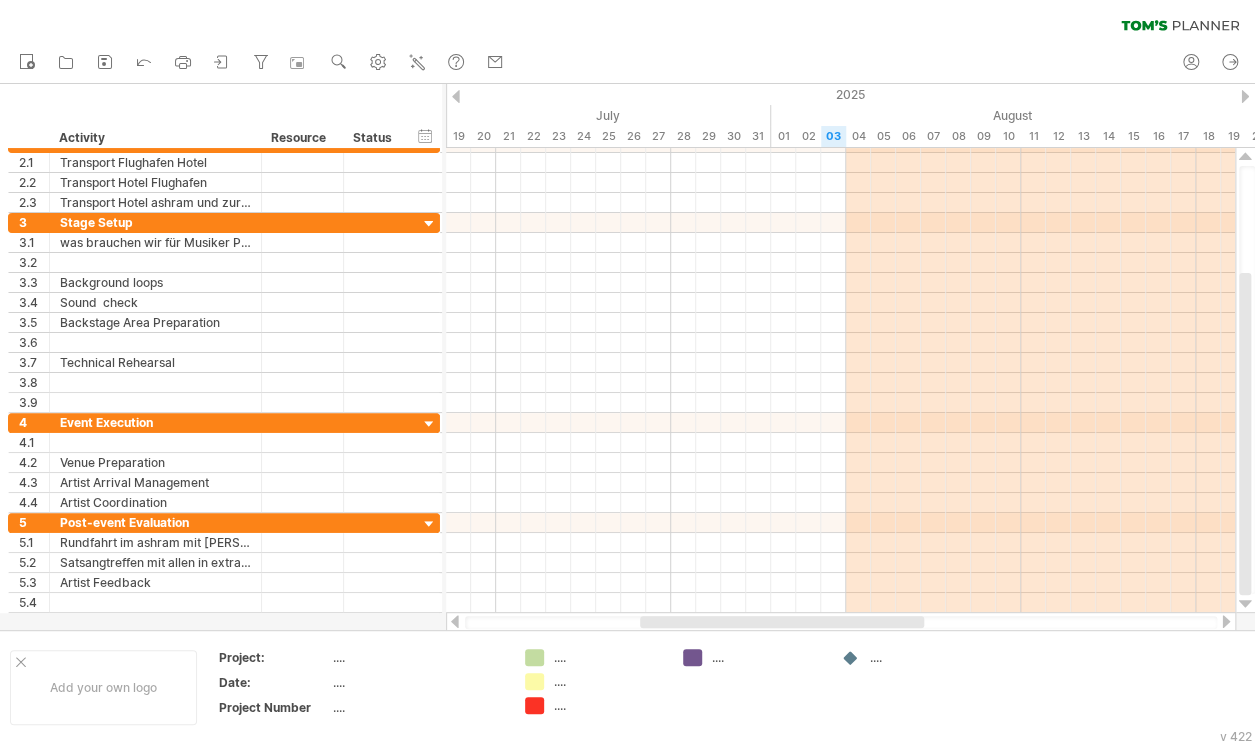 click at bounding box center (1245, 96) 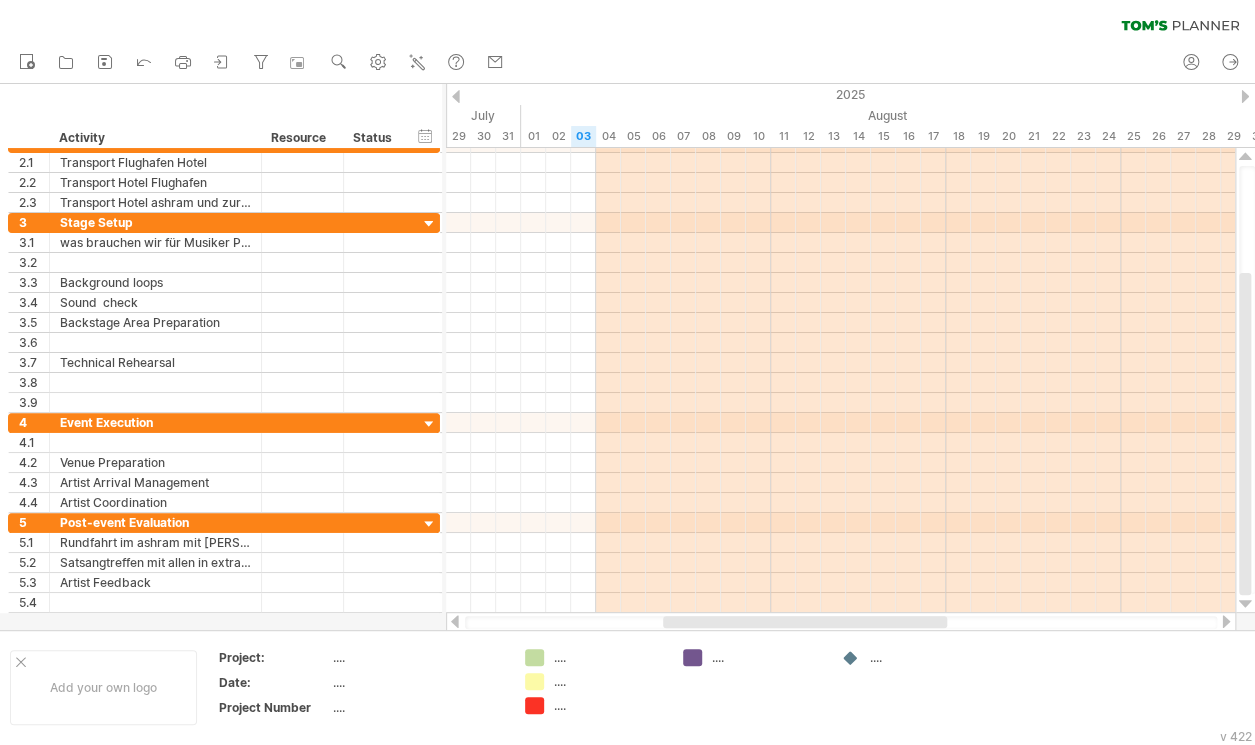 click at bounding box center [1245, 96] 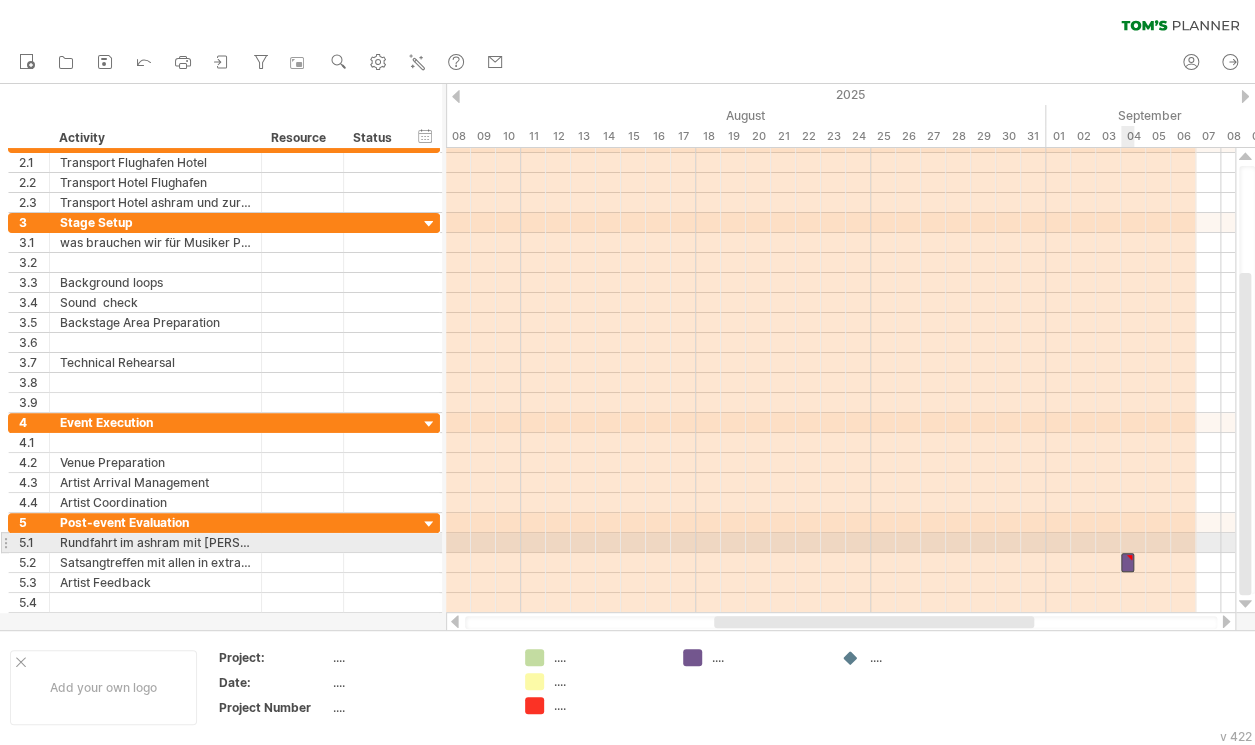 click at bounding box center (1129, 557) 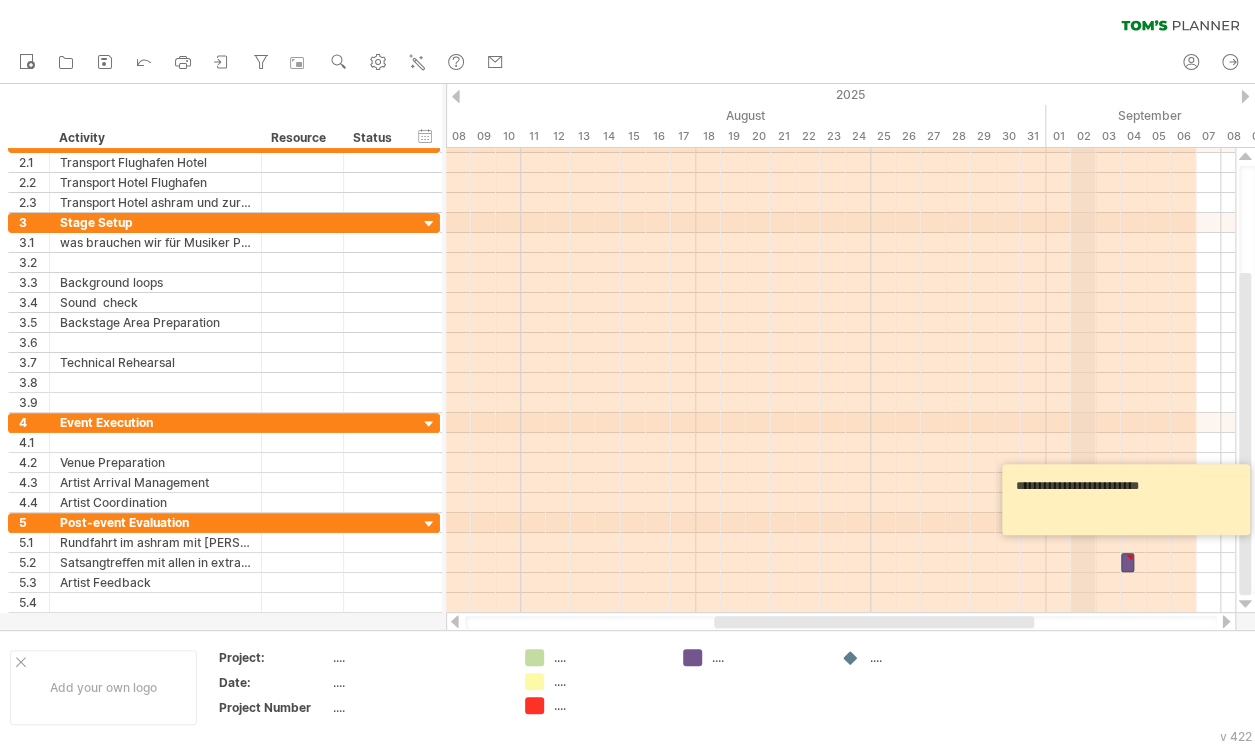 click on "02" at bounding box center [1083, 136] 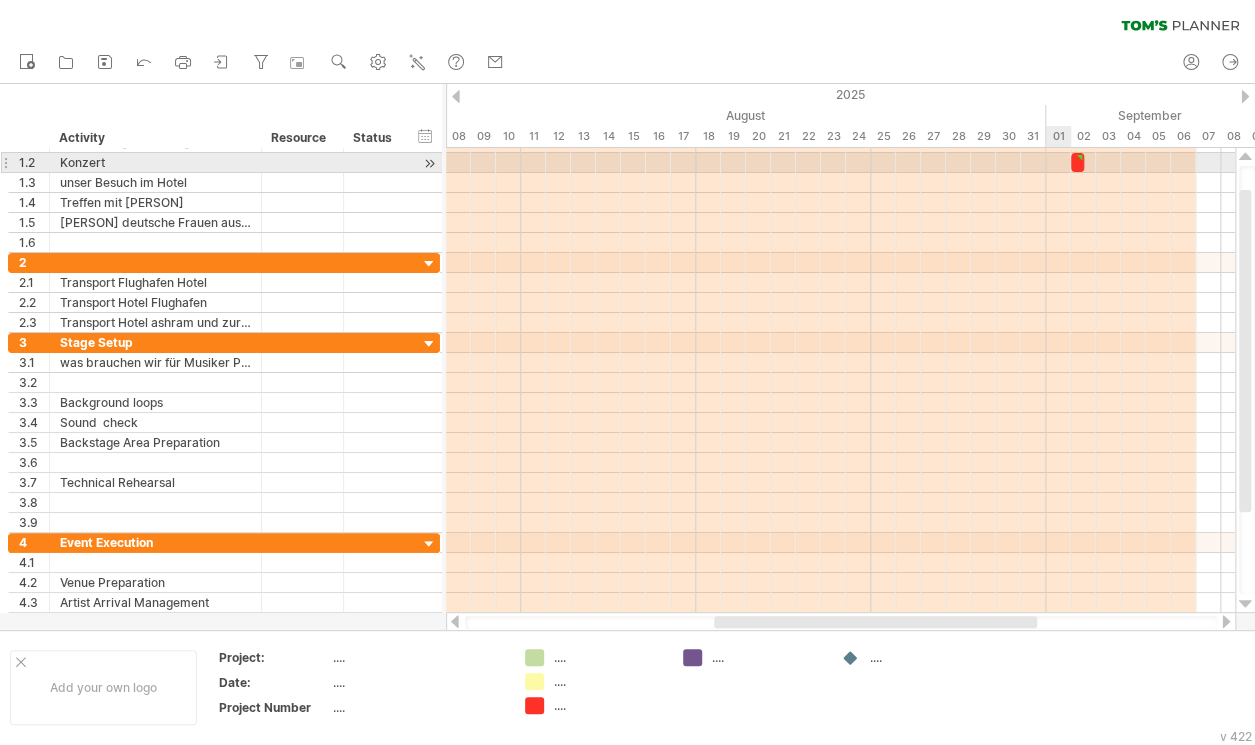 type on "**********" 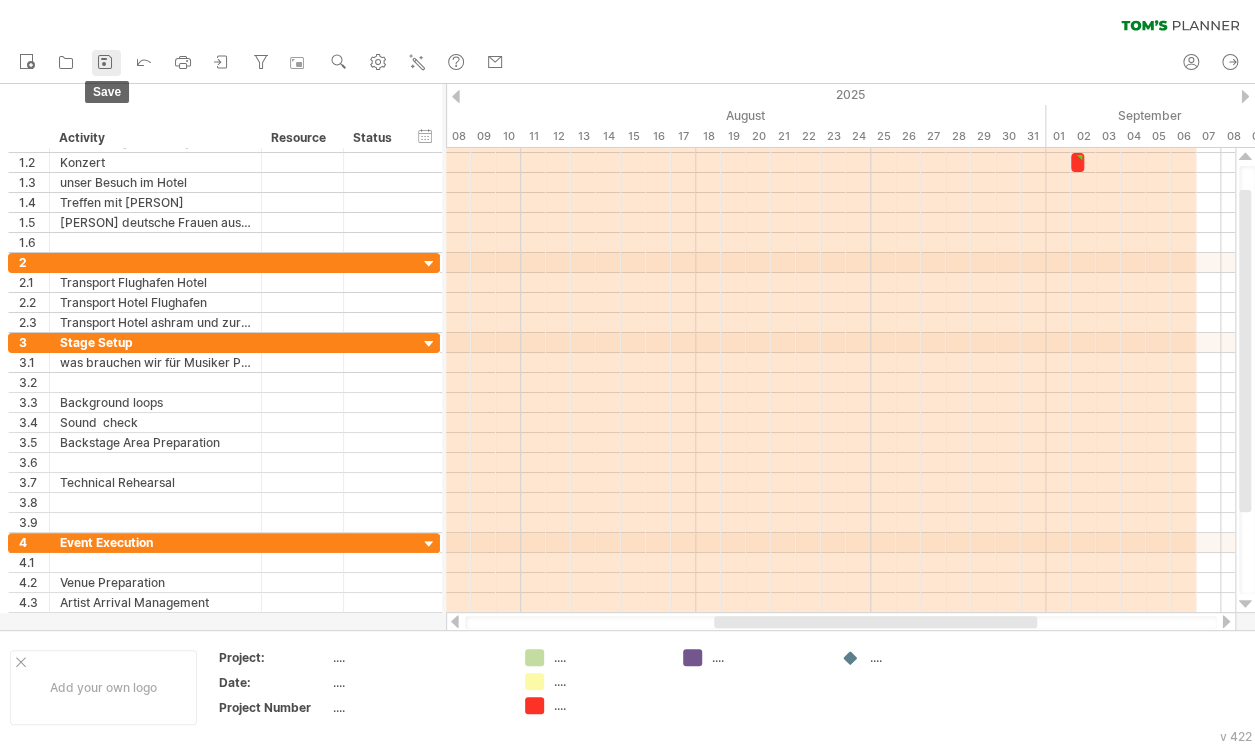 click 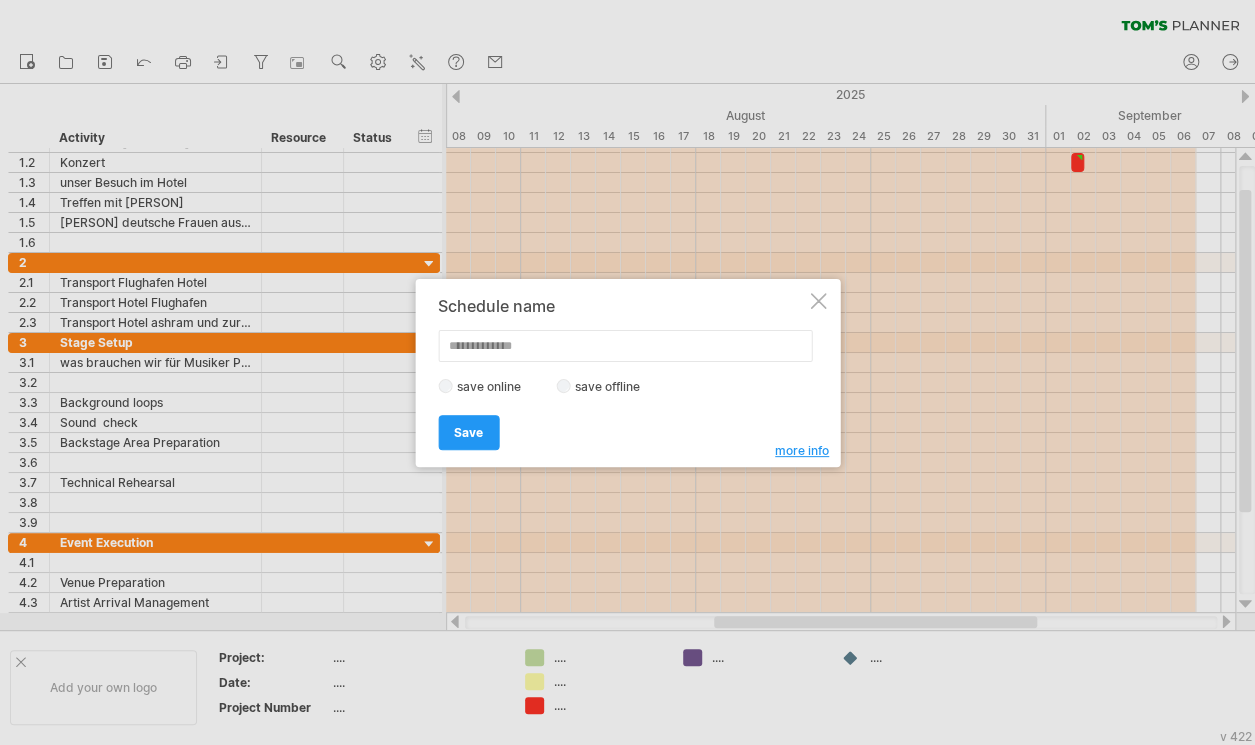 click at bounding box center (625, 346) 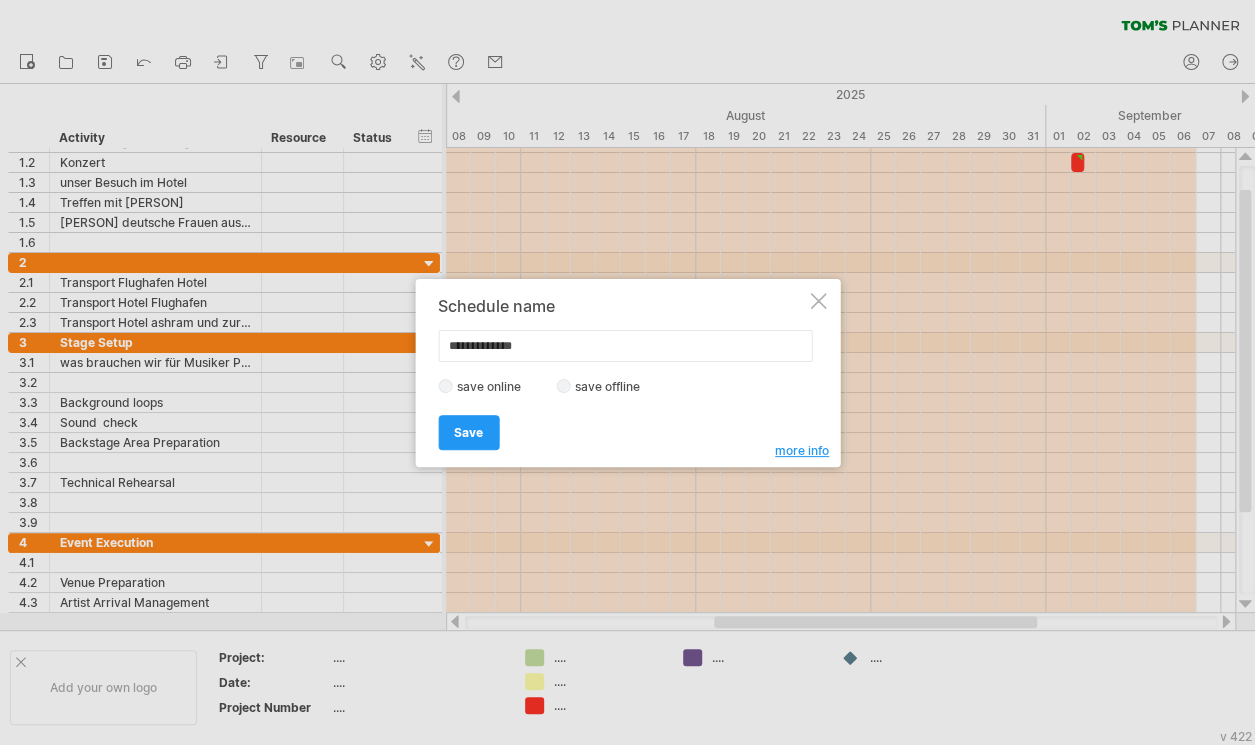 type on "**********" 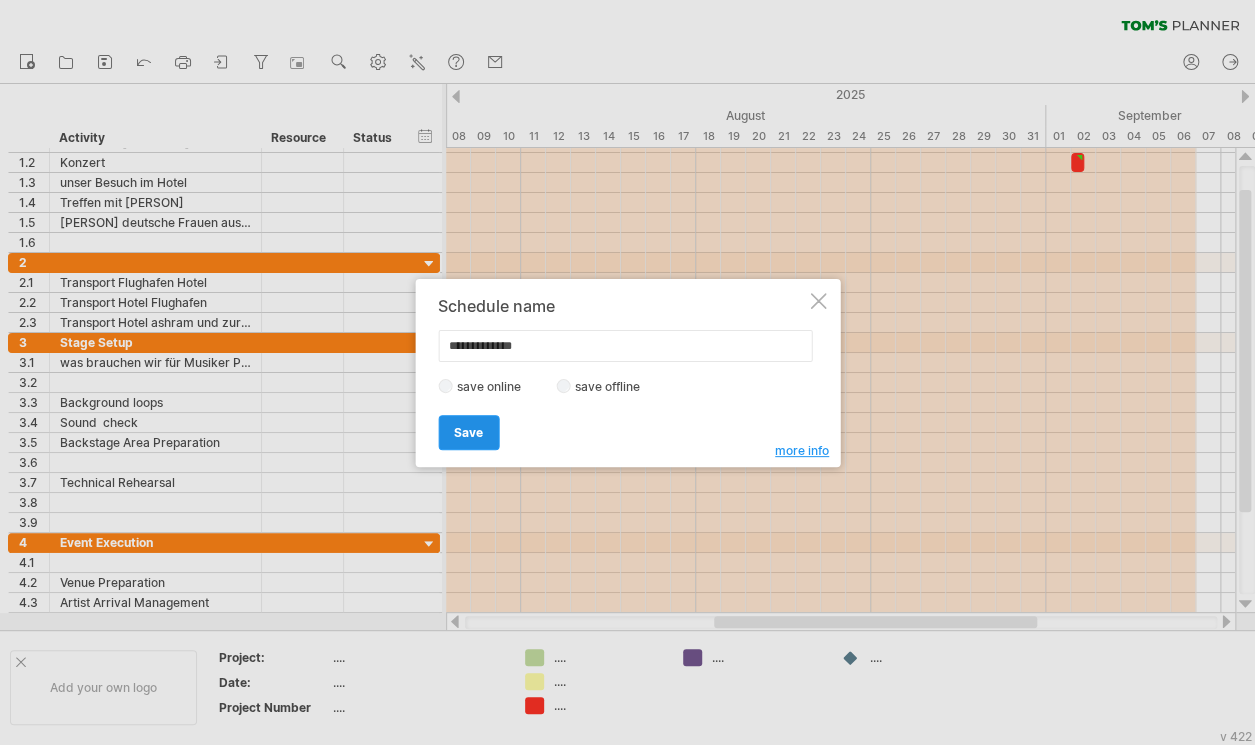 click on "Save" at bounding box center [468, 432] 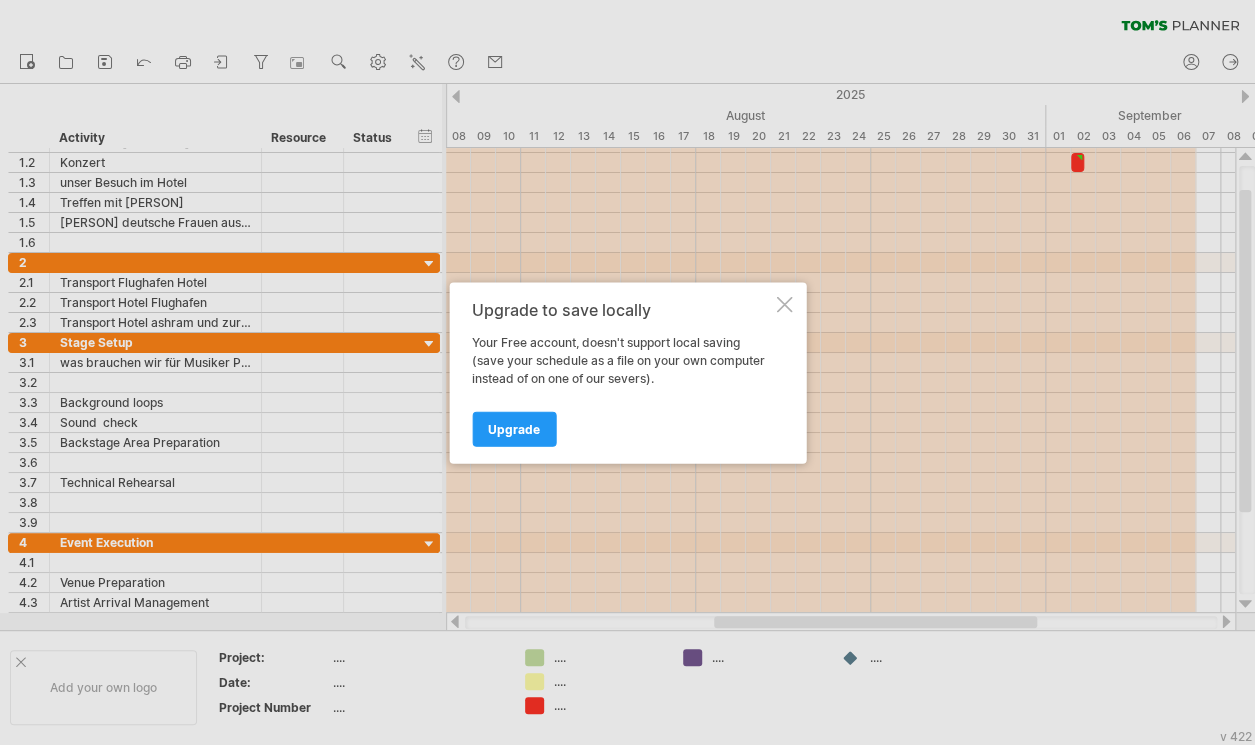 click on "Upgrade to save locally Your Free account, doesn't support local saving (save your schedule as a file on your own computer instead of on one of our severs). Upgrade" at bounding box center (627, 372) 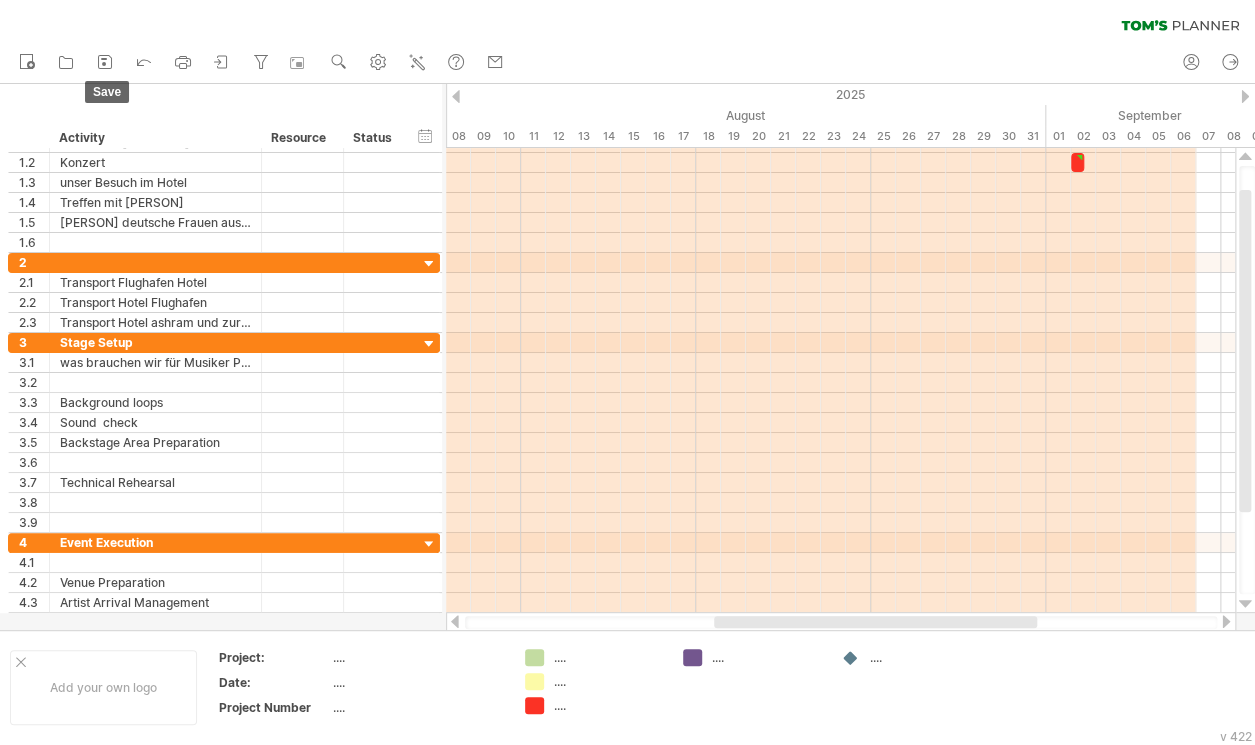 click 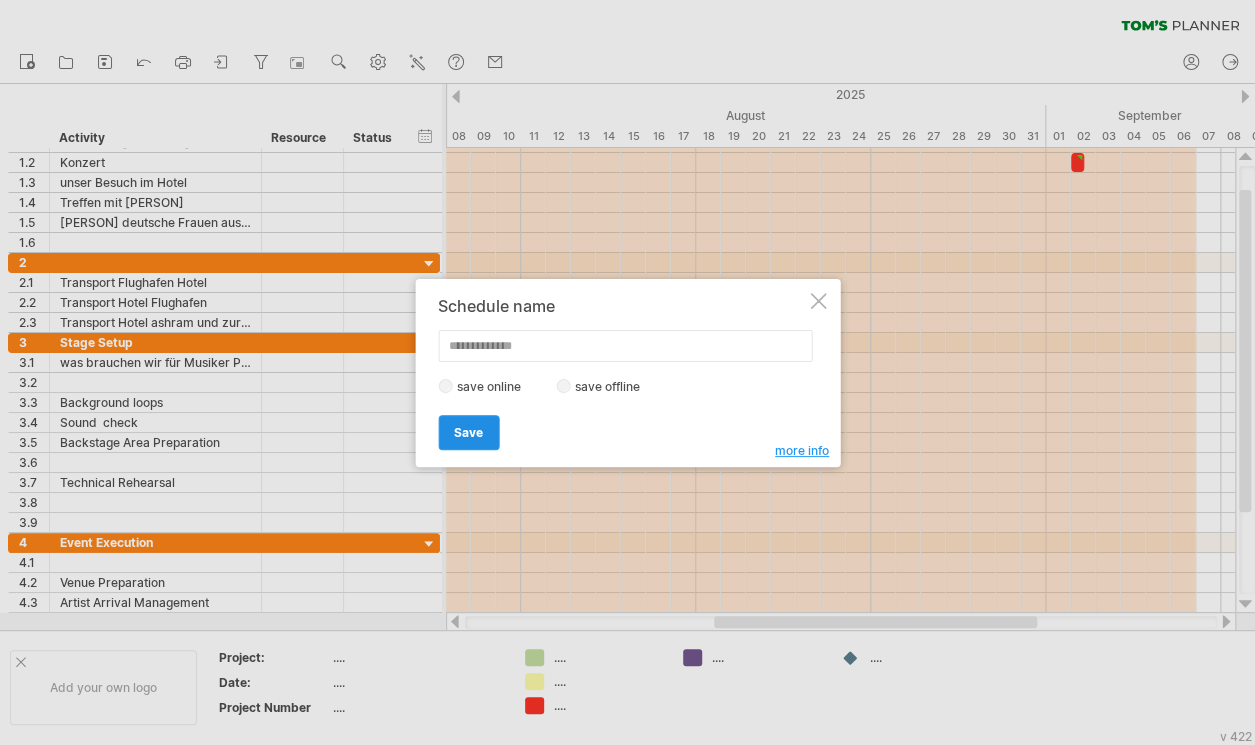 click on "Save" at bounding box center [468, 432] 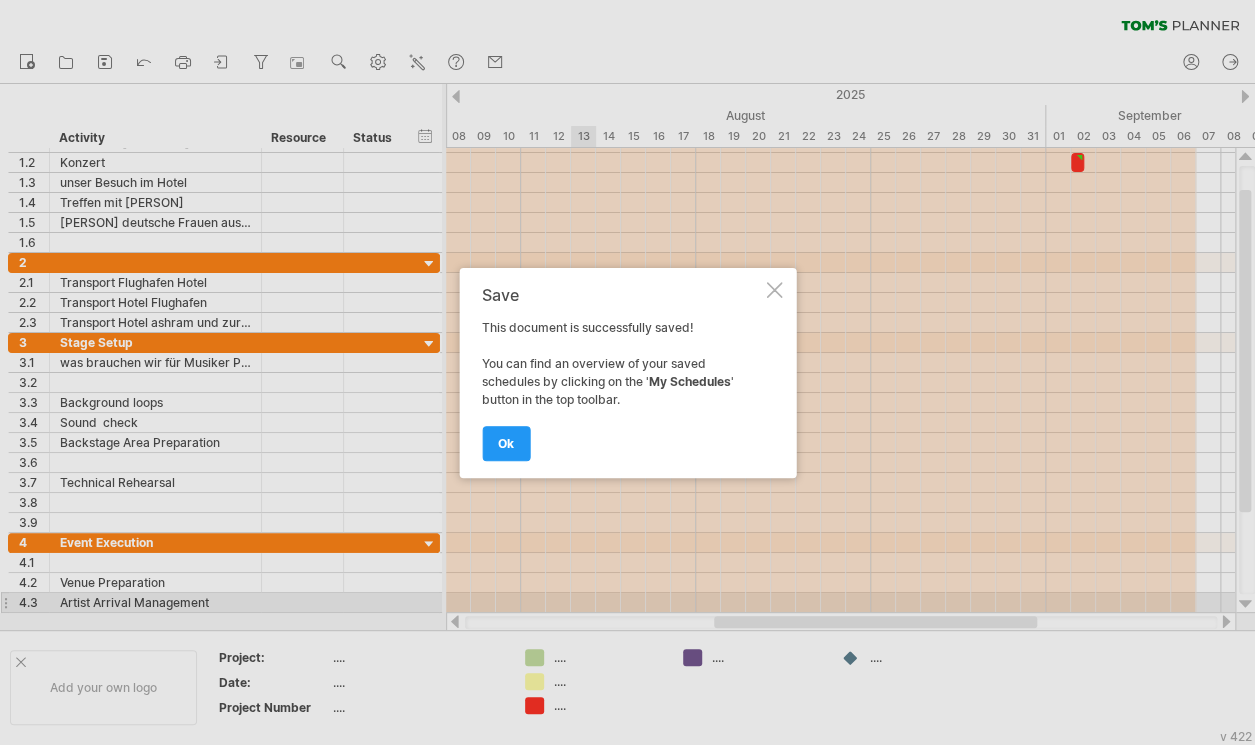 click on "Save This document is successfully saved! You can find an overview of your saved schedules by clicking on the ' My Schedules ' button in the top toolbar. ok" at bounding box center [627, 373] 